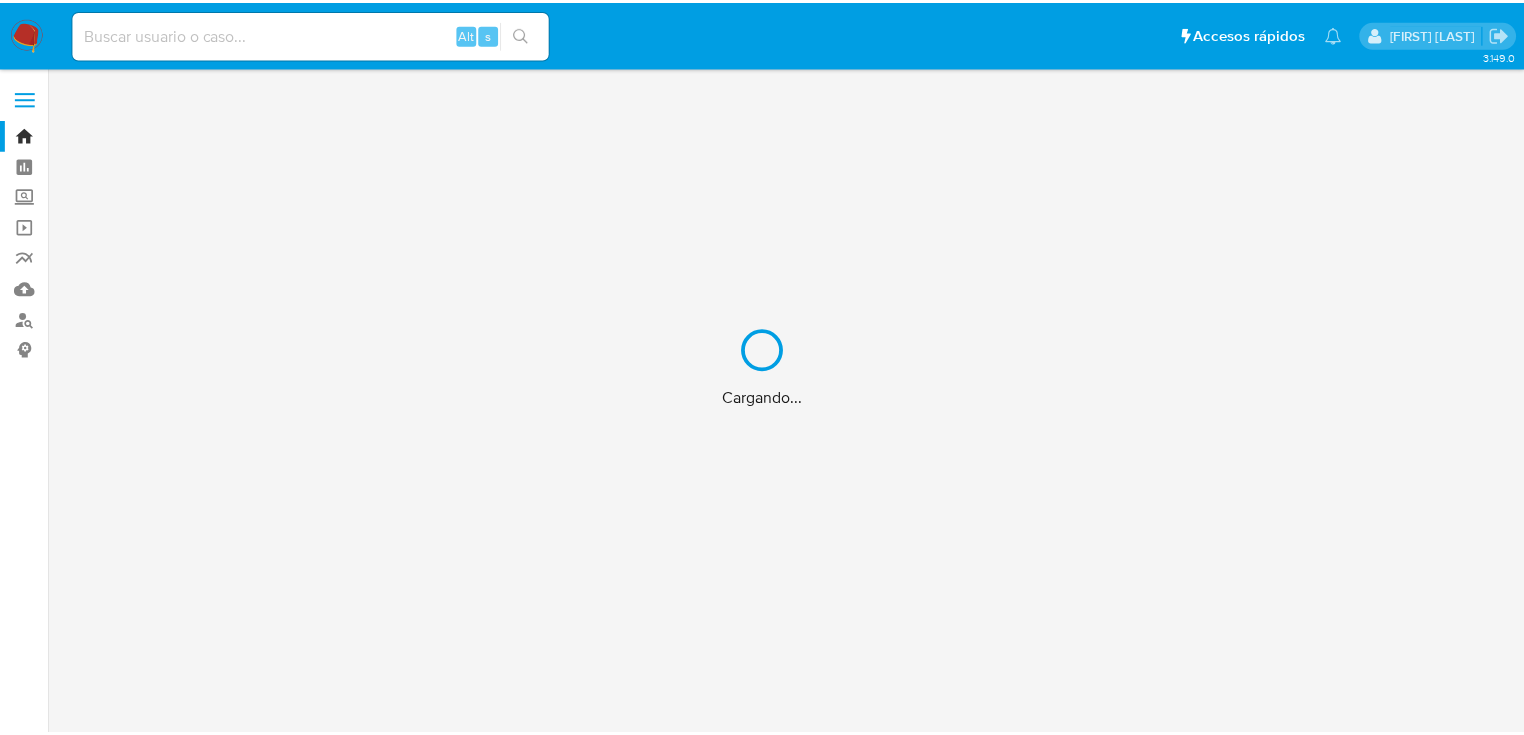 scroll, scrollTop: 0, scrollLeft: 0, axis: both 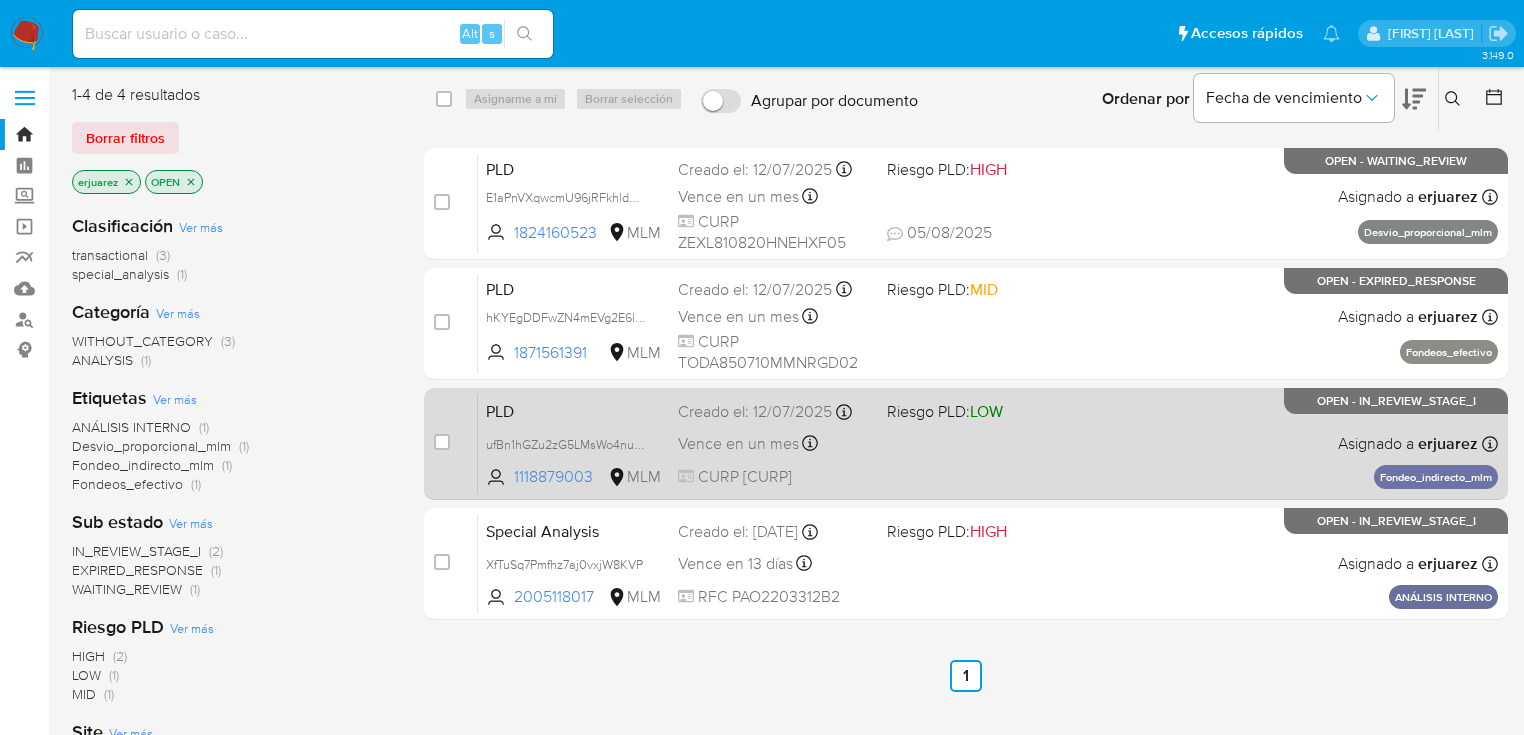 click on "LOW" at bounding box center (986, 411) 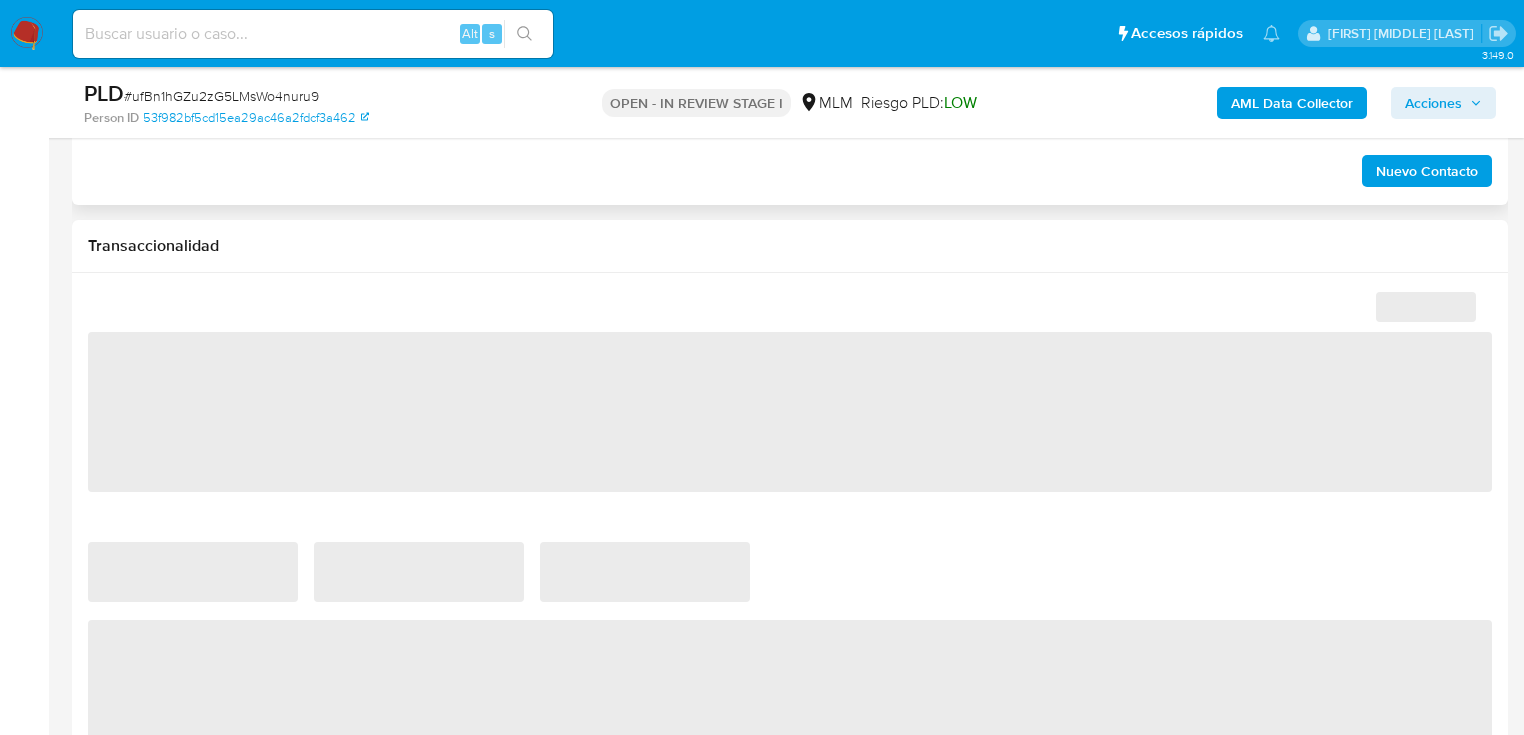 scroll, scrollTop: 1360, scrollLeft: 0, axis: vertical 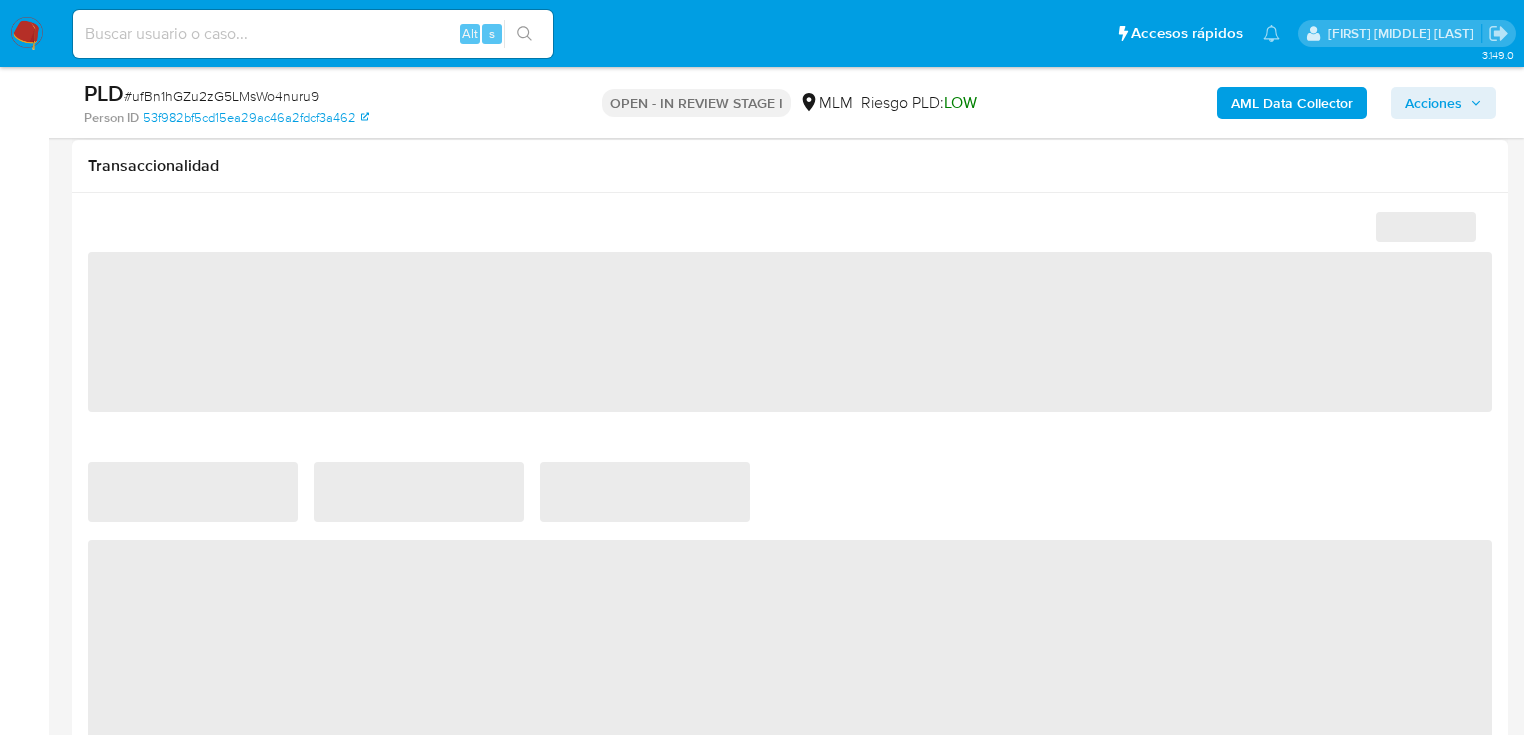 select on "10" 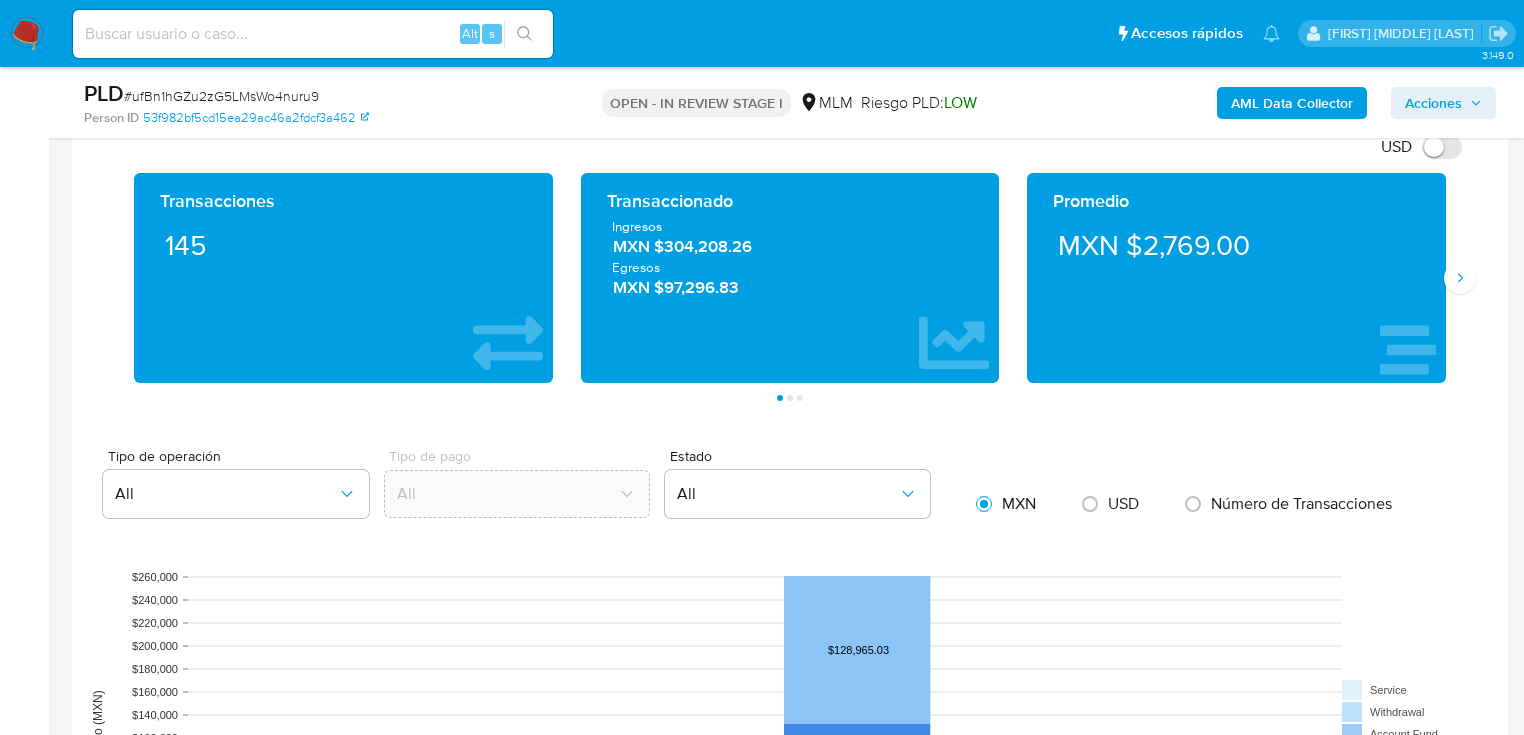 scroll, scrollTop: 1440, scrollLeft: 0, axis: vertical 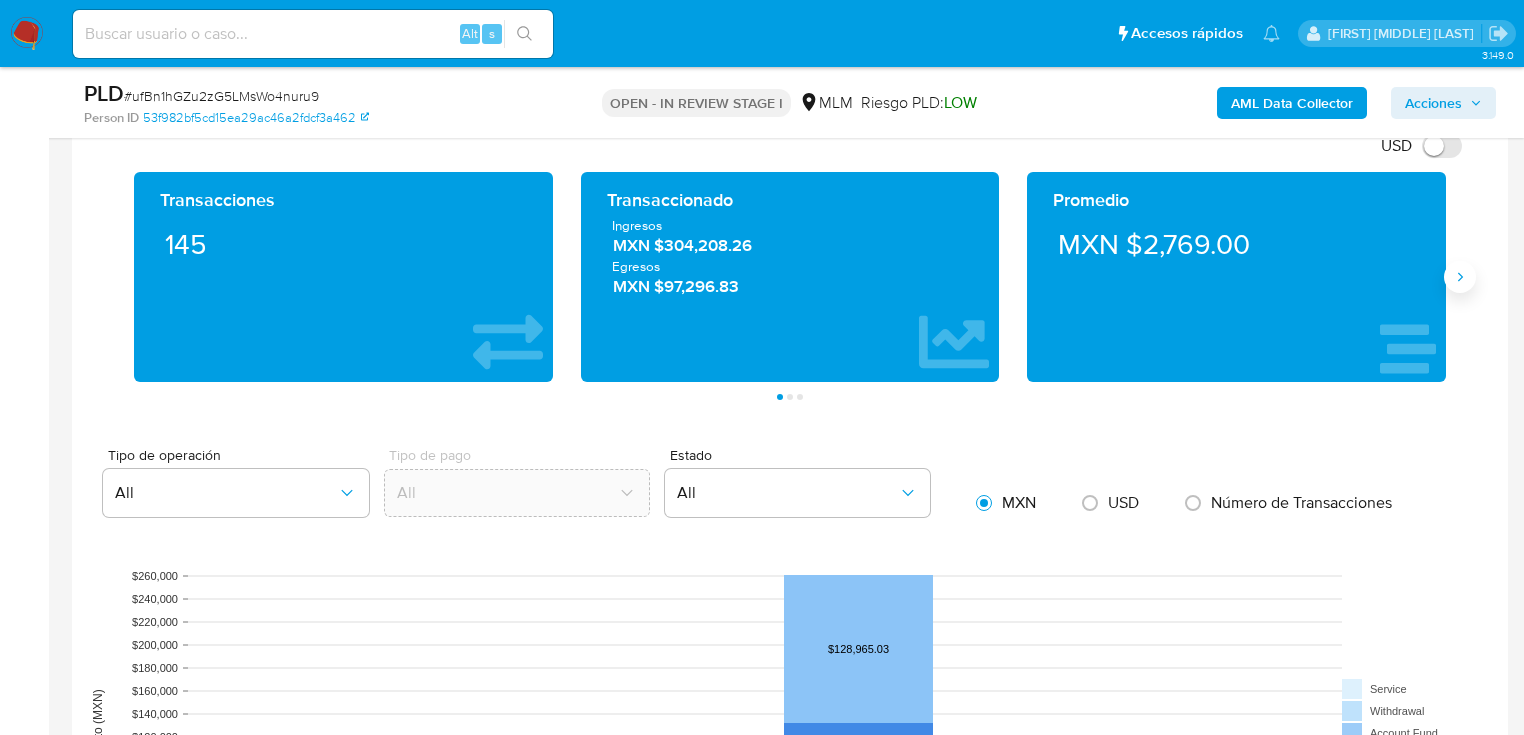 click at bounding box center (1460, 277) 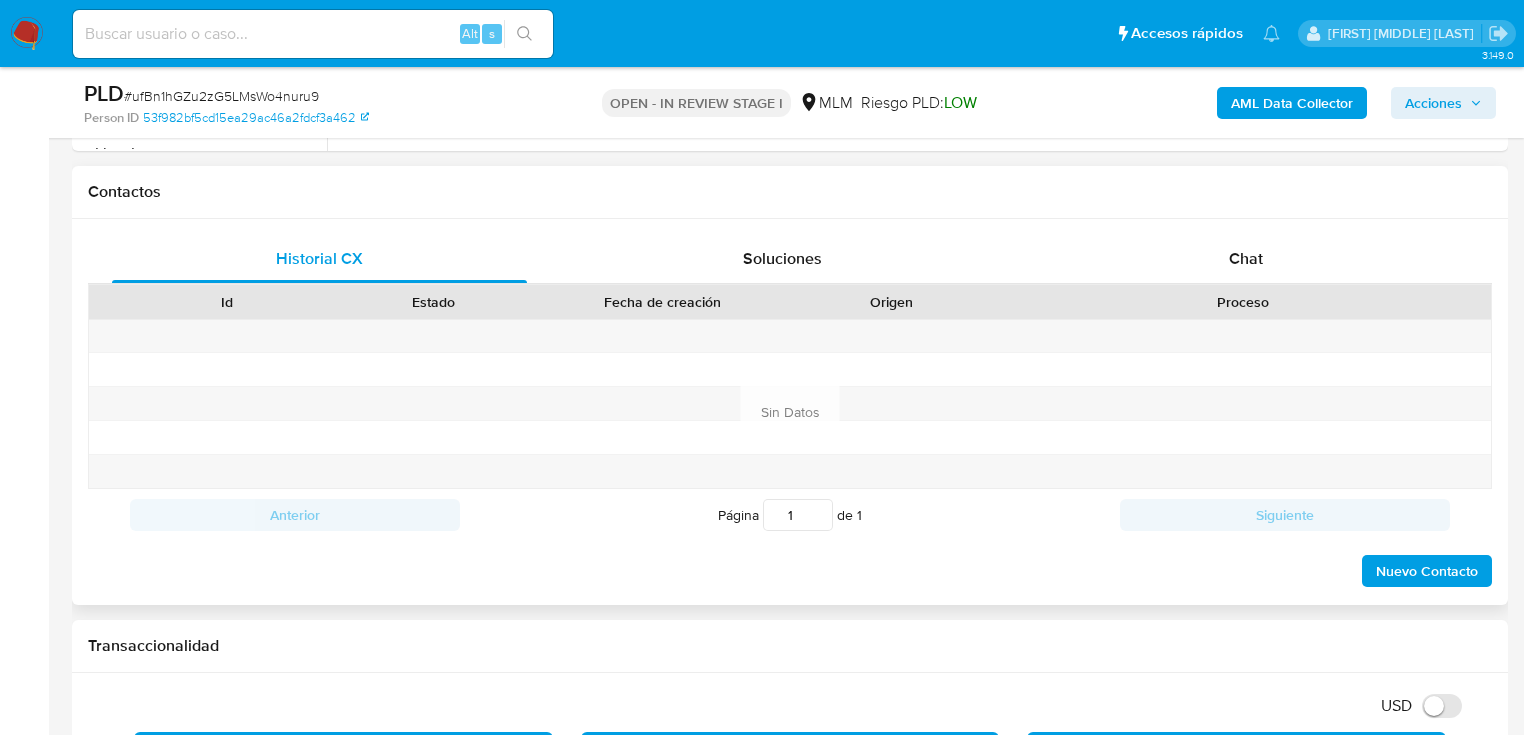 scroll, scrollTop: 480, scrollLeft: 0, axis: vertical 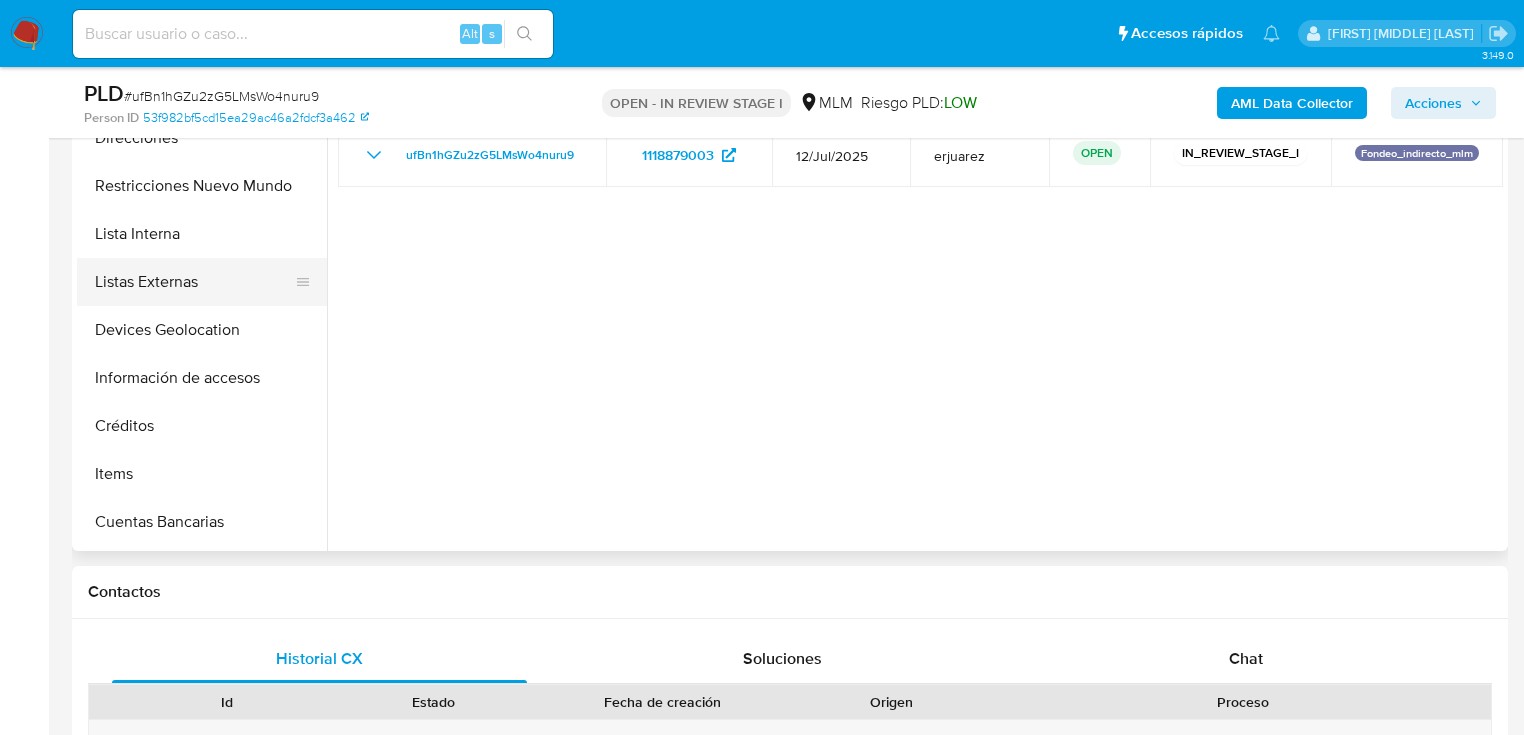 click on "Listas Externas" at bounding box center (194, 282) 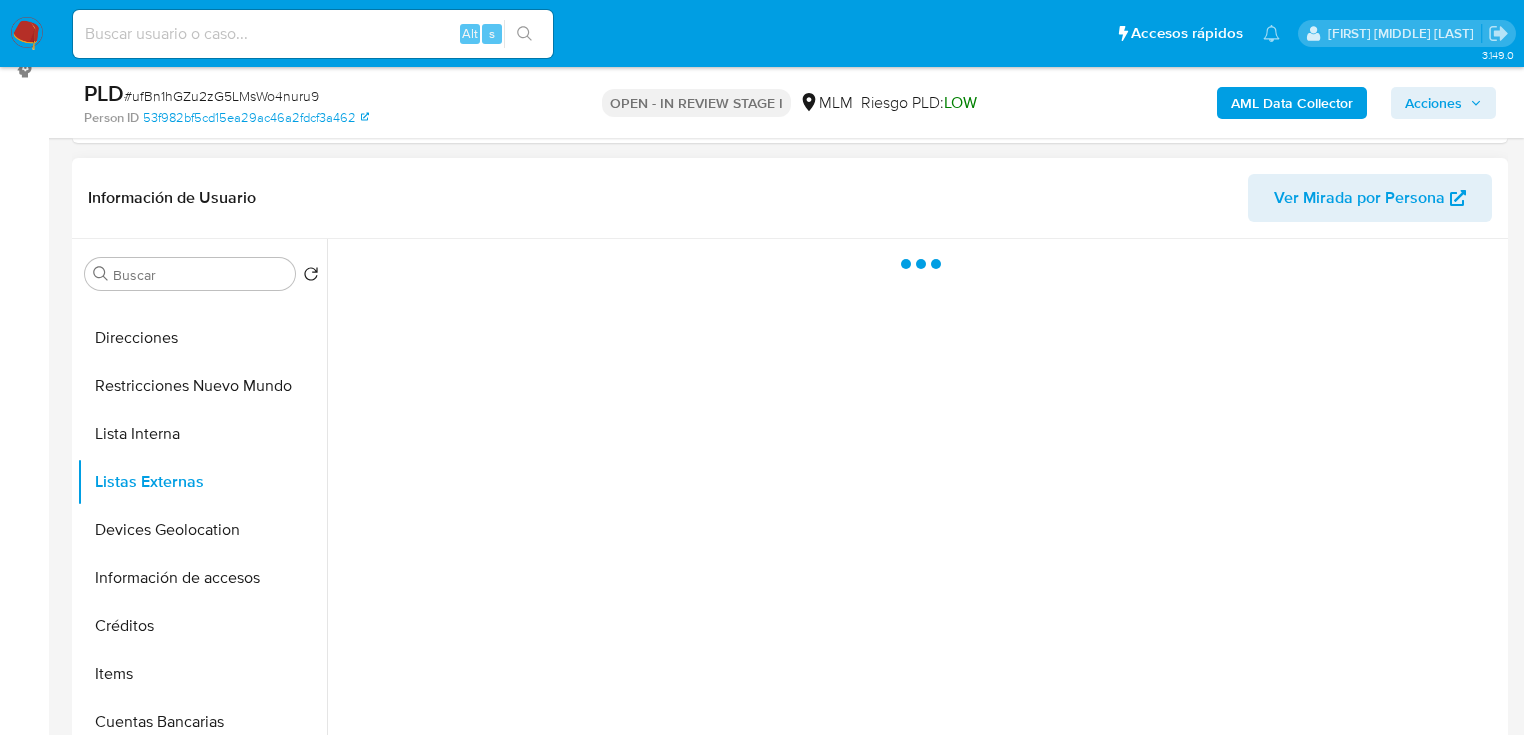 scroll, scrollTop: 320, scrollLeft: 0, axis: vertical 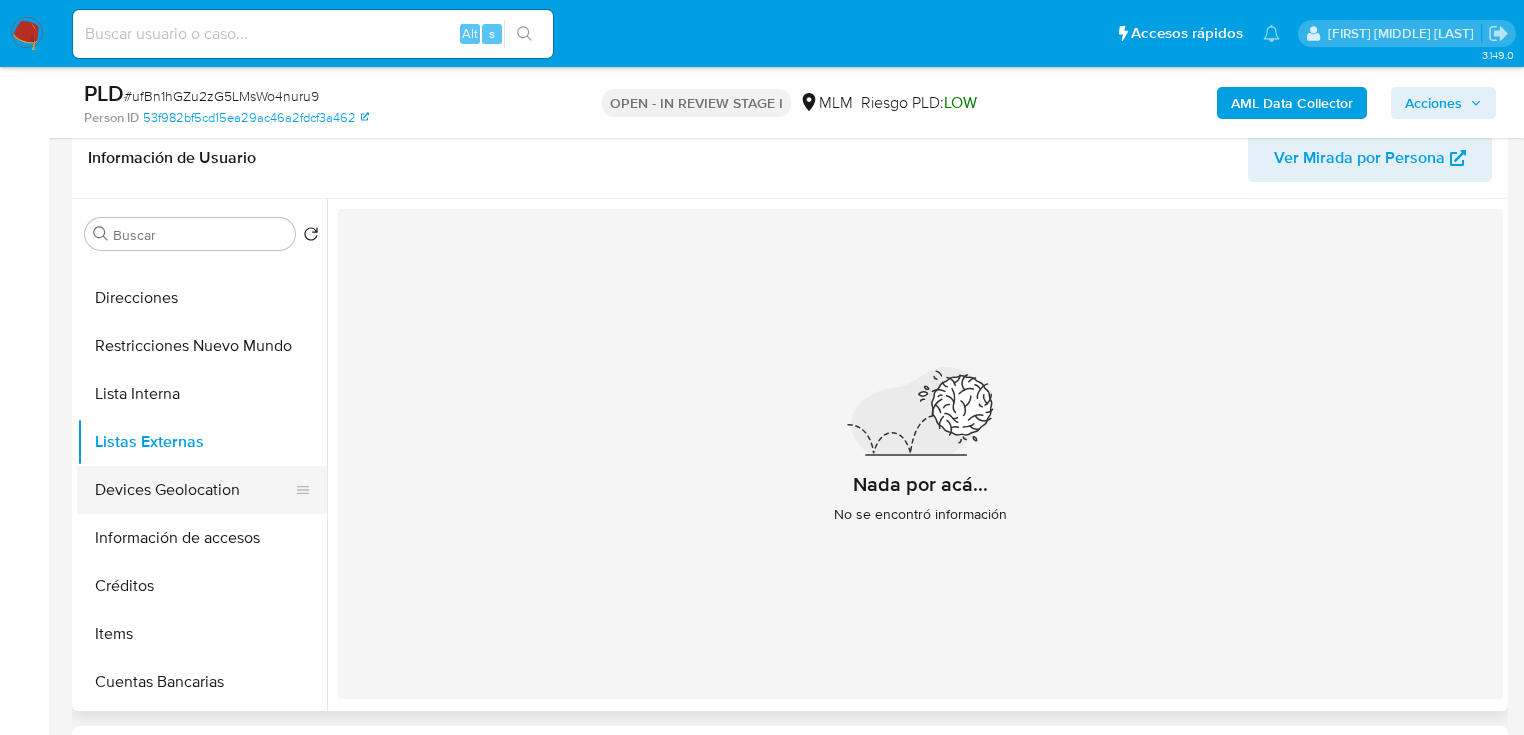 click on "Devices Geolocation" at bounding box center [194, 490] 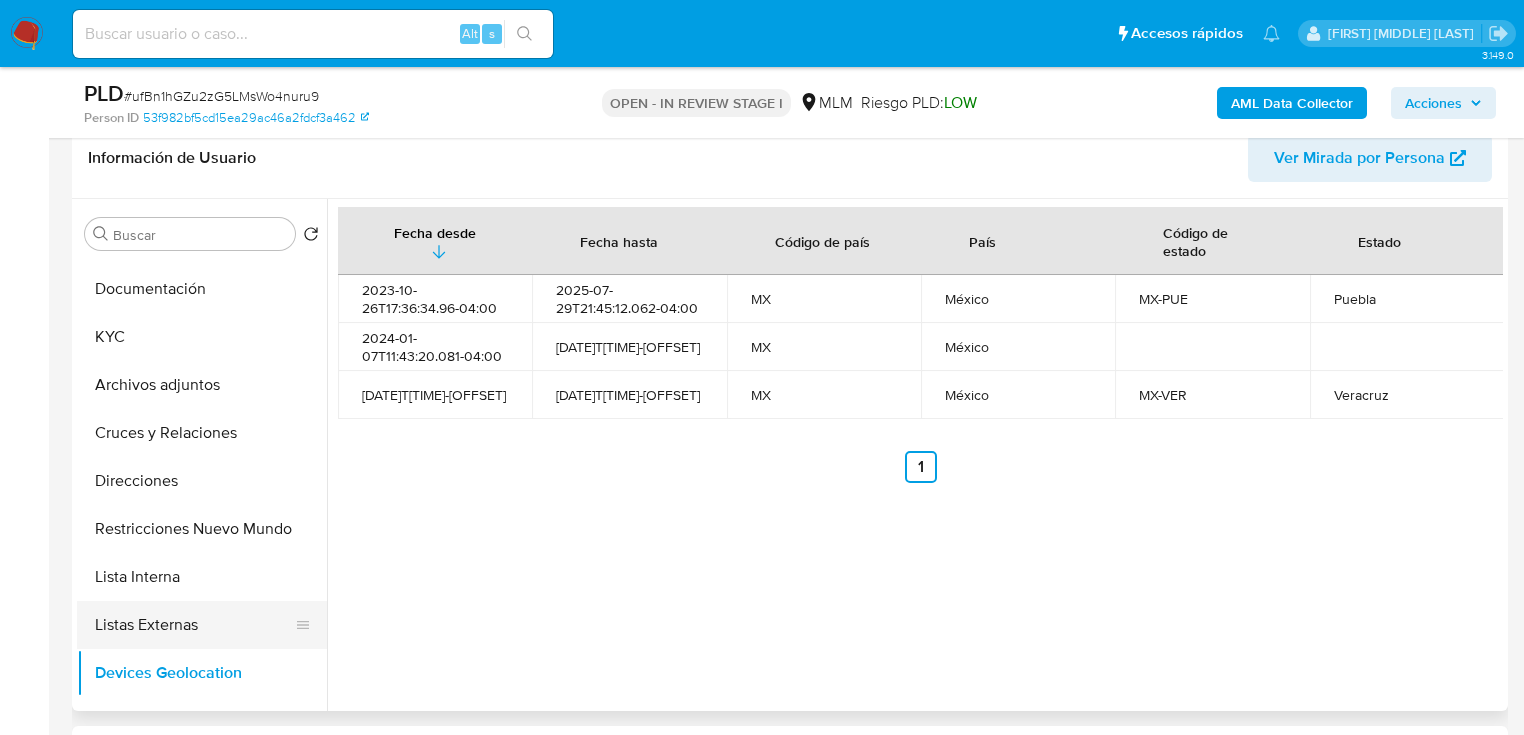 scroll, scrollTop: 0, scrollLeft: 0, axis: both 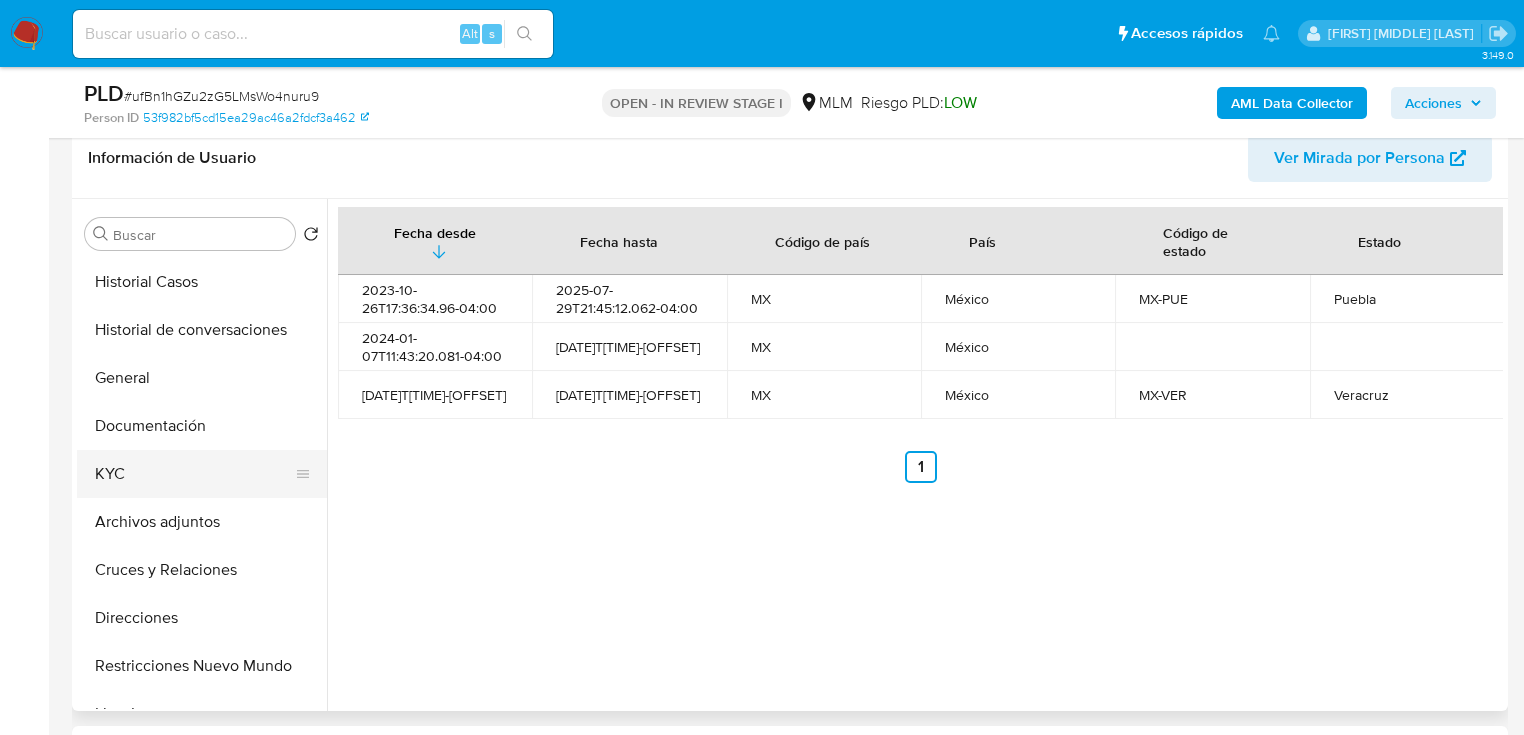 drag, startPoint x: 135, startPoint y: 467, endPoint x: 37, endPoint y: 468, distance: 98.005104 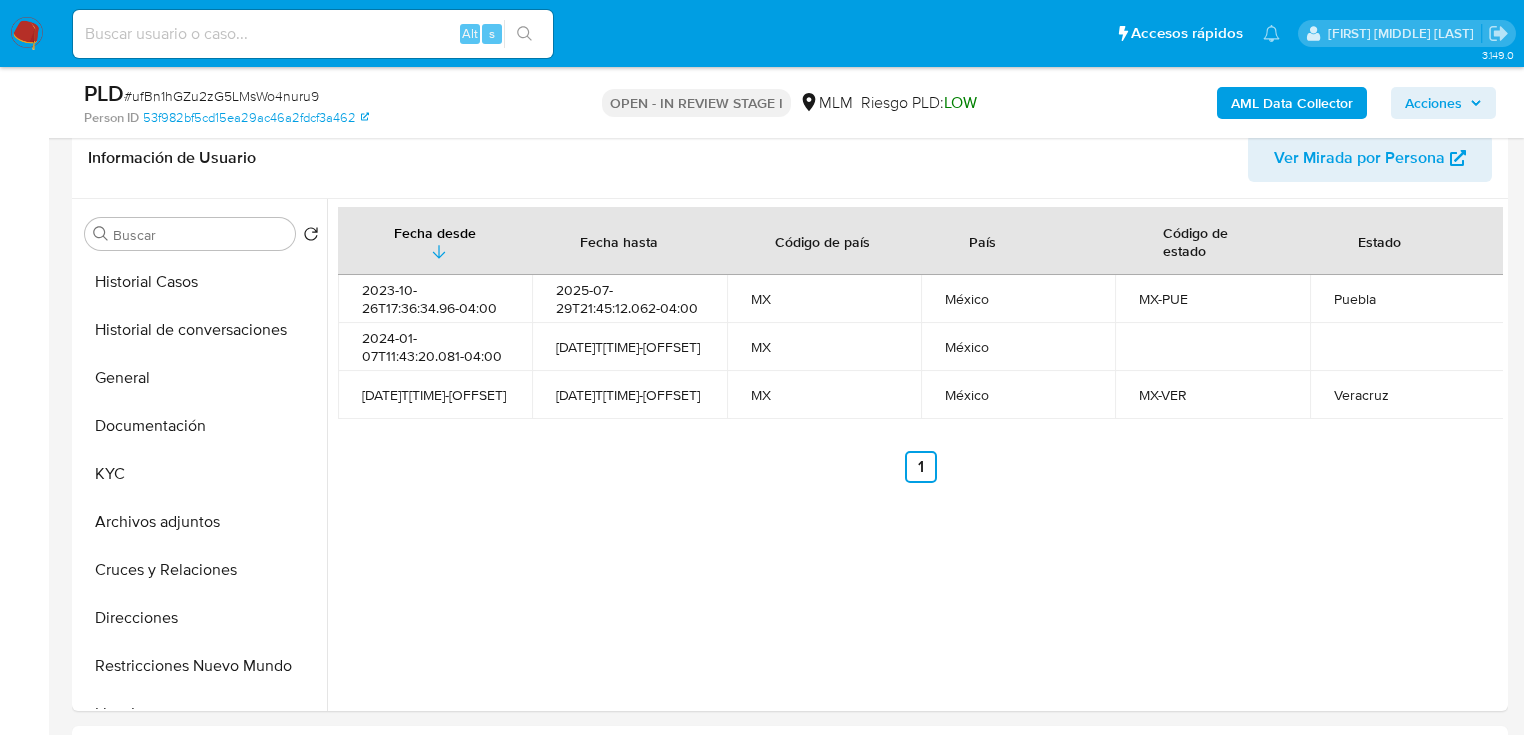 click on "KYC" at bounding box center [202, 474] 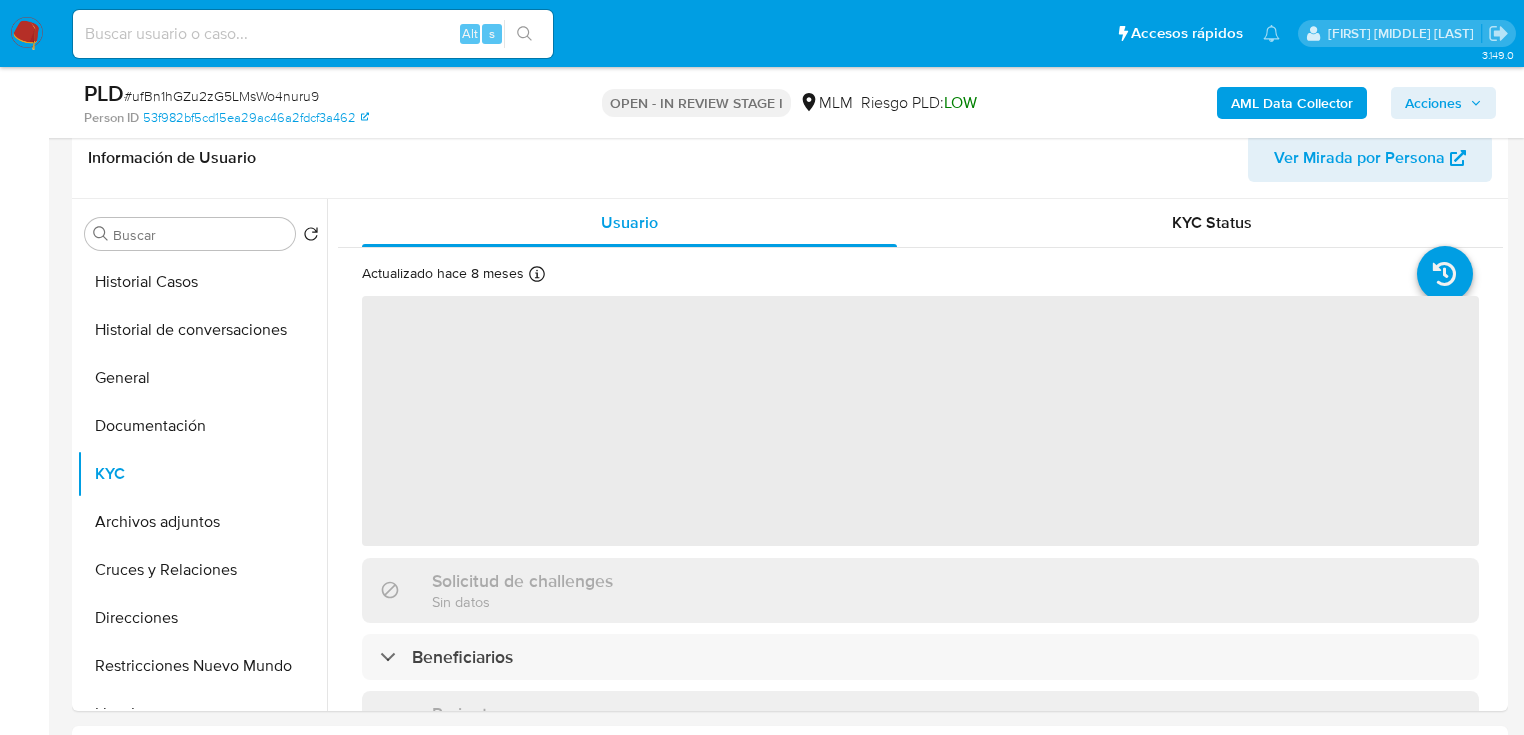type 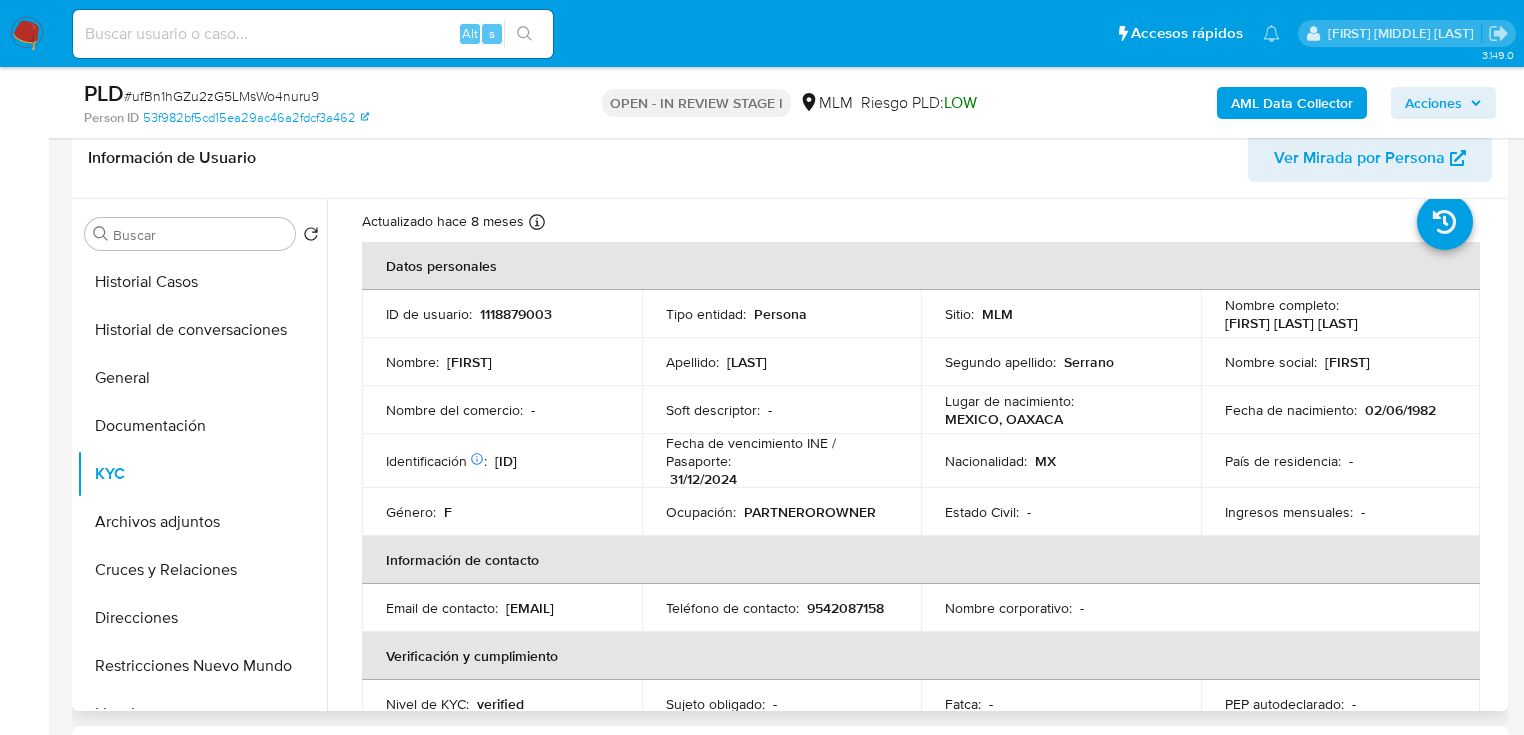 scroll, scrollTop: 80, scrollLeft: 0, axis: vertical 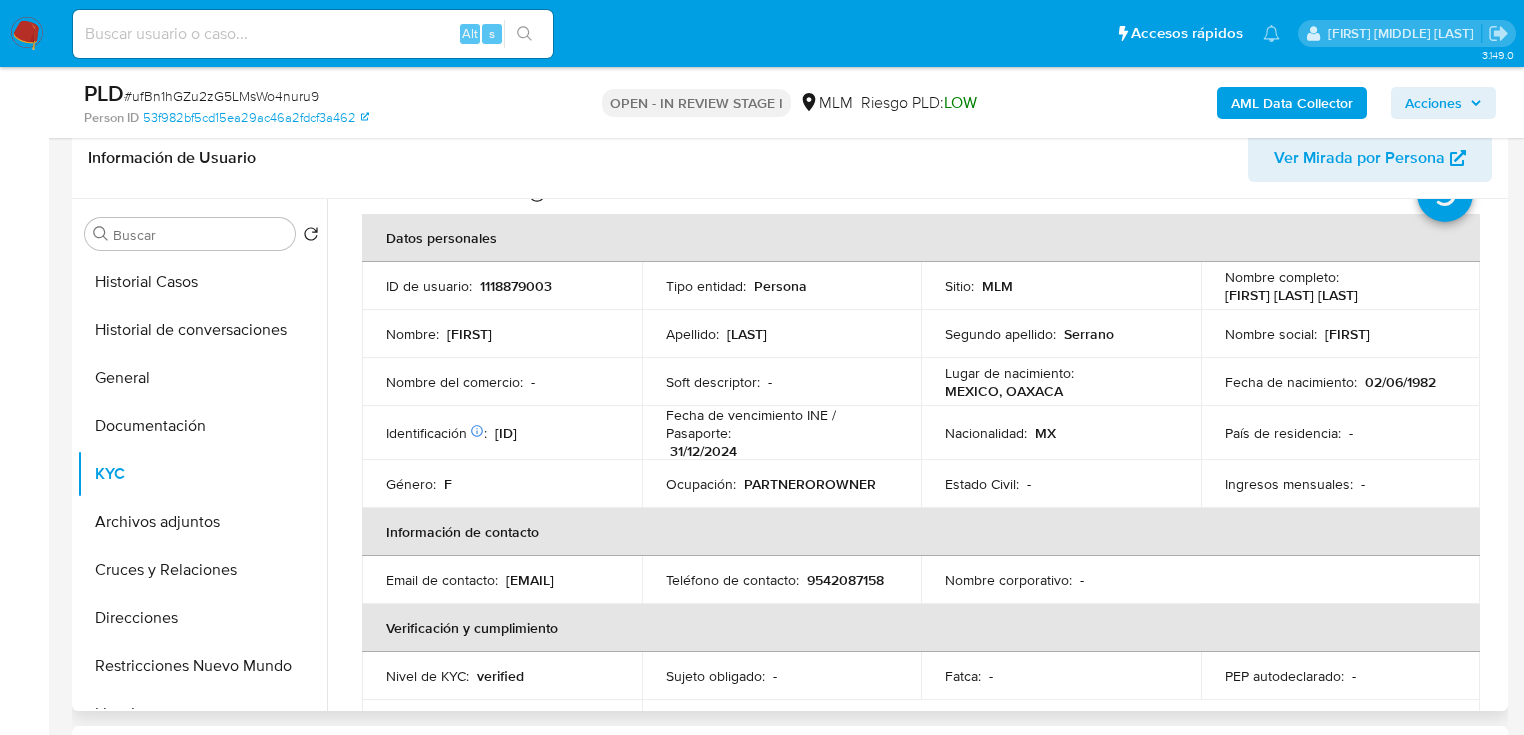 drag, startPoint x: 166, startPoint y: 429, endPoint x: 468, endPoint y: 420, distance: 302.13406 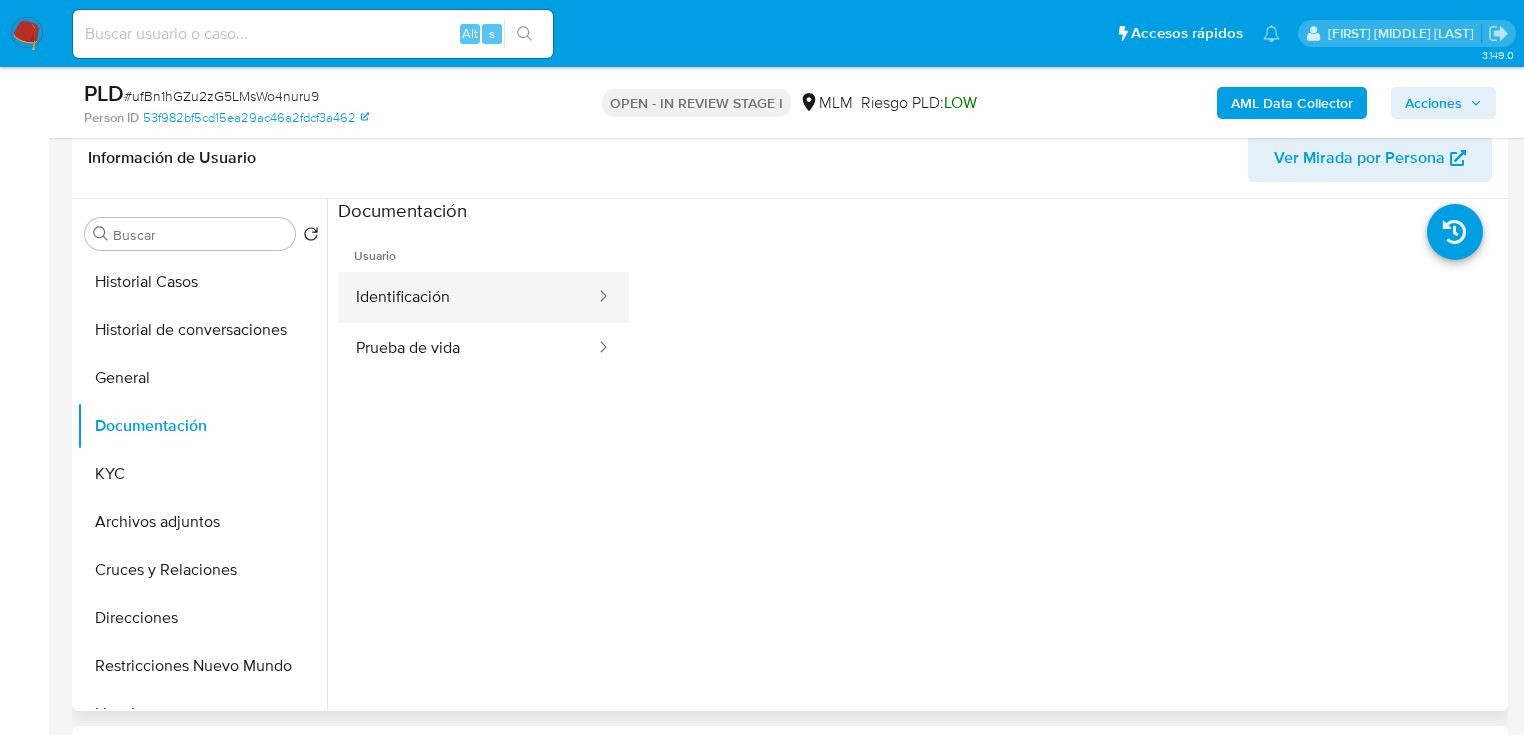 drag, startPoint x: 452, startPoint y: 326, endPoint x: 526, endPoint y: 281, distance: 86.608315 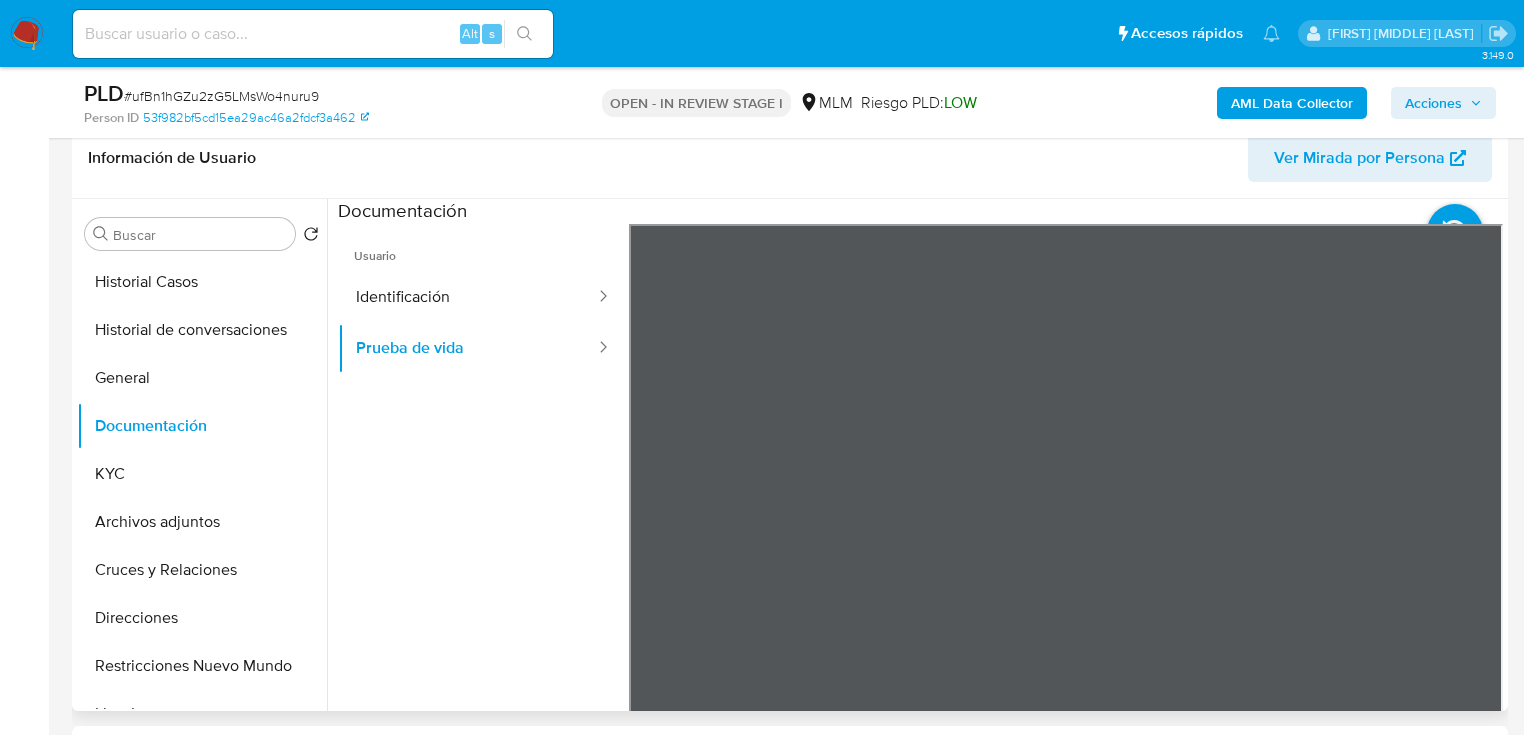 scroll, scrollTop: 60, scrollLeft: 0, axis: vertical 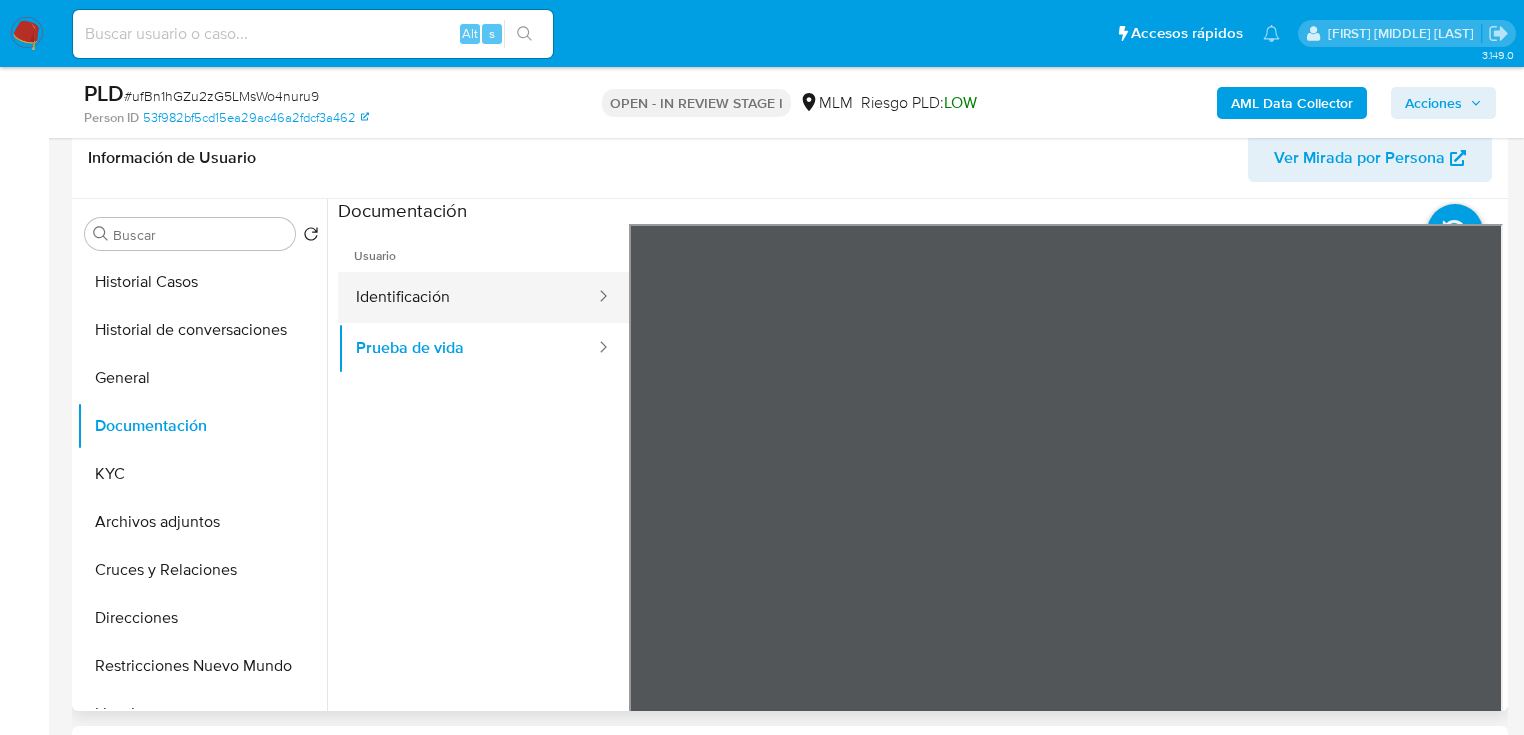 drag, startPoint x: 420, startPoint y: 289, endPoint x: 330, endPoint y: 374, distance: 123.79418 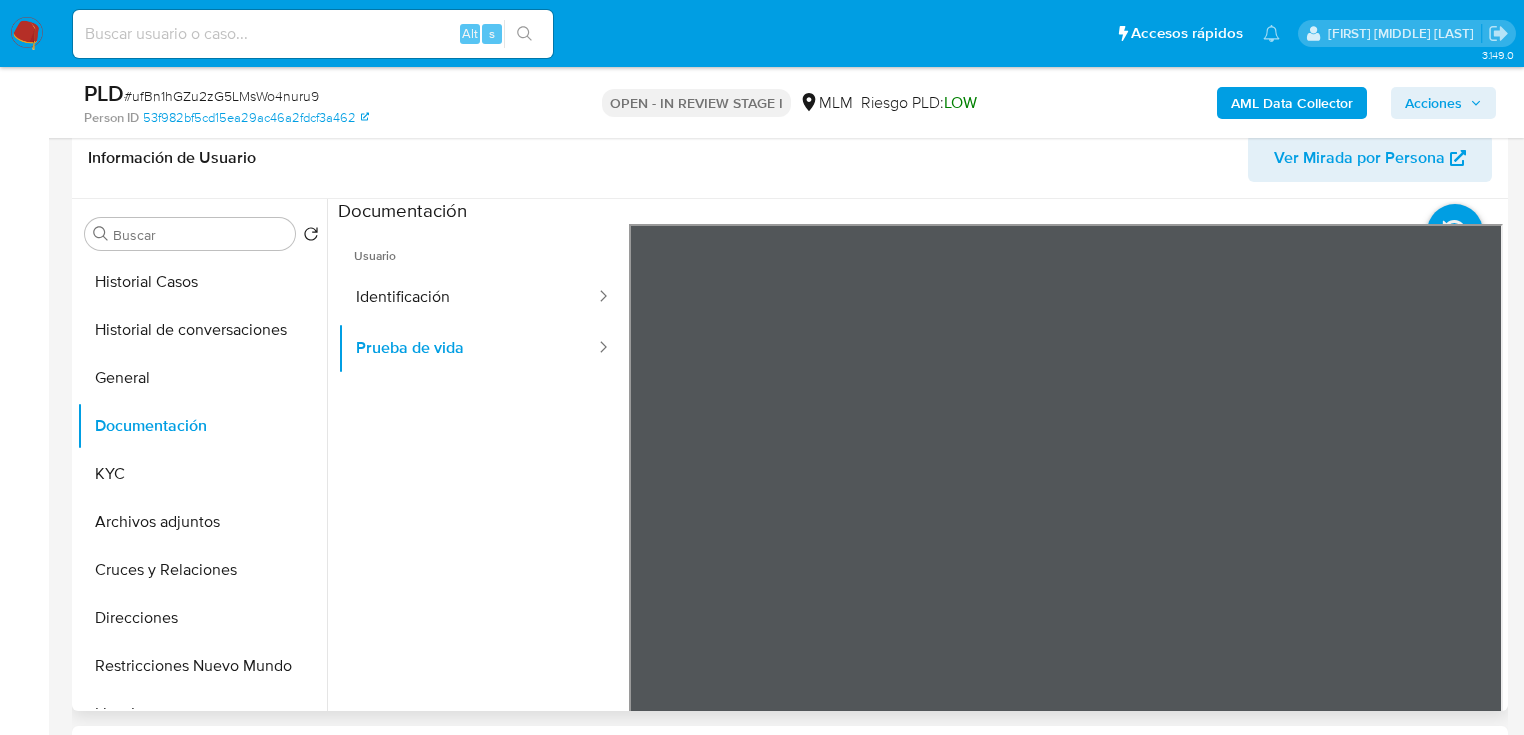 click on "Identificación" at bounding box center [467, 297] 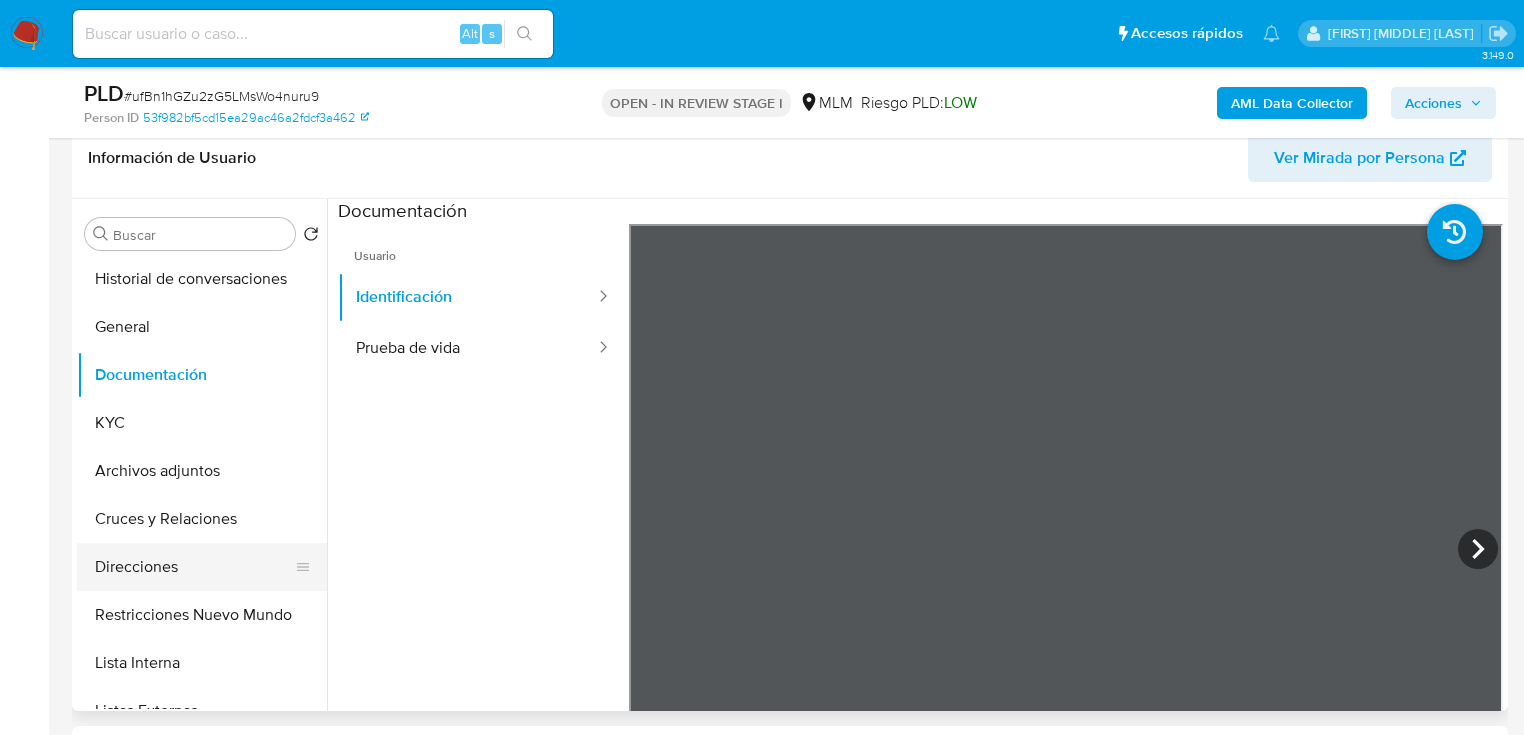 scroll, scrollTop: 80, scrollLeft: 0, axis: vertical 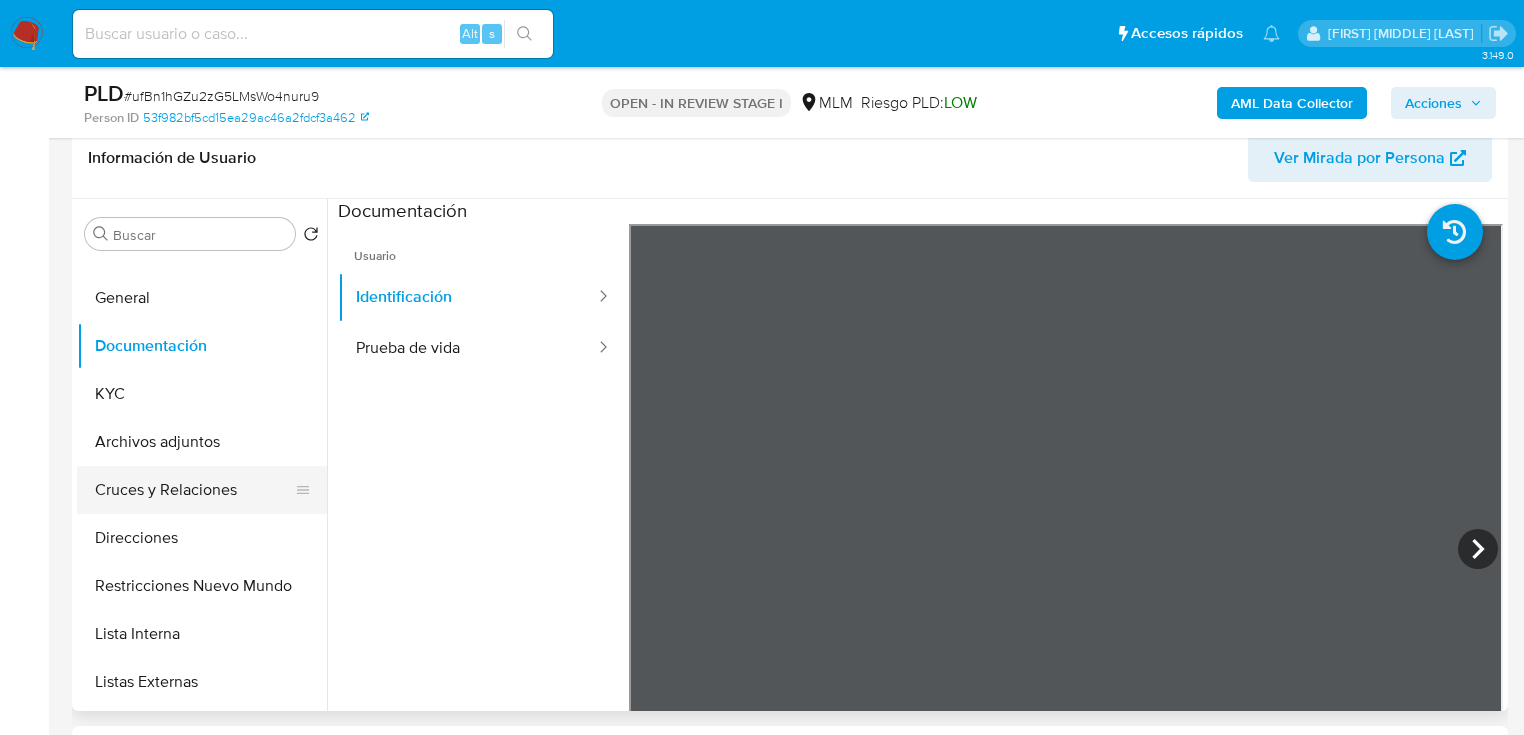 drag, startPoint x: 173, startPoint y: 491, endPoint x: 109, endPoint y: 490, distance: 64.00781 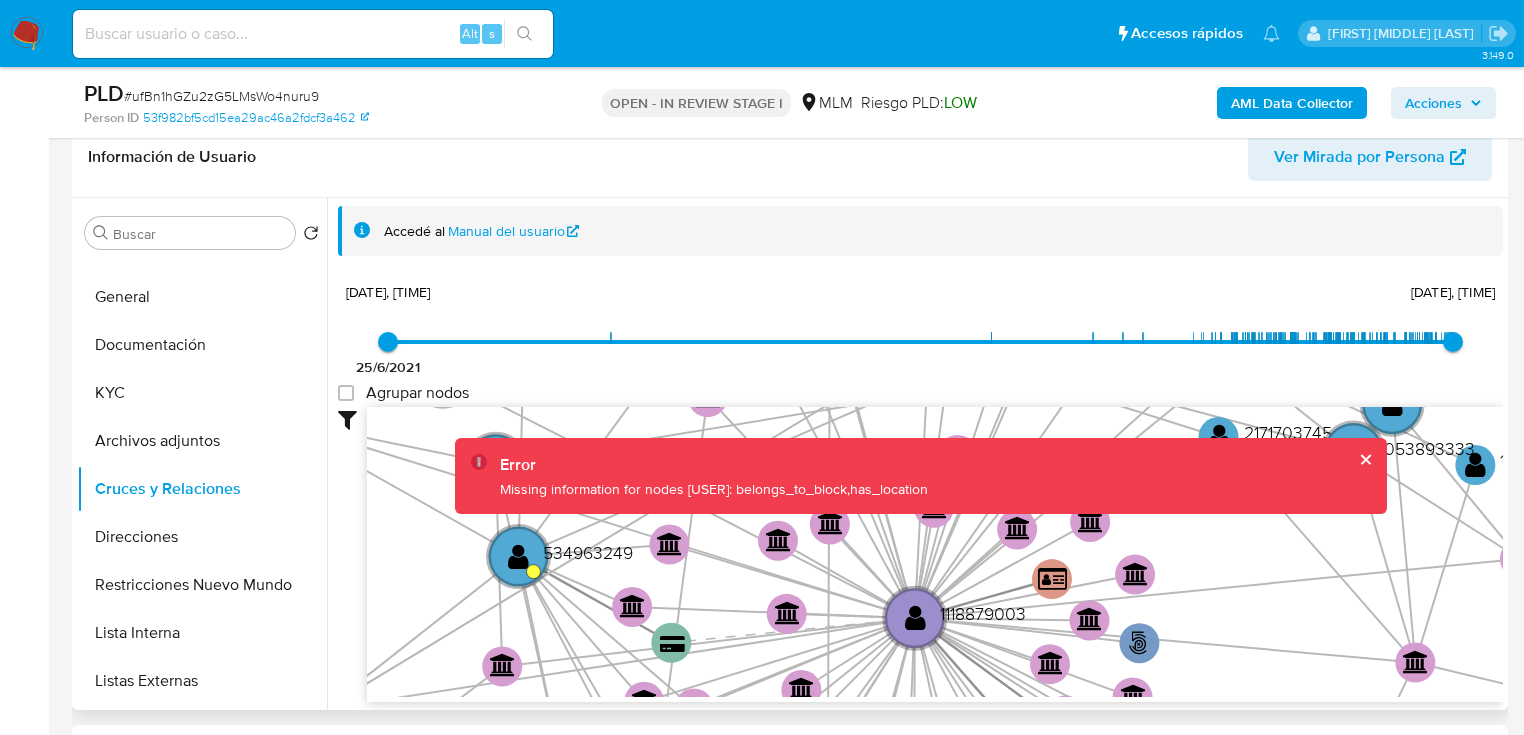 scroll, scrollTop: 320, scrollLeft: 0, axis: vertical 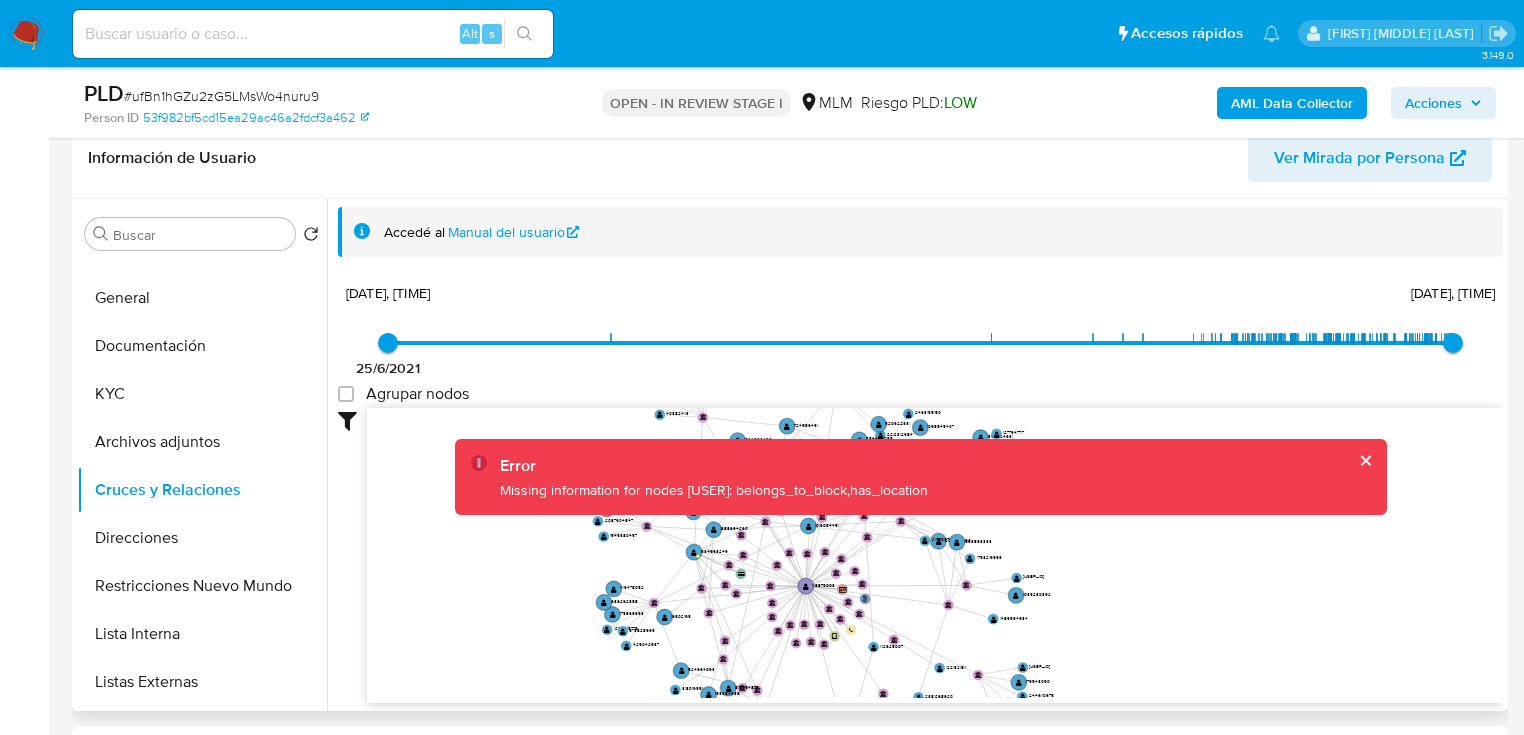 click at bounding box center (1364, 460) 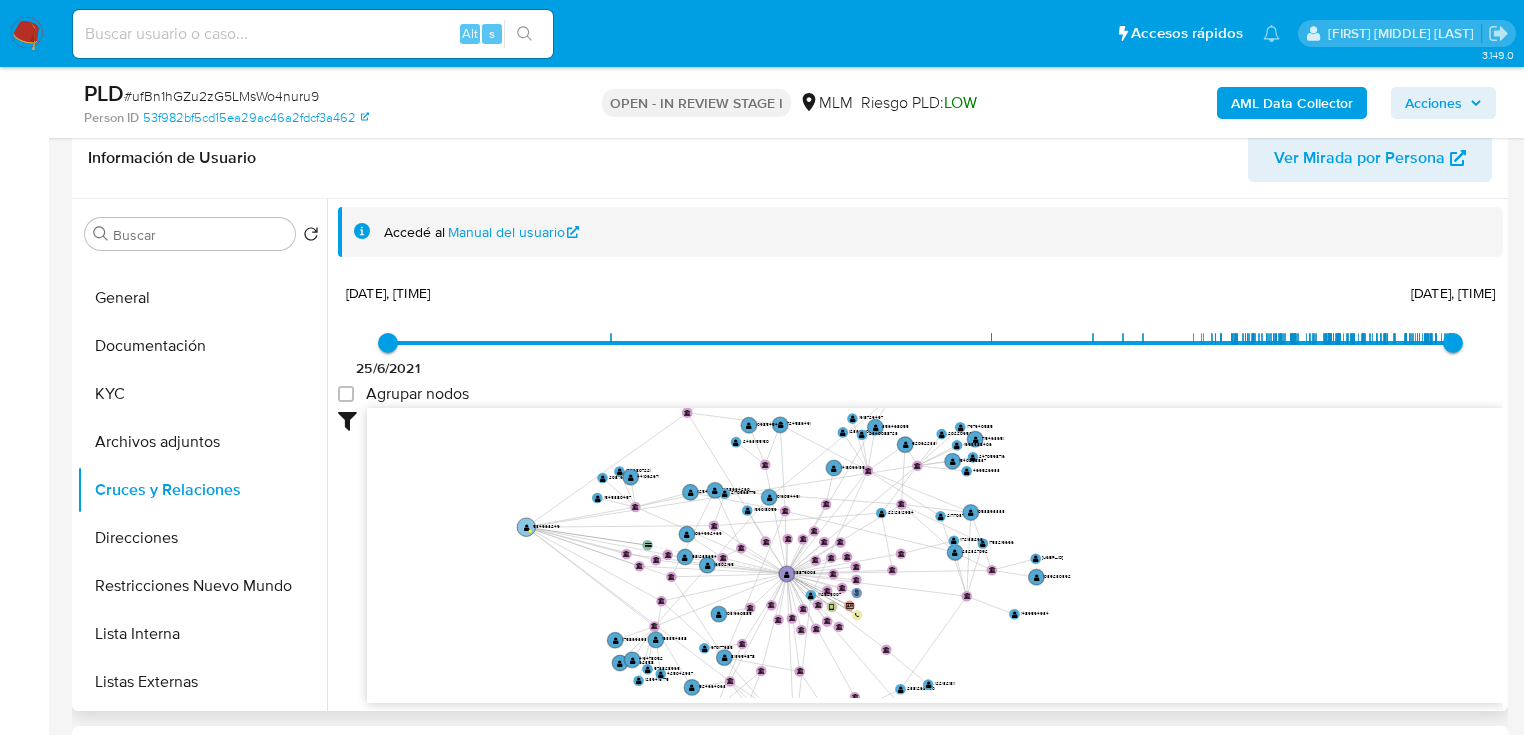 drag, startPoint x: 694, startPoint y: 552, endPoint x: 527, endPoint y: 528, distance: 168.71574 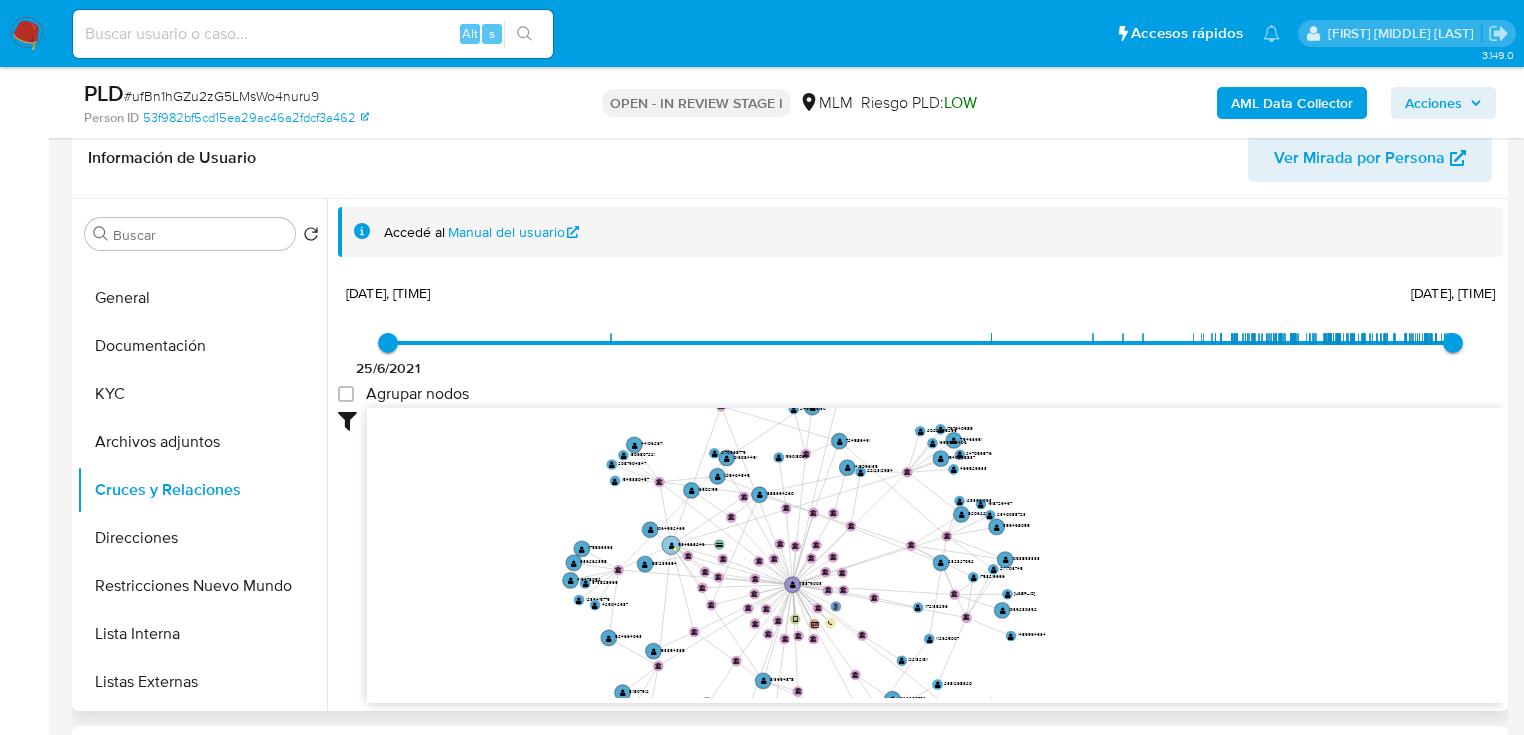 click 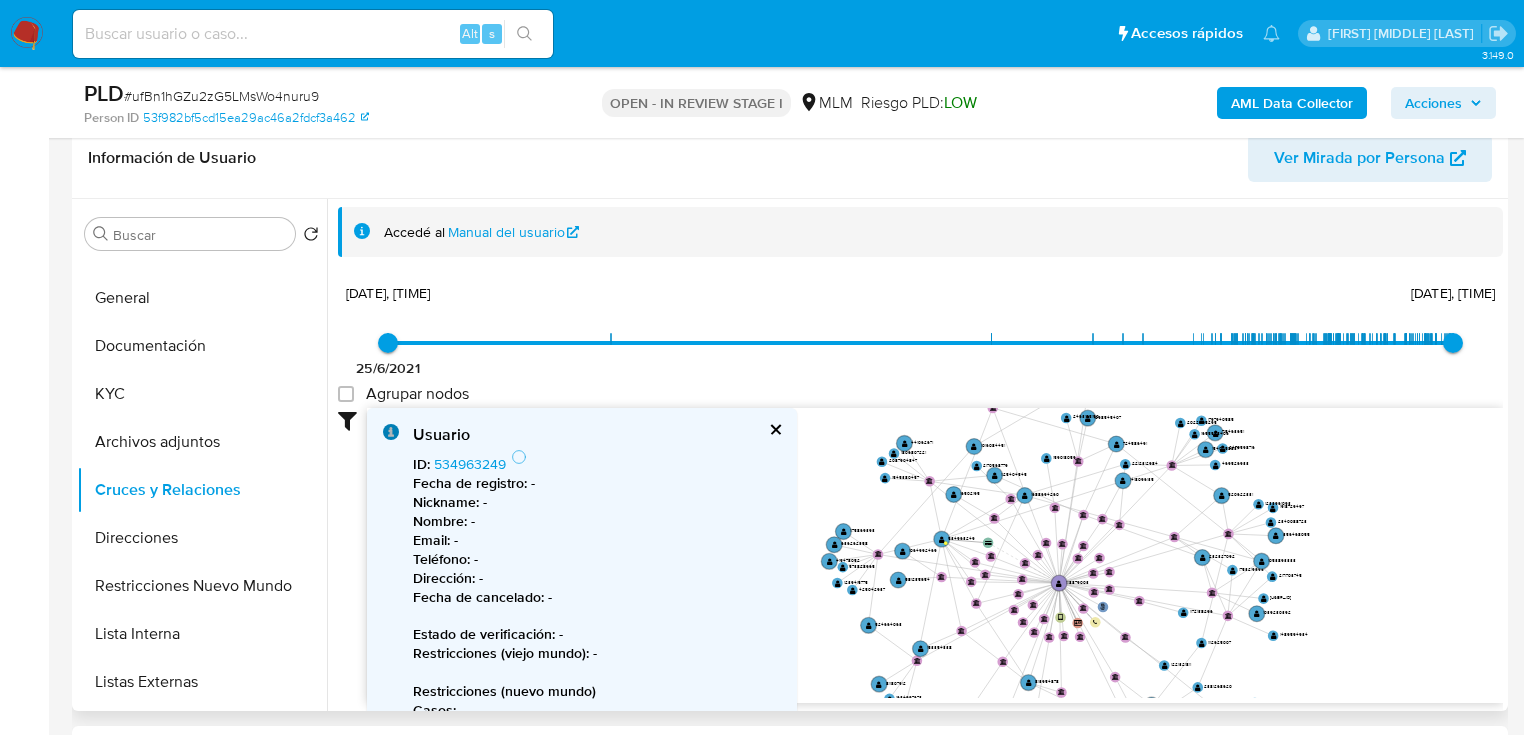 drag, startPoint x: 873, startPoint y: 547, endPoint x: 1130, endPoint y: 547, distance: 257 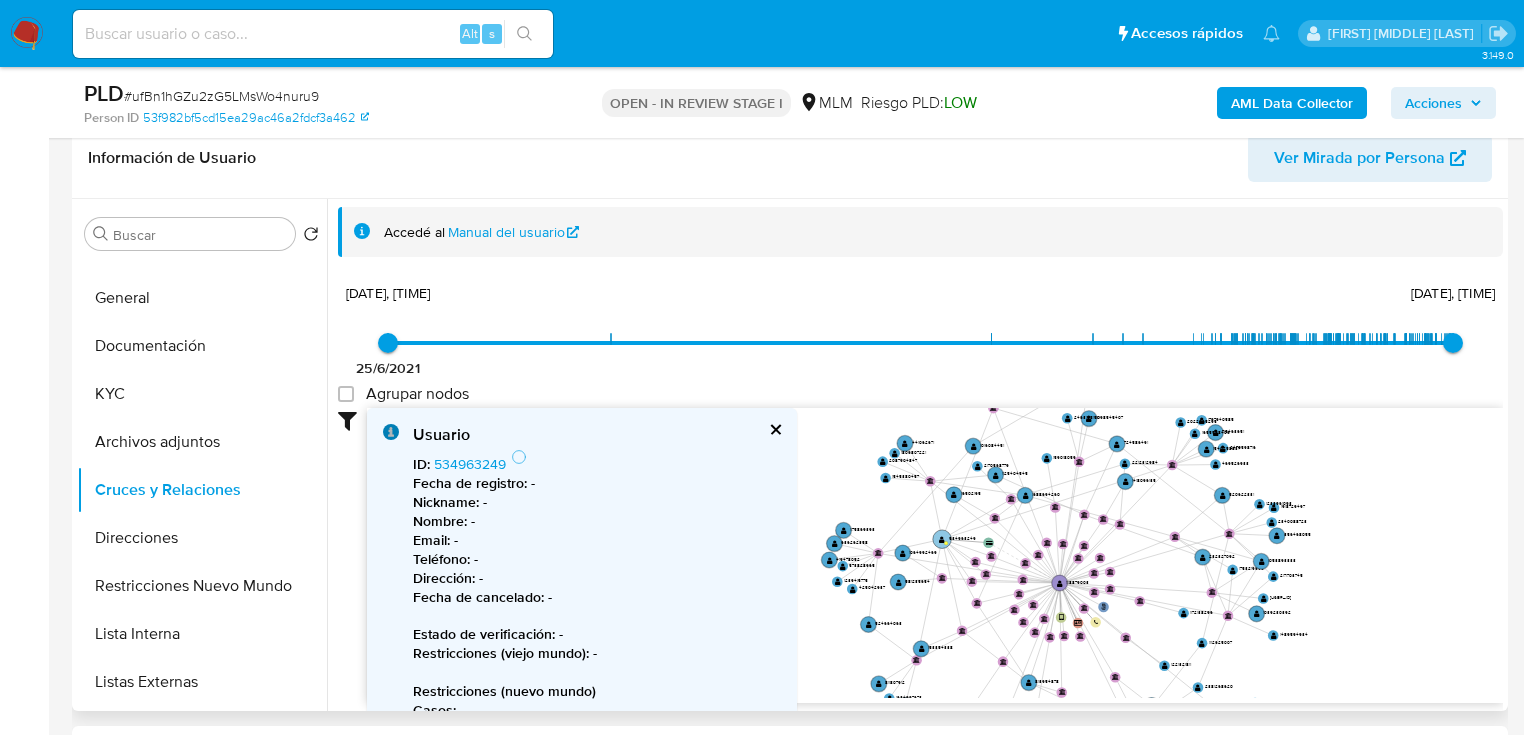 click 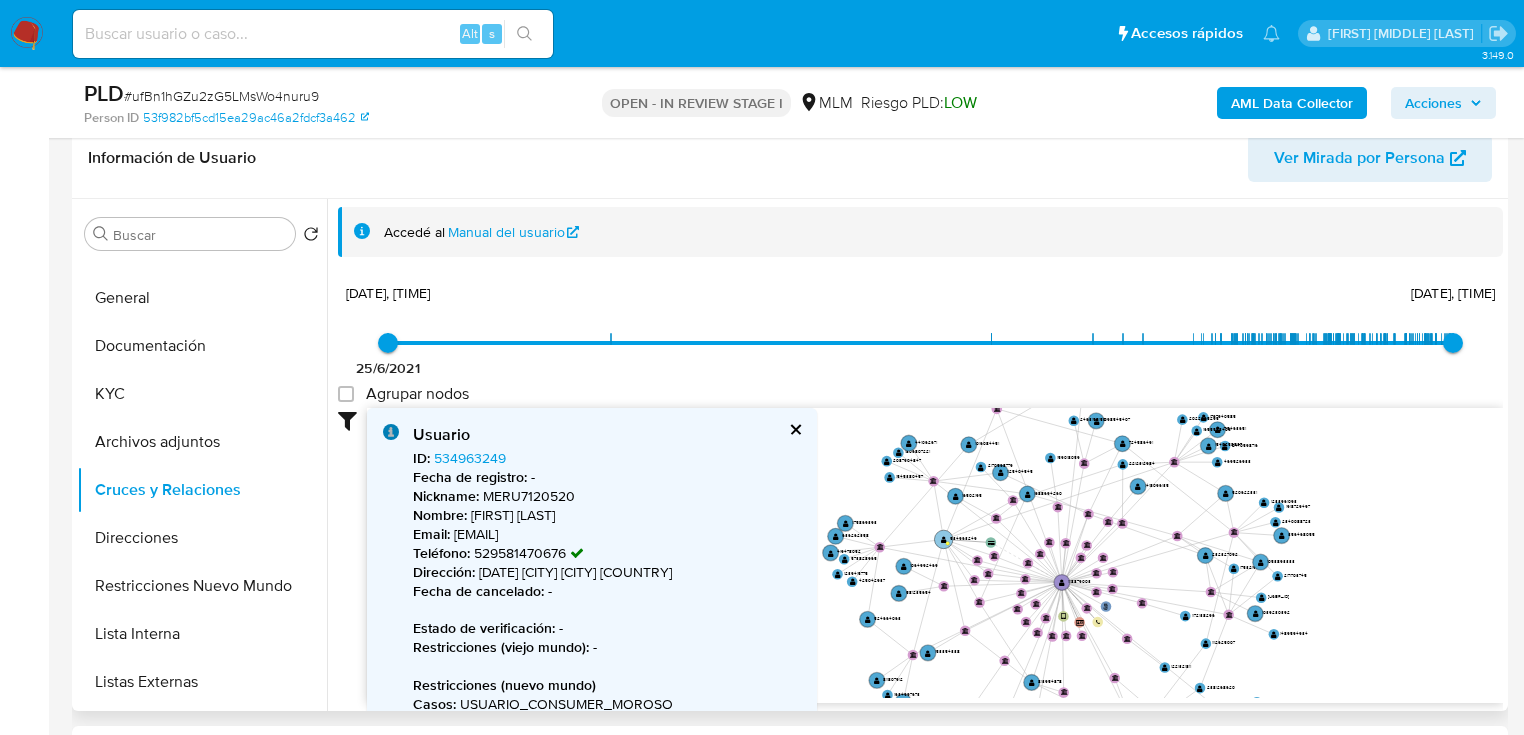 click on "" 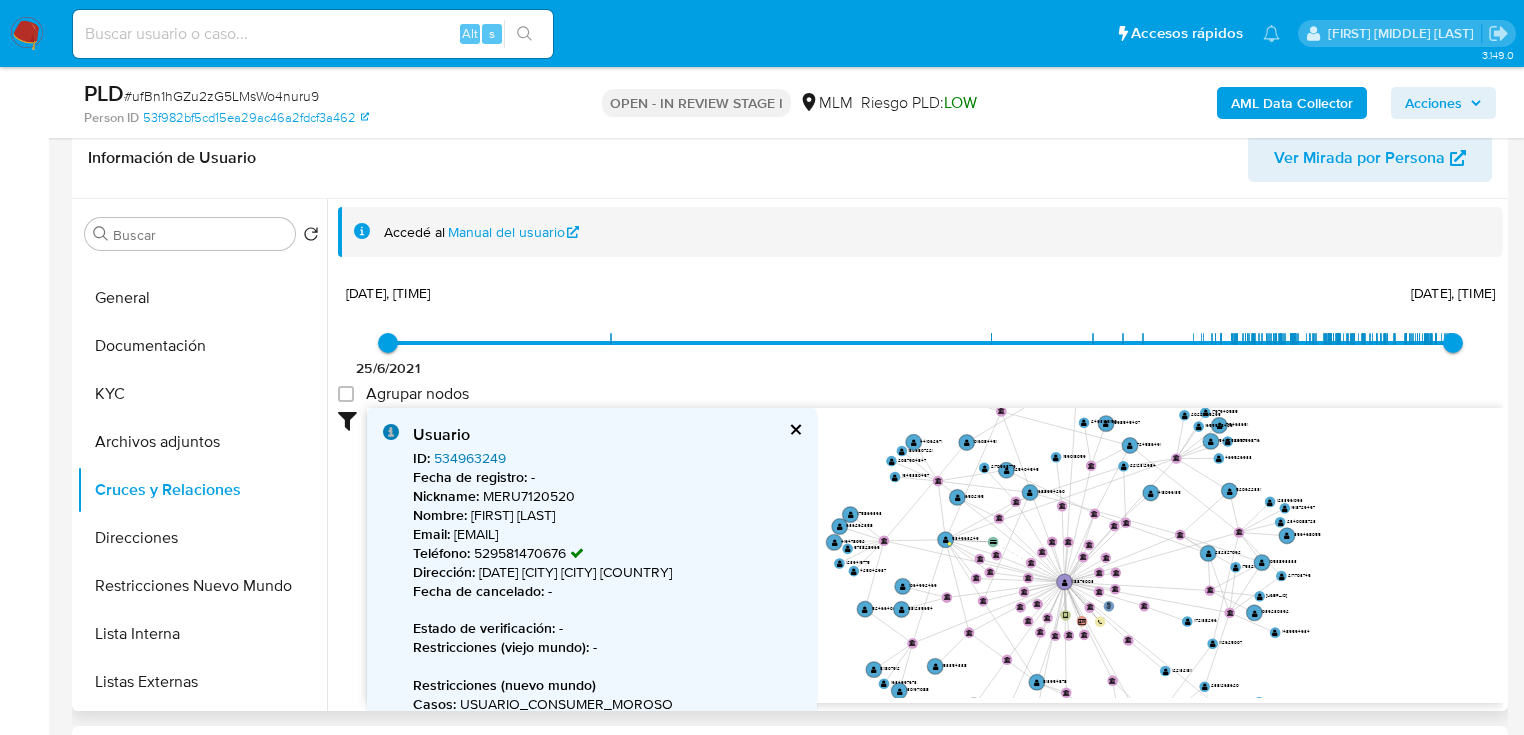 click on "534963249" at bounding box center [470, 458] 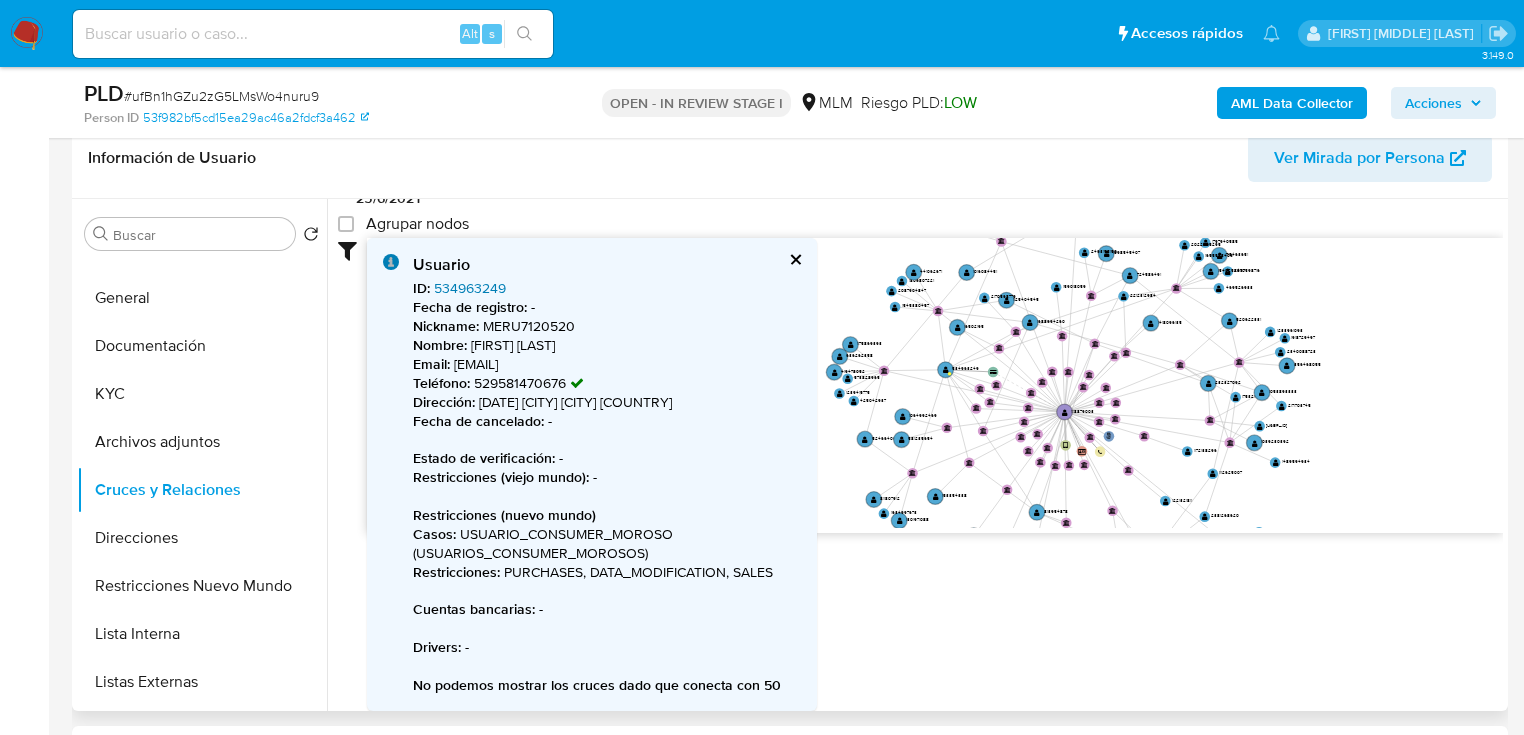 scroll, scrollTop: 181, scrollLeft: 0, axis: vertical 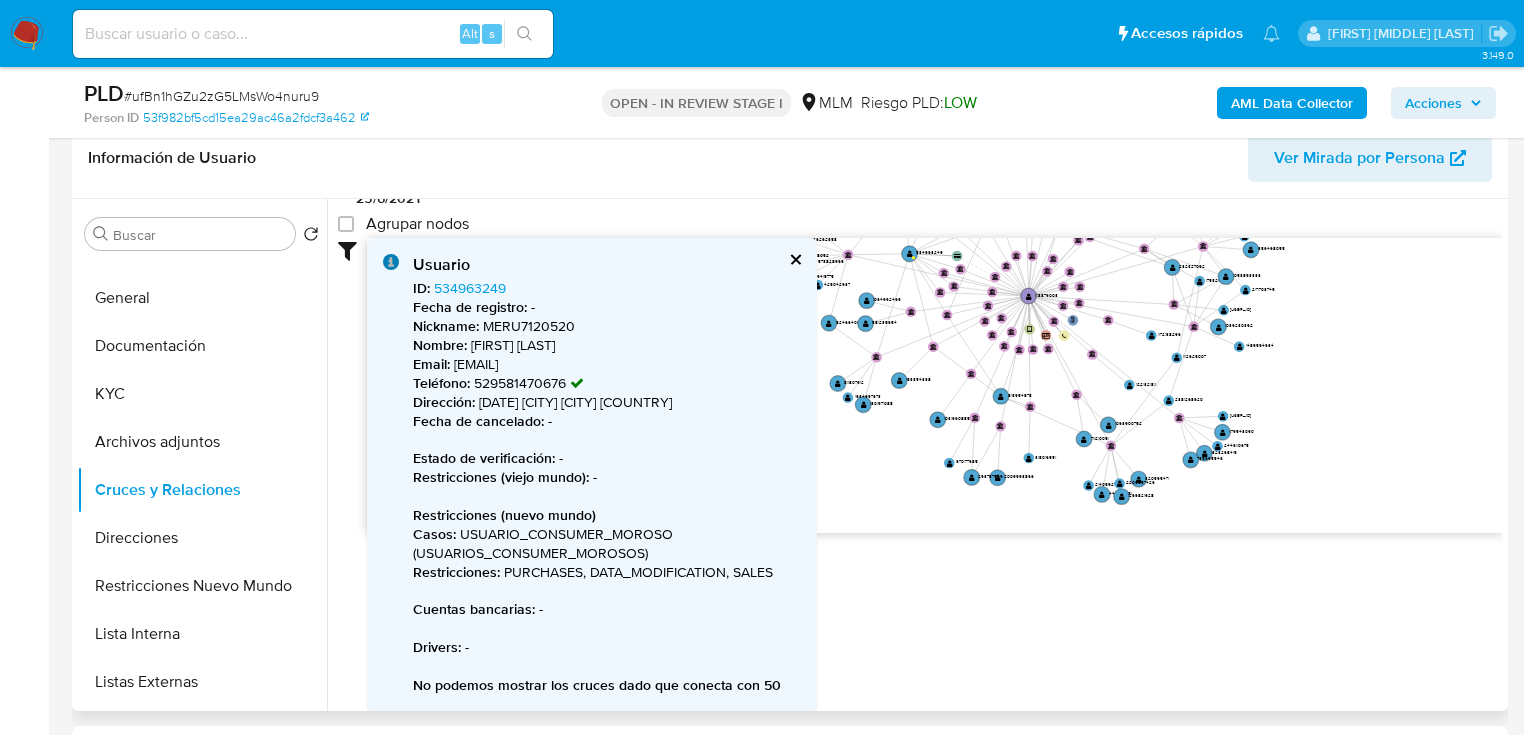 drag, startPoint x: 1132, startPoint y: 472, endPoint x: 1095, endPoint y: 351, distance: 126.53063 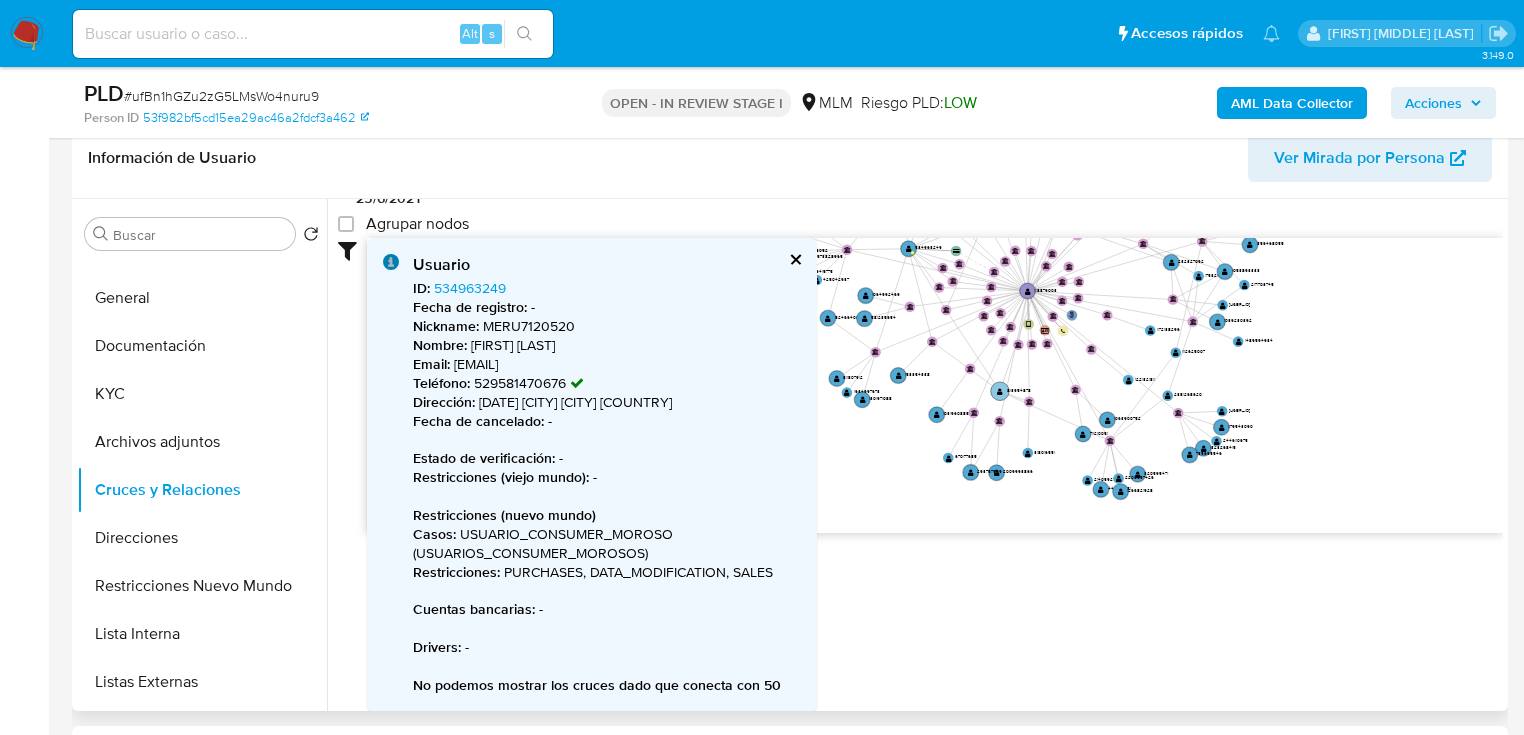 click 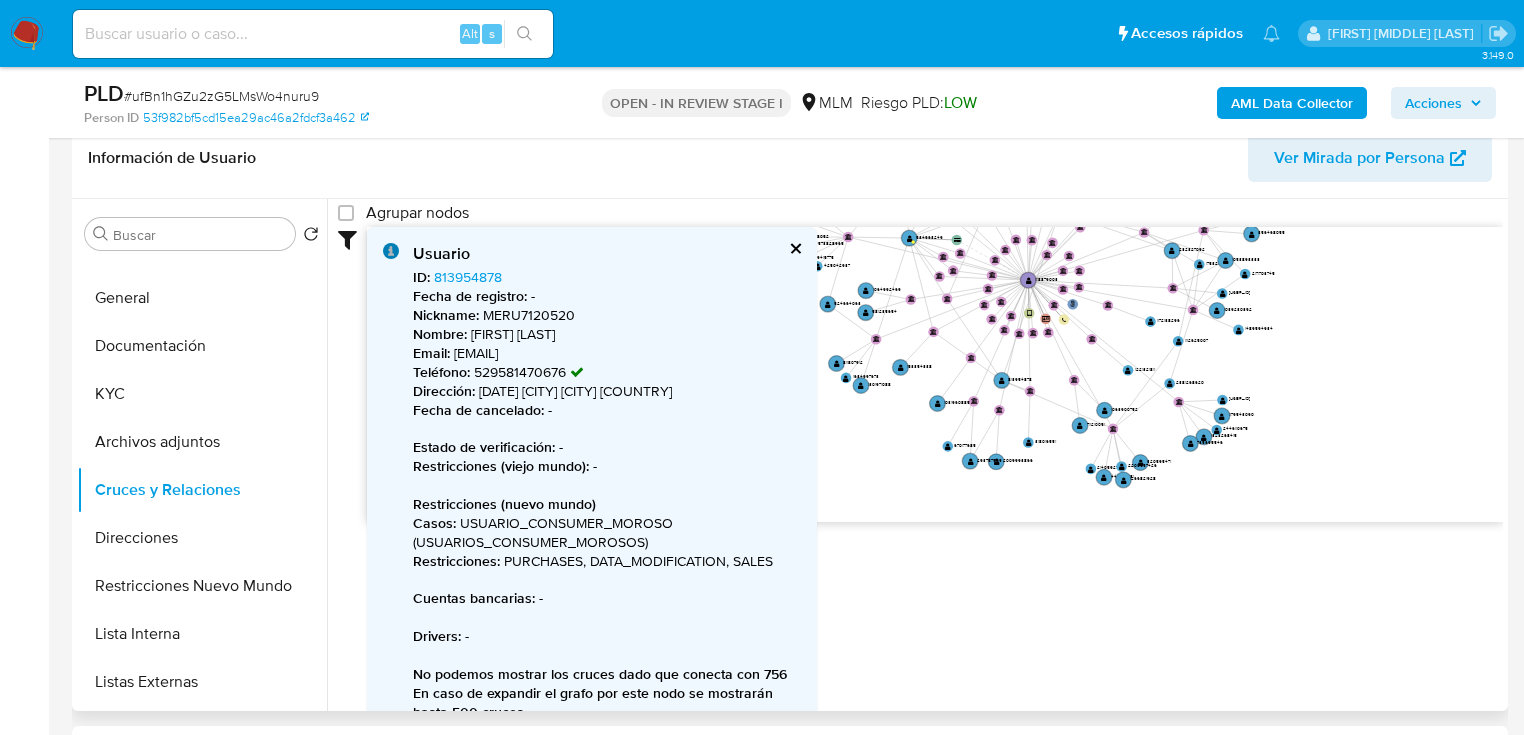 click on "phone-02b7bc365389169596dcaff6bdb9a8d3  user-1118879003  1118879003 person-53f982bf5cd15ea29ac46a2fdcf3a462  device-6536b641e06dcffbc47c3a32  card-TGQPHQVKMMJVCGJKGEKNSGCGOVIXJNDSCKAECUVX  bank_account-0df7c6234608e37ace637910916371d5  bank_account-4dcc38016533ac6f2b78803260c2a2b5  bank_account-3d9ae4d7f9364fbcc4ff86444c222854  bank_account-faeb6c15611b0c5a3ddece6ed2d2f7c1  bank_account-1a7c518000204d581ddb95f7d582c755  bank_account-f59d228a9cd098947c8b449f42374bd4  bank_account-85d88c7d329e1c405ffa2b28e1147db6  bank_account-410cffa50bb012e3a0d28905c7dca8a9  bank_account-71a0836bdadf6a82c5bcb59d265398d3  bank_account-3cd08bc06731a3be4ab080bf5d4c8bb2  bank_account-4e86e85bc53b6dcee2217a8ec7a442ff  bank_account-af213f861e0e7d71388d70fb596ae65f  bank_account-b64e4022f769ad20854e23a7e5e15fb7  bank_account-3168df80bd7a3c86a071ea5620b6e5f9  bank_account-d99c359a8d9e8944538bb2fd12706a07  bank_account-9709421a5a3b679347f11daf372263e2      " 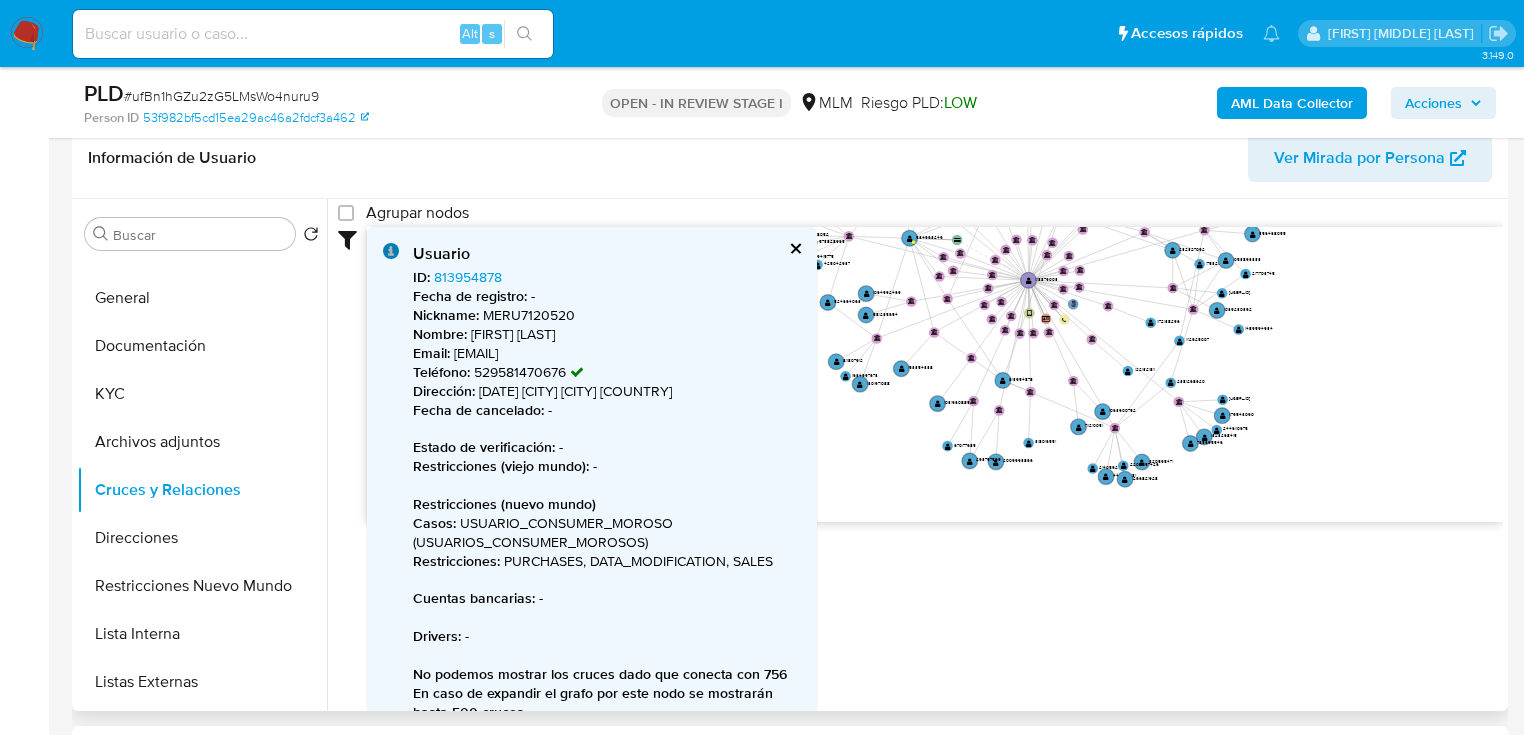 click on "phone-02b7bc365389169596dcaff6bdb9a8d3  user-1118879003  1118879003 person-53f982bf5cd15ea29ac46a2fdcf3a462  device-6536b641e06dcffbc47c3a32  card-TGQPHQVKMMJVCGJKGEKNSGCGOVIXJNDSCKAECUVX  bank_account-0df7c6234608e37ace637910916371d5  bank_account-4dcc38016533ac6f2b78803260c2a2b5  bank_account-3d9ae4d7f9364fbcc4ff86444c222854  bank_account-faeb6c15611b0c5a3ddece6ed2d2f7c1  bank_account-1a7c518000204d581ddb95f7d582c755  bank_account-f59d228a9cd098947c8b449f42374bd4  bank_account-85d88c7d329e1c405ffa2b28e1147db6  bank_account-410cffa50bb012e3a0d28905c7dca8a9  bank_account-71a0836bdadf6a82c5bcb59d265398d3  bank_account-3cd08bc06731a3be4ab080bf5d4c8bb2  bank_account-4e86e85bc53b6dcee2217a8ec7a442ff  bank_account-af213f861e0e7d71388d70fb596ae65f  bank_account-b64e4022f769ad20854e23a7e5e15fb7  bank_account-3168df80bd7a3c86a071ea5620b6e5f9  bank_account-d99c359a8d9e8944538bb2fd12706a07  bank_account-9709421a5a3b679347f11daf372263e2      " 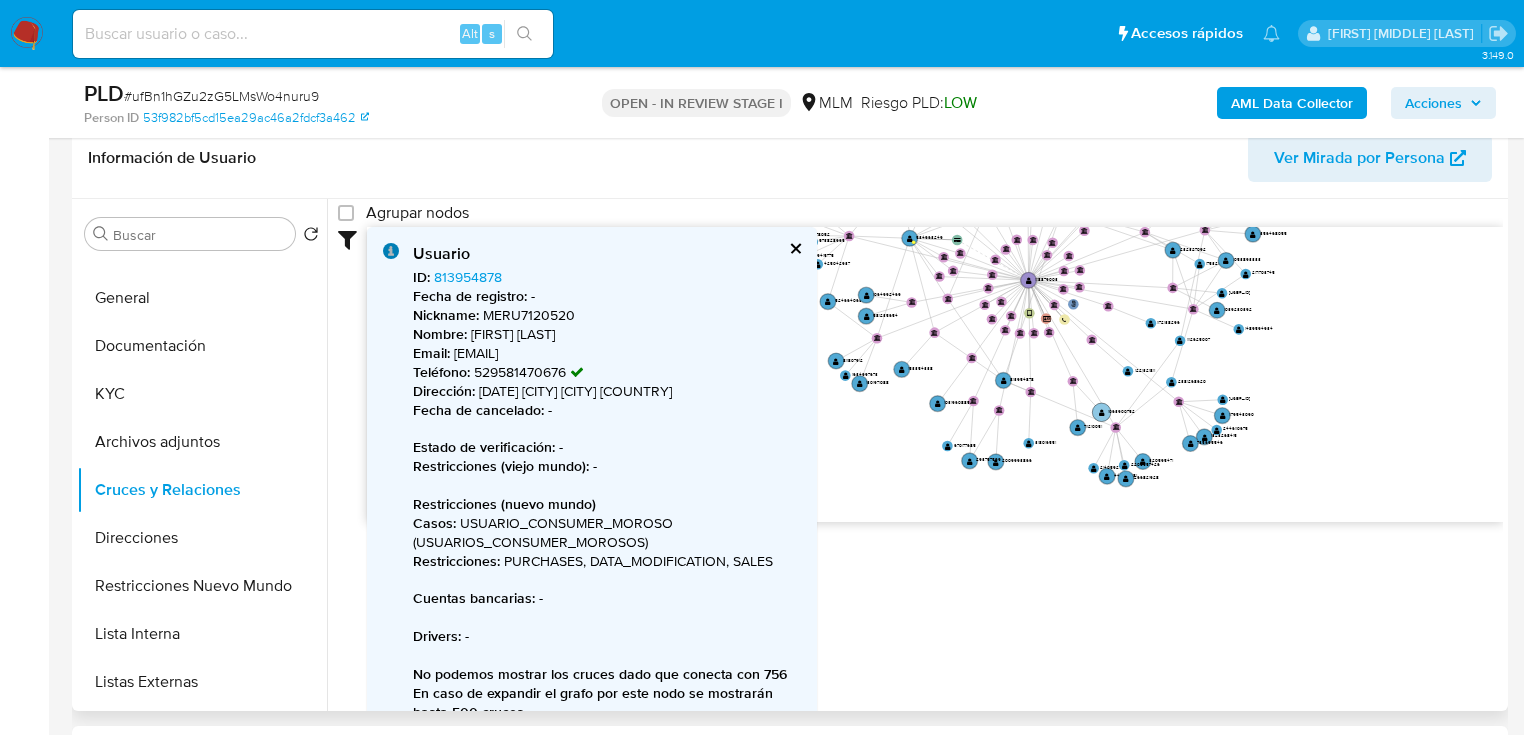 click 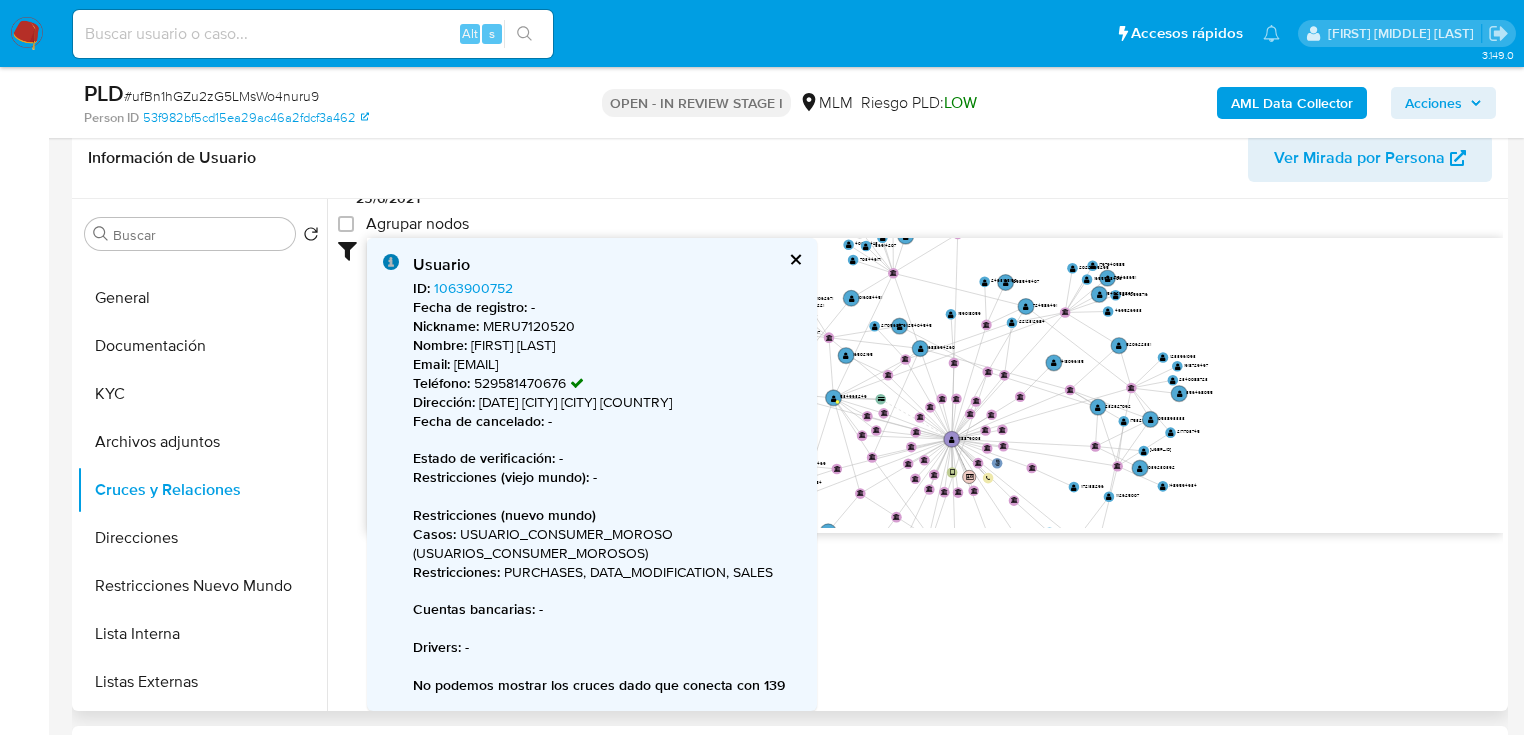 drag, startPoint x: 858, startPoint y: 424, endPoint x: 949, endPoint y: 483, distance: 108.45275 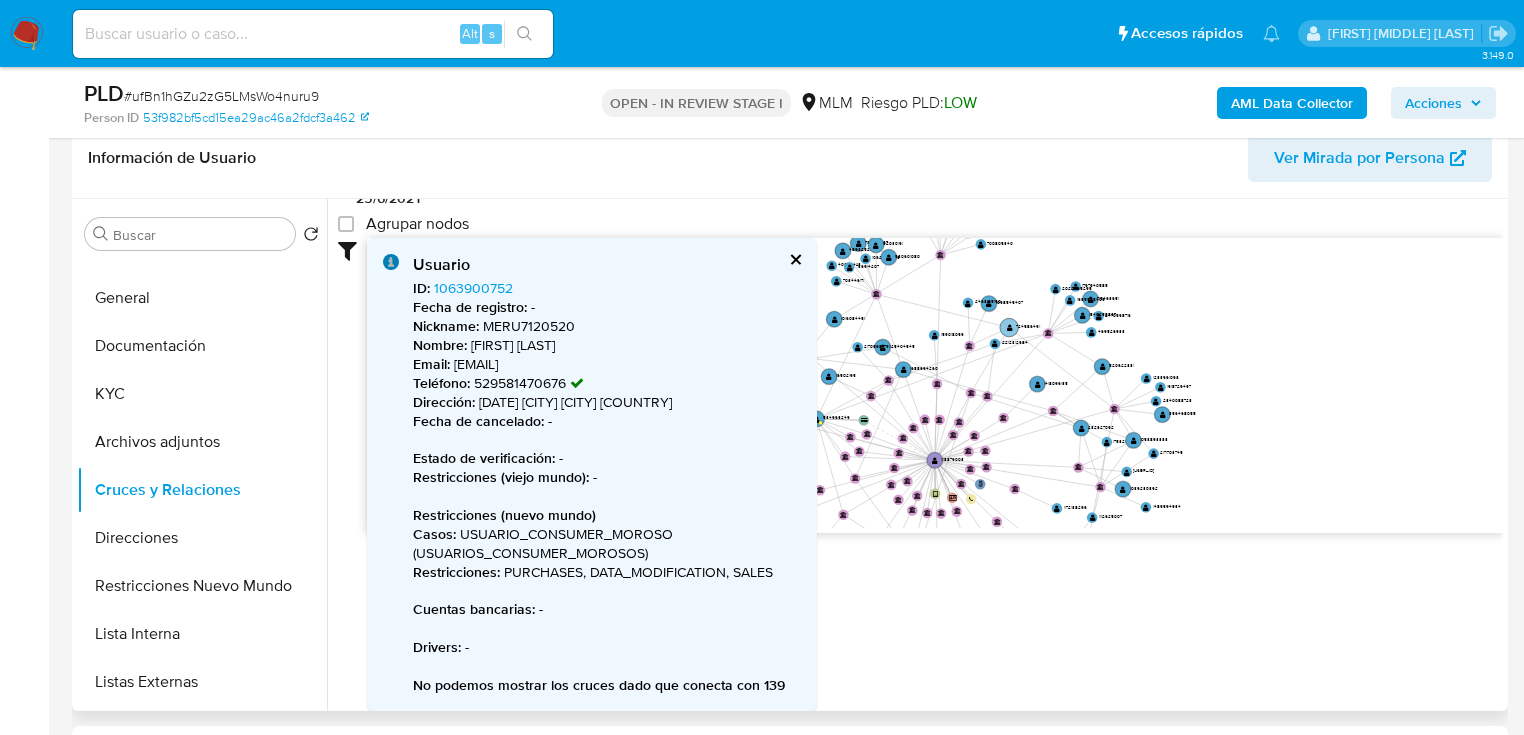click 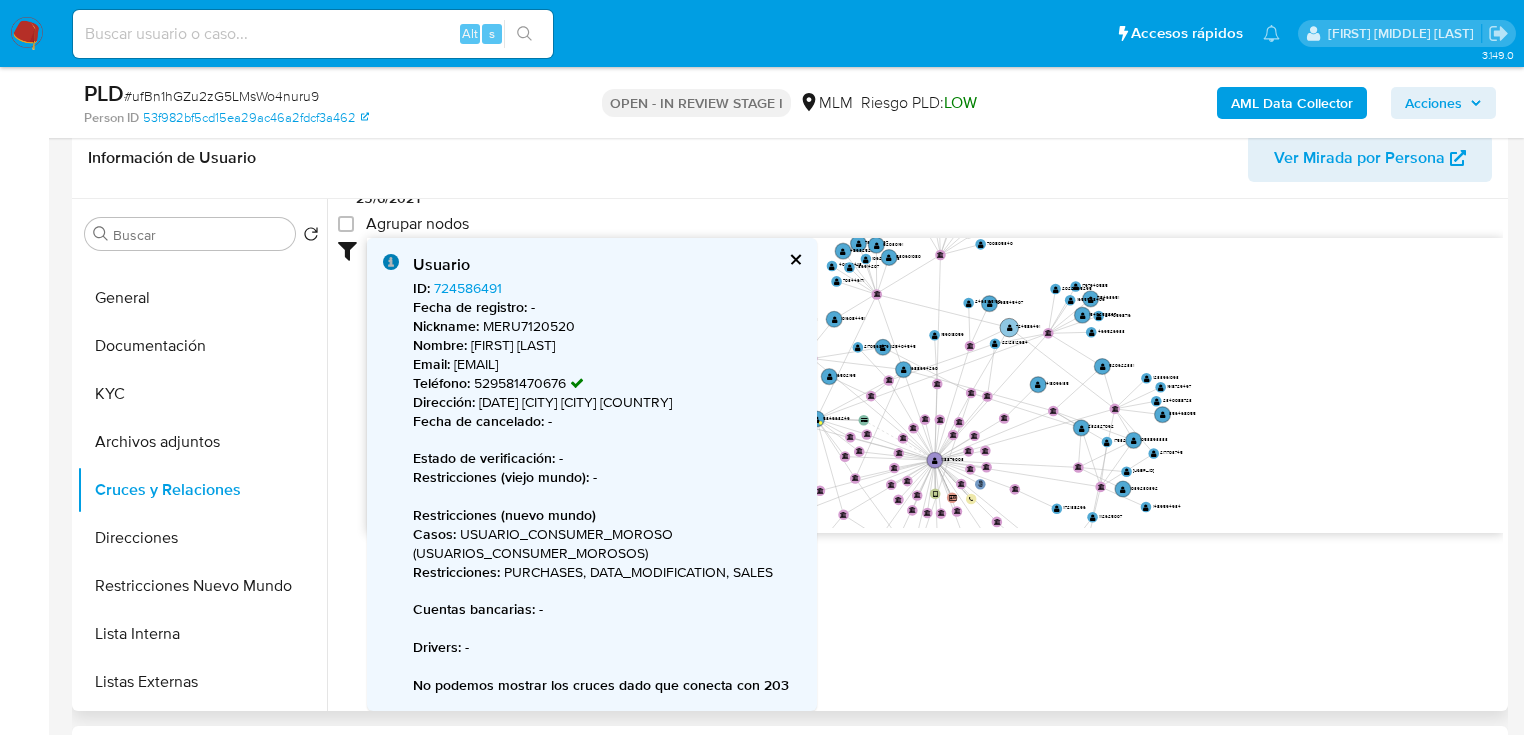 click 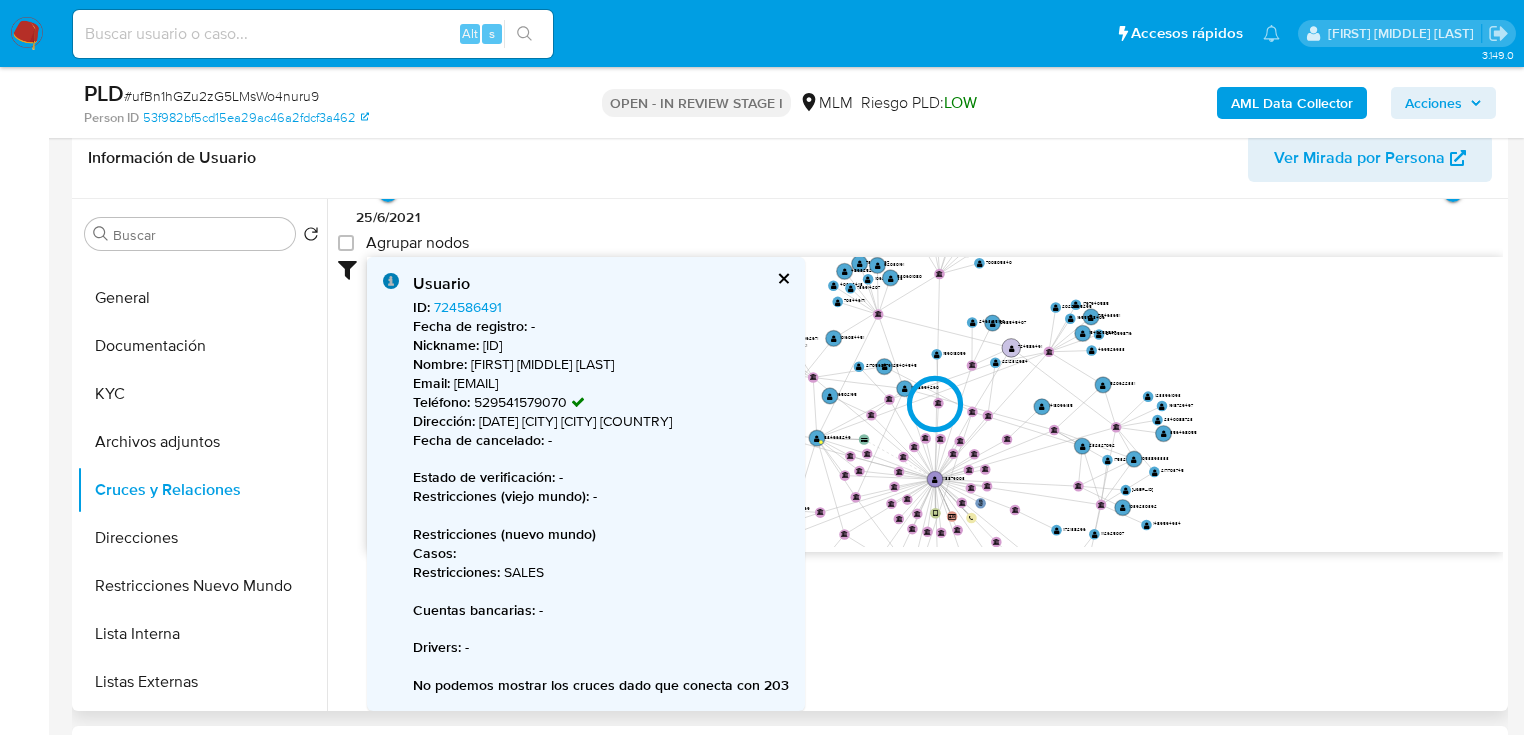 scroll, scrollTop: 181, scrollLeft: 0, axis: vertical 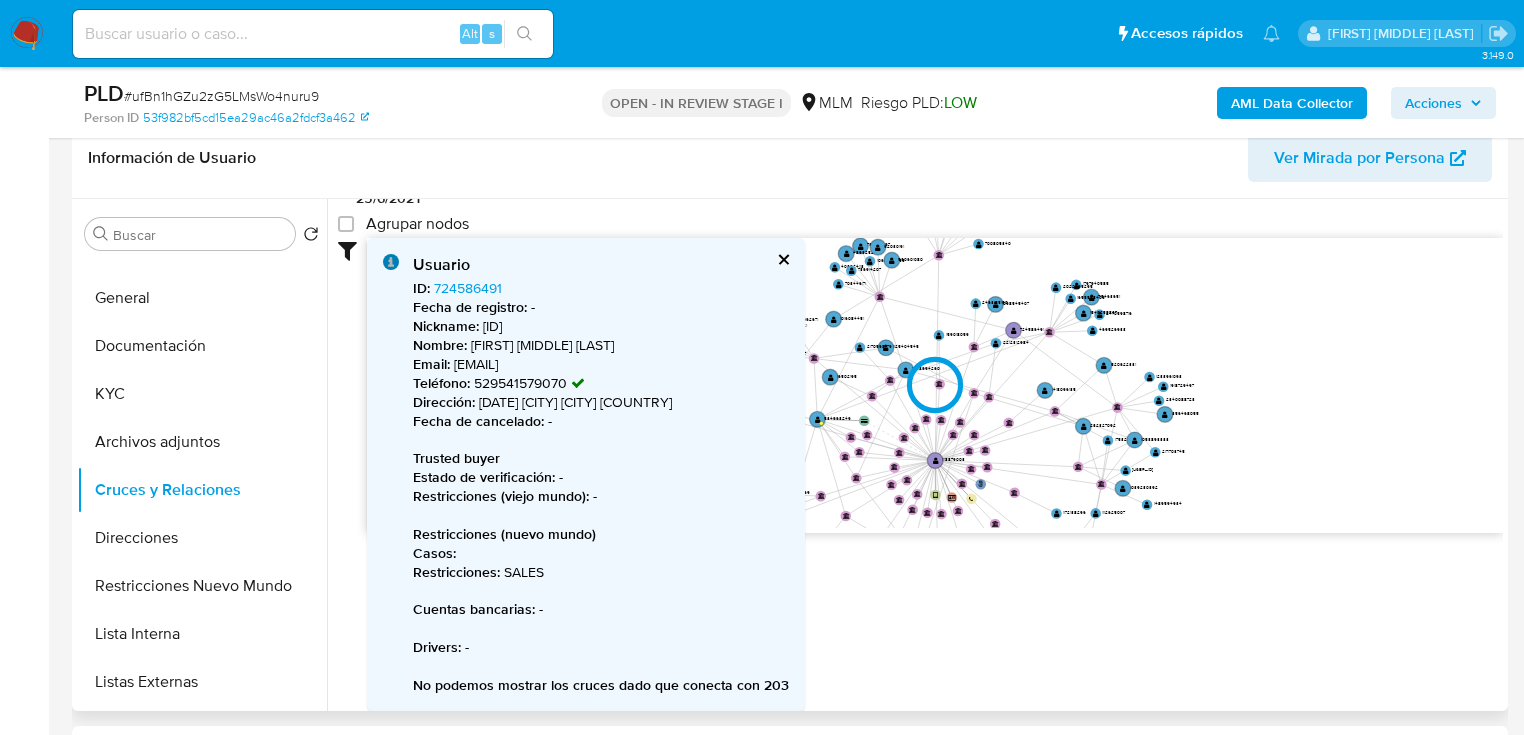 type on "1624063213000" 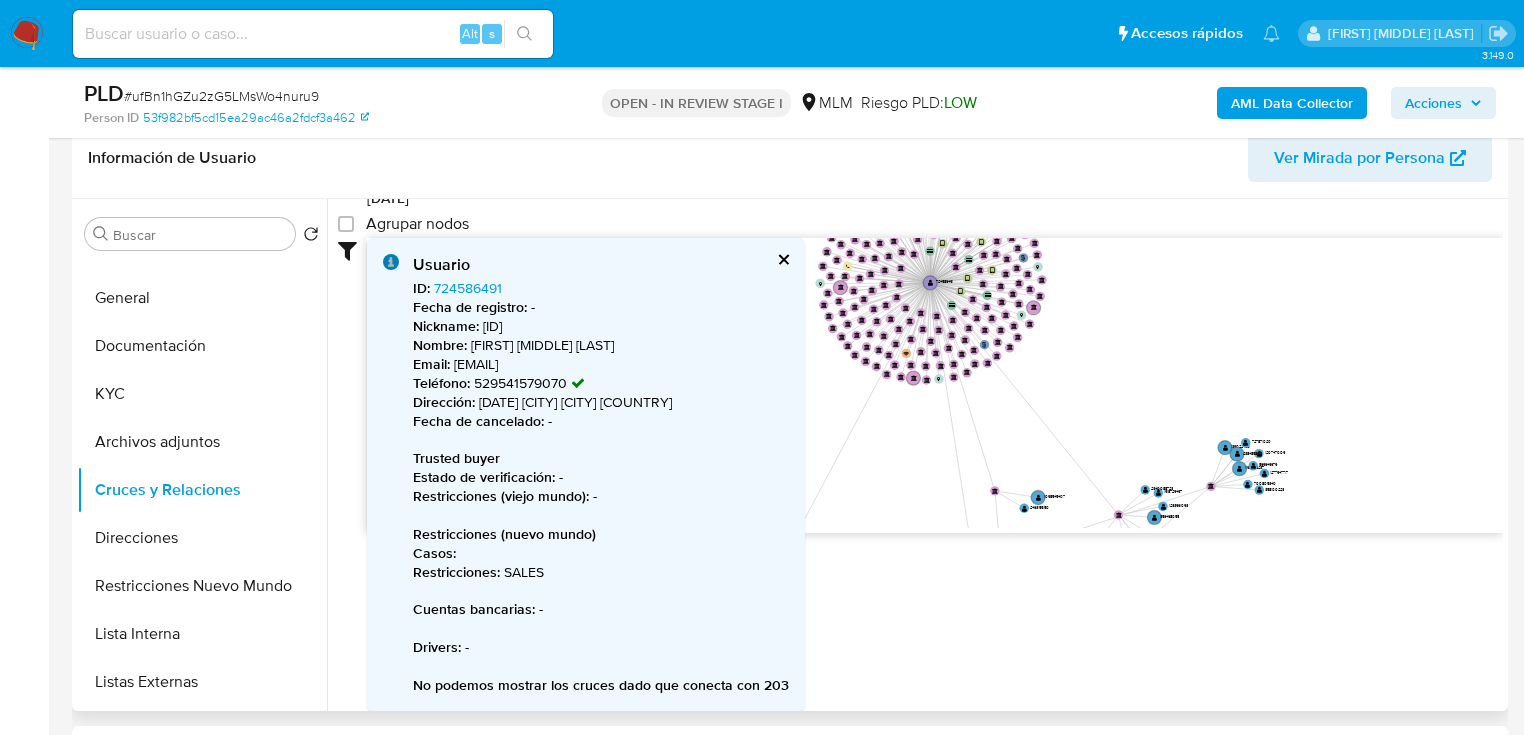 scroll, scrollTop: 640, scrollLeft: 0, axis: vertical 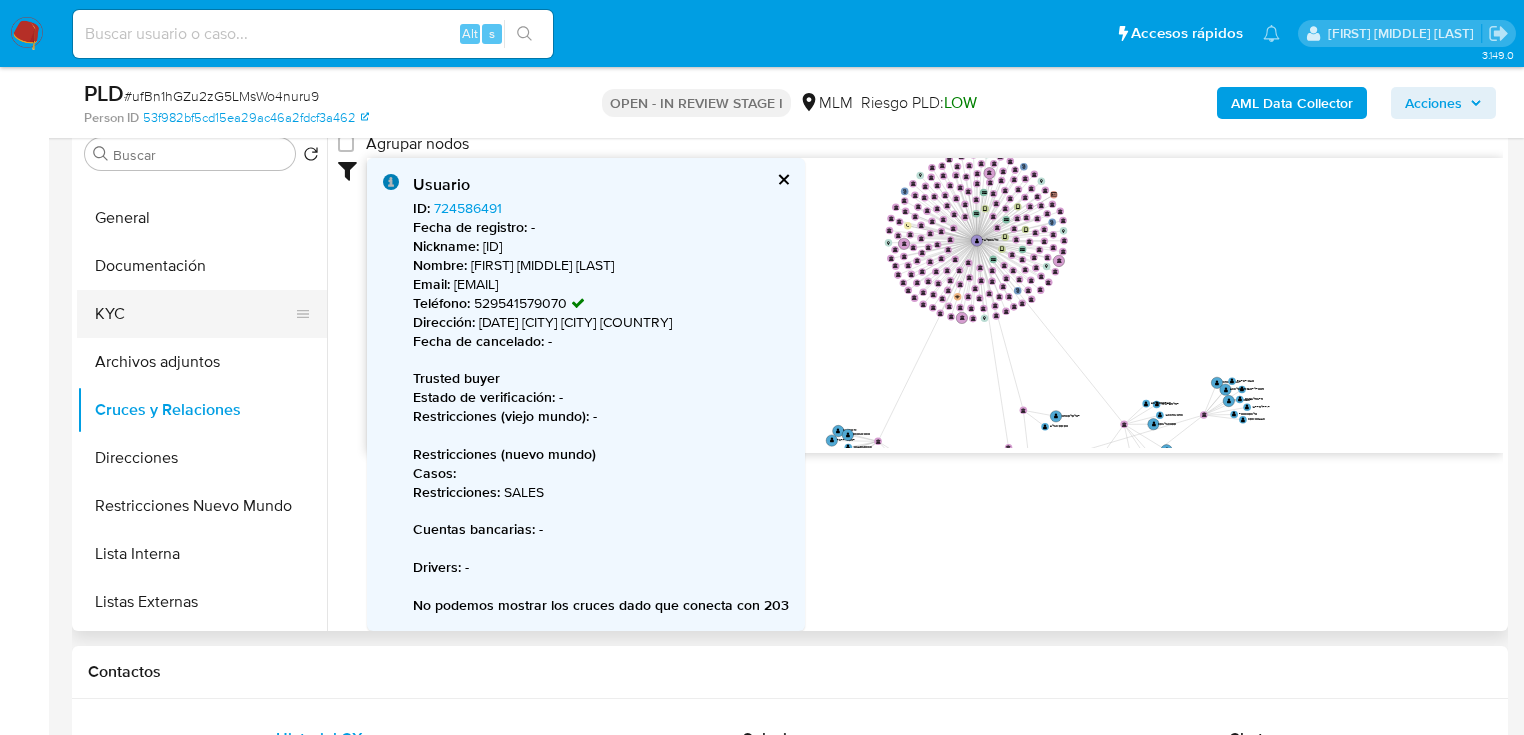 click on "KYC" at bounding box center [194, 314] 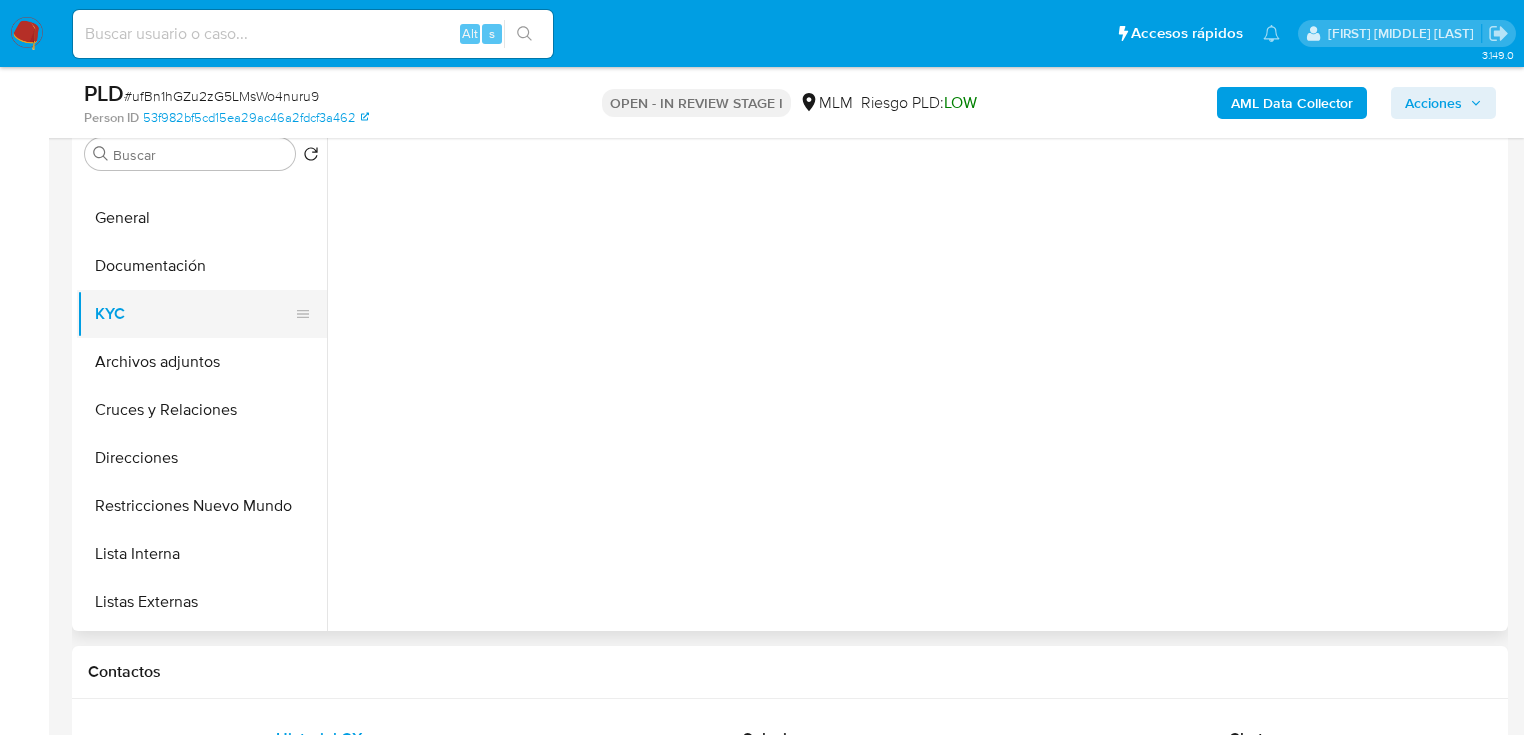 scroll, scrollTop: 0, scrollLeft: 0, axis: both 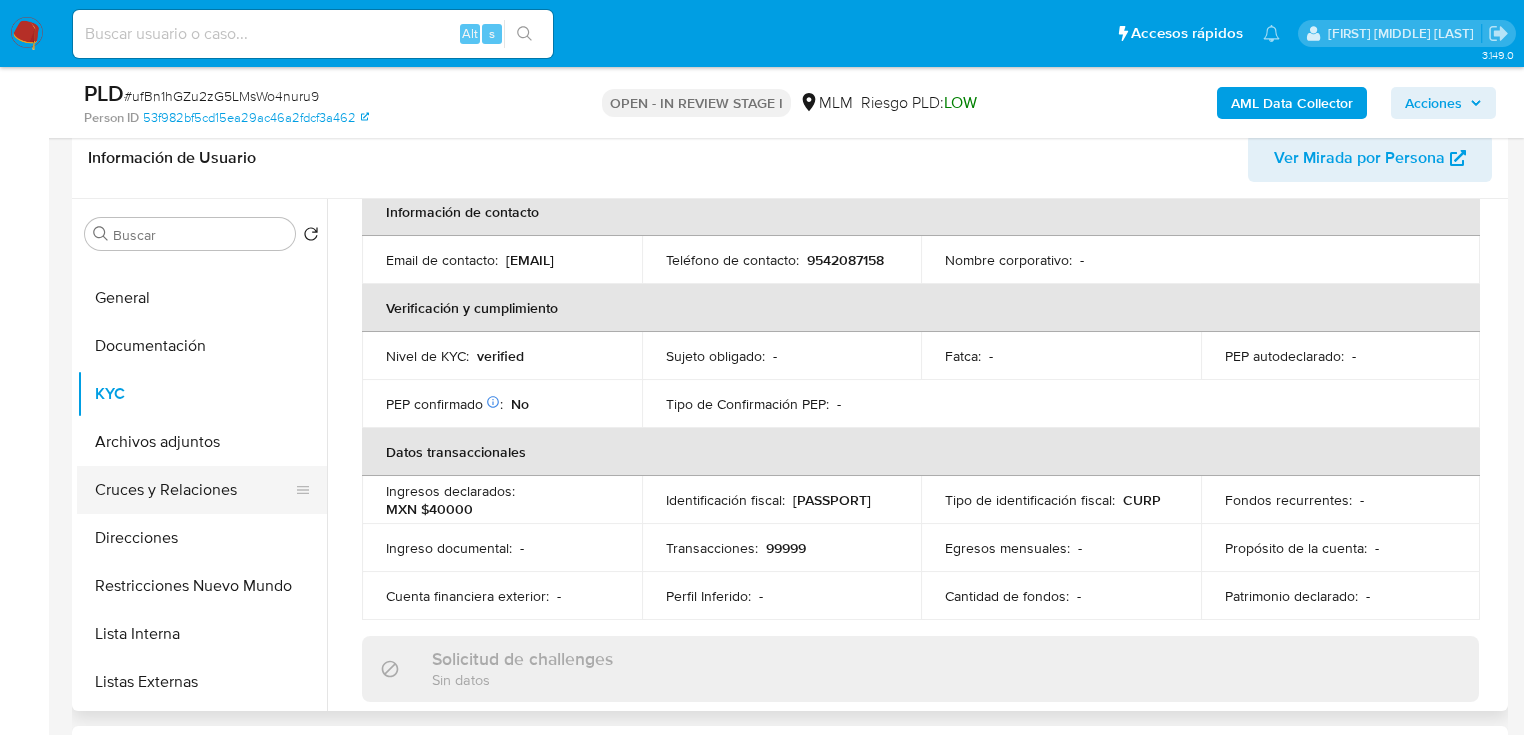 click on "Cruces y Relaciones" at bounding box center (194, 490) 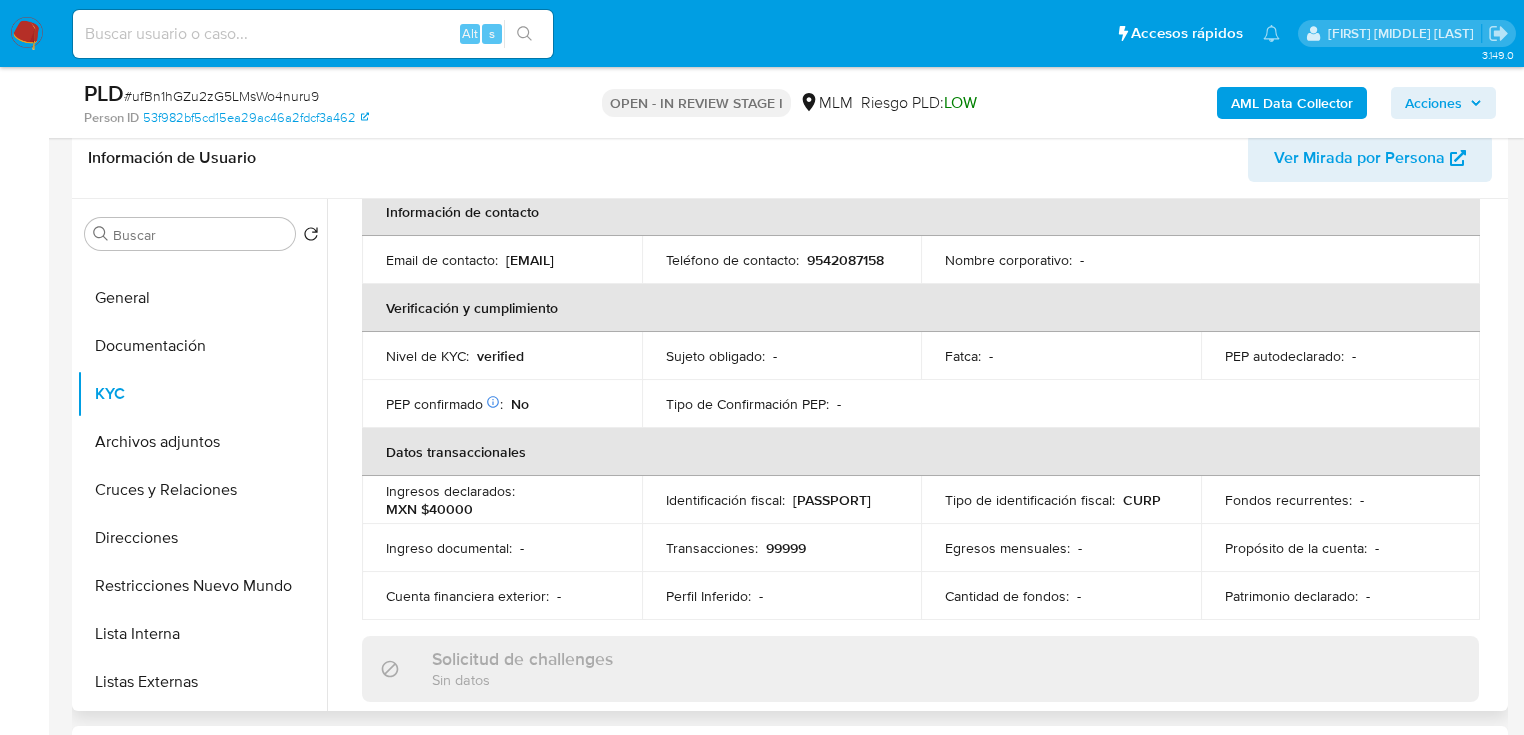 scroll, scrollTop: 0, scrollLeft: 0, axis: both 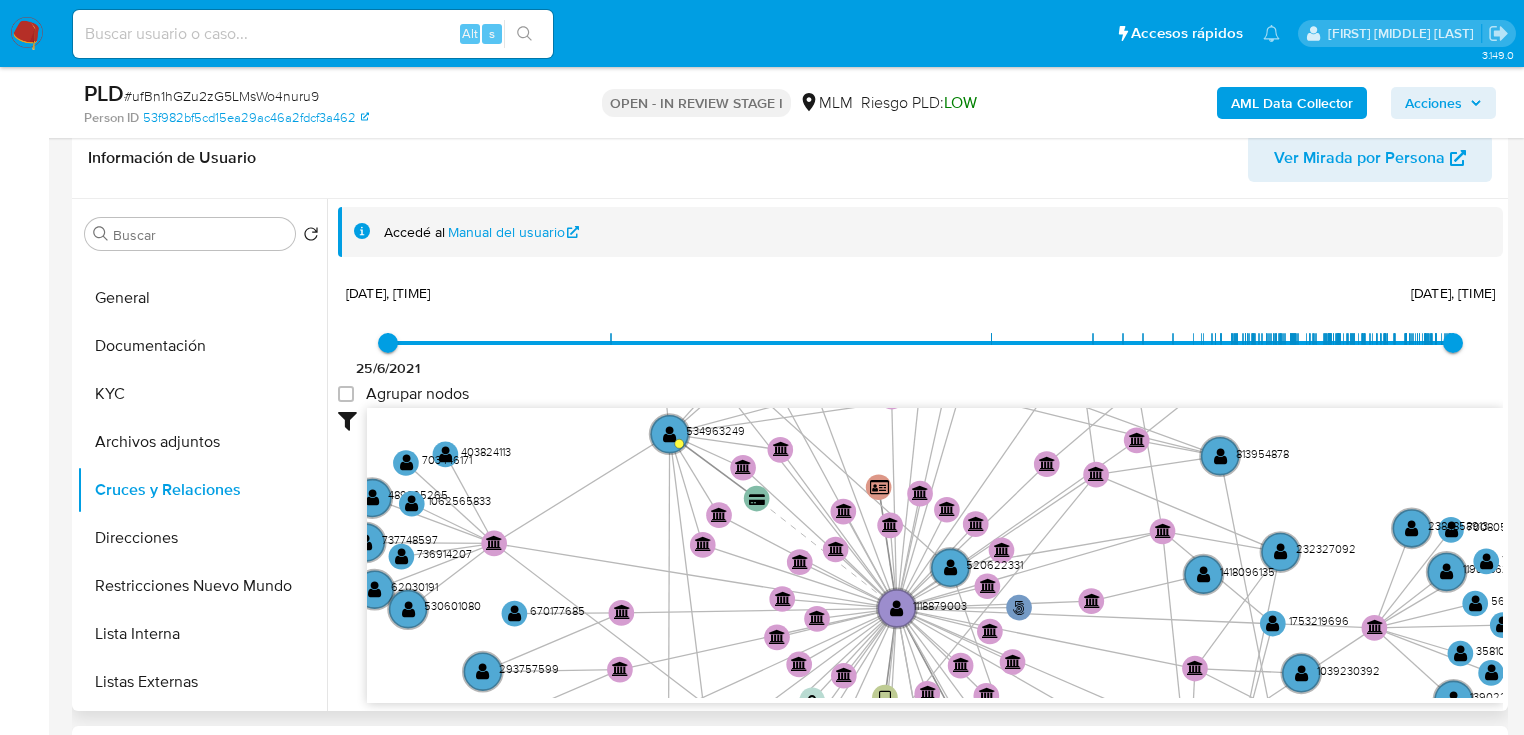 drag, startPoint x: 514, startPoint y: 507, endPoint x: 517, endPoint y: 553, distance: 46.09772 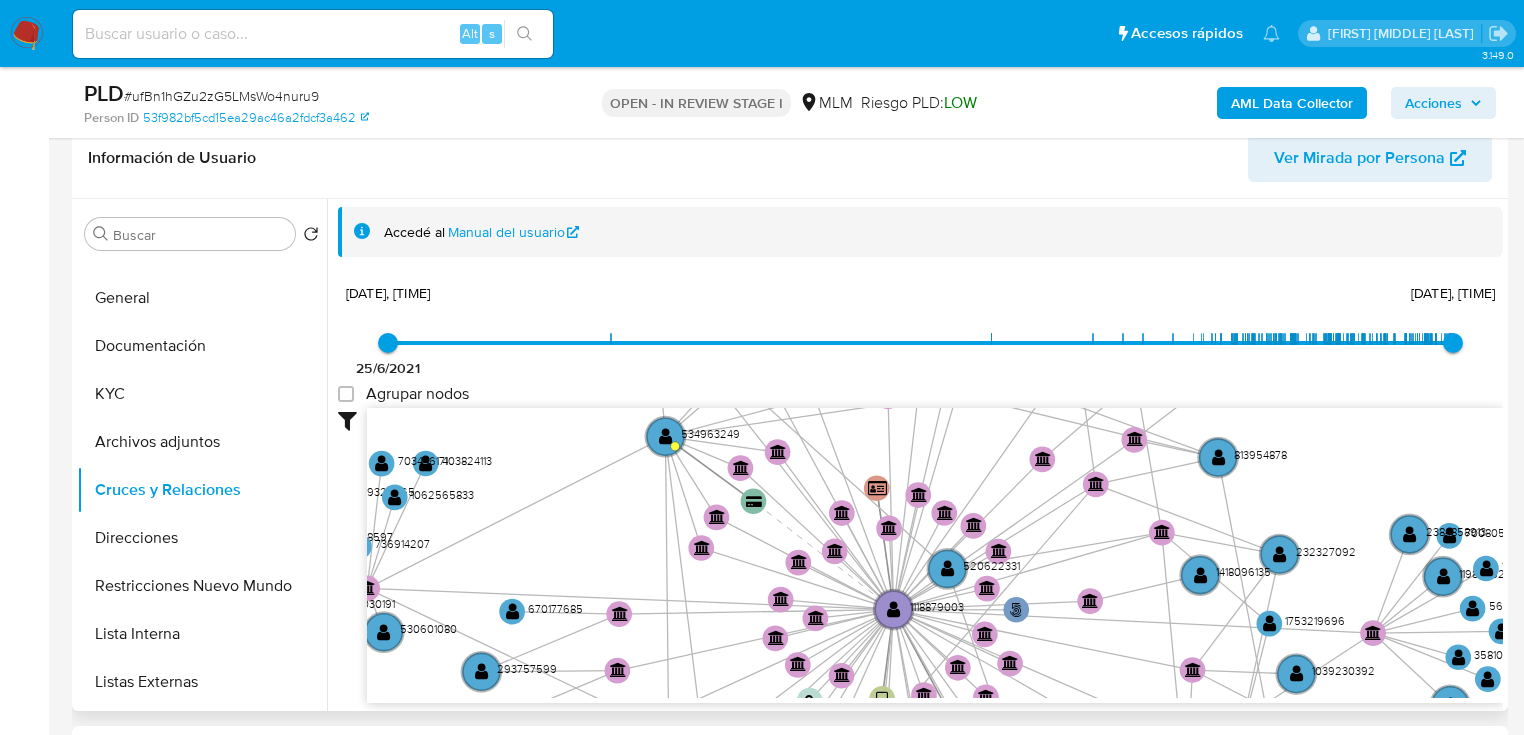 drag, startPoint x: 481, startPoint y: 538, endPoint x: 382, endPoint y: 575, distance: 105.68822 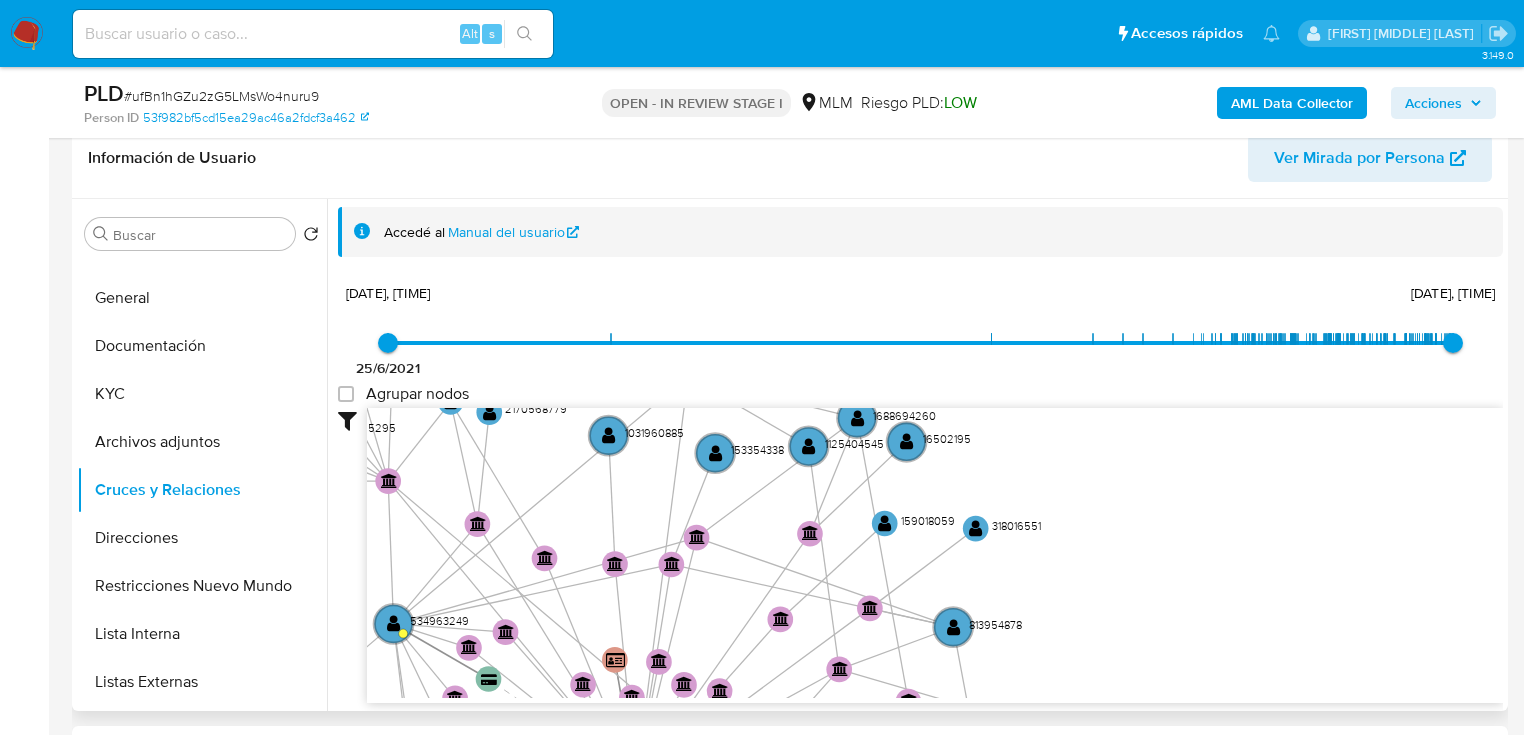 drag, startPoint x: 595, startPoint y: 447, endPoint x: 324, endPoint y: 675, distance: 354.15393 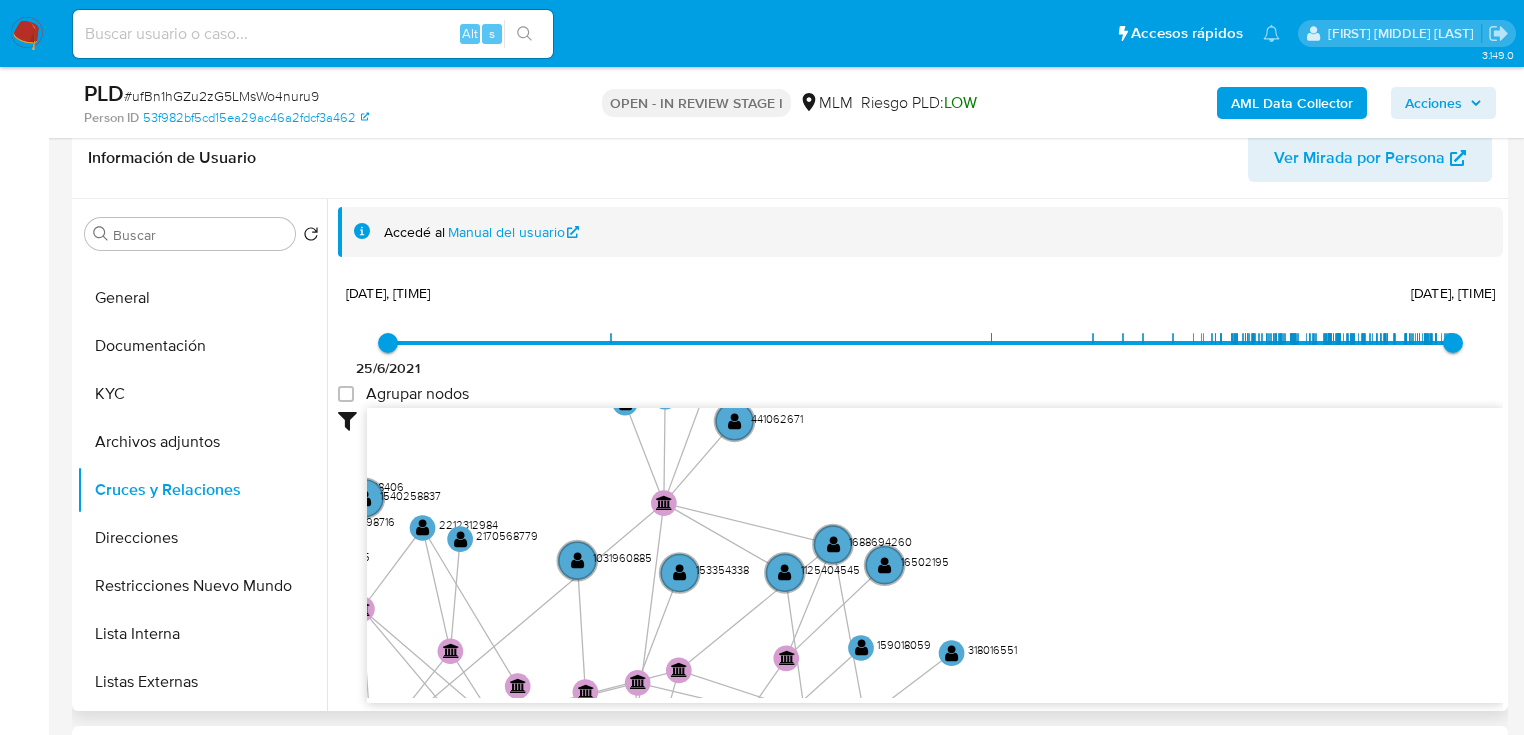 drag, startPoint x: 600, startPoint y: 560, endPoint x: 586, endPoint y: 626, distance: 67.46851 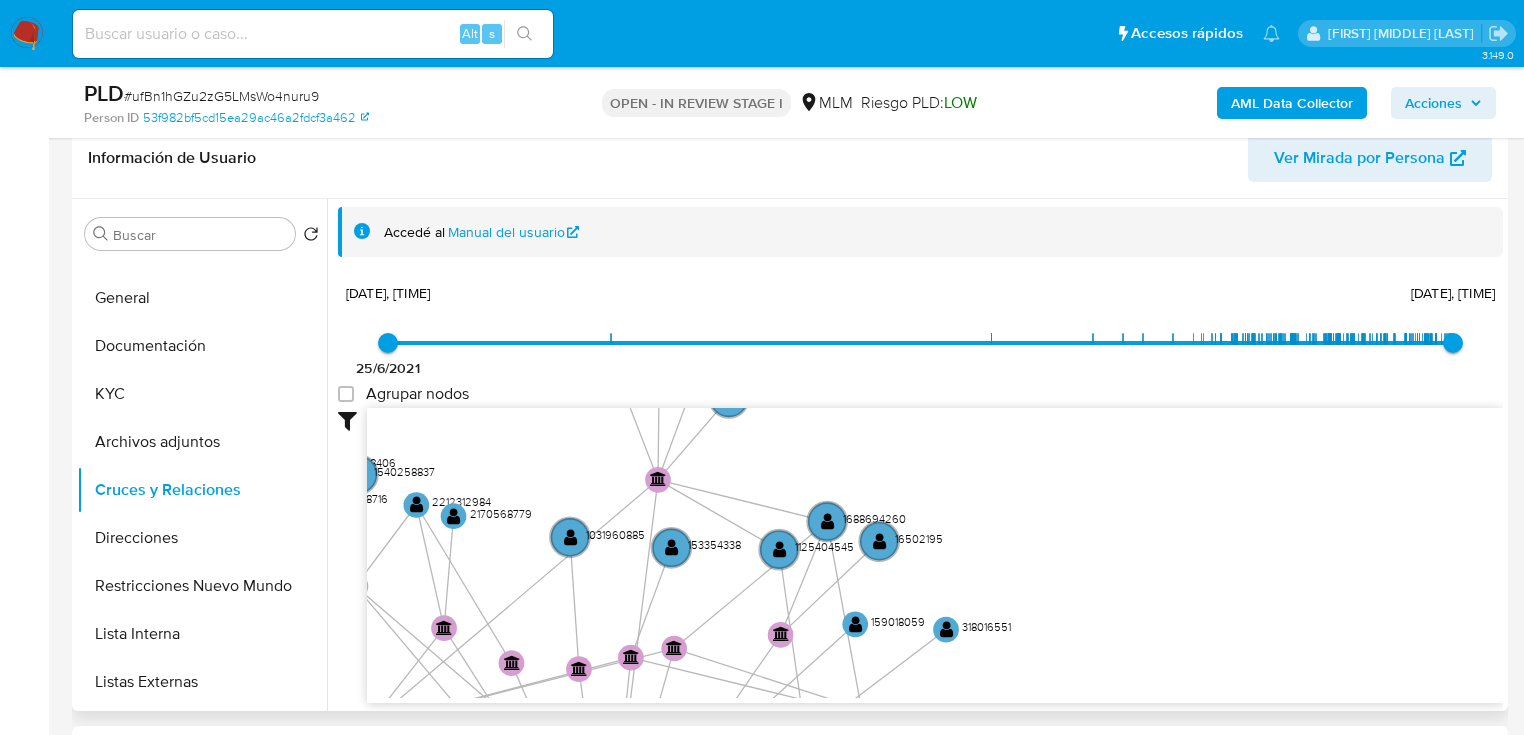 drag, startPoint x: 584, startPoint y: 503, endPoint x: 551, endPoint y: 401, distance: 107.205414 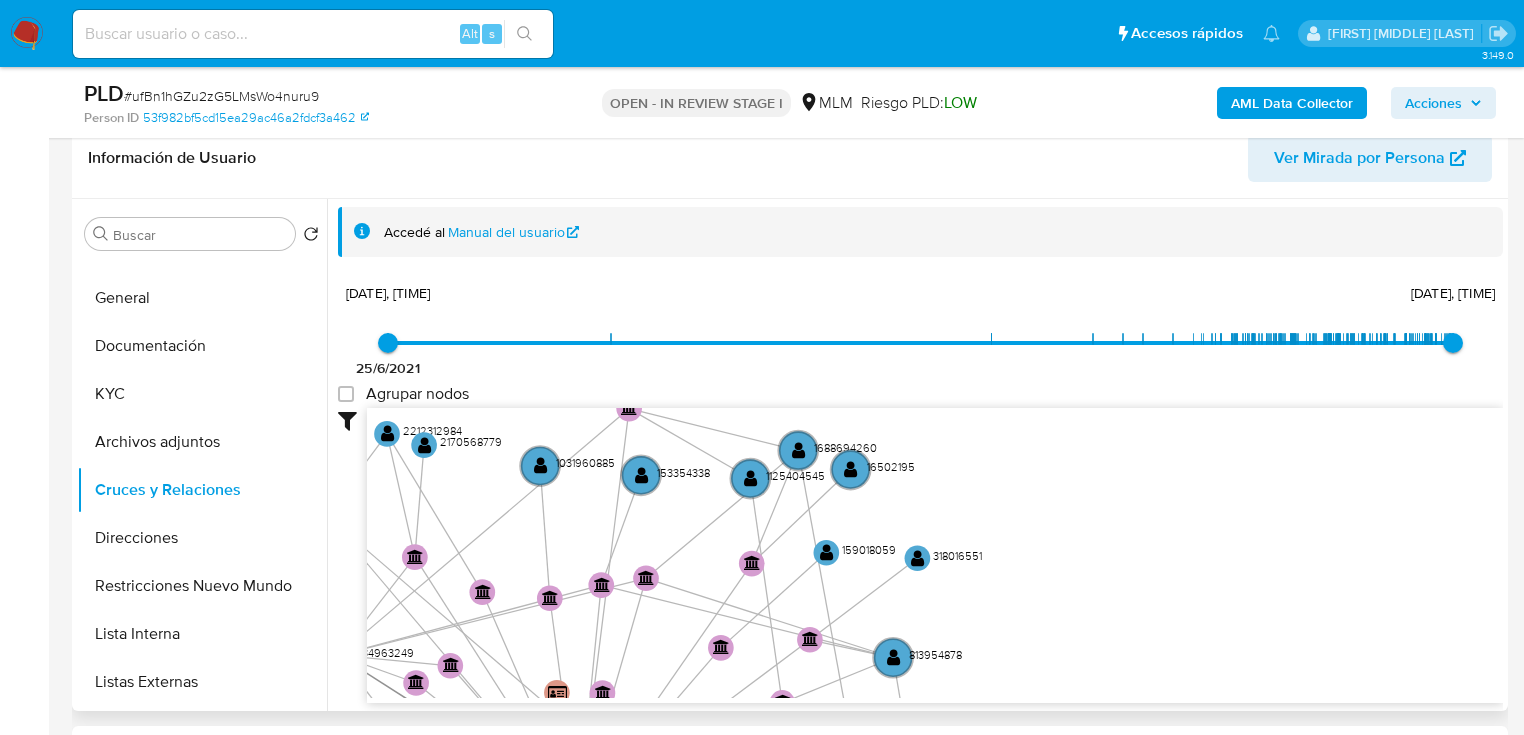 drag, startPoint x: 683, startPoint y: 506, endPoint x: 676, endPoint y: 601, distance: 95.257545 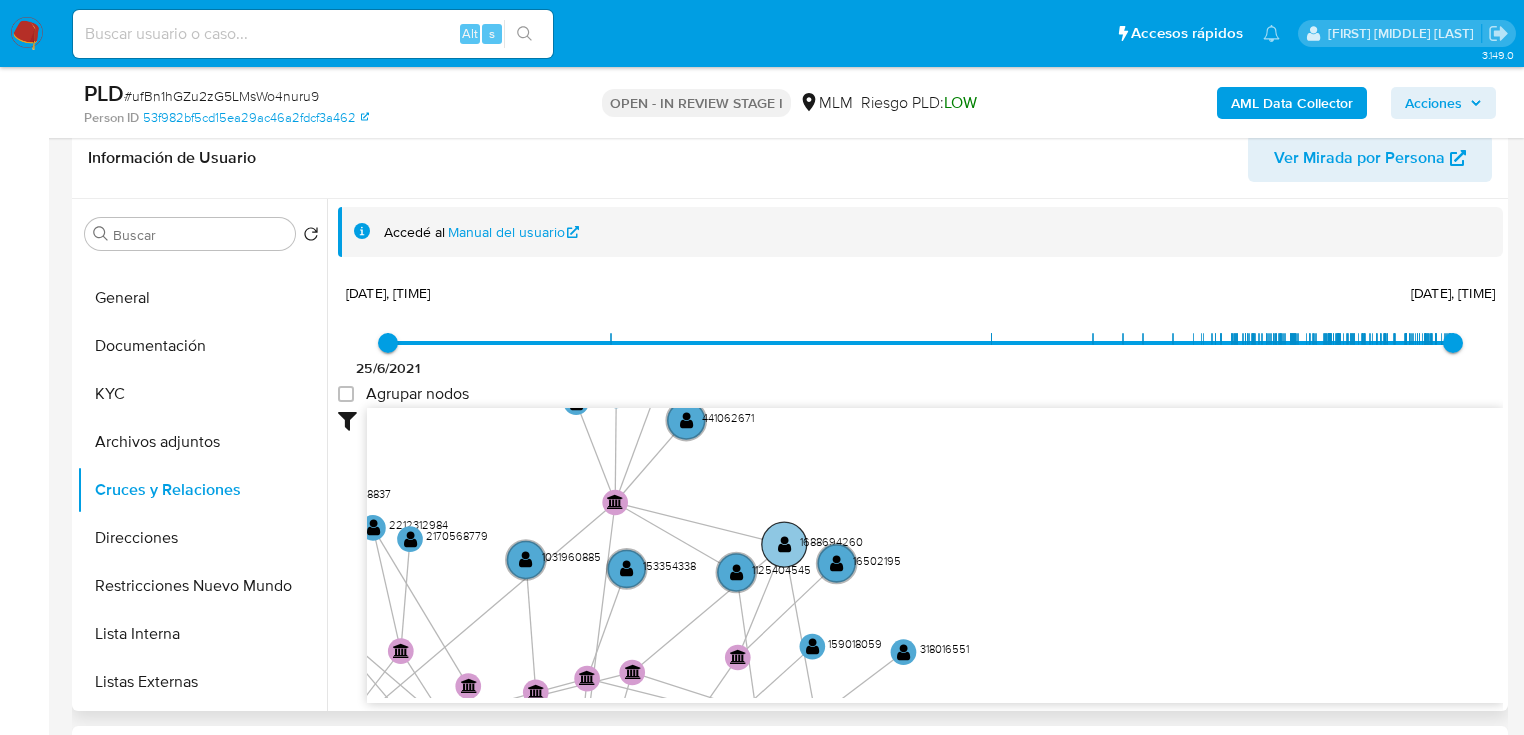 click 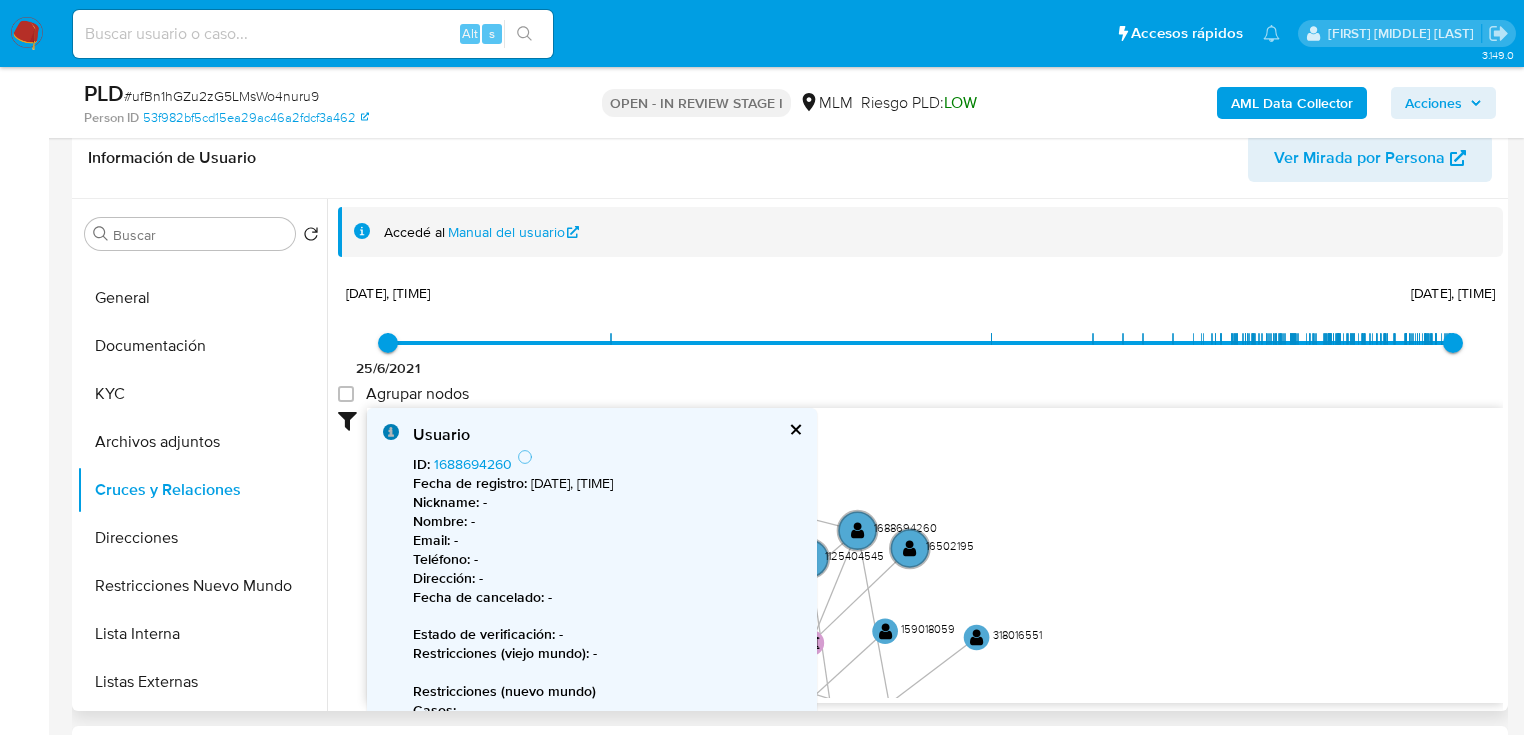 drag, startPoint x: 934, startPoint y: 489, endPoint x: 1244, endPoint y: 426, distance: 316.33685 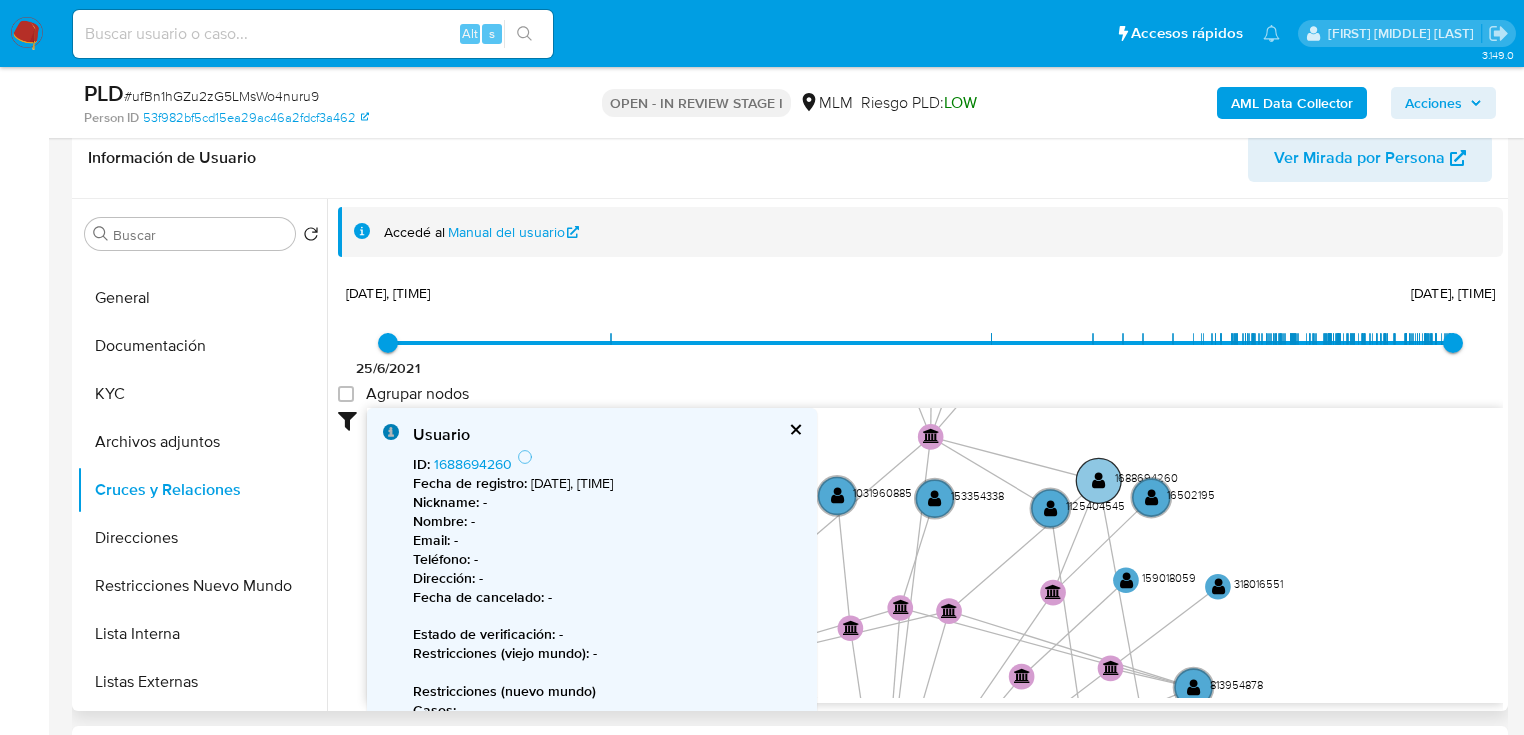 click on "" 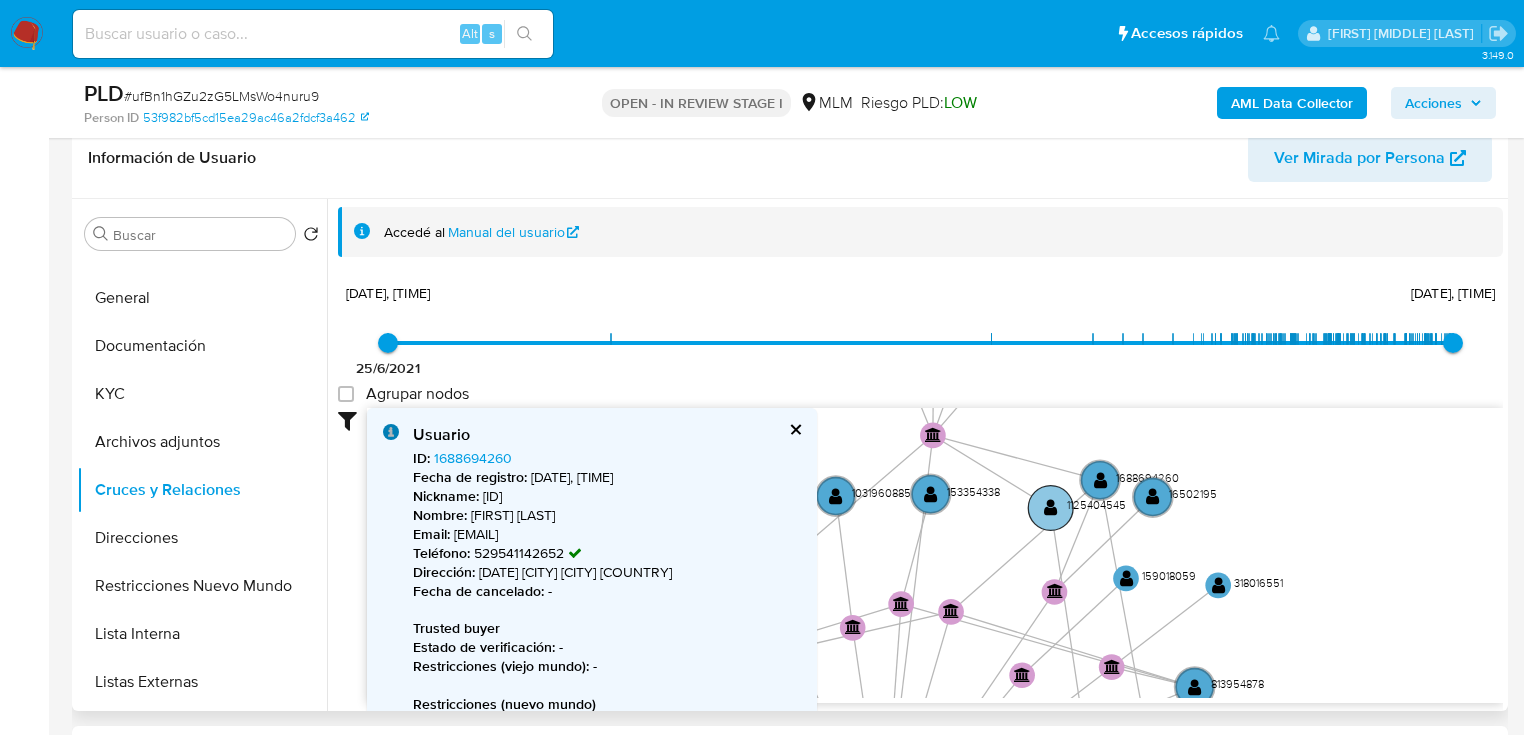click on "" 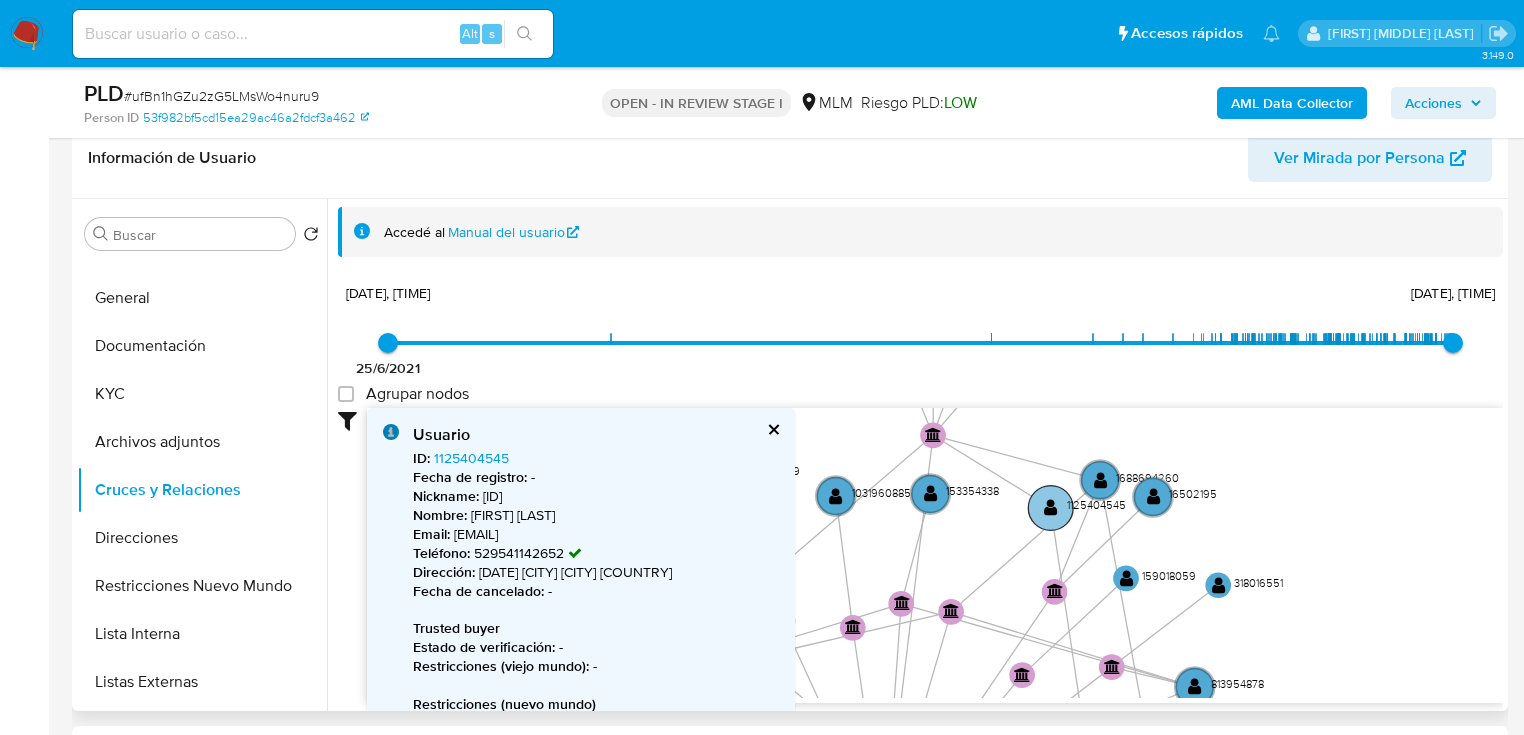 click on "" 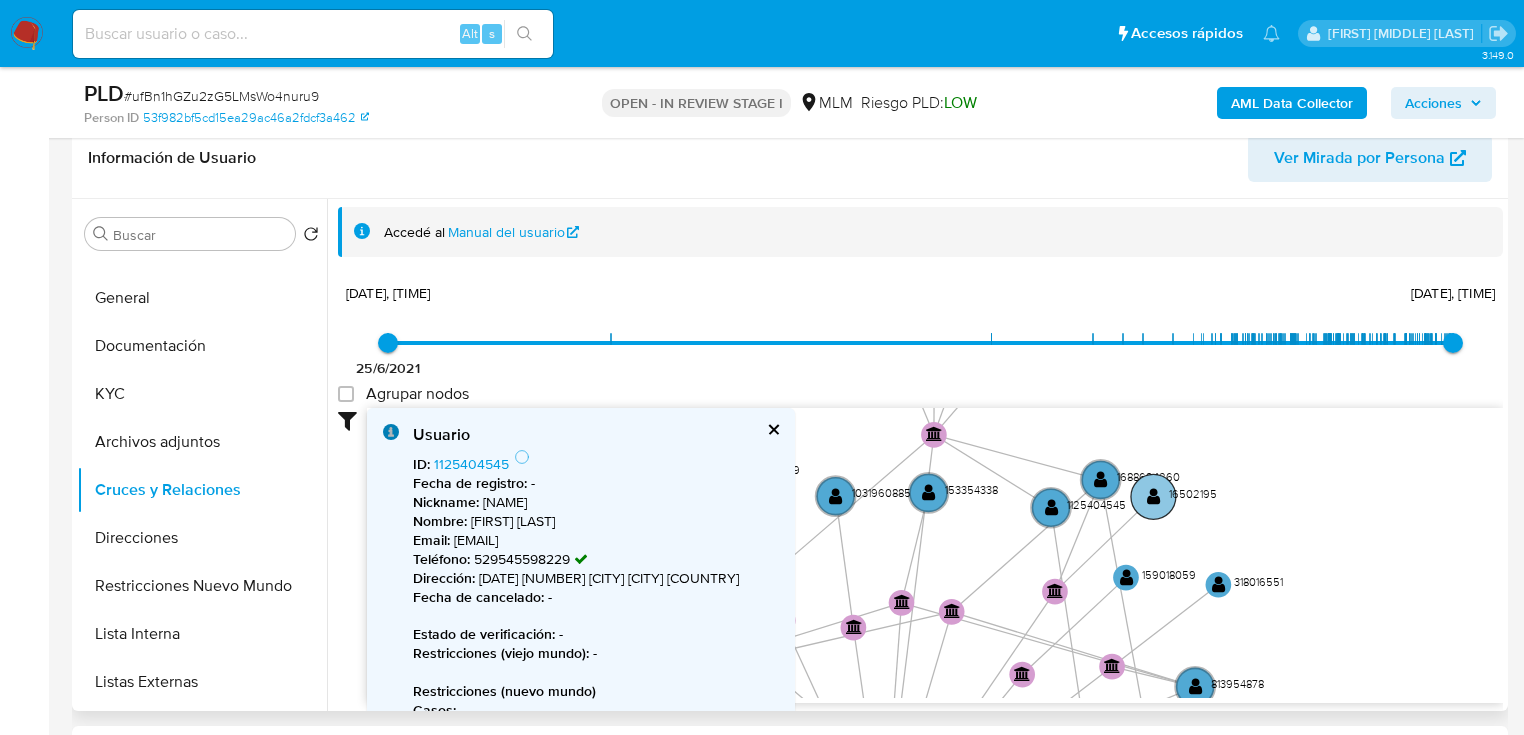 click on "" 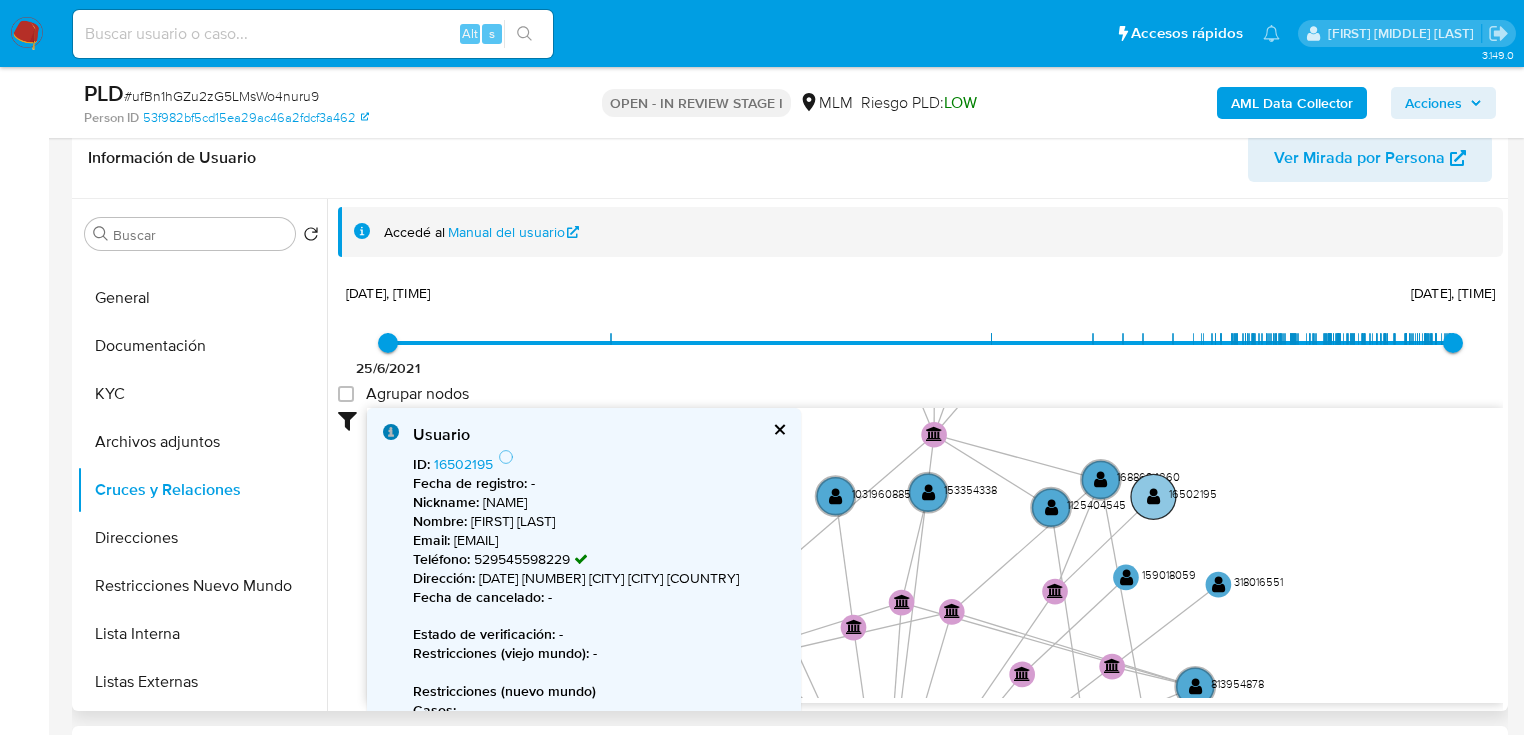click on "" 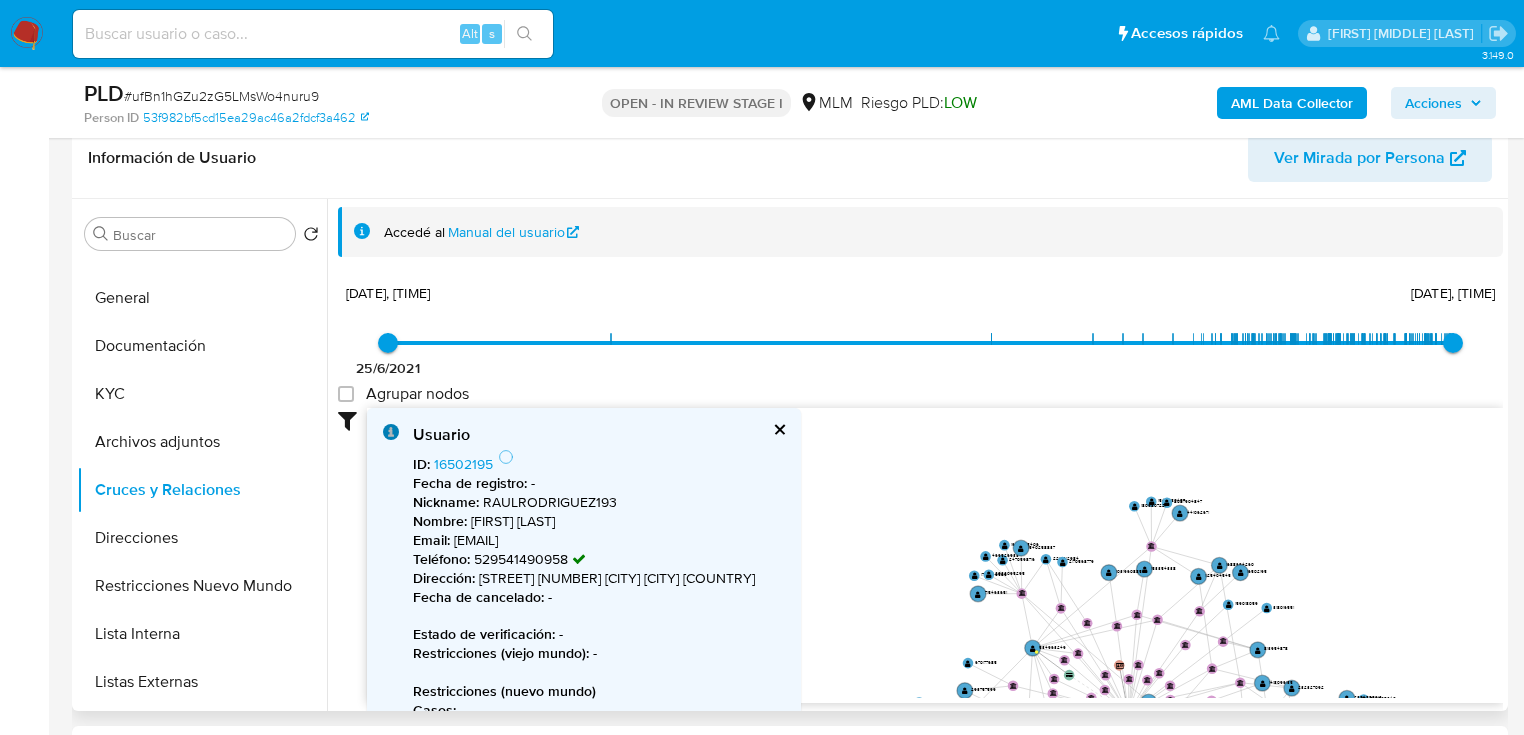 drag, startPoint x: 1328, startPoint y: 651, endPoint x: 1204, endPoint y: 456, distance: 231.08656 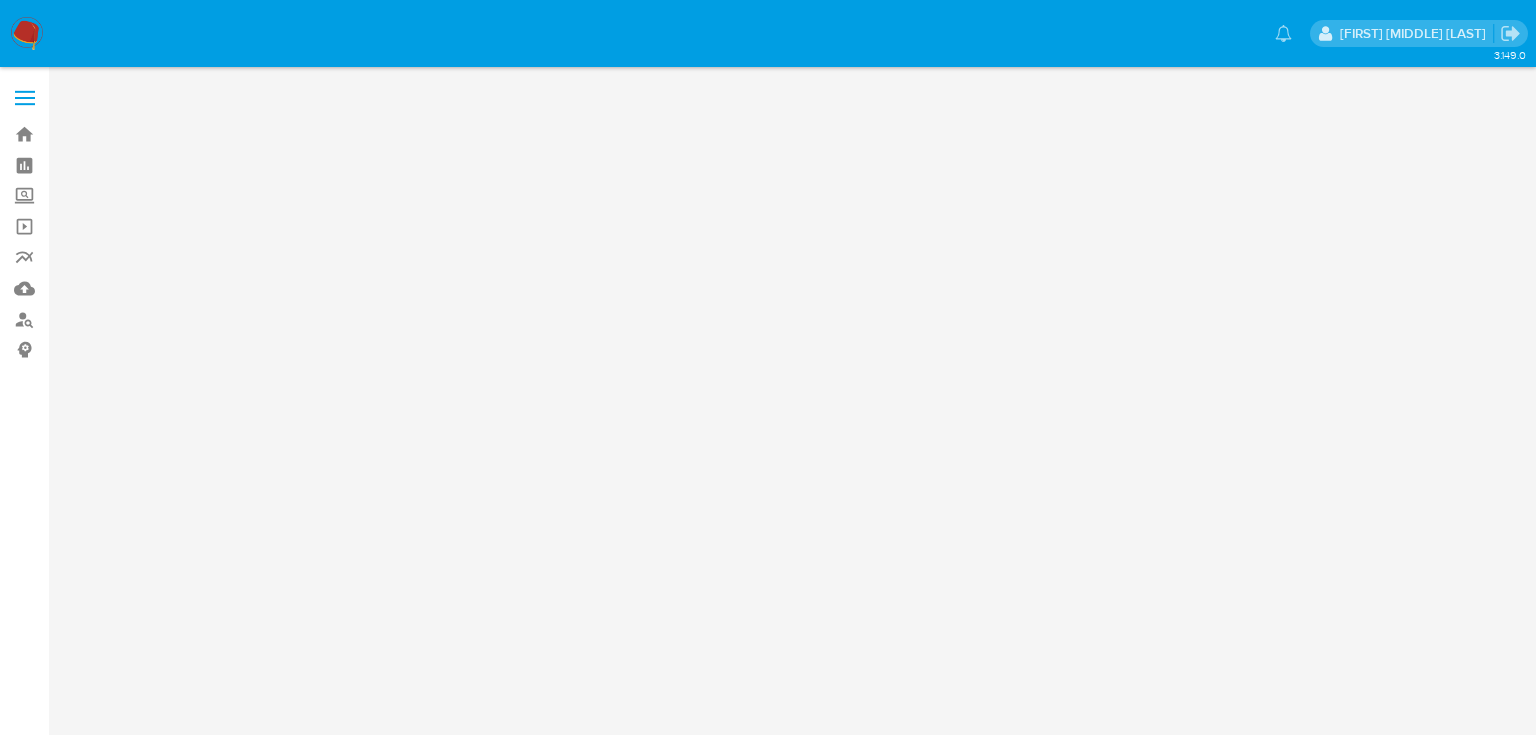scroll, scrollTop: 0, scrollLeft: 0, axis: both 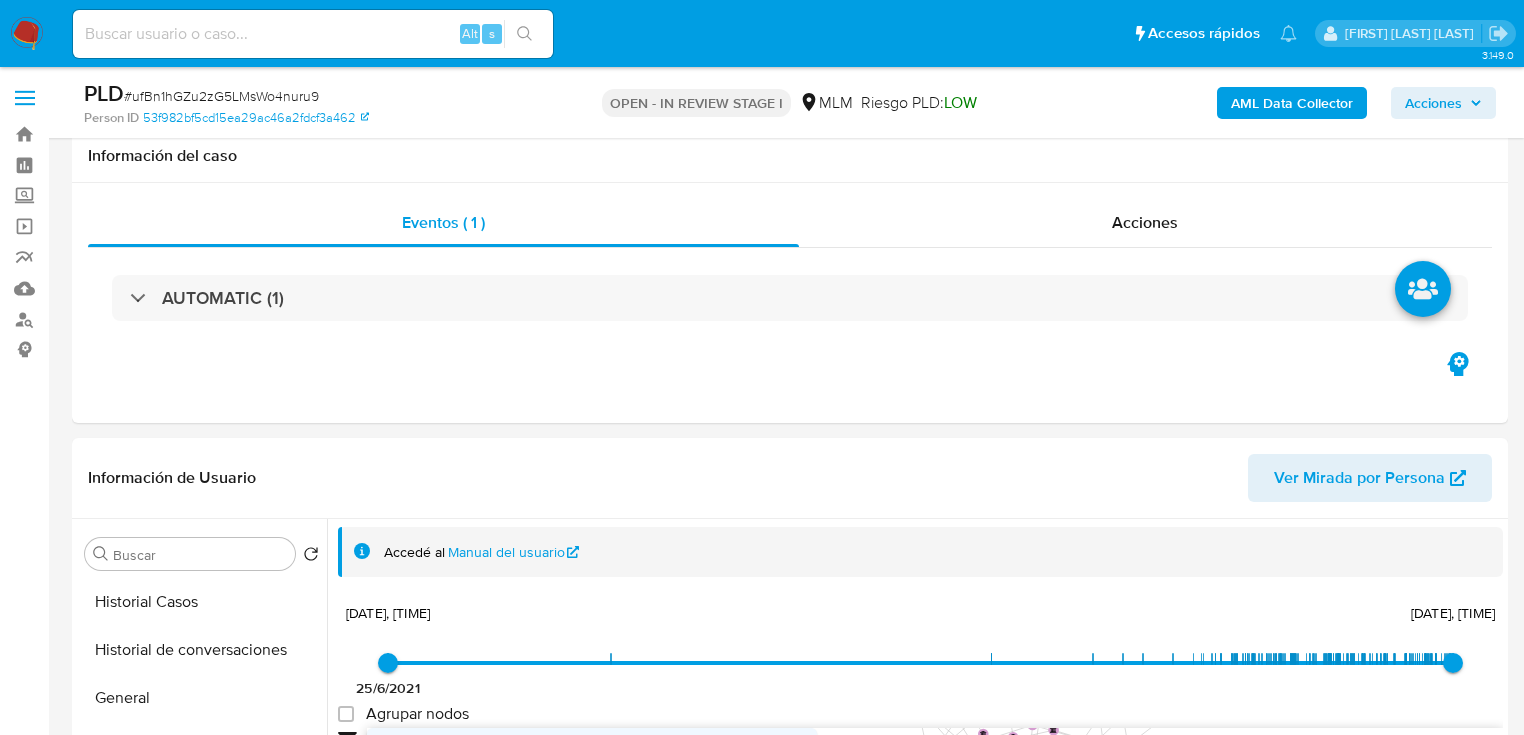 select on "10" 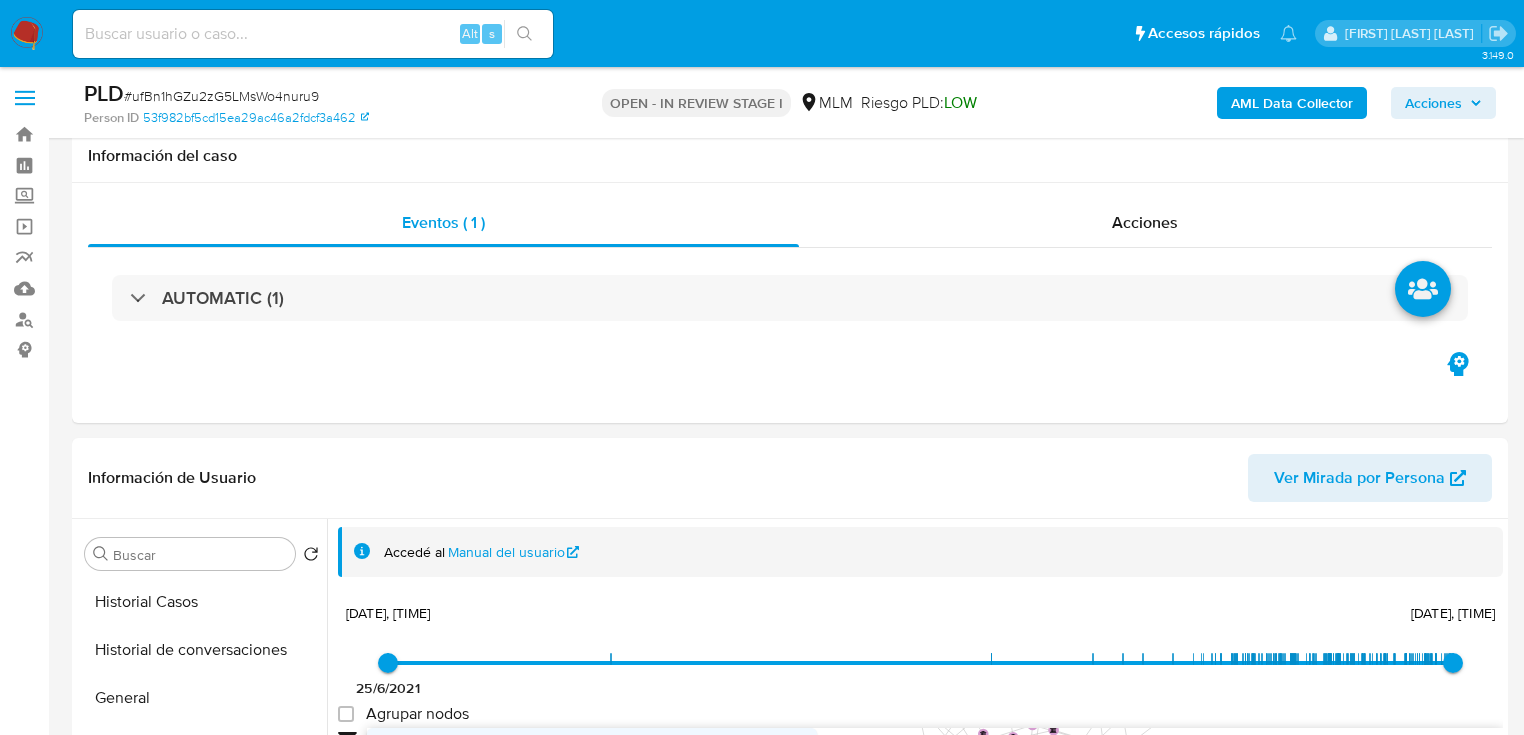 scroll, scrollTop: 320, scrollLeft: 0, axis: vertical 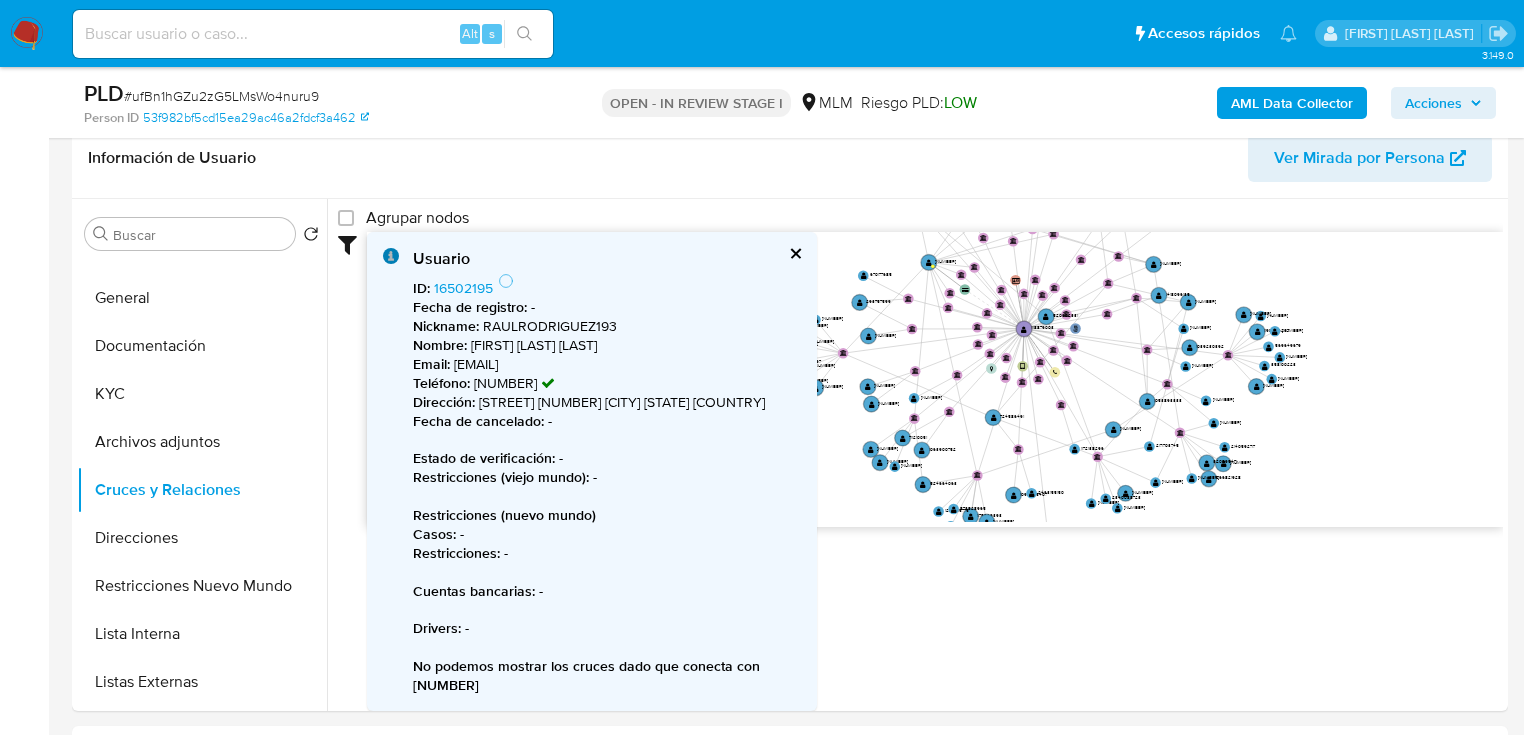 drag, startPoint x: 151, startPoint y: 395, endPoint x: 37, endPoint y: 404, distance: 114.35471 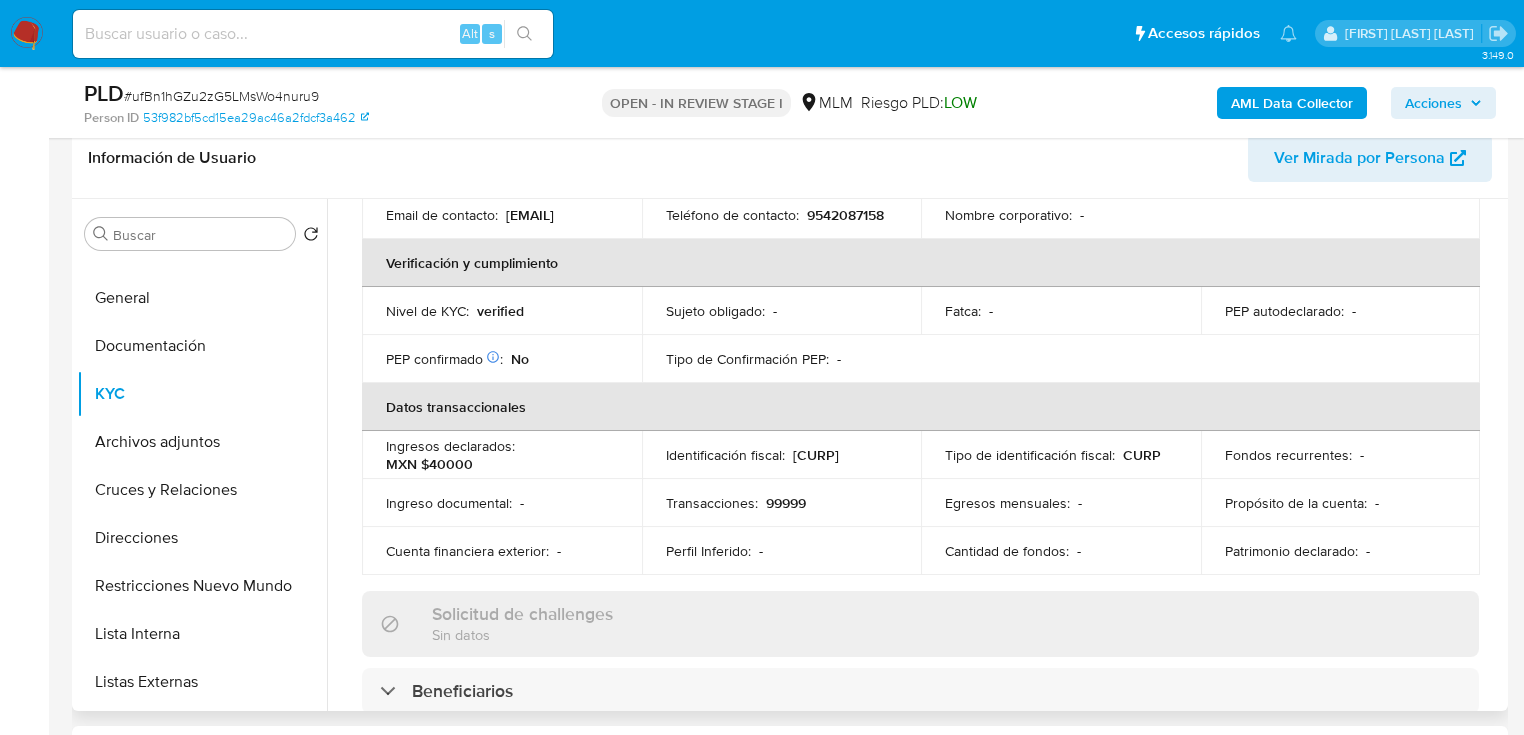 scroll, scrollTop: 603, scrollLeft: 0, axis: vertical 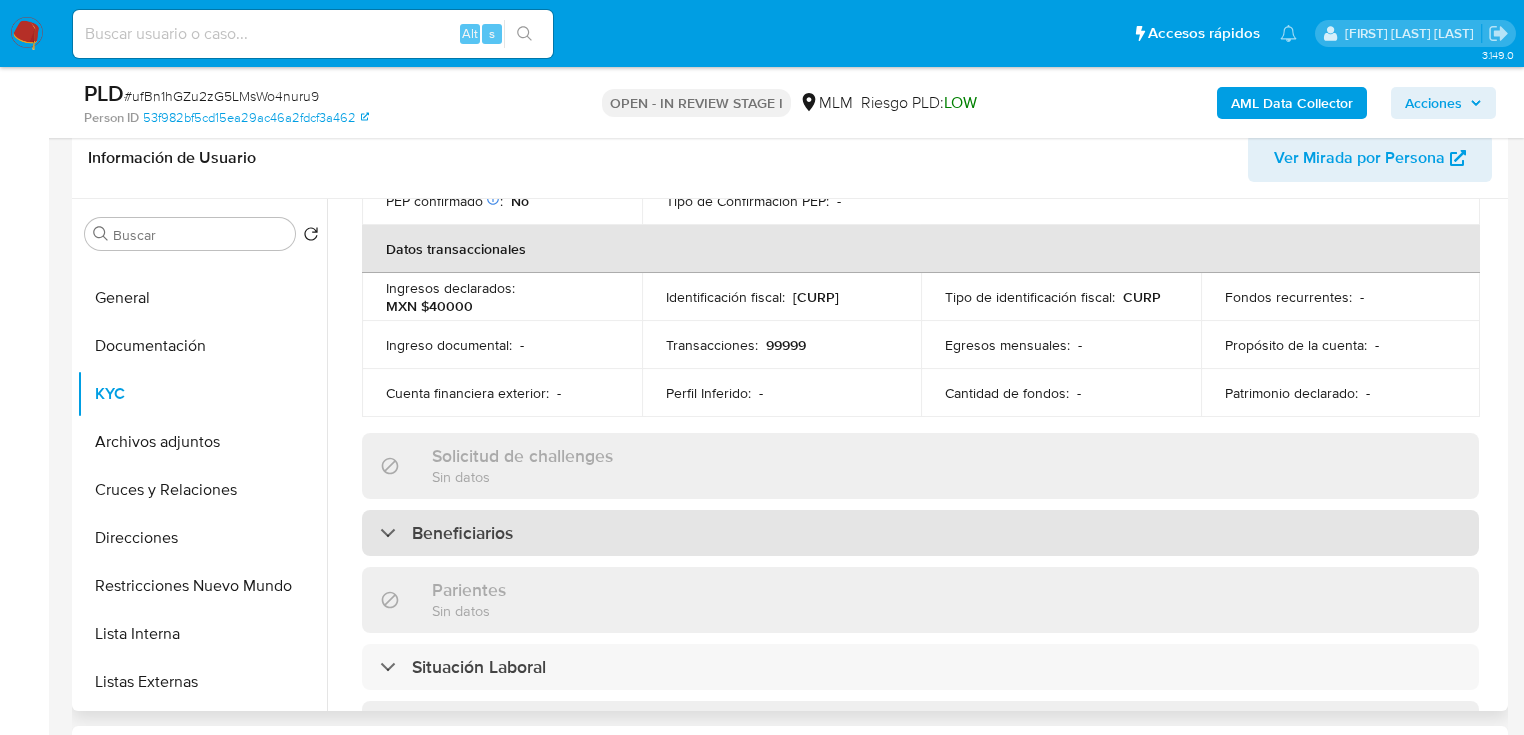 click on "Beneficiarios" at bounding box center (462, 533) 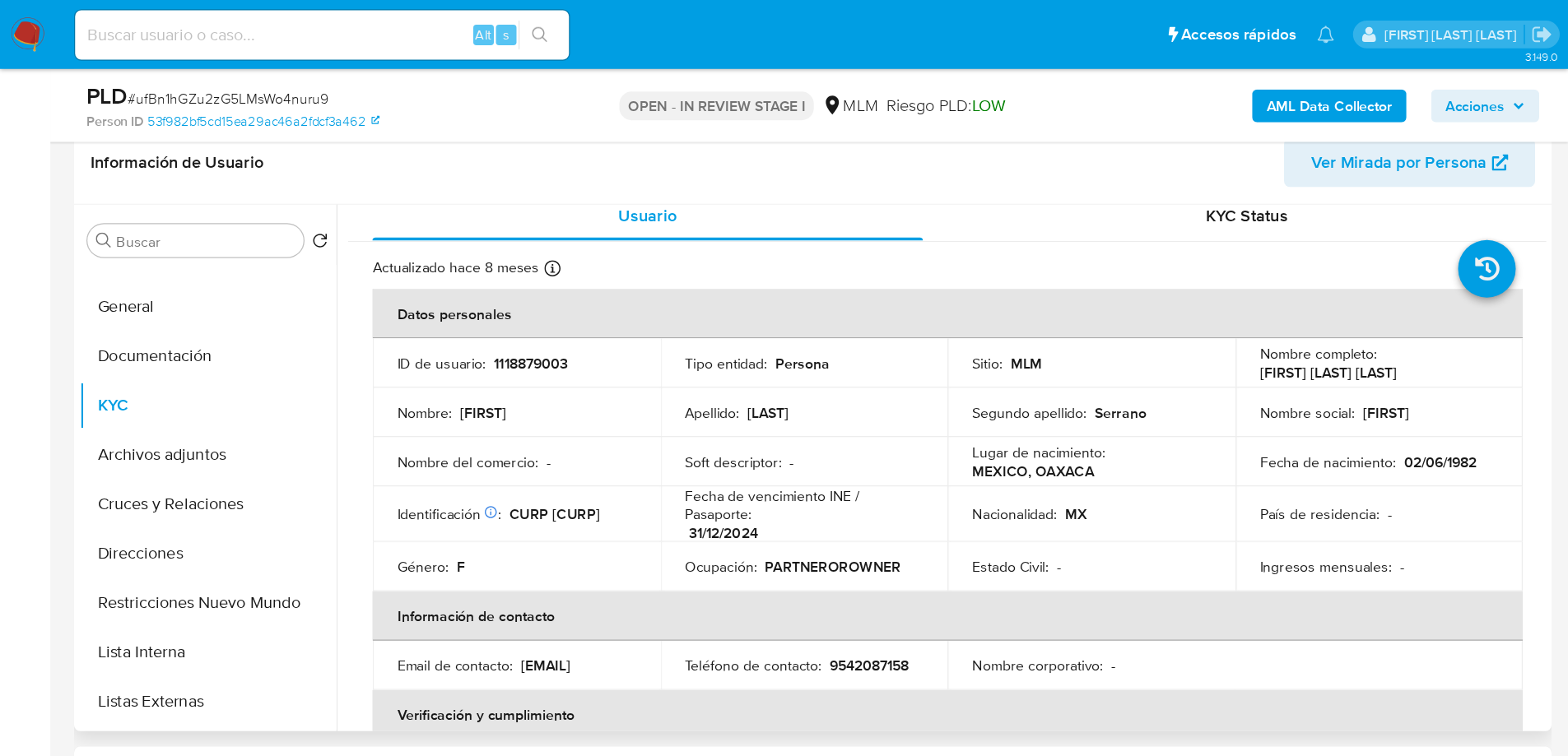 scroll, scrollTop: 0, scrollLeft: 0, axis: both 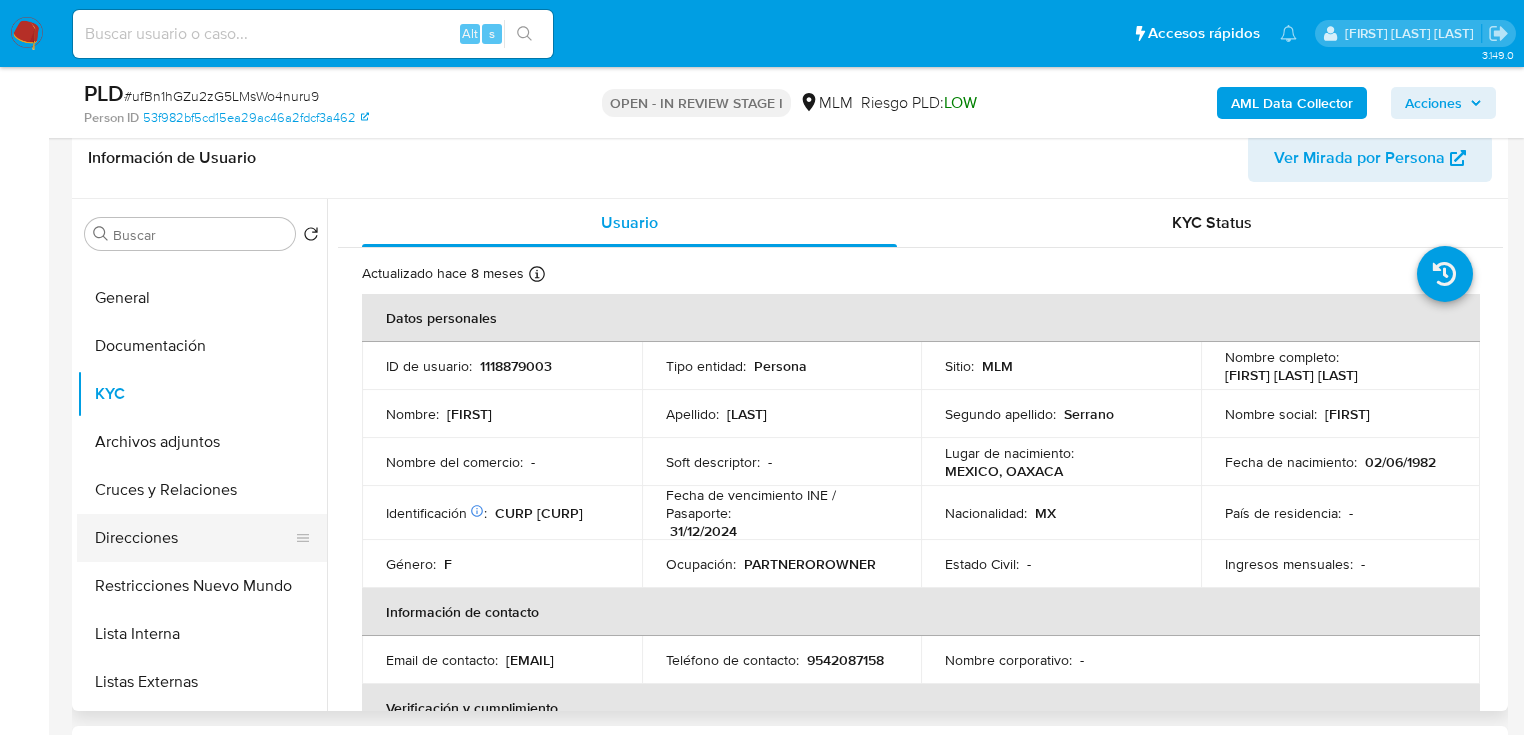 click on "Direcciones" at bounding box center (194, 538) 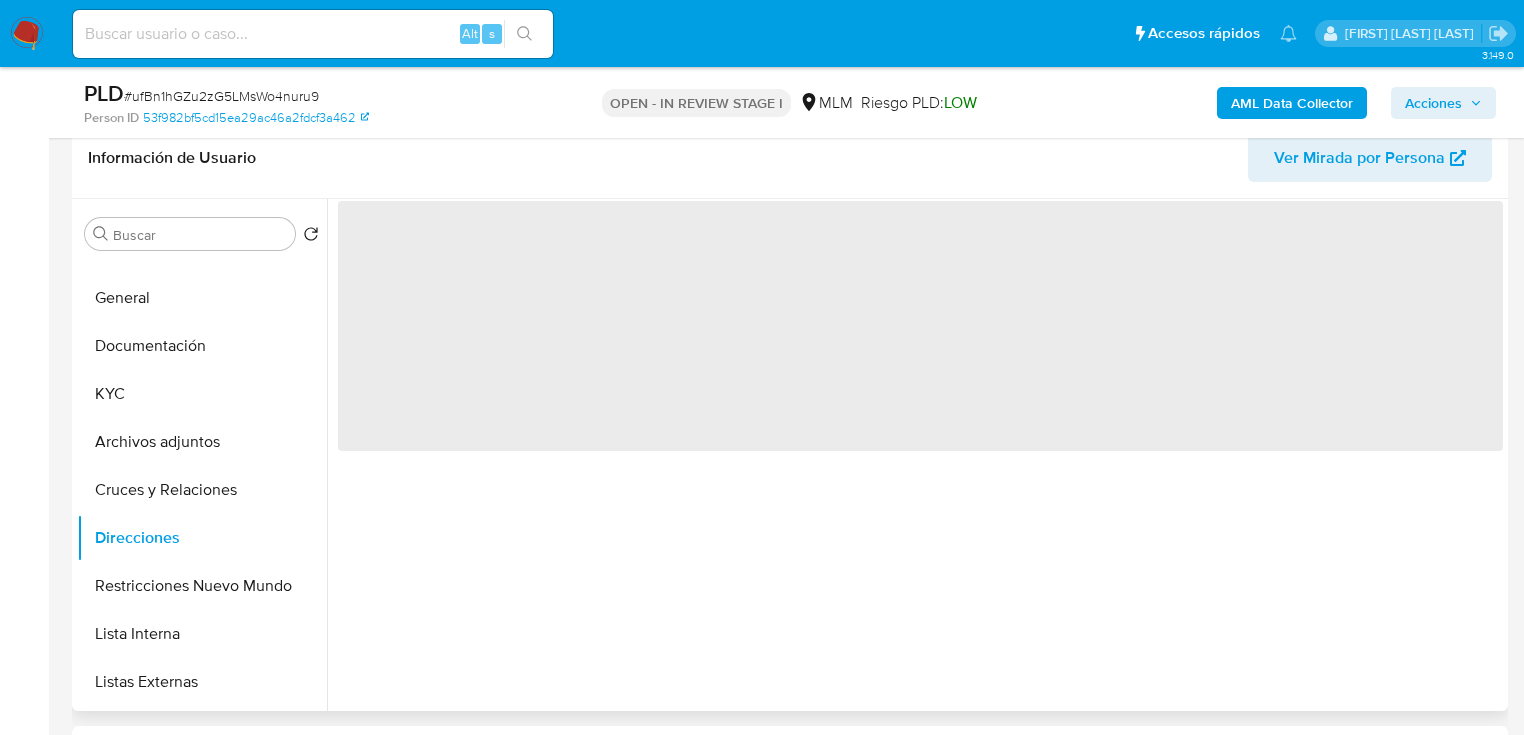 type 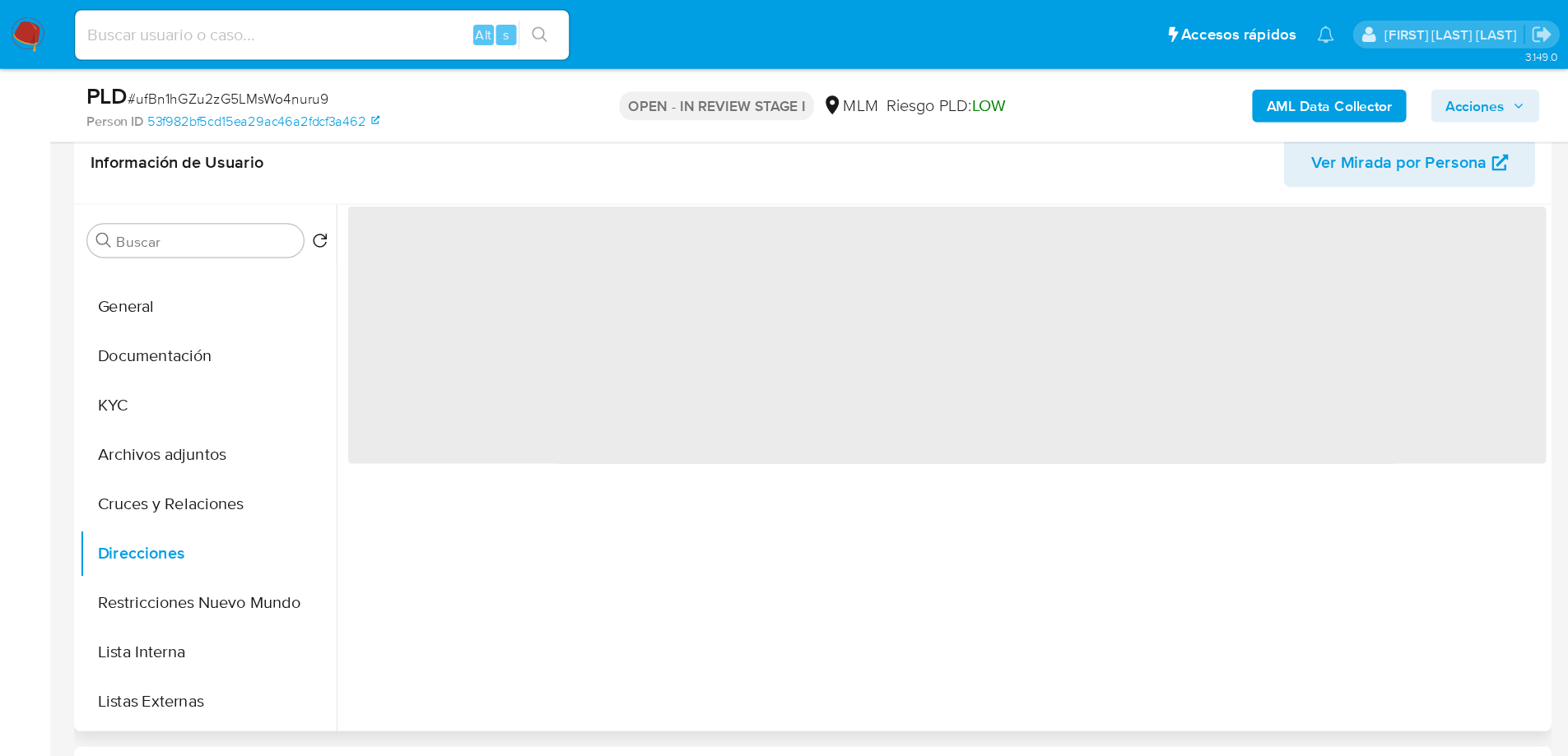 scroll, scrollTop: 66, scrollLeft: 0, axis: vertical 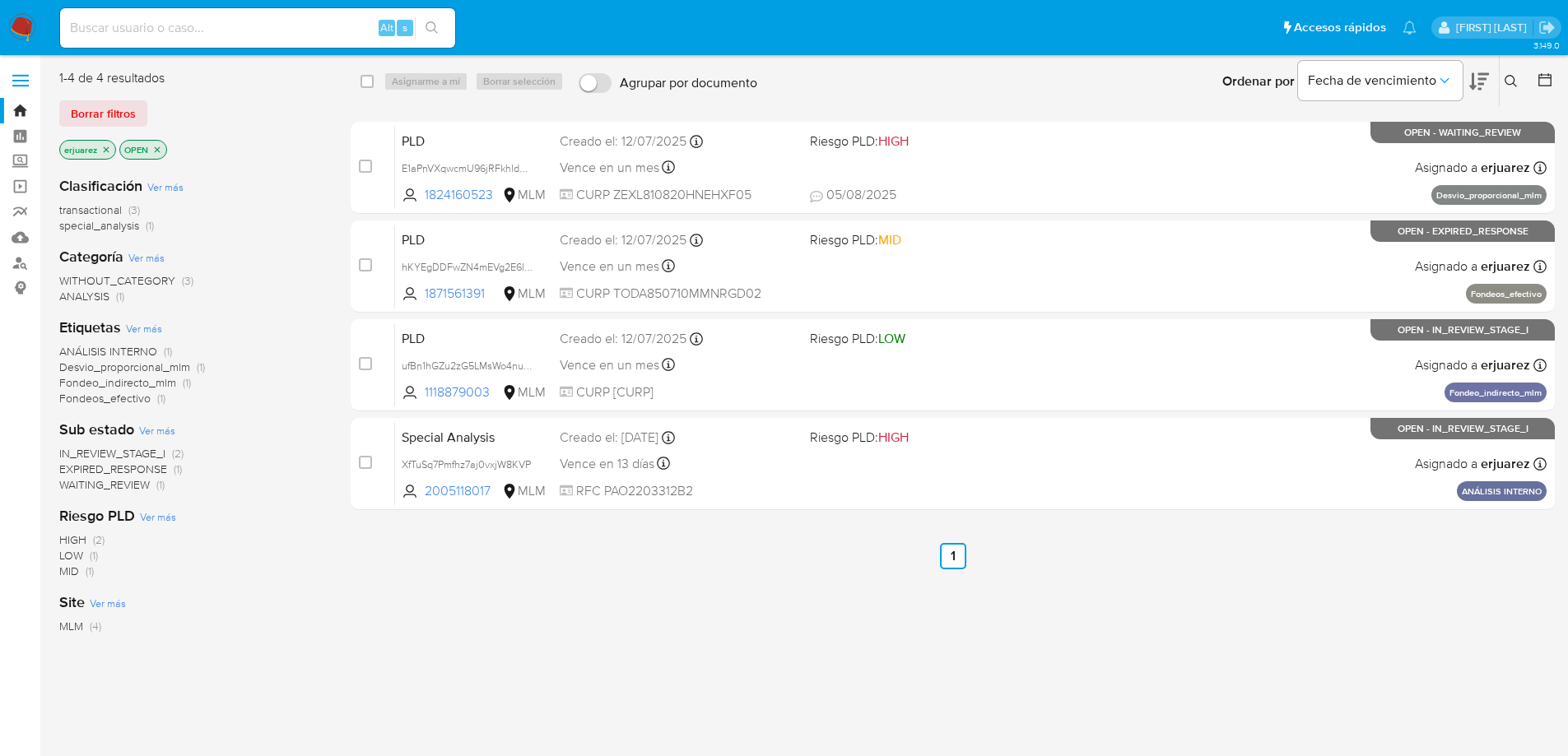 click on "Anterior 1 Siguiente" at bounding box center (952, 556) 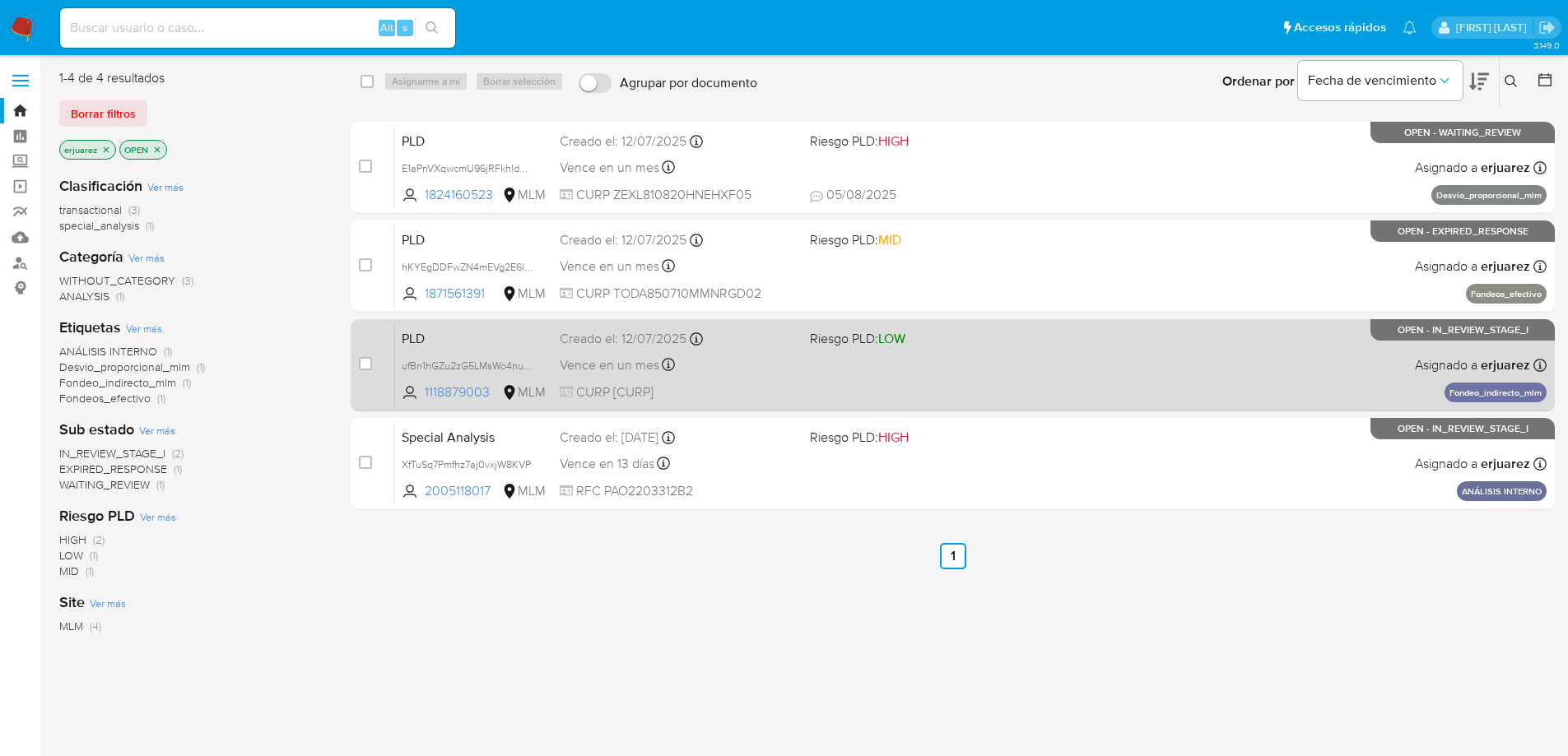 click on "PLD ufBn1hGZu2zG5LMsWo4nuru9 1118879003 MLM Riesgo PLD:  LOW Creado el: 12/07/2025   Creado el: 12/07/2025 02:03:44 Vence en un mes   Vence el 10/09/2025 02:03:45 CURP   COSA820602MOCRRR04 Asignado a   erjuarez   Asignado el: 05/08/2025 19:05:27 Fondeo_indirecto_mlm OPEN - IN_REVIEW_STAGE_I" at bounding box center (970, 364) 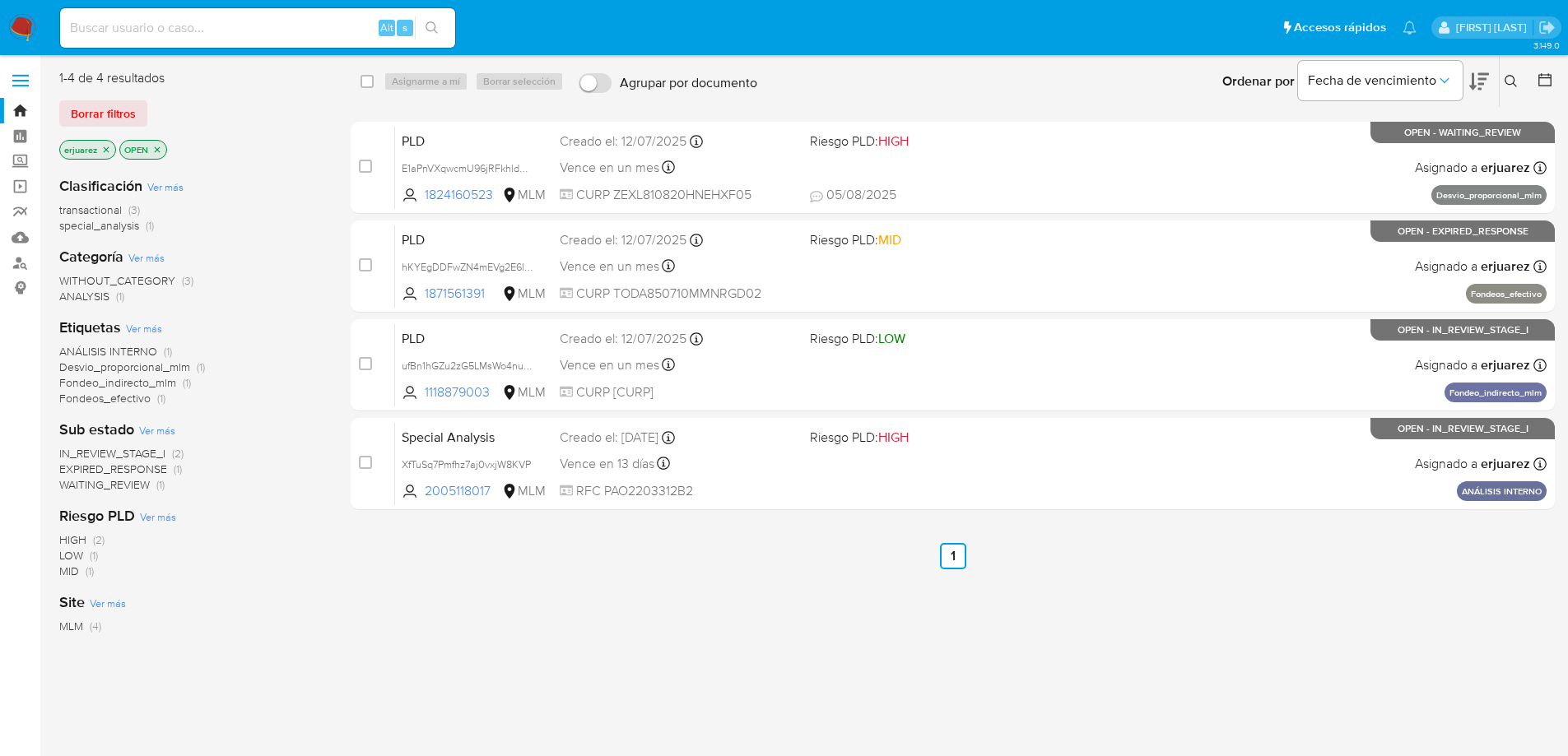 click at bounding box center [22, 28] 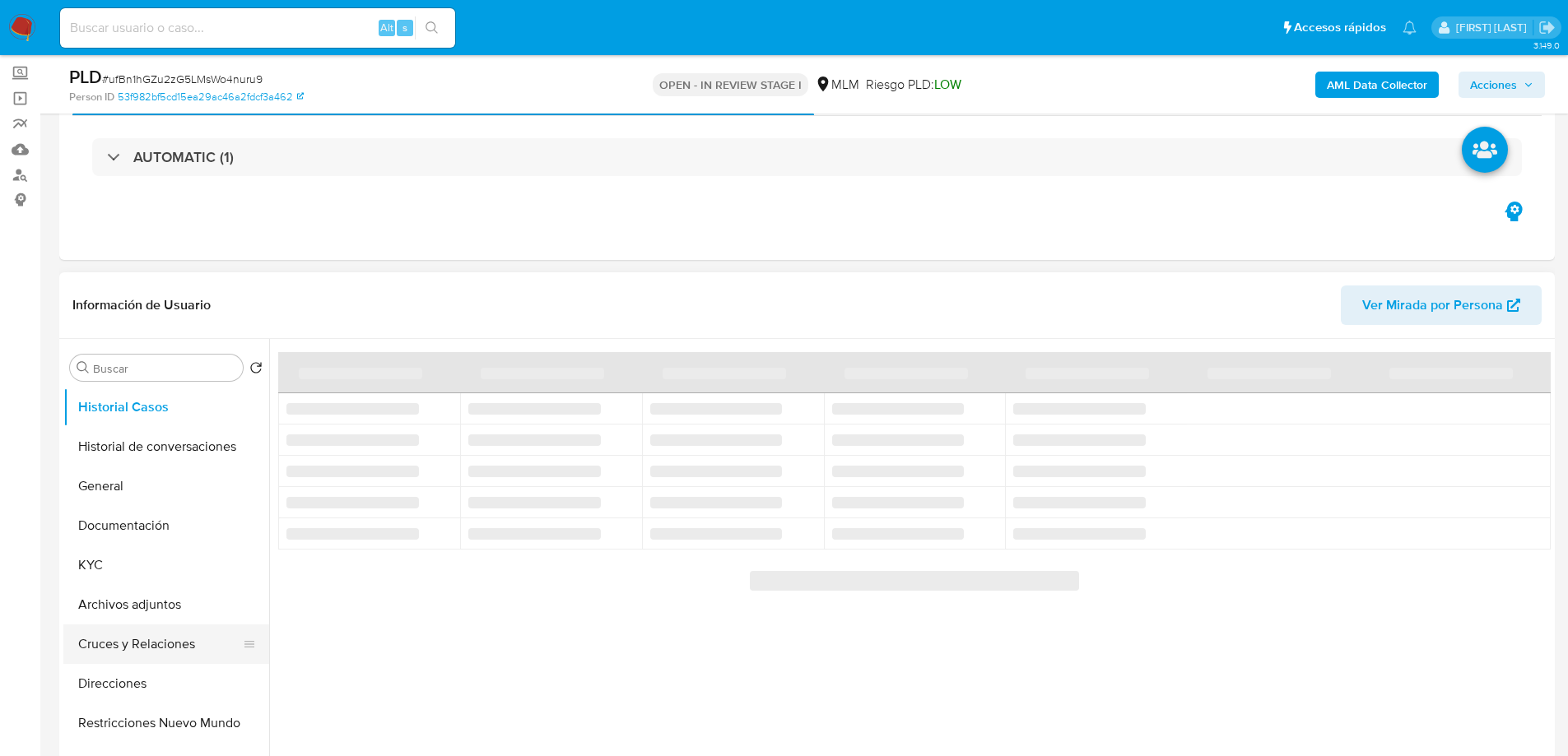 scroll, scrollTop: 82, scrollLeft: 0, axis: vertical 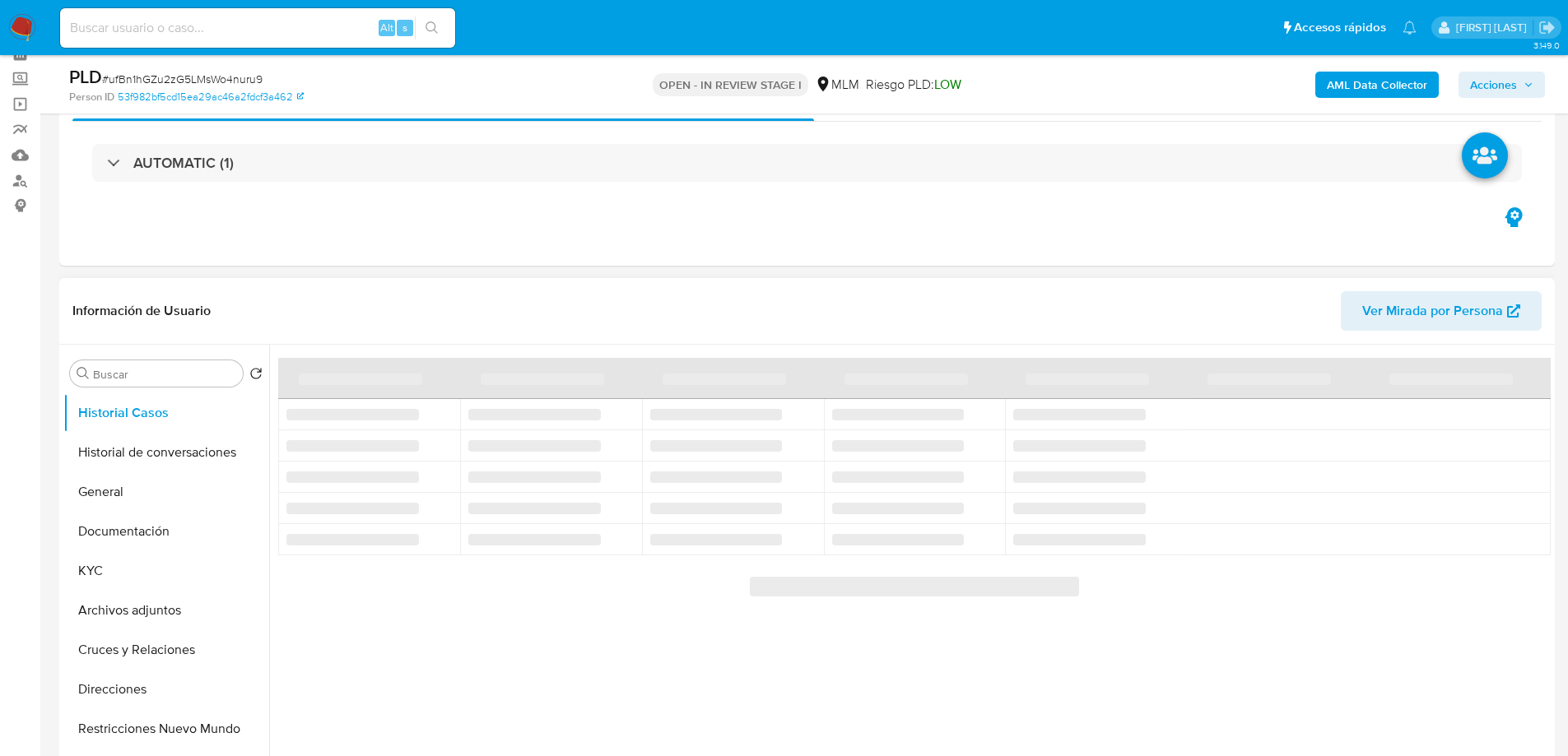 drag, startPoint x: 140, startPoint y: 613, endPoint x: 807, endPoint y: 566, distance: 668.65387 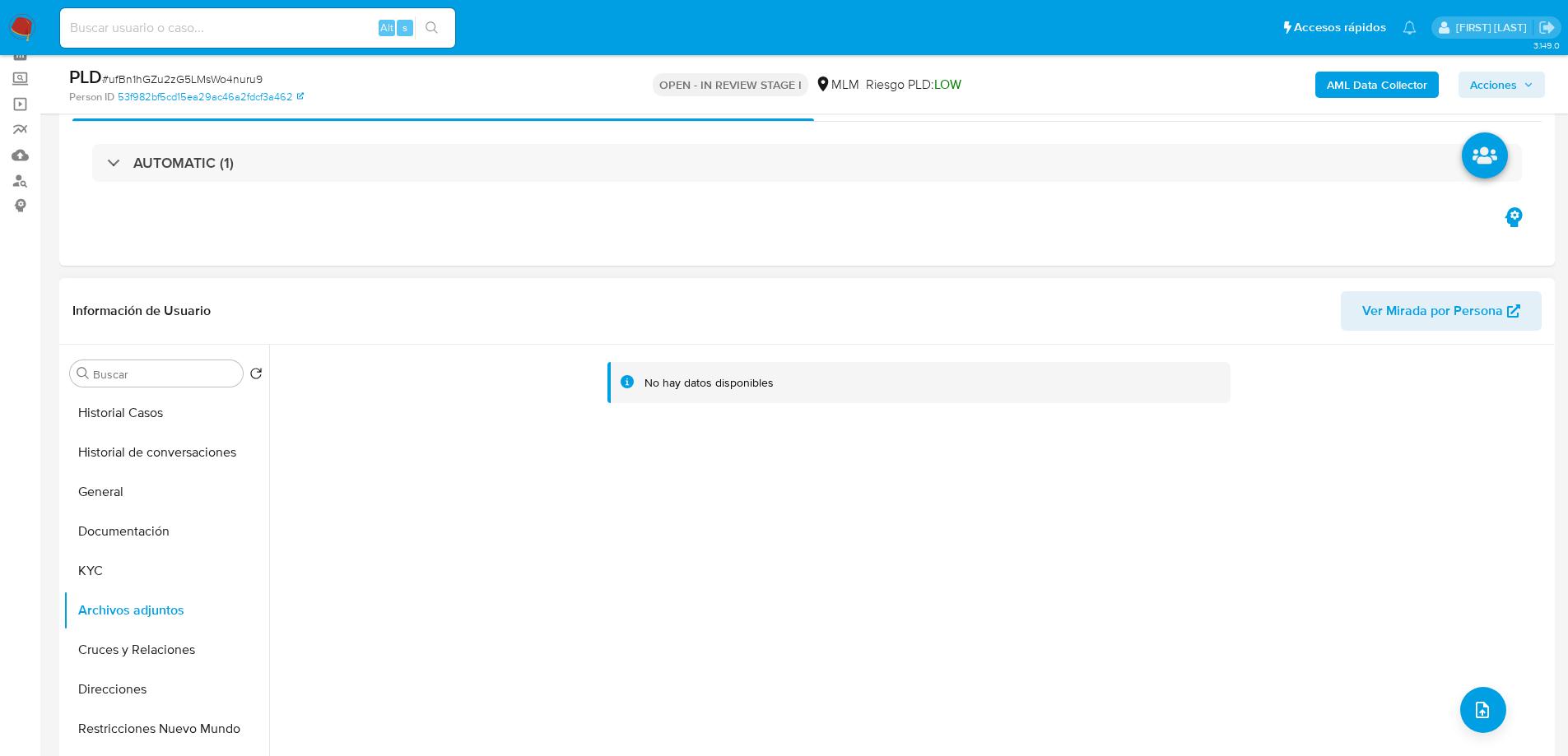 scroll, scrollTop: 0, scrollLeft: 0, axis: both 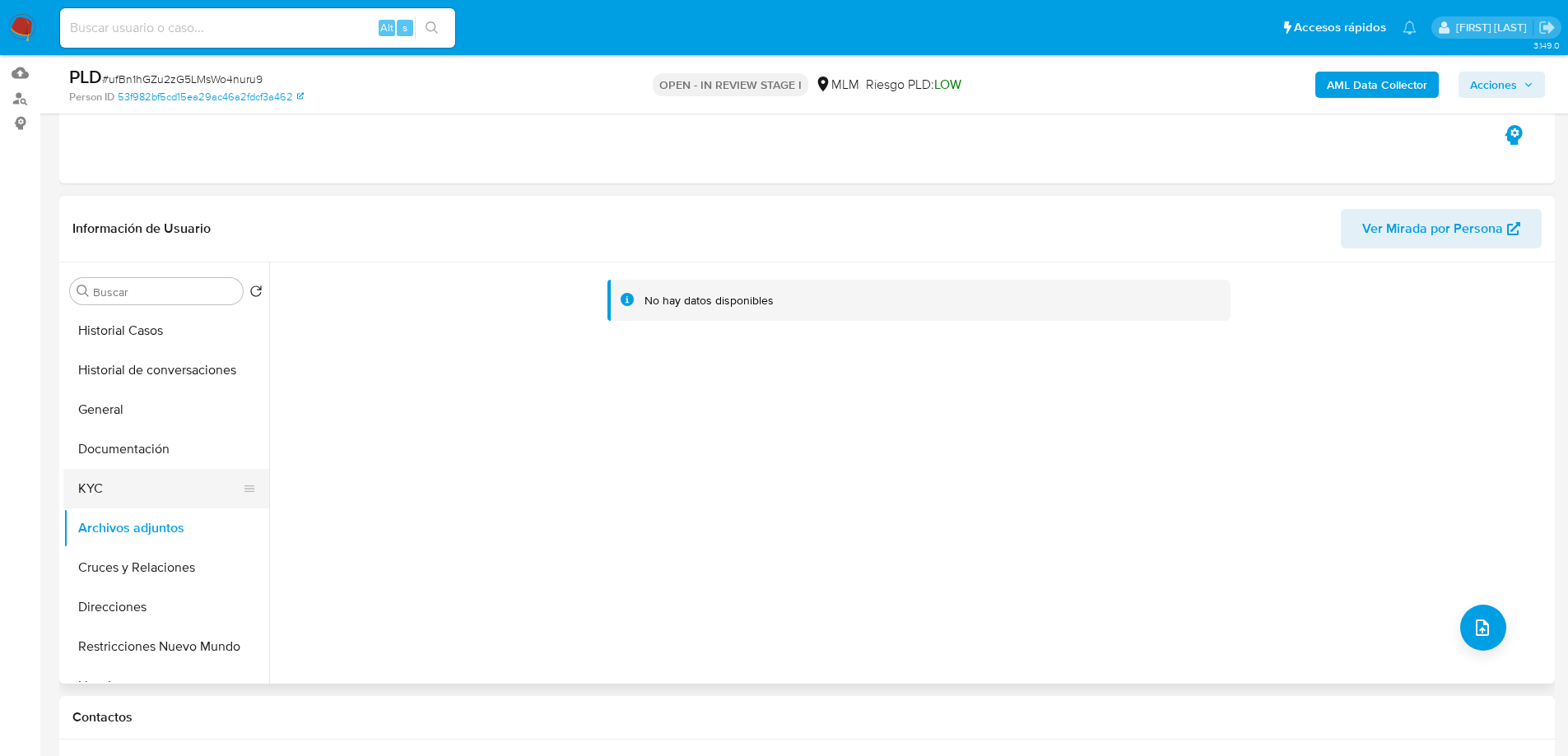 click on "KYC" at bounding box center (160, 489) 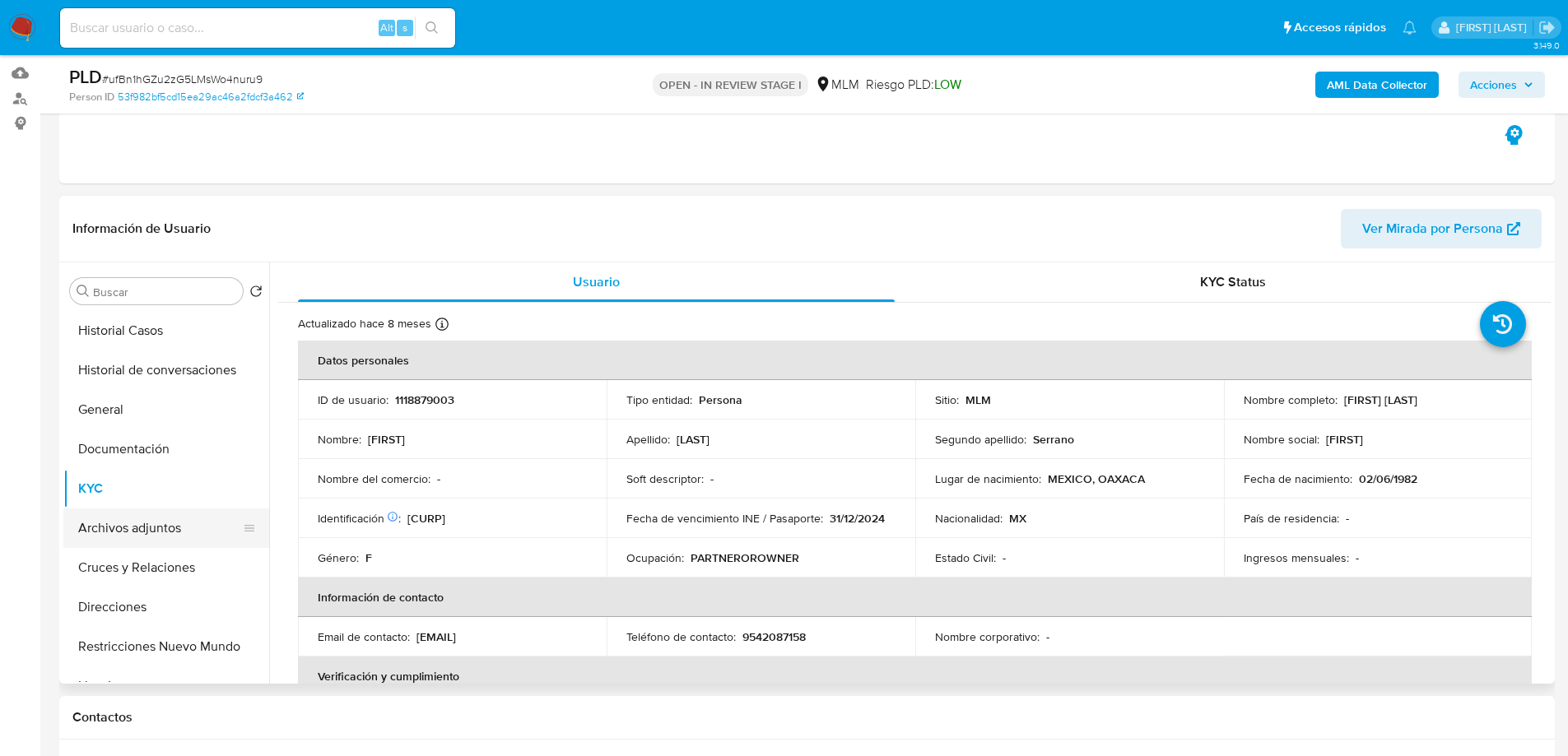 click on "Archivos adjuntos" at bounding box center [160, 528] 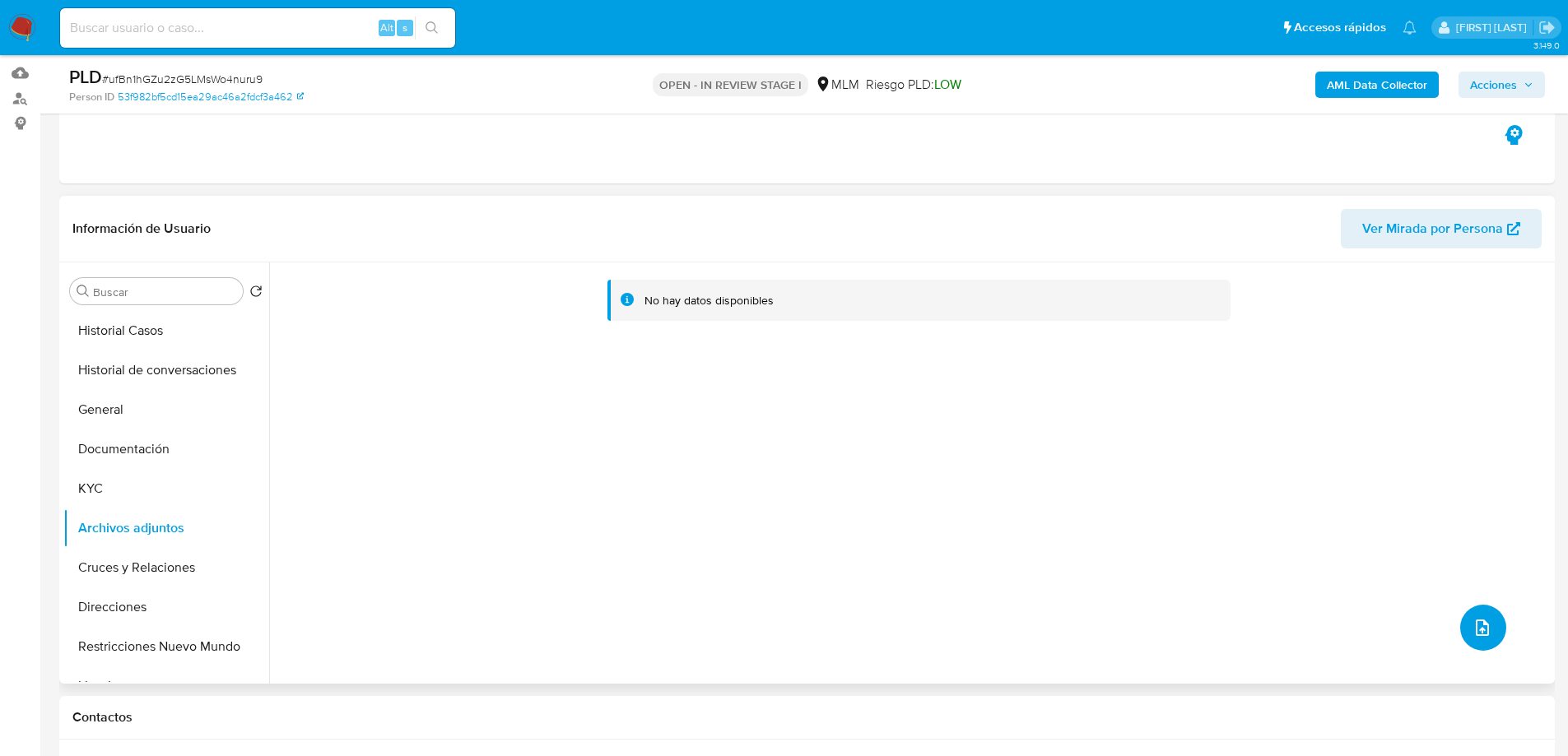 click 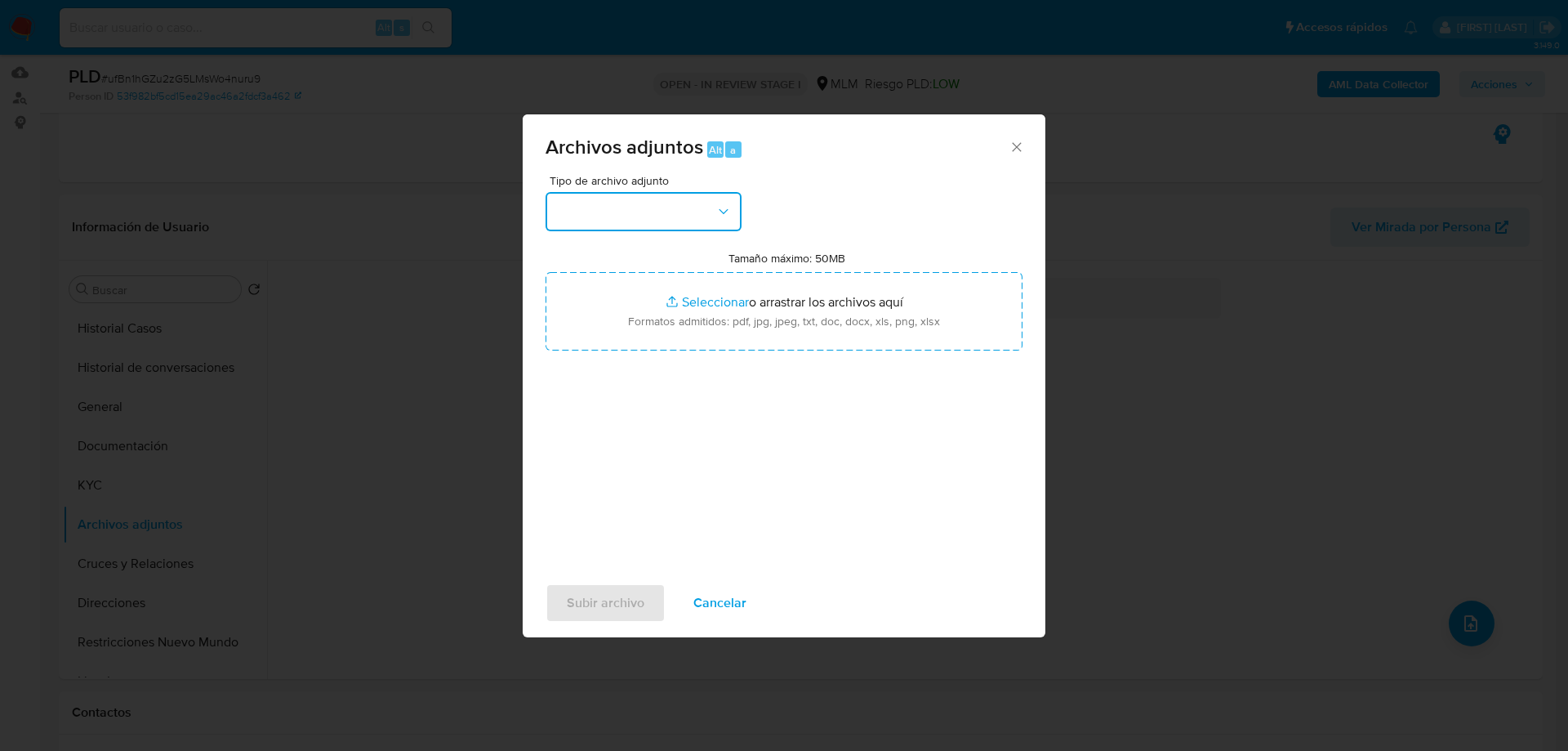 click at bounding box center (644, 212) 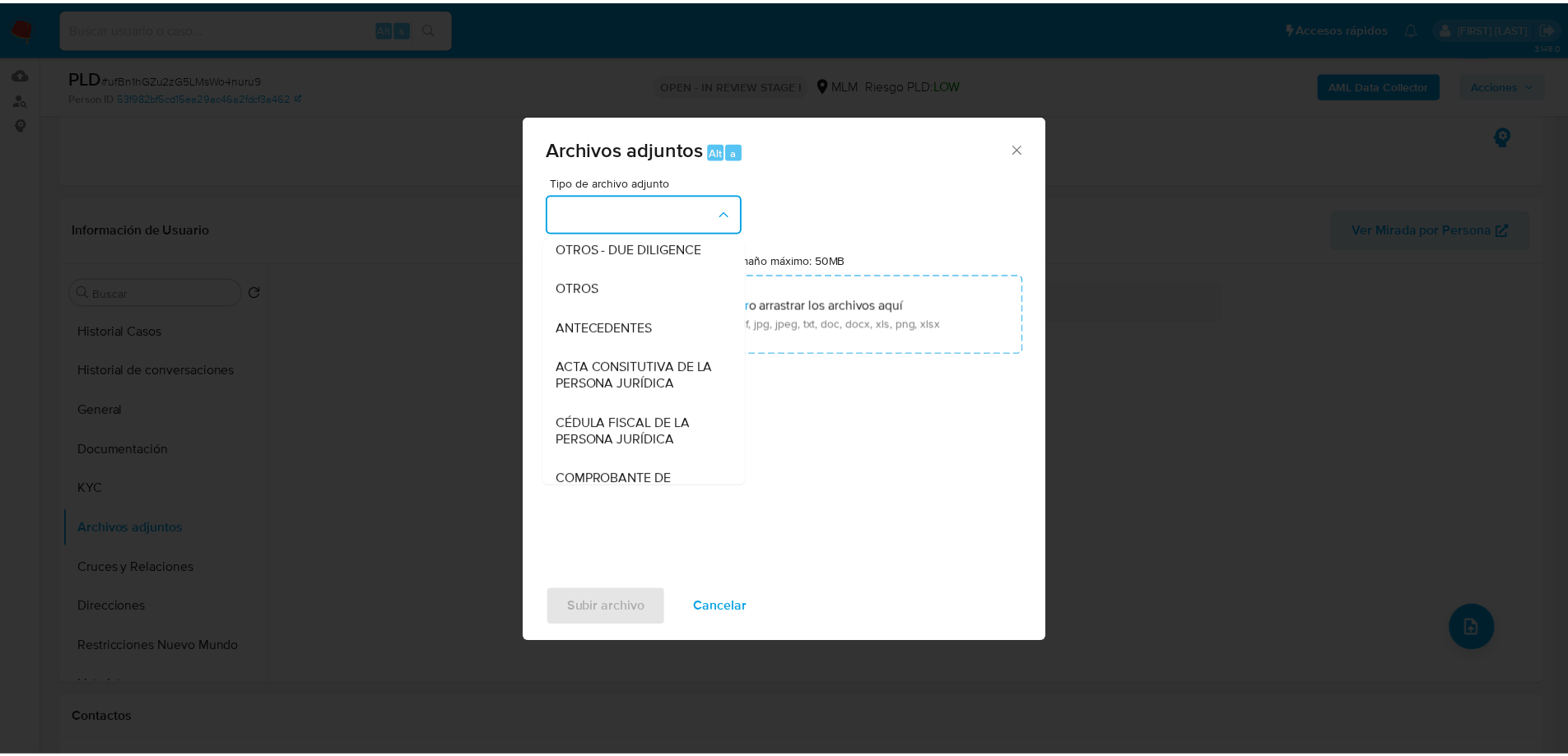 scroll, scrollTop: 247, scrollLeft: 0, axis: vertical 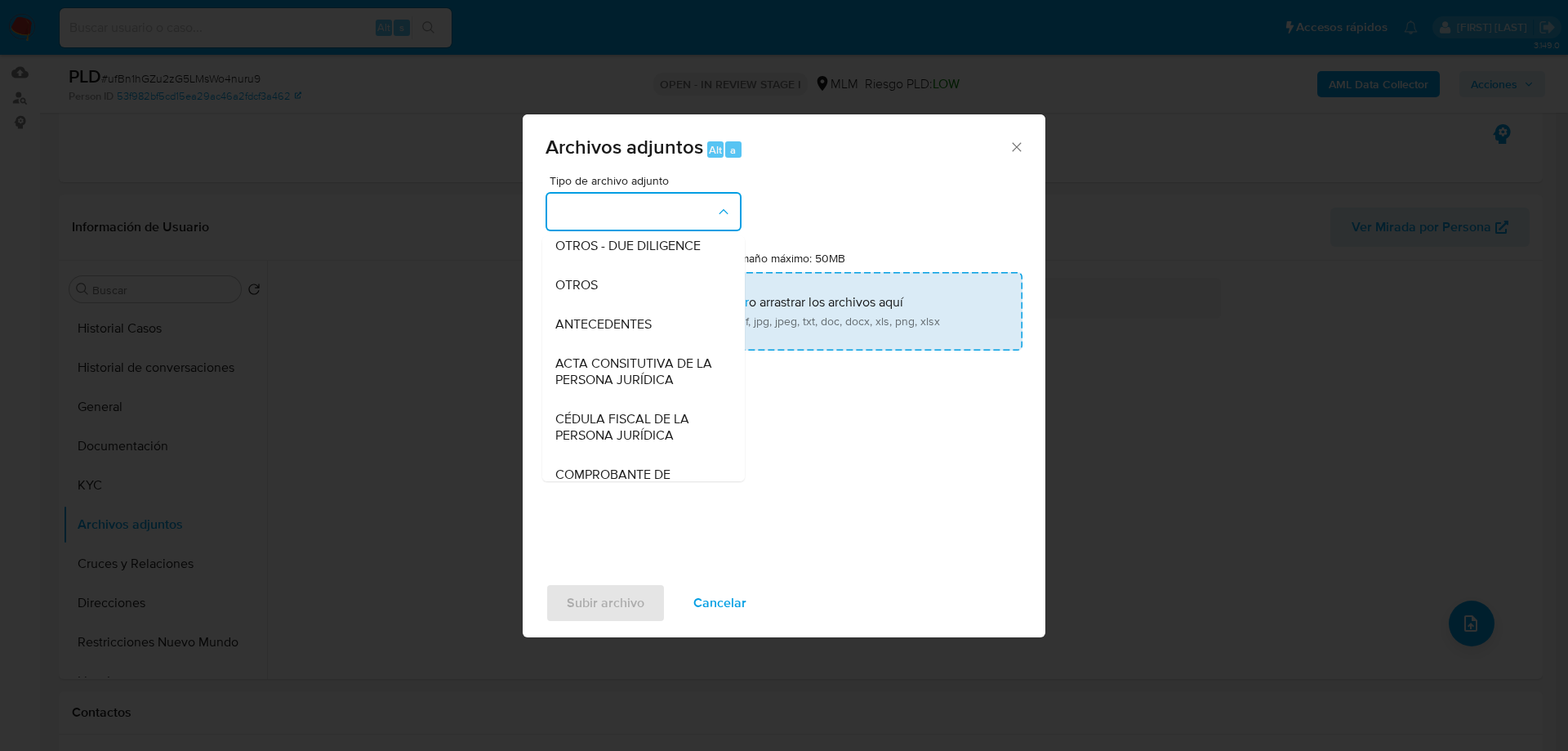 drag, startPoint x: 587, startPoint y: 298, endPoint x: 758, endPoint y: 307, distance: 171.23668 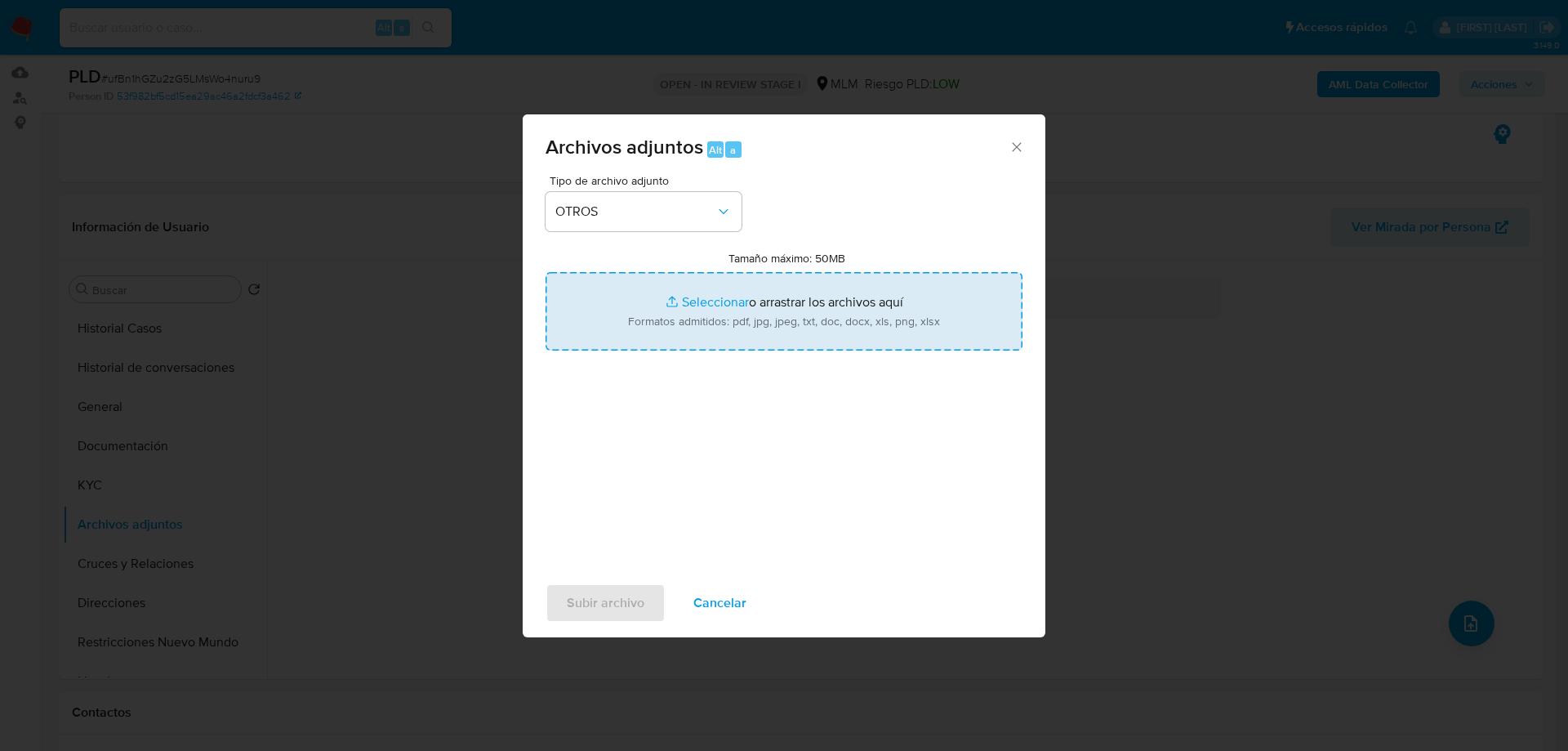 click on "Tamaño máximo: 50MB Seleccionar archivos" at bounding box center (784, 311) 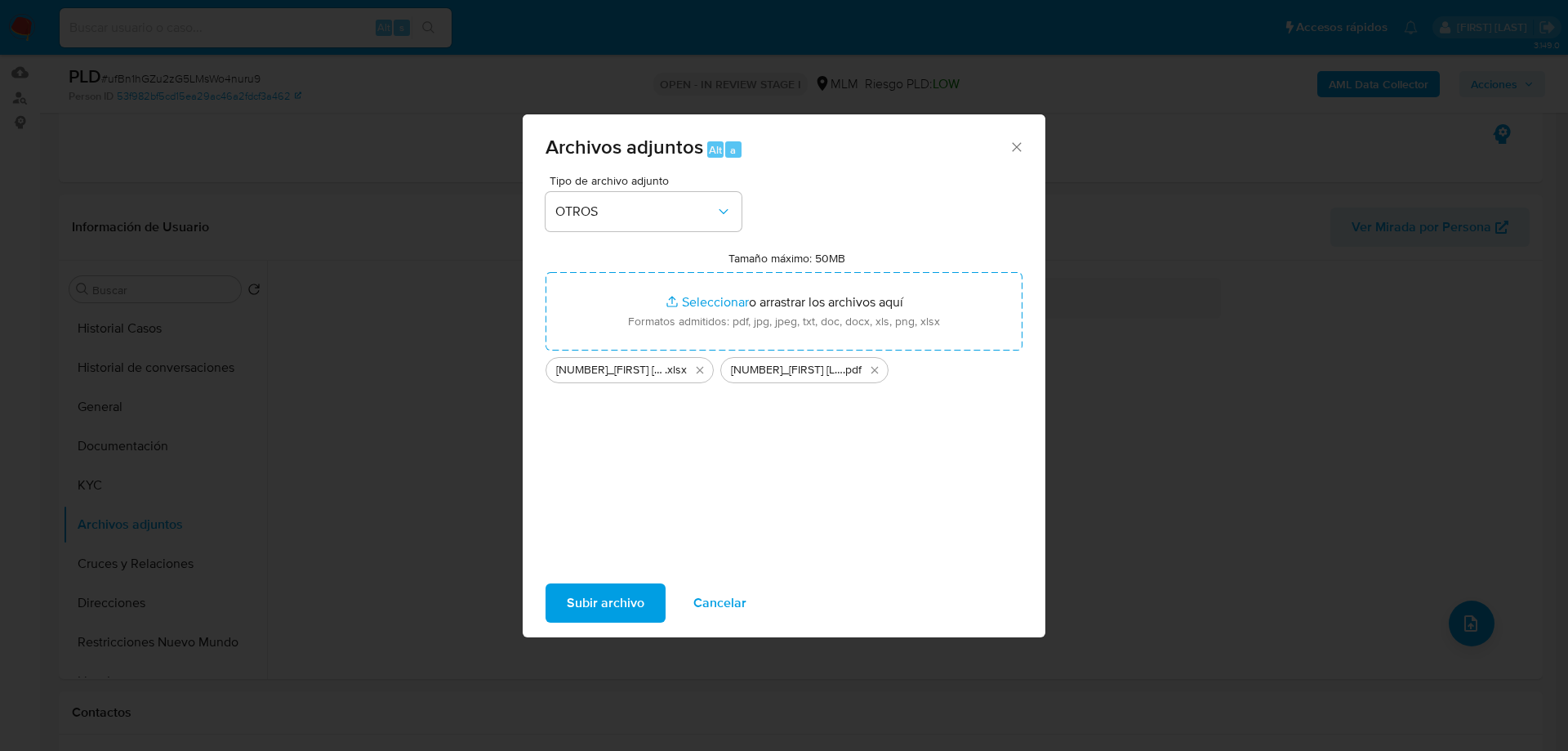 click on "Subir archivo" at bounding box center [605, 603] 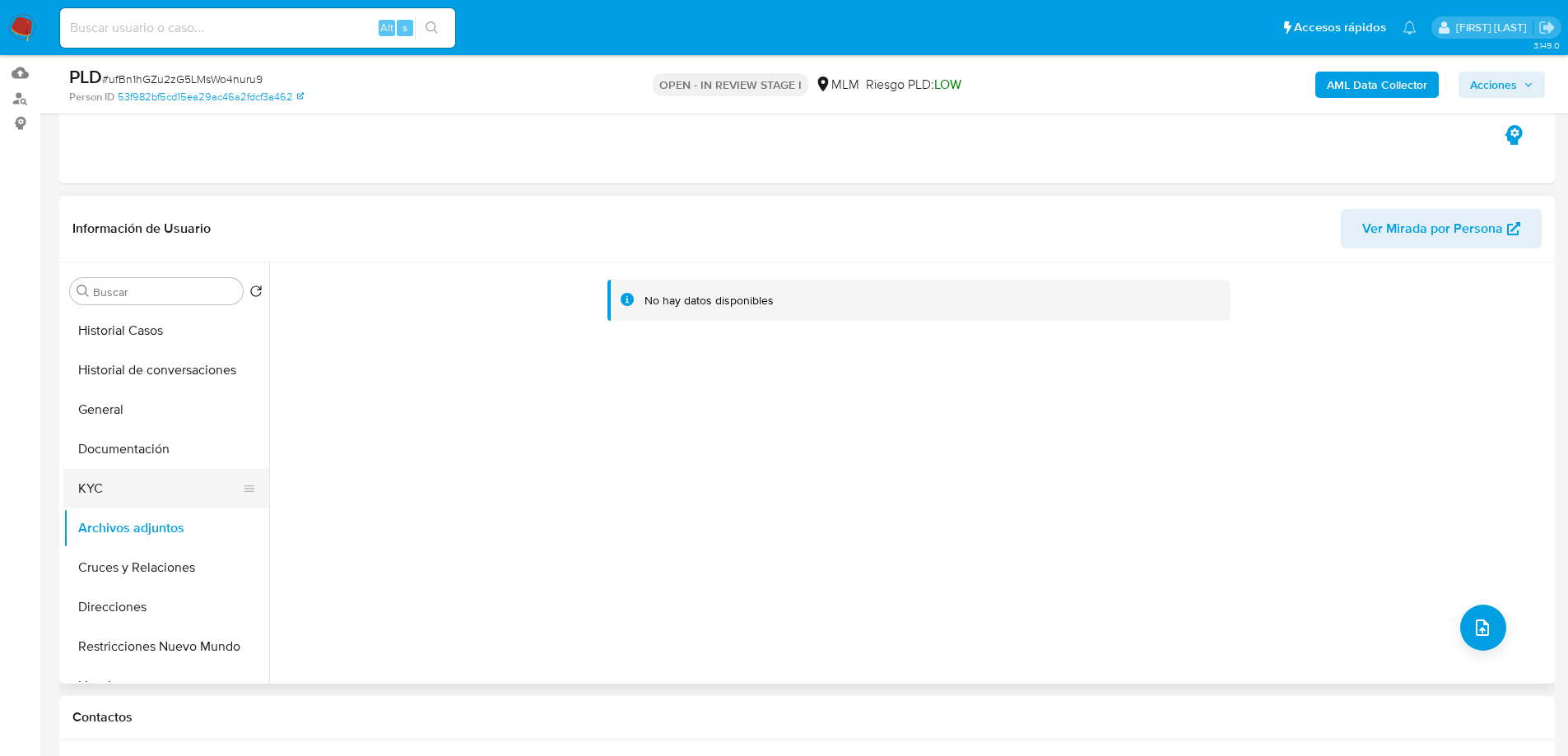 drag, startPoint x: 155, startPoint y: 468, endPoint x: 157, endPoint y: 489, distance: 21.095023 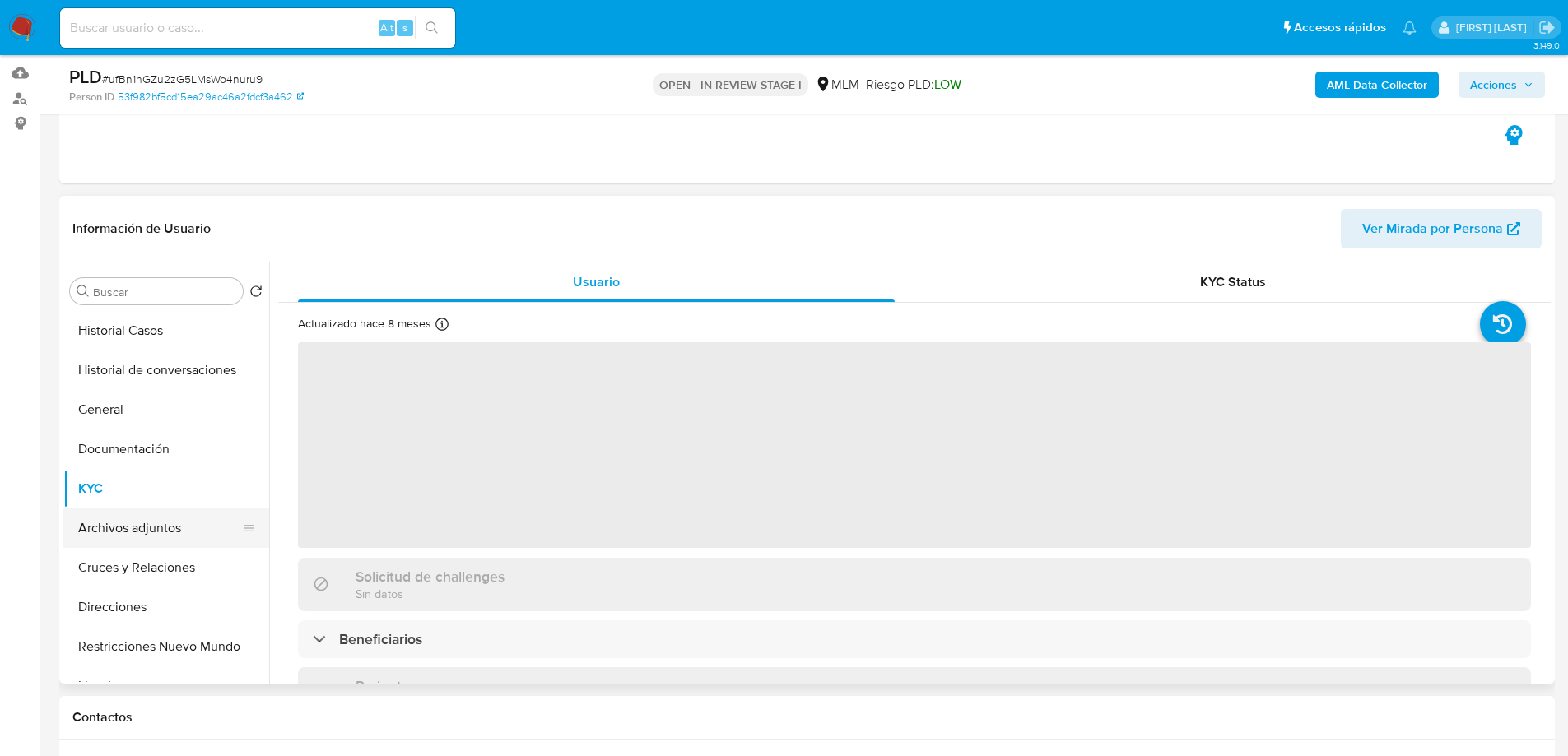 click on "Archivos adjuntos" at bounding box center (160, 528) 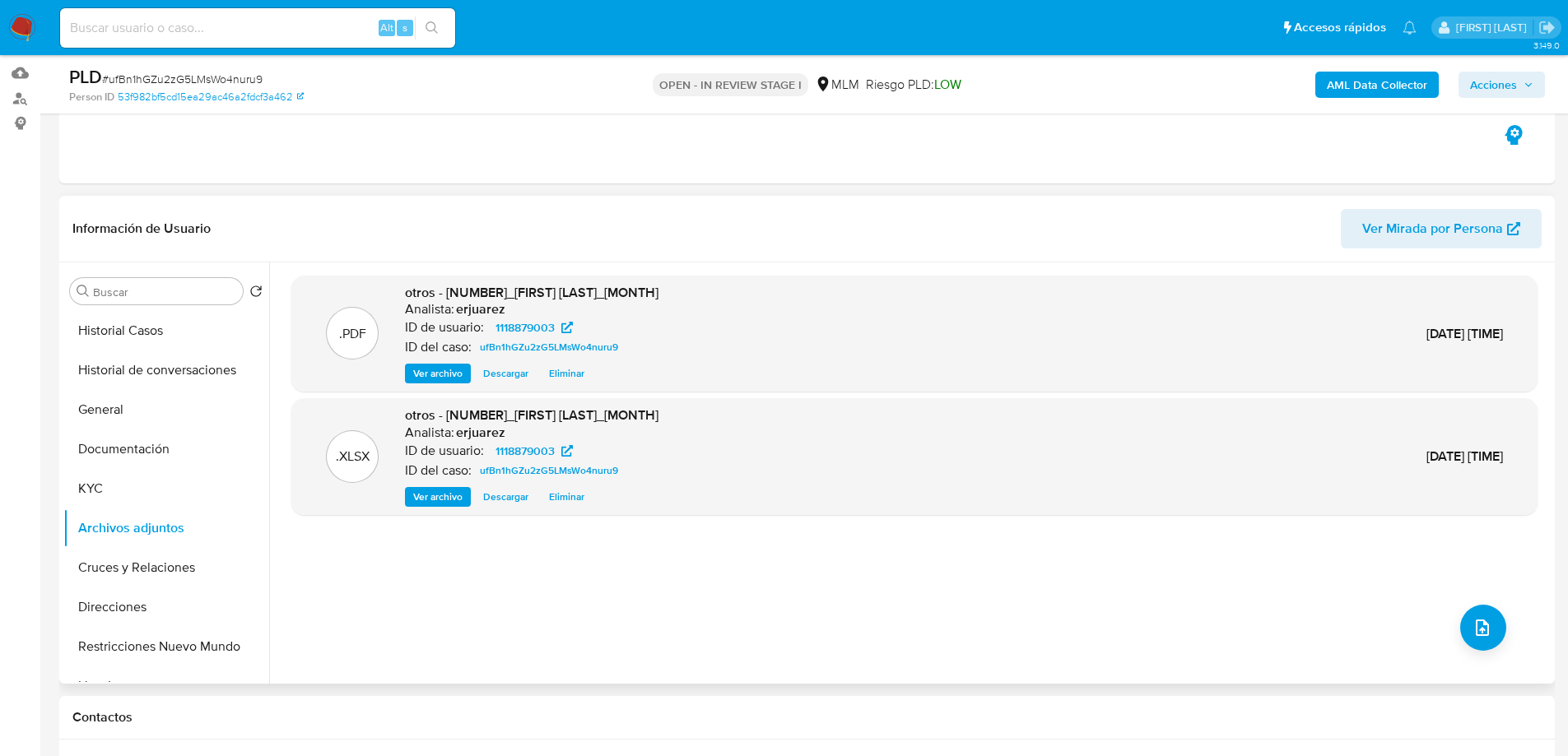 click on "Ver archivo" at bounding box center [438, 373] 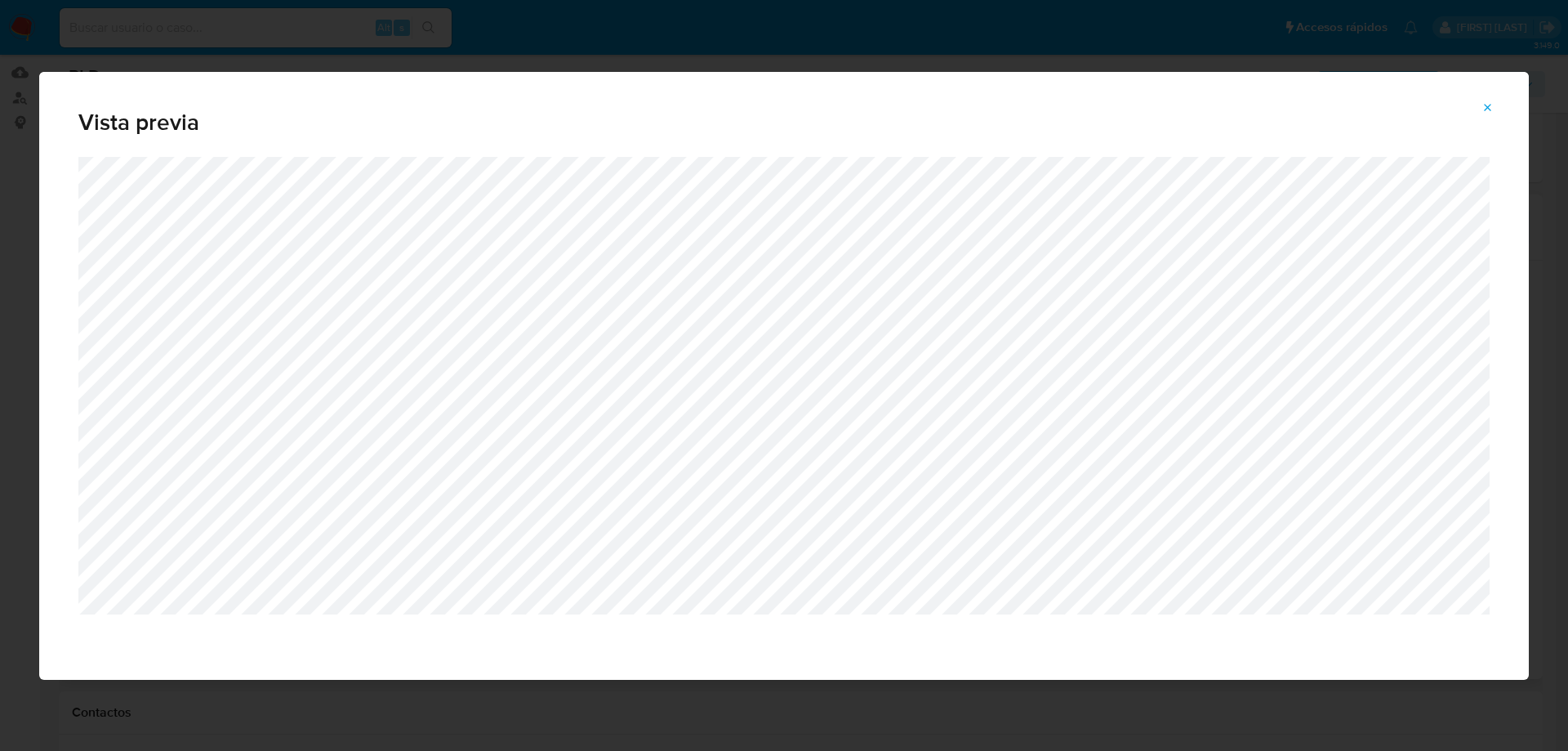 click at bounding box center [1488, 108] 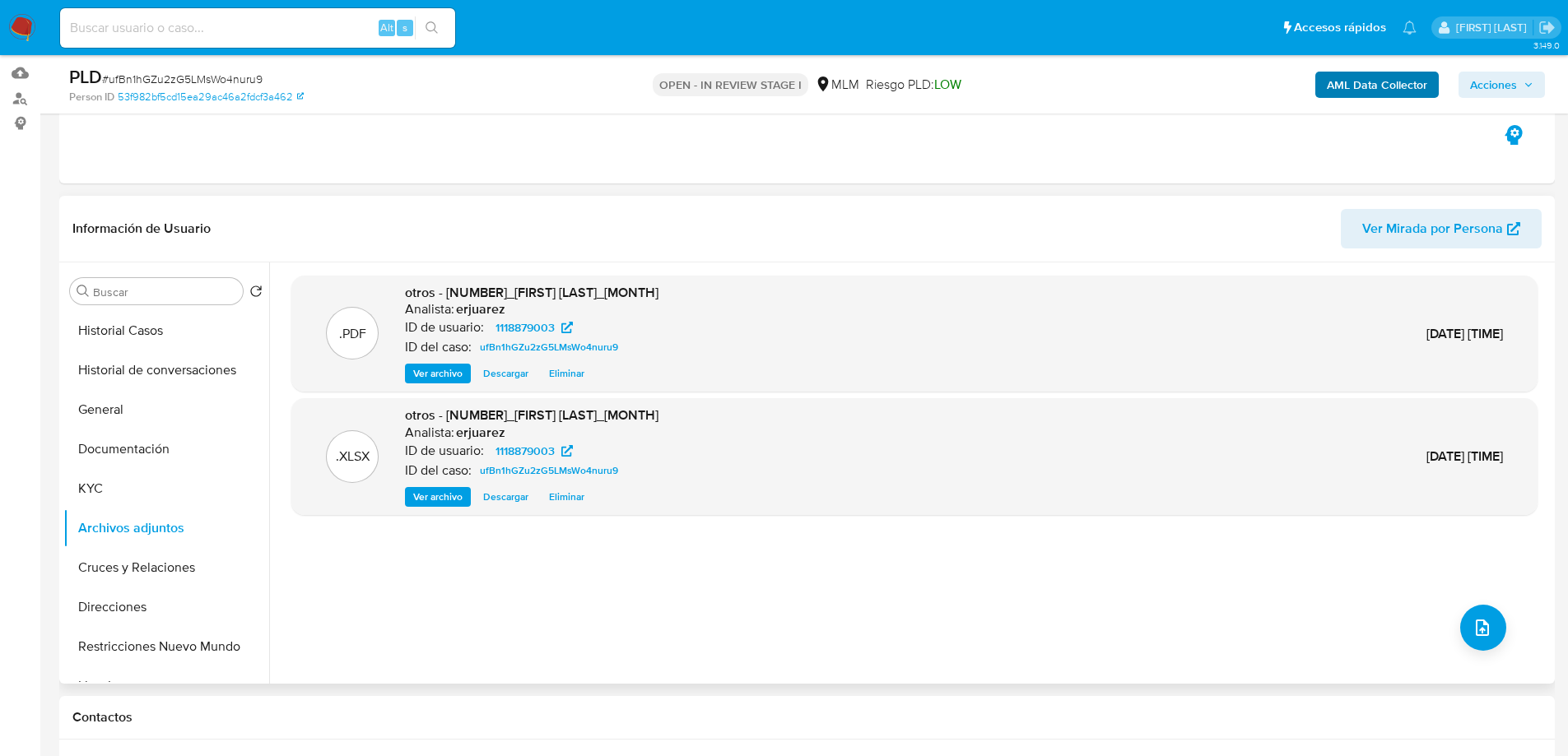 drag, startPoint x: 1510, startPoint y: 86, endPoint x: 1392, endPoint y: 88, distance: 118.01695 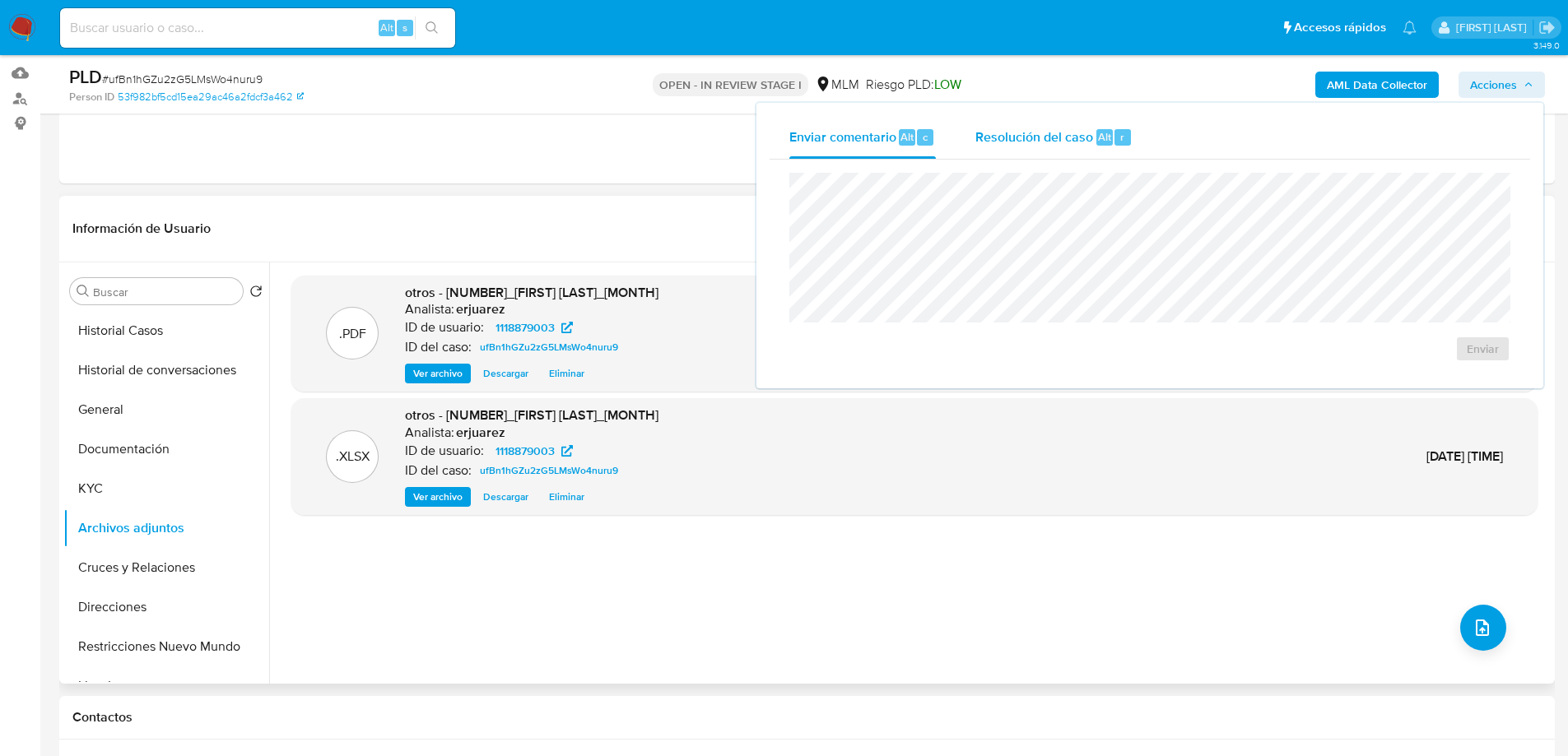 drag, startPoint x: 993, startPoint y: 144, endPoint x: 983, endPoint y: 161, distance: 19.723083 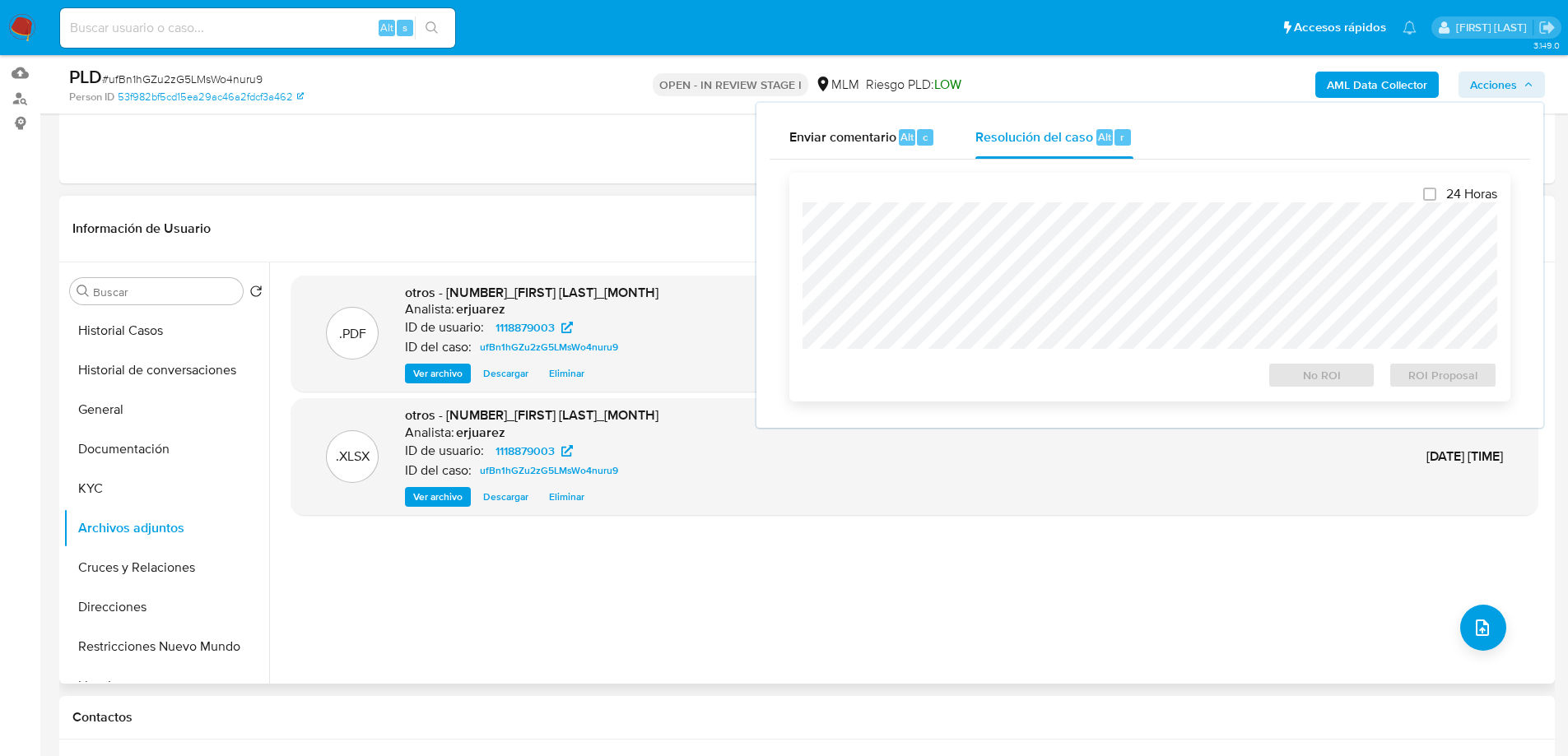 click on "24 Horas No ROI ROI Proposal" at bounding box center [1150, 287] 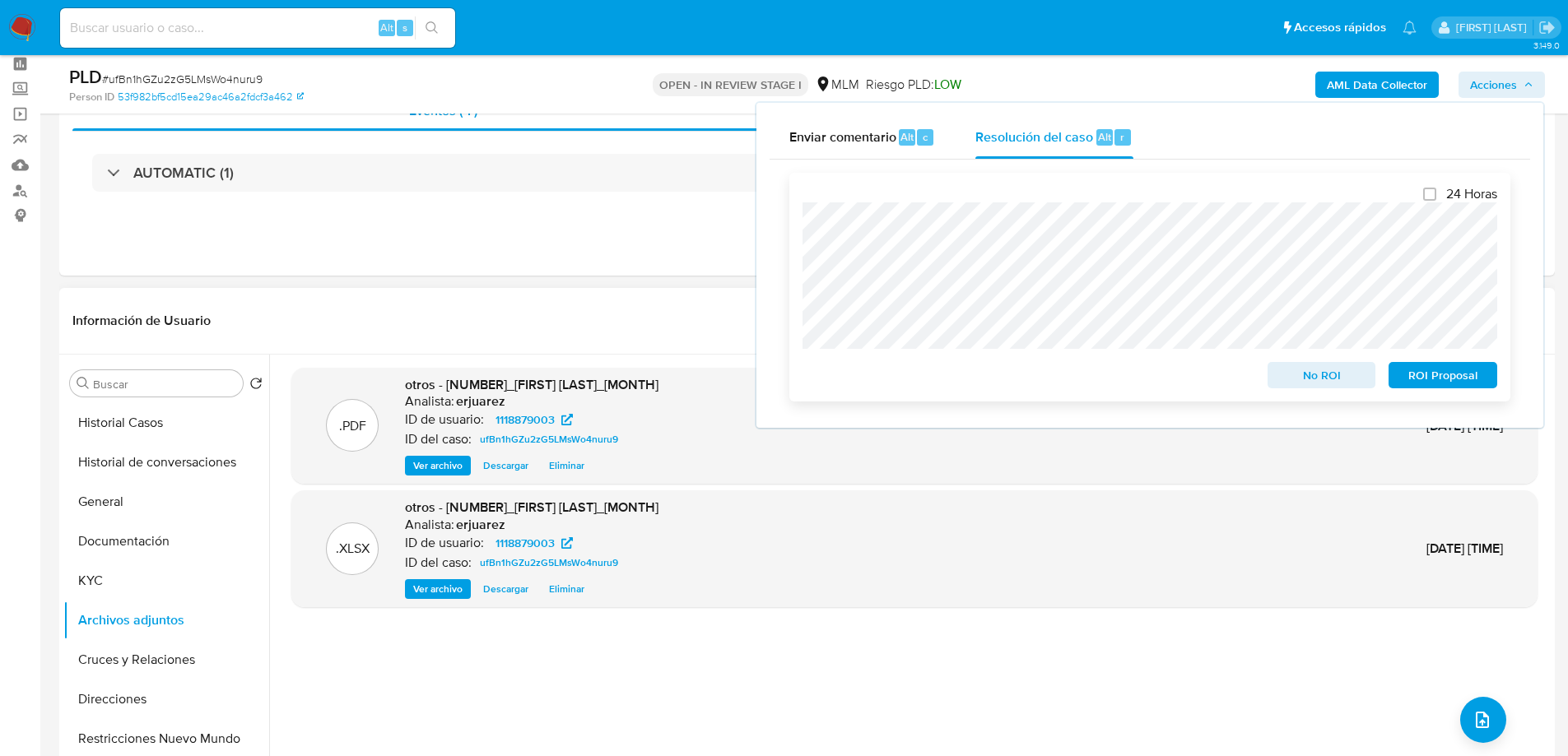 scroll, scrollTop: 0, scrollLeft: 0, axis: both 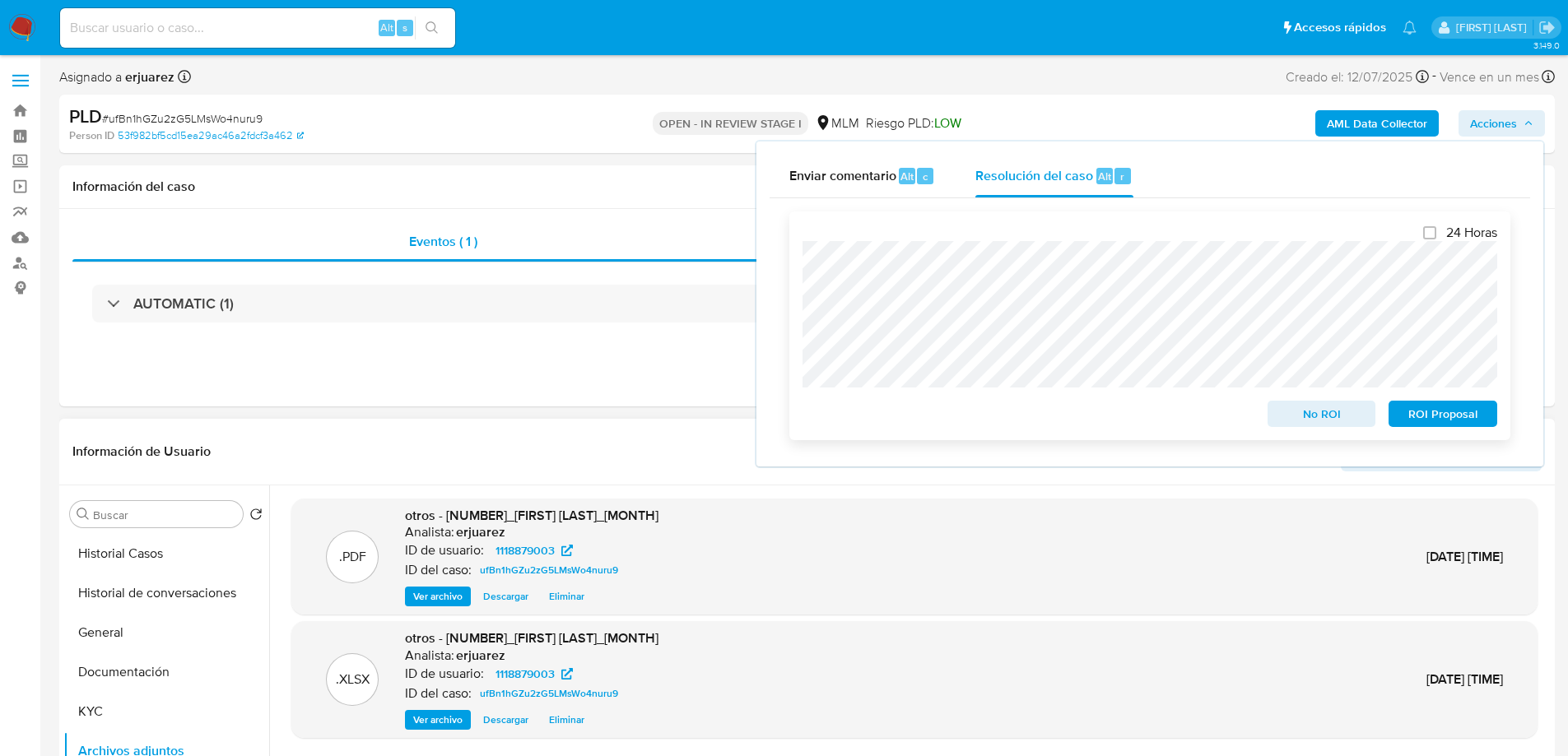 click on "No ROI" at bounding box center [1322, 414] 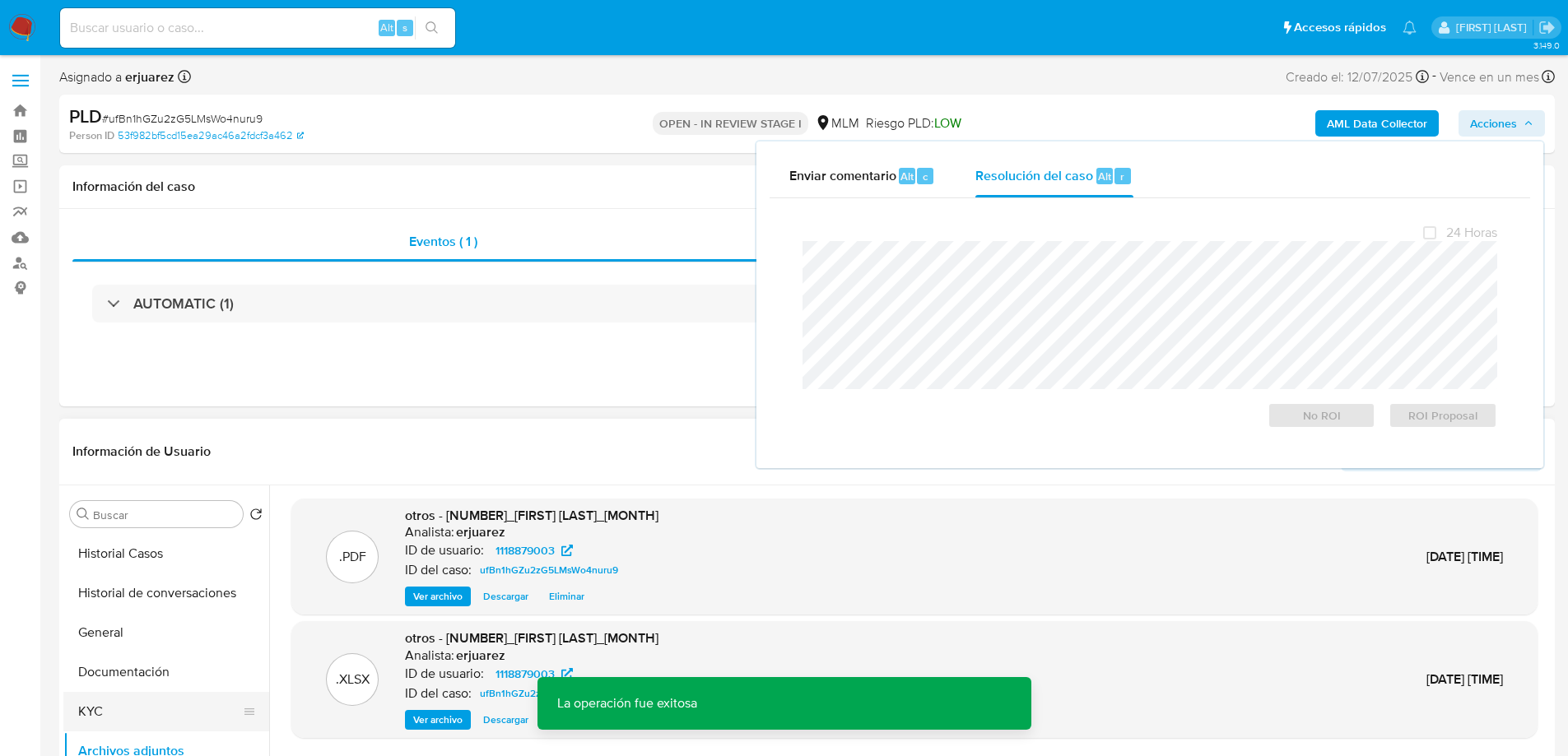 click on "KYC" at bounding box center [160, 712] 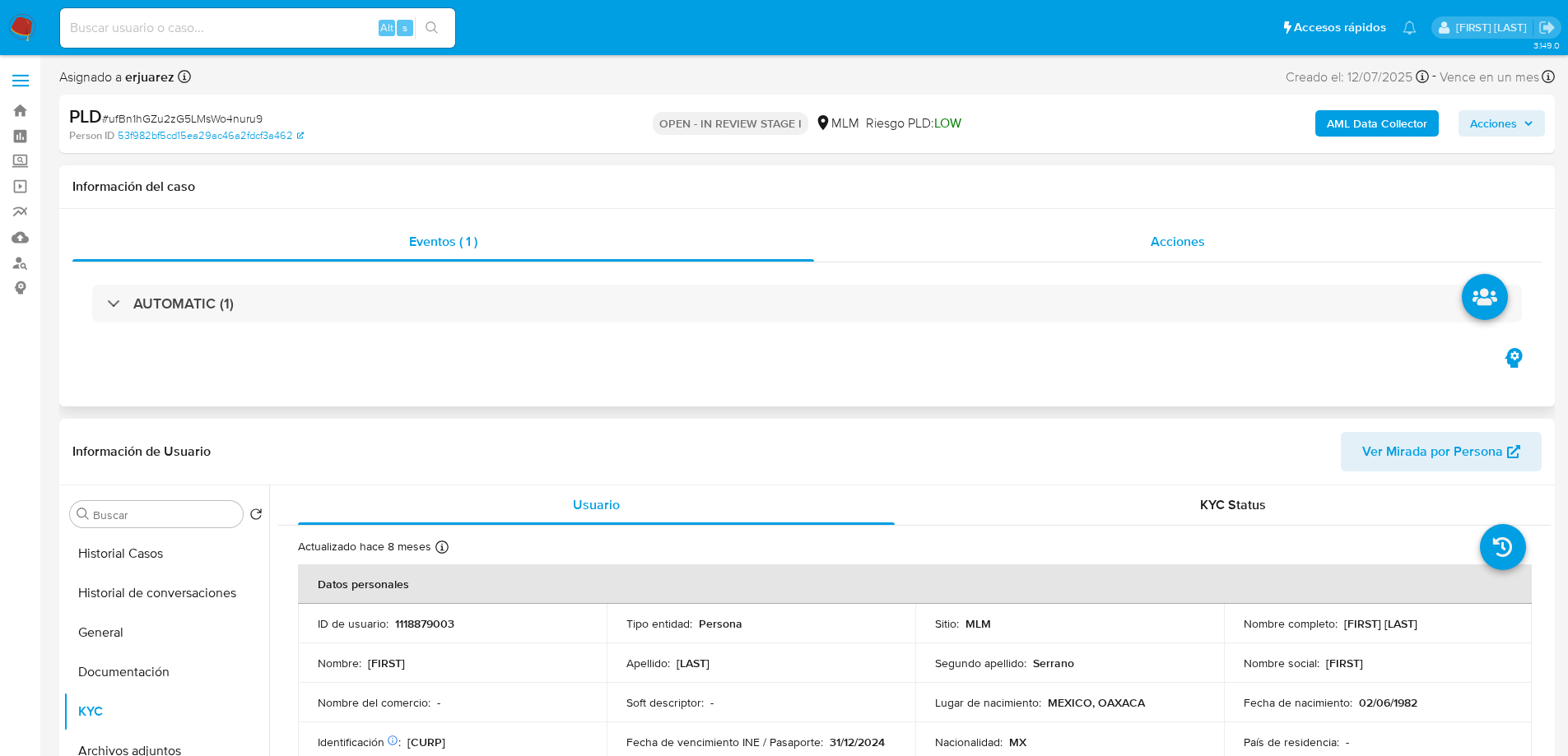 click on "Acciones" at bounding box center (1178, 242) 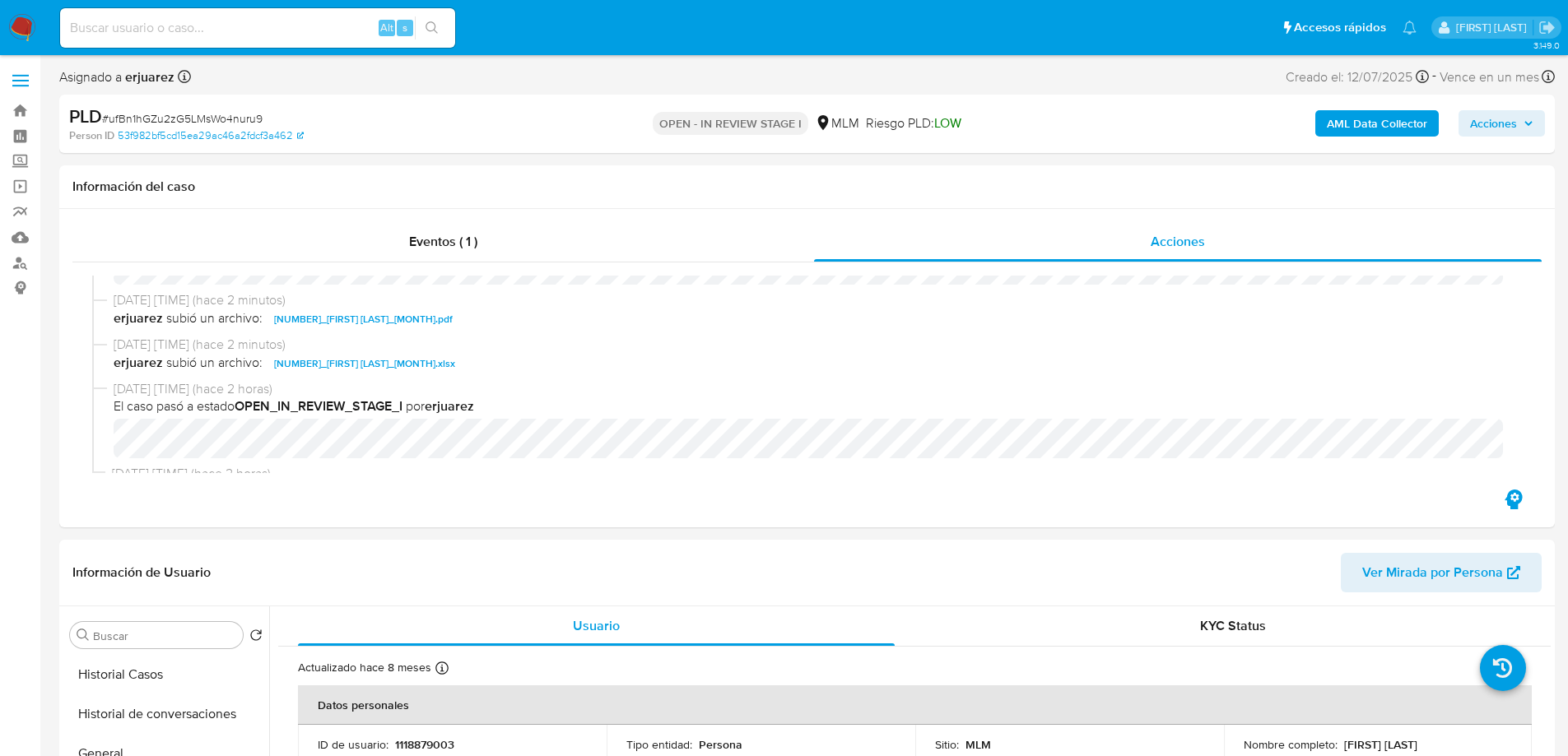 scroll, scrollTop: 316, scrollLeft: 0, axis: vertical 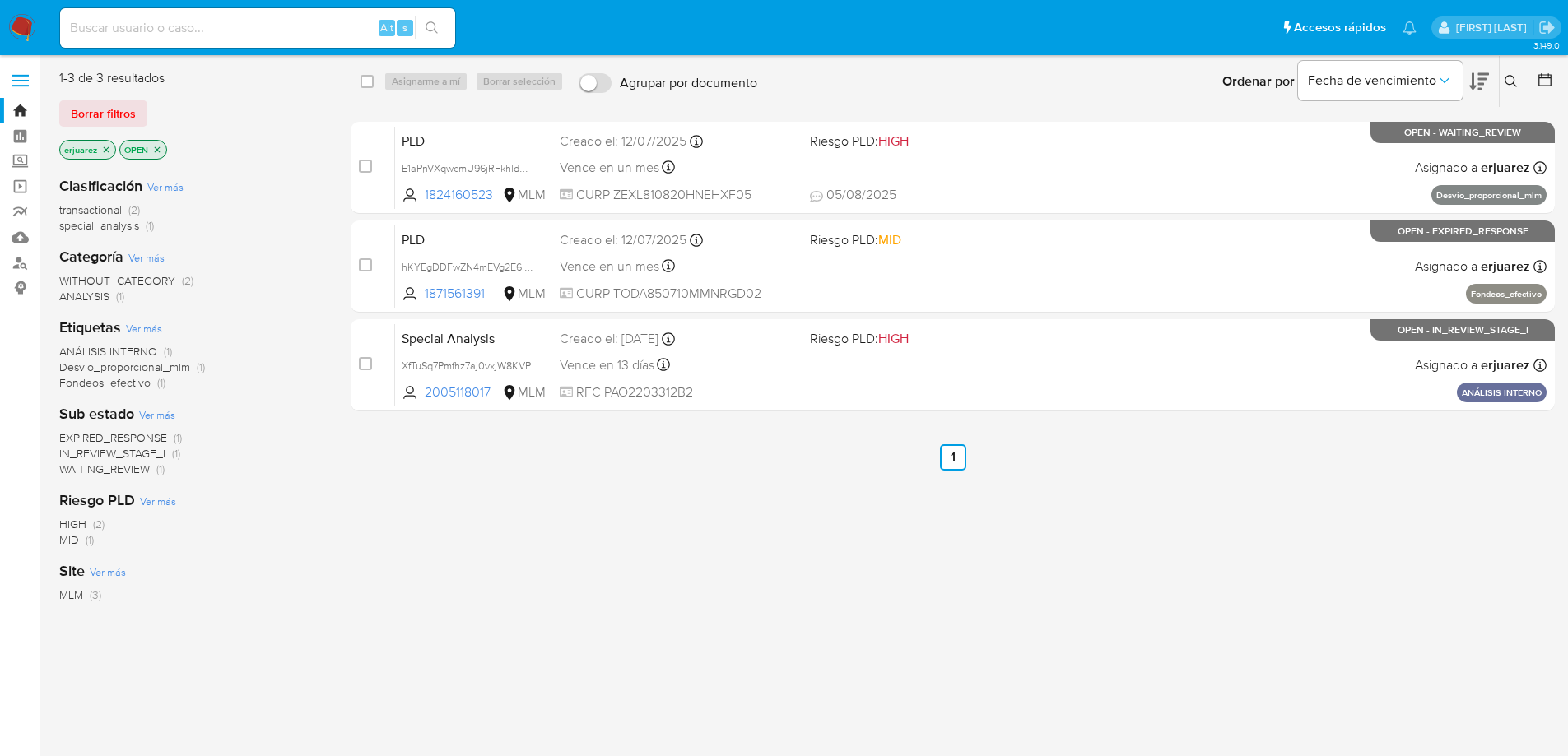 click 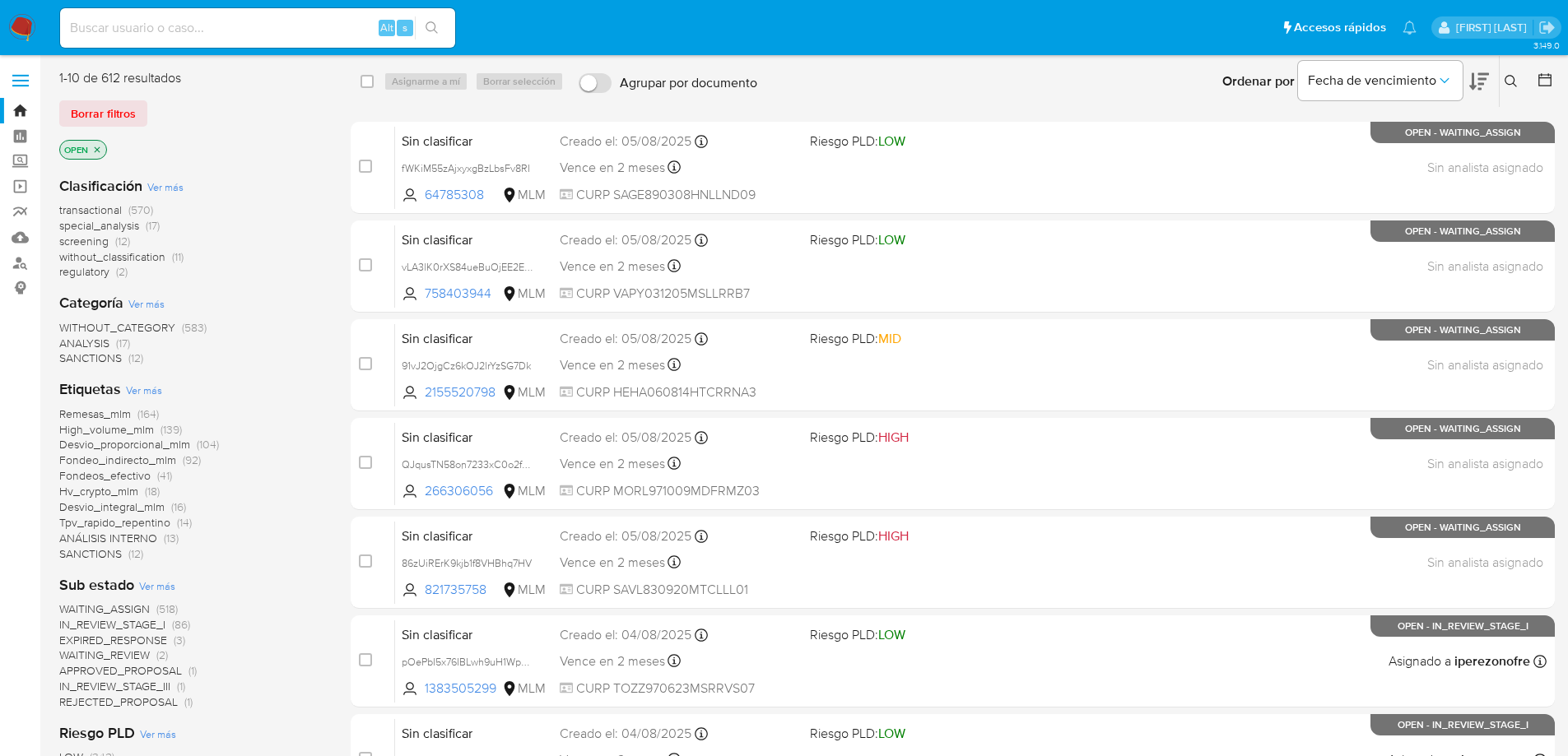 click at bounding box center [1513, 81] 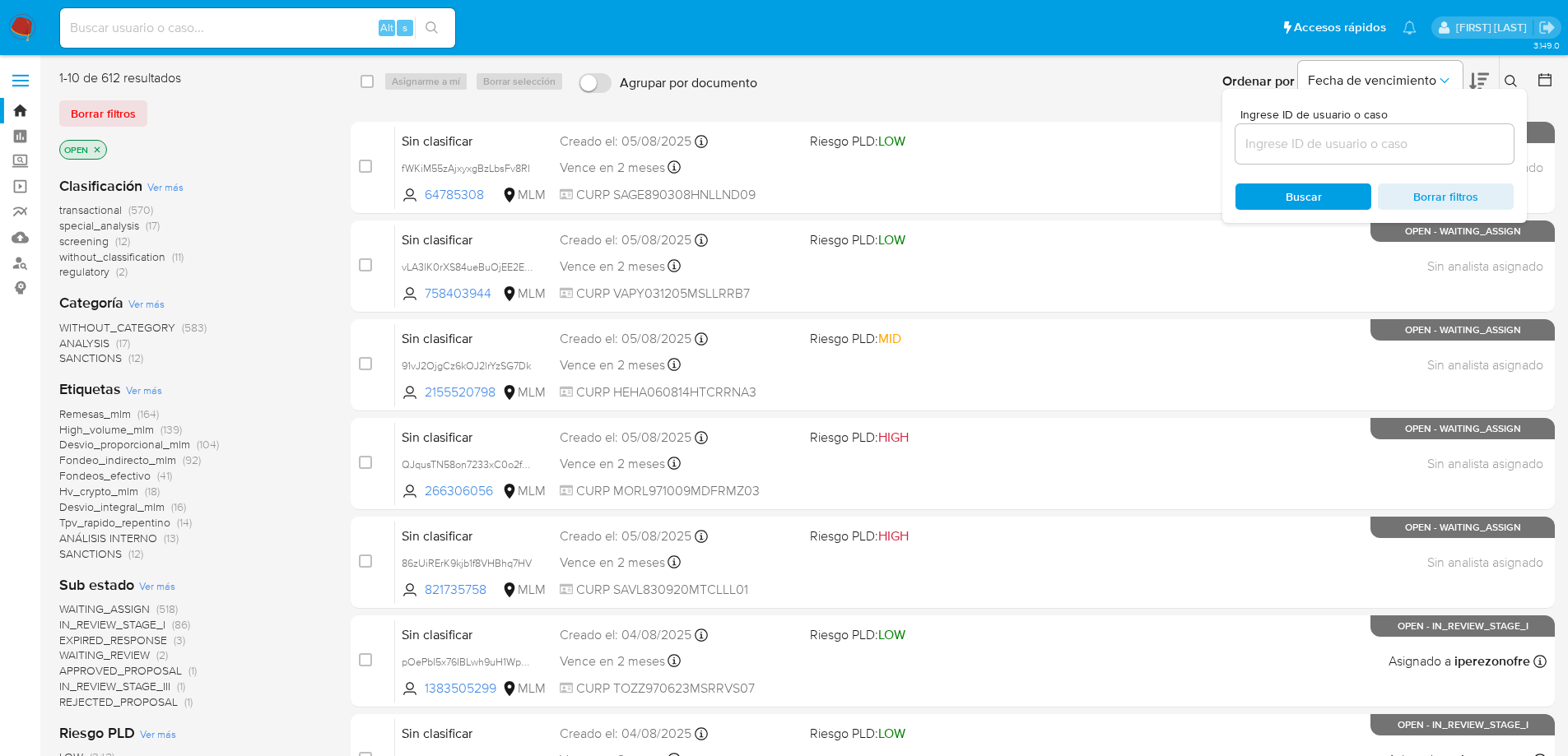 click at bounding box center (1375, 144) 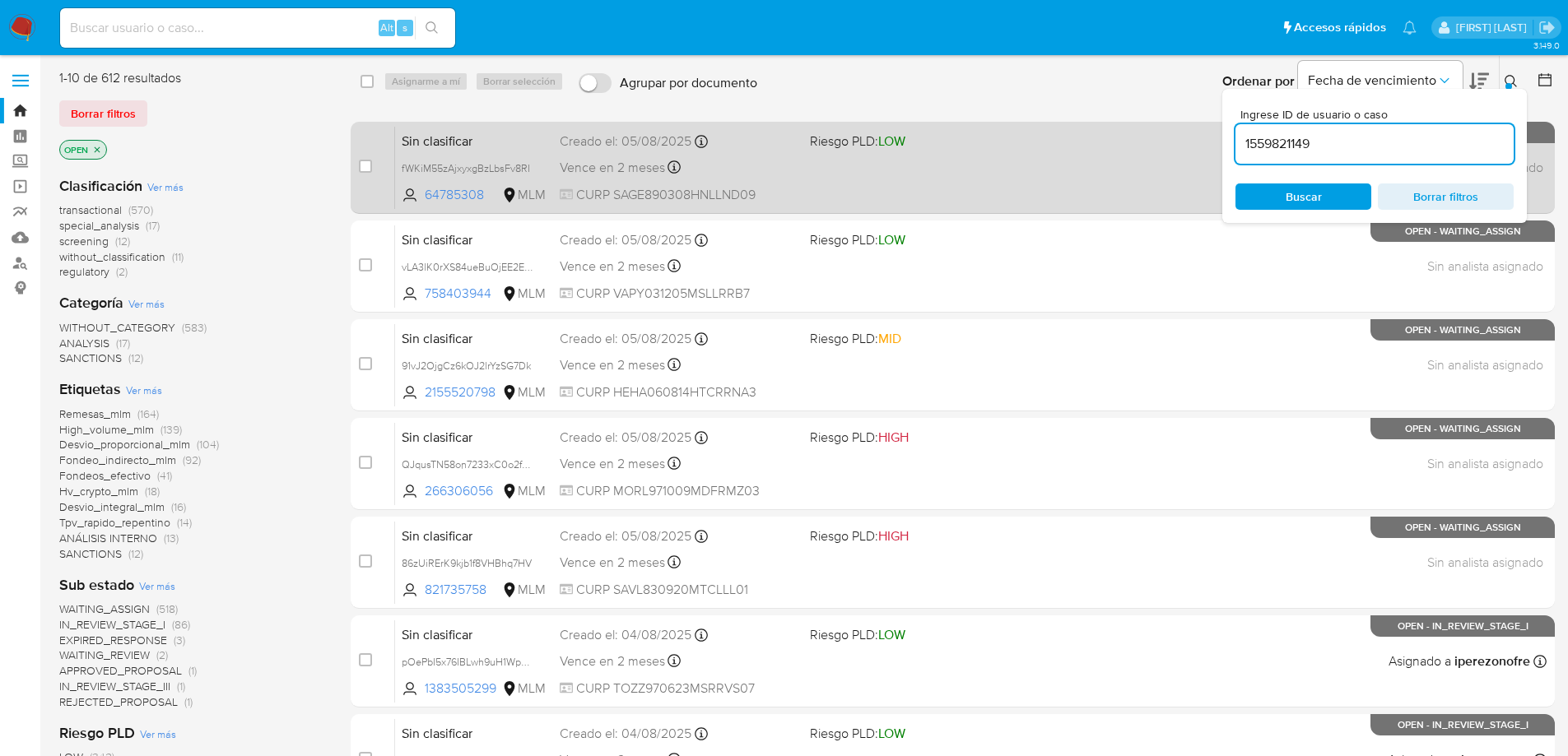 type on "1559821149" 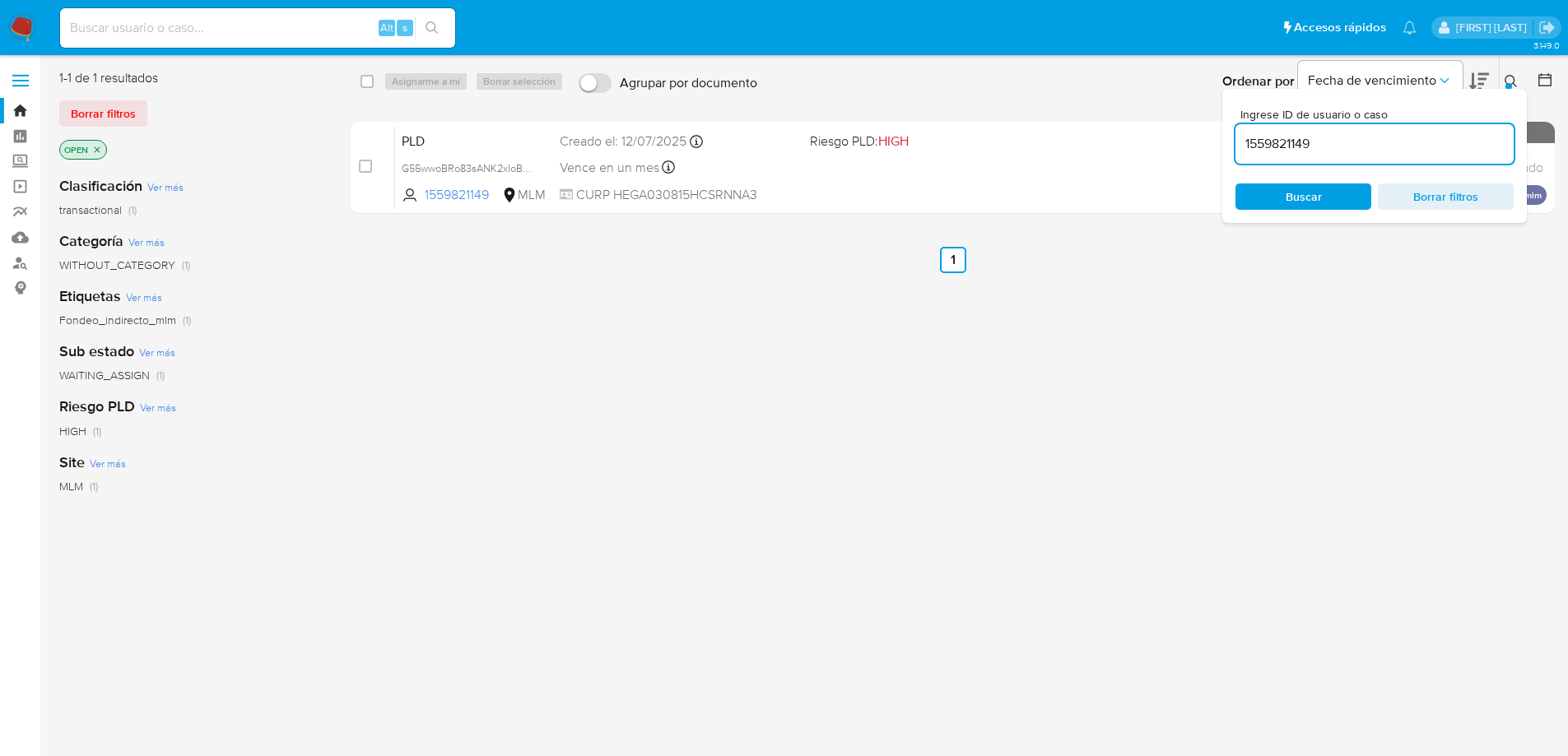 click on "PLD G55wwoBRo83sANK2xIoBwcqi 1559821149 MLM Riesgo PLD:  HIGH Creado el: 12/07/2025   Creado el: 12/07/2025 02:07:35 Vence en un mes   Vence el 10/09/2025 02:07:35 CURP   HEGA030815HCSRNNA3 Sin analista asignado   Asignado el: - Fondeo_indirecto_mlm OPEN - WAITING_ASSIGN" at bounding box center (970, 167) 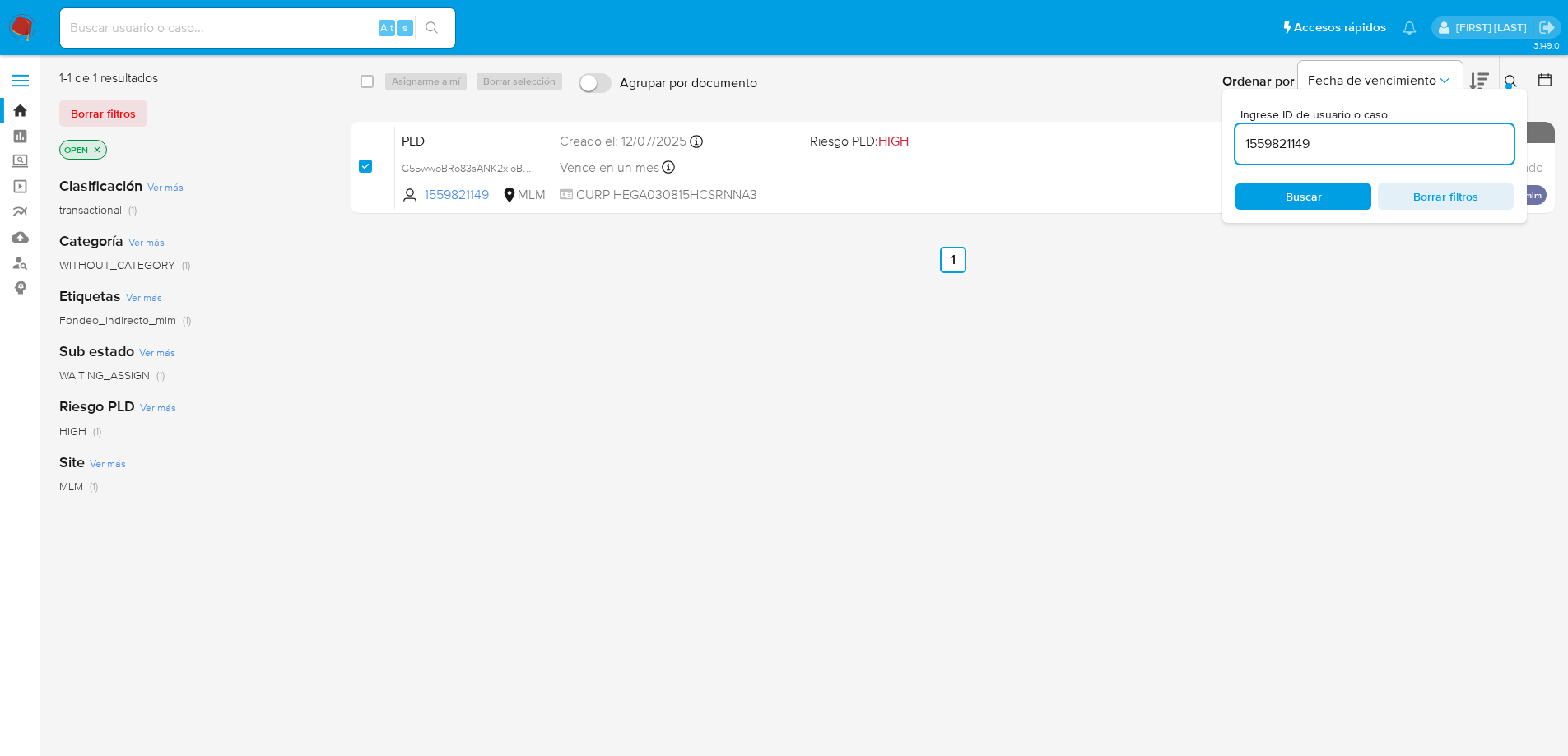 checkbox on "true" 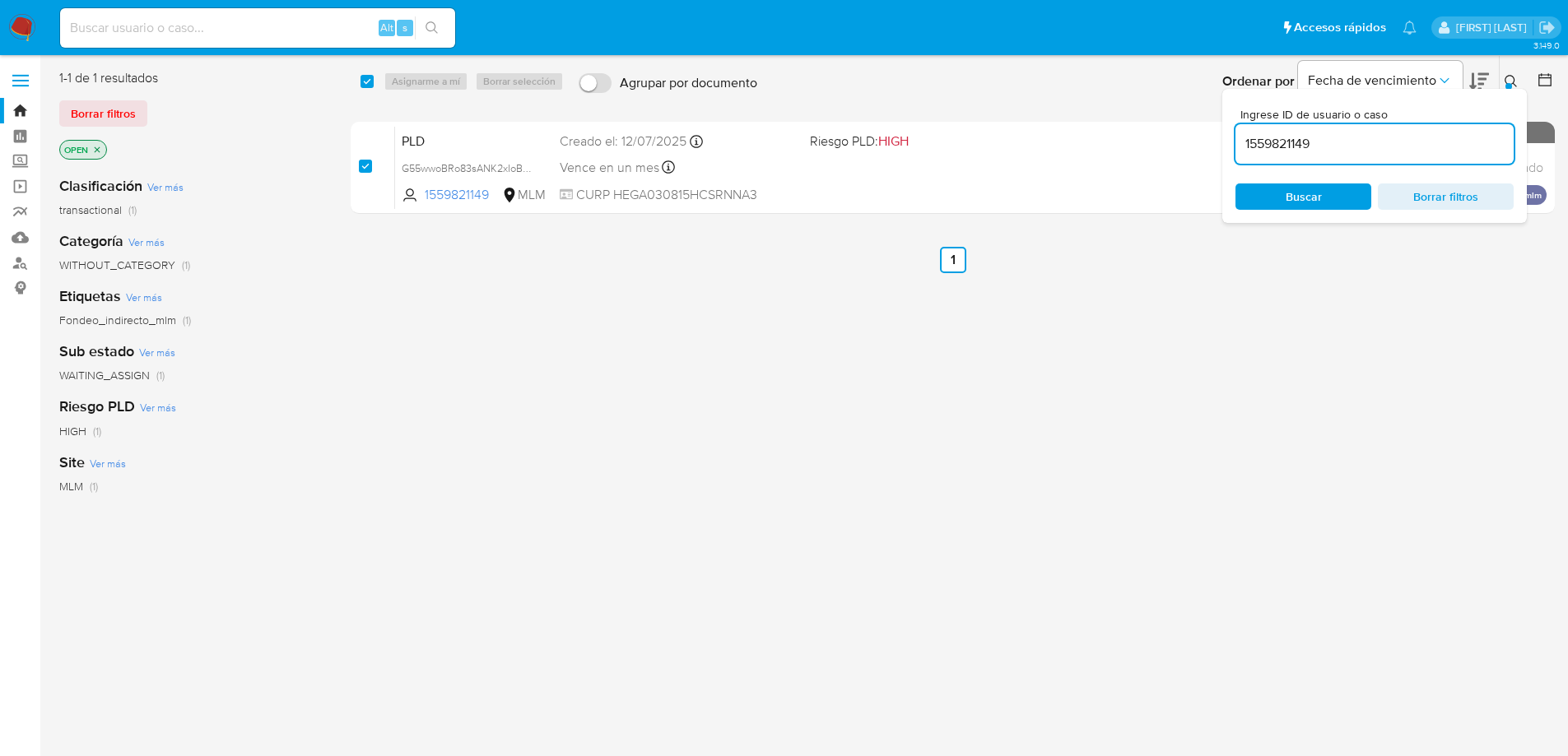 checkbox on "true" 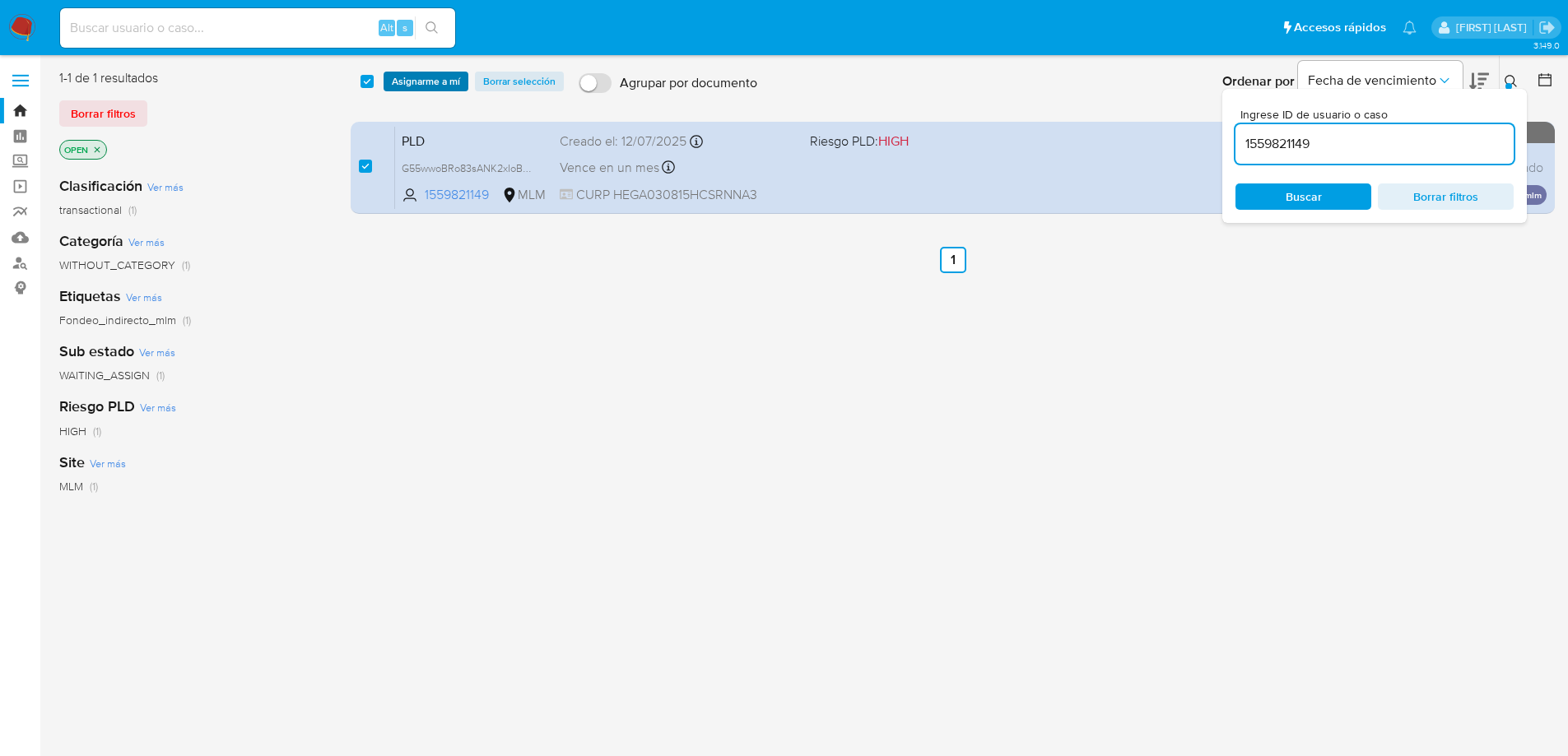 click on "Asignarme a mí" at bounding box center (426, 81) 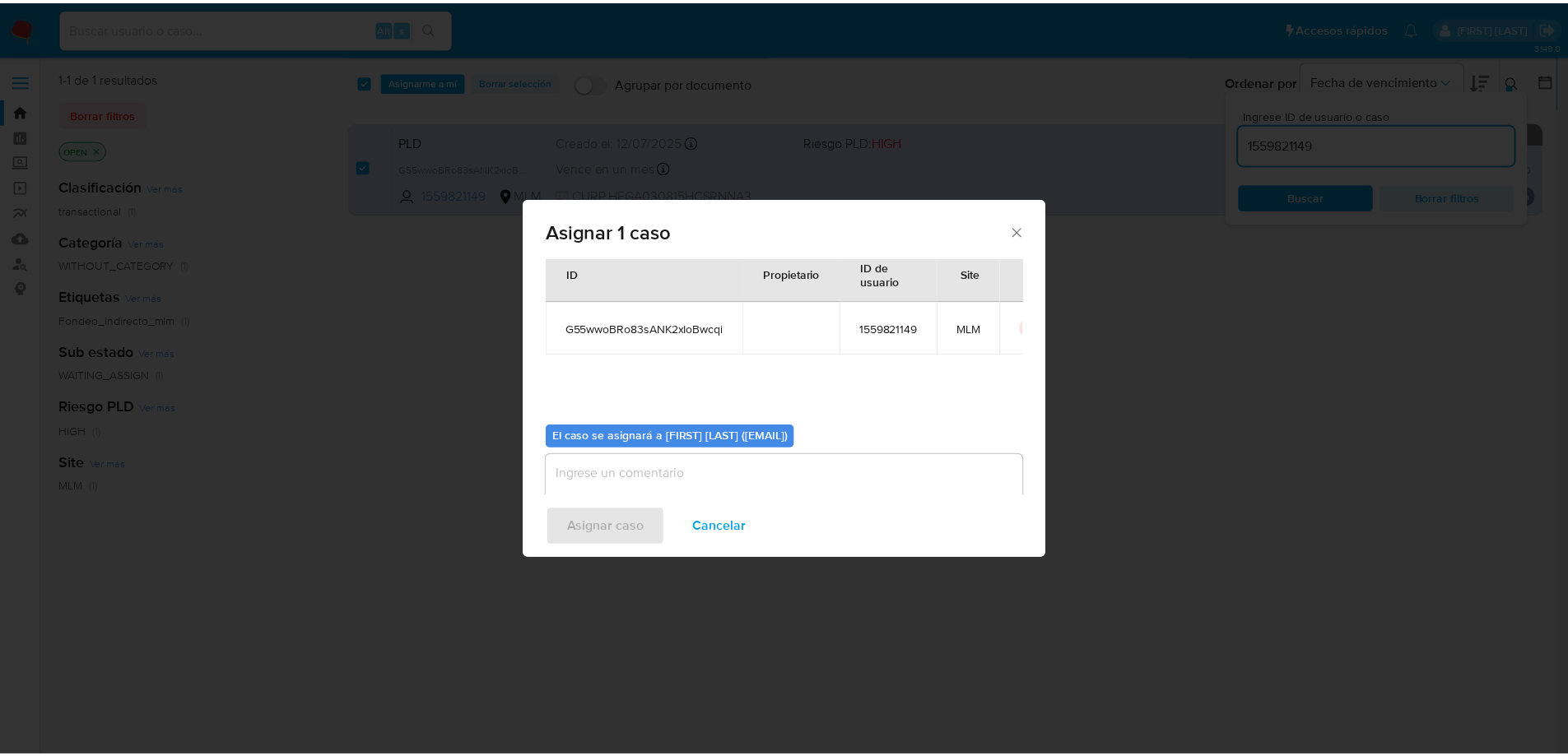 scroll, scrollTop: 86, scrollLeft: 0, axis: vertical 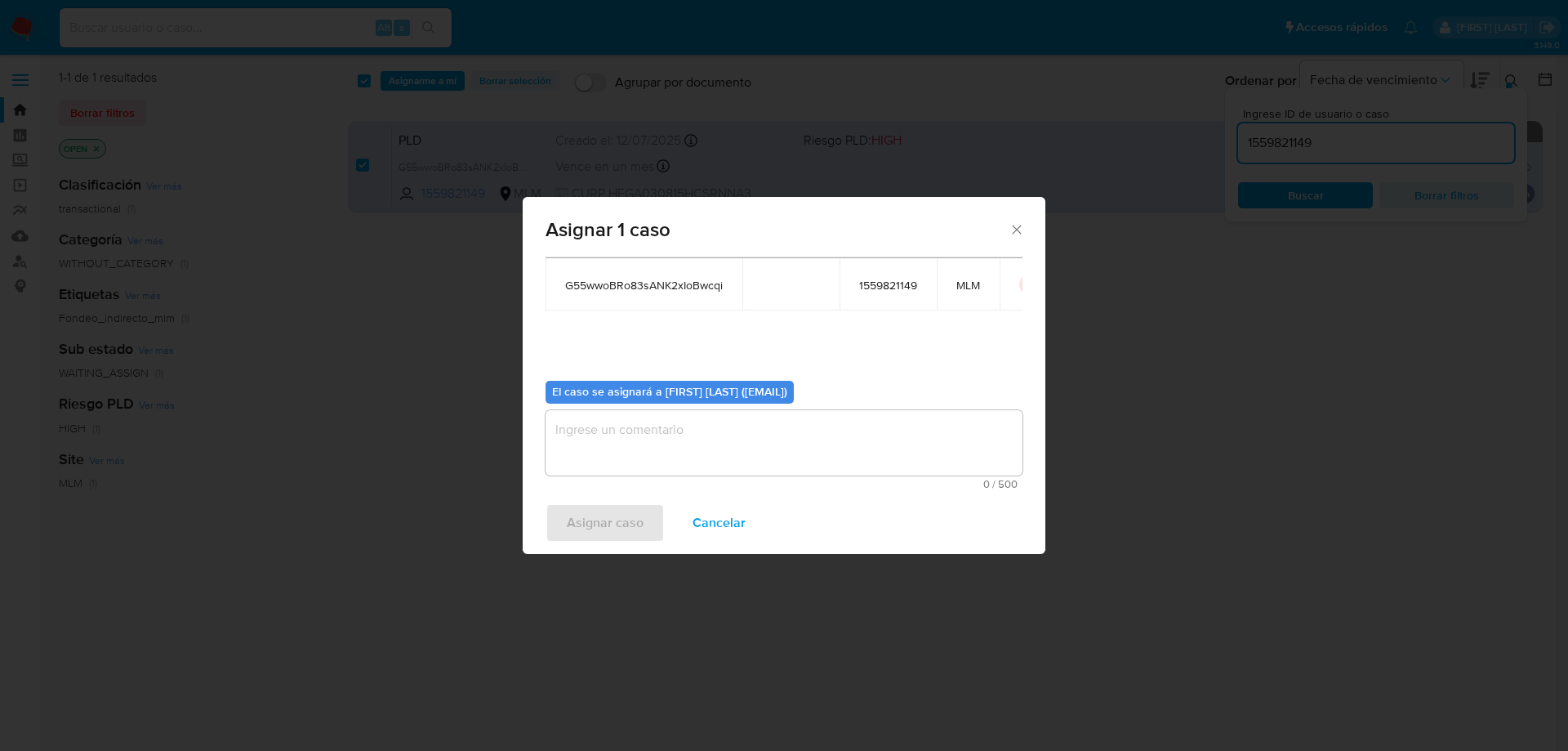 click at bounding box center [784, 443] 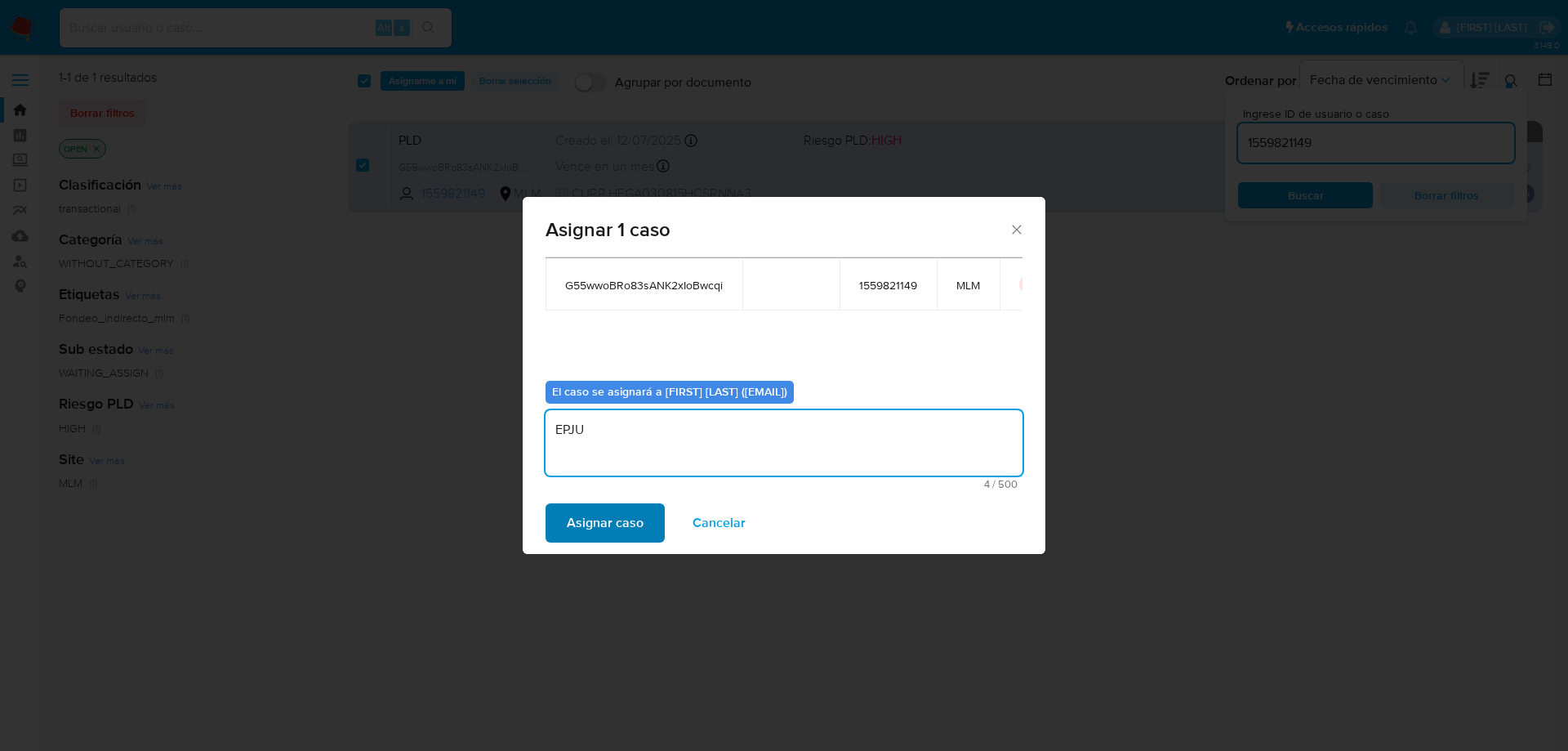 type on "EPJU" 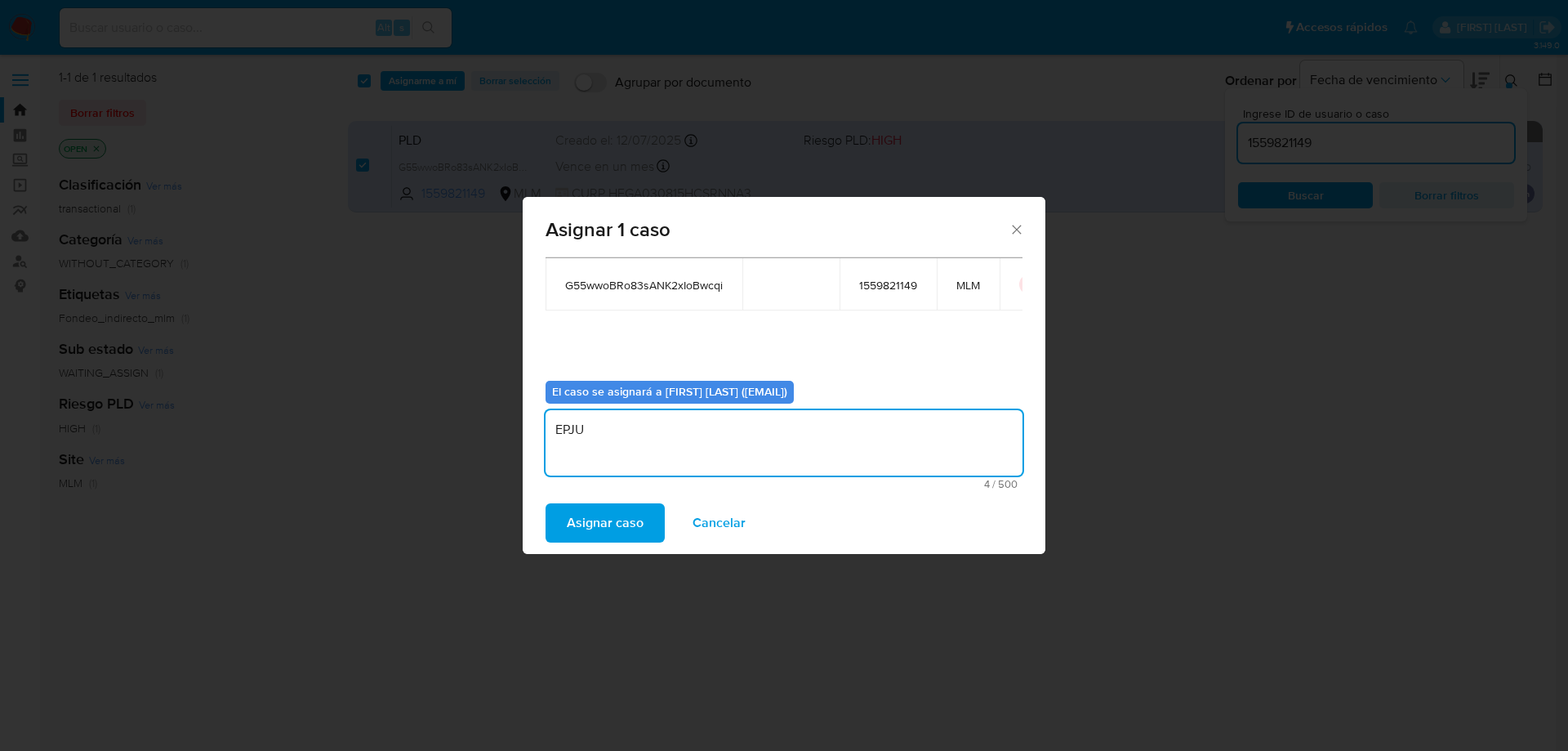 click on "Asignar caso" at bounding box center [605, 523] 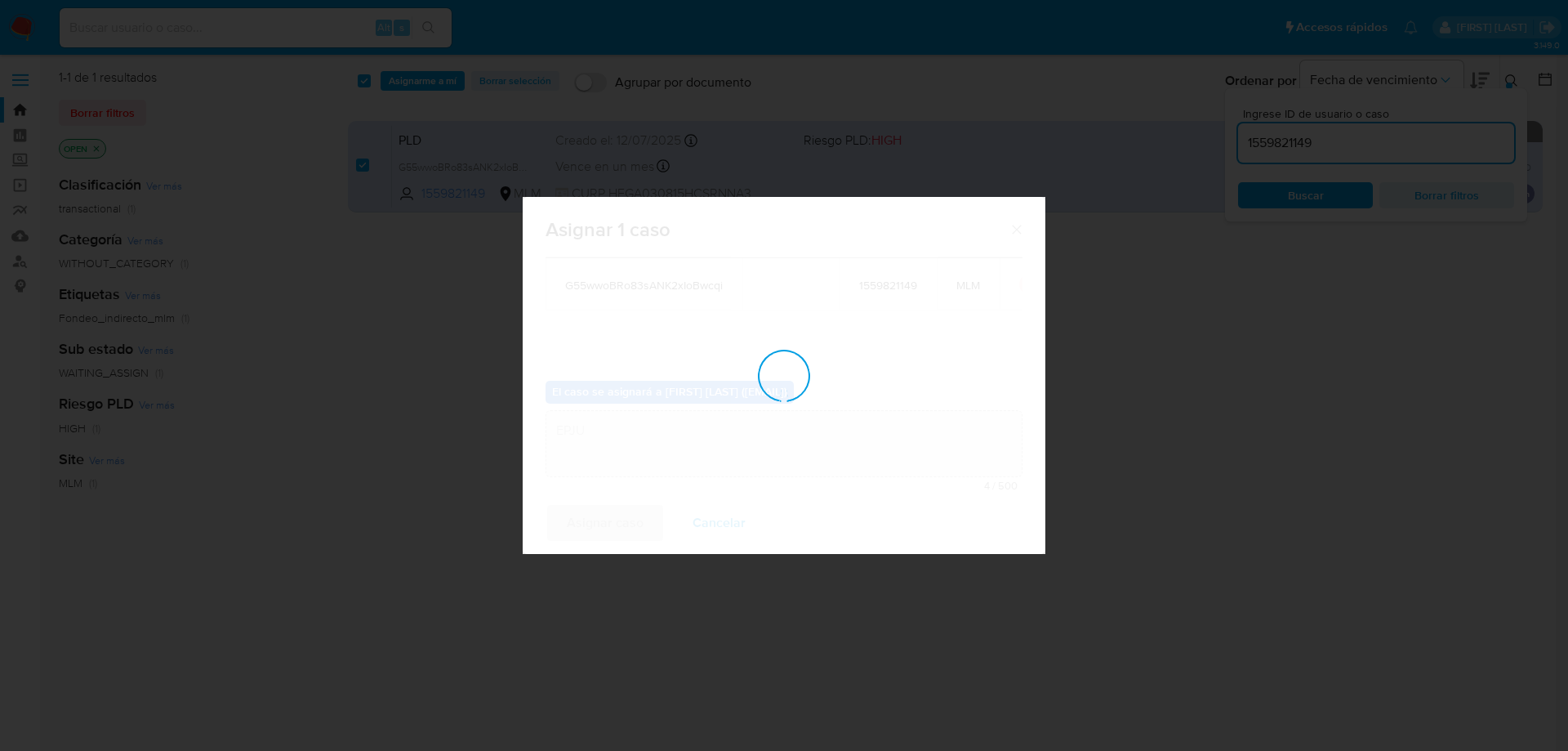 type 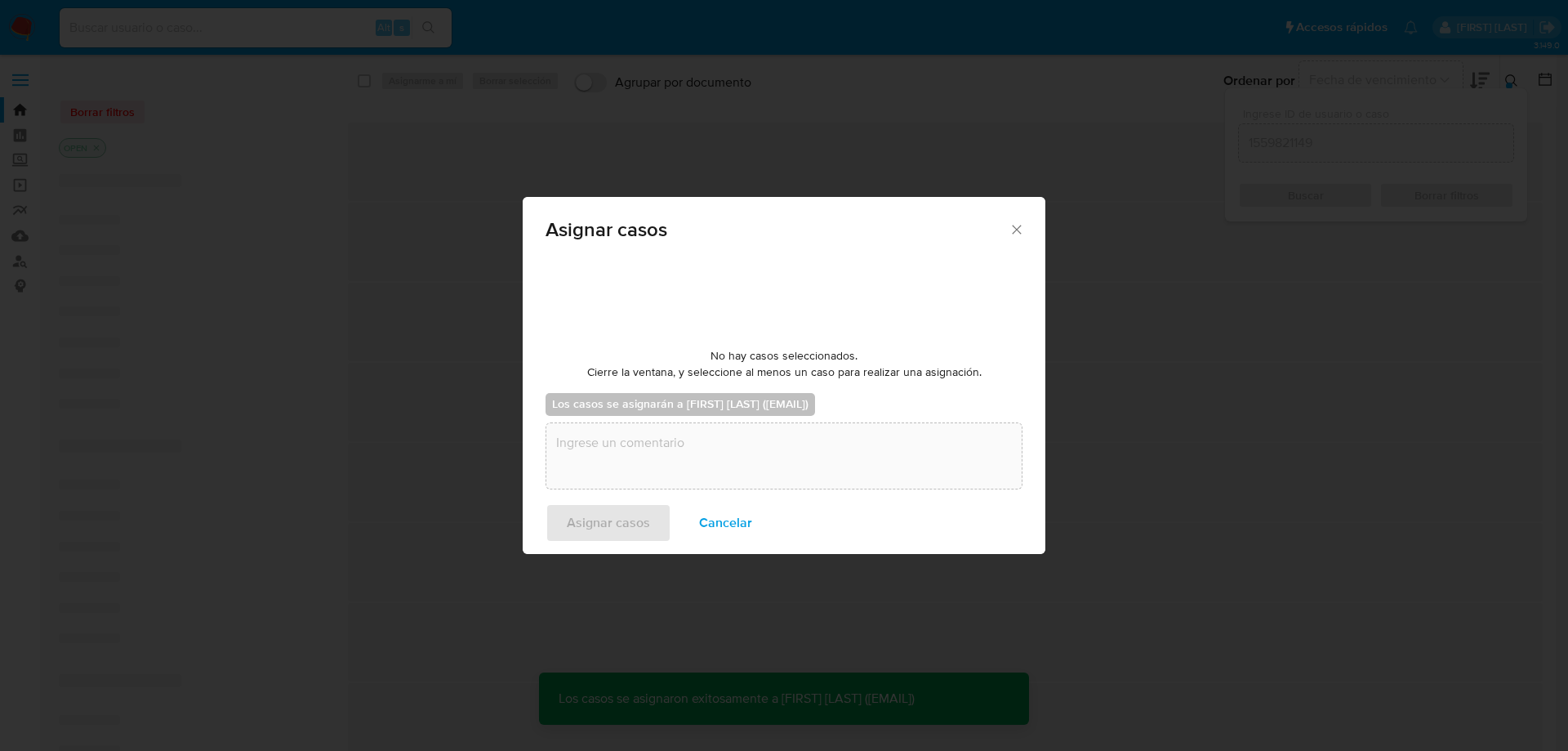 checkbox on "false" 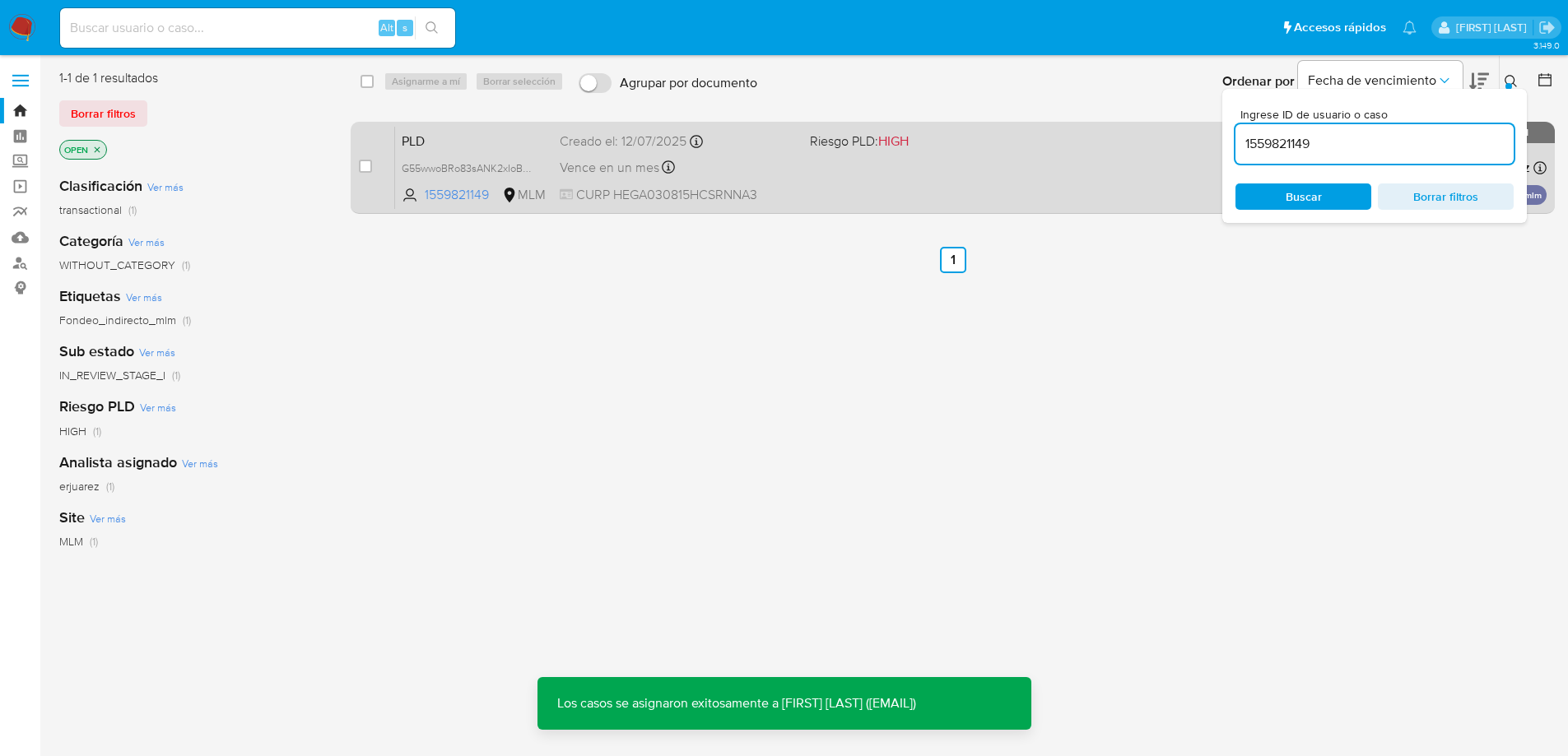 click on "CURP   HEGA030815HCSRNNA3" at bounding box center (678, 195) 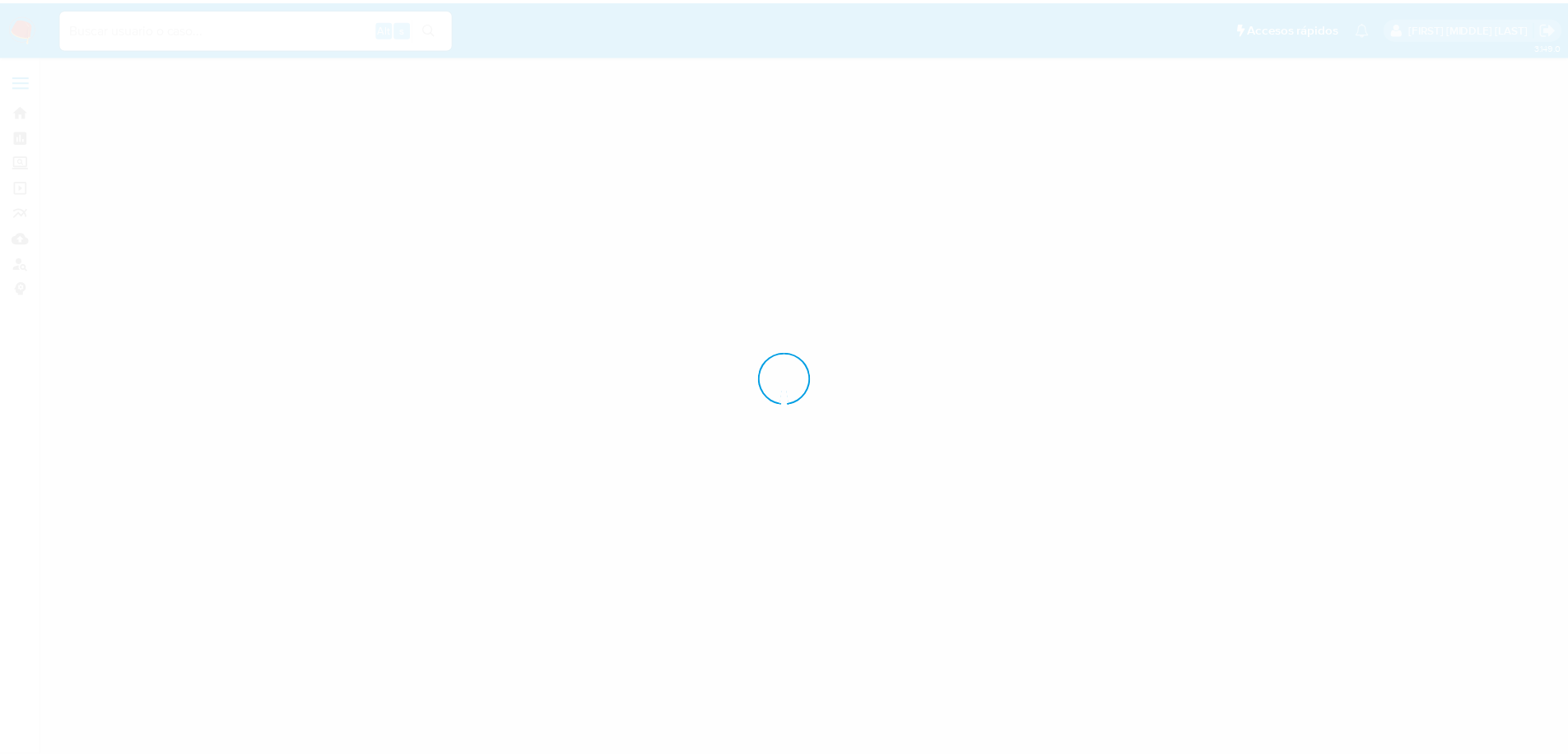 scroll, scrollTop: 0, scrollLeft: 0, axis: both 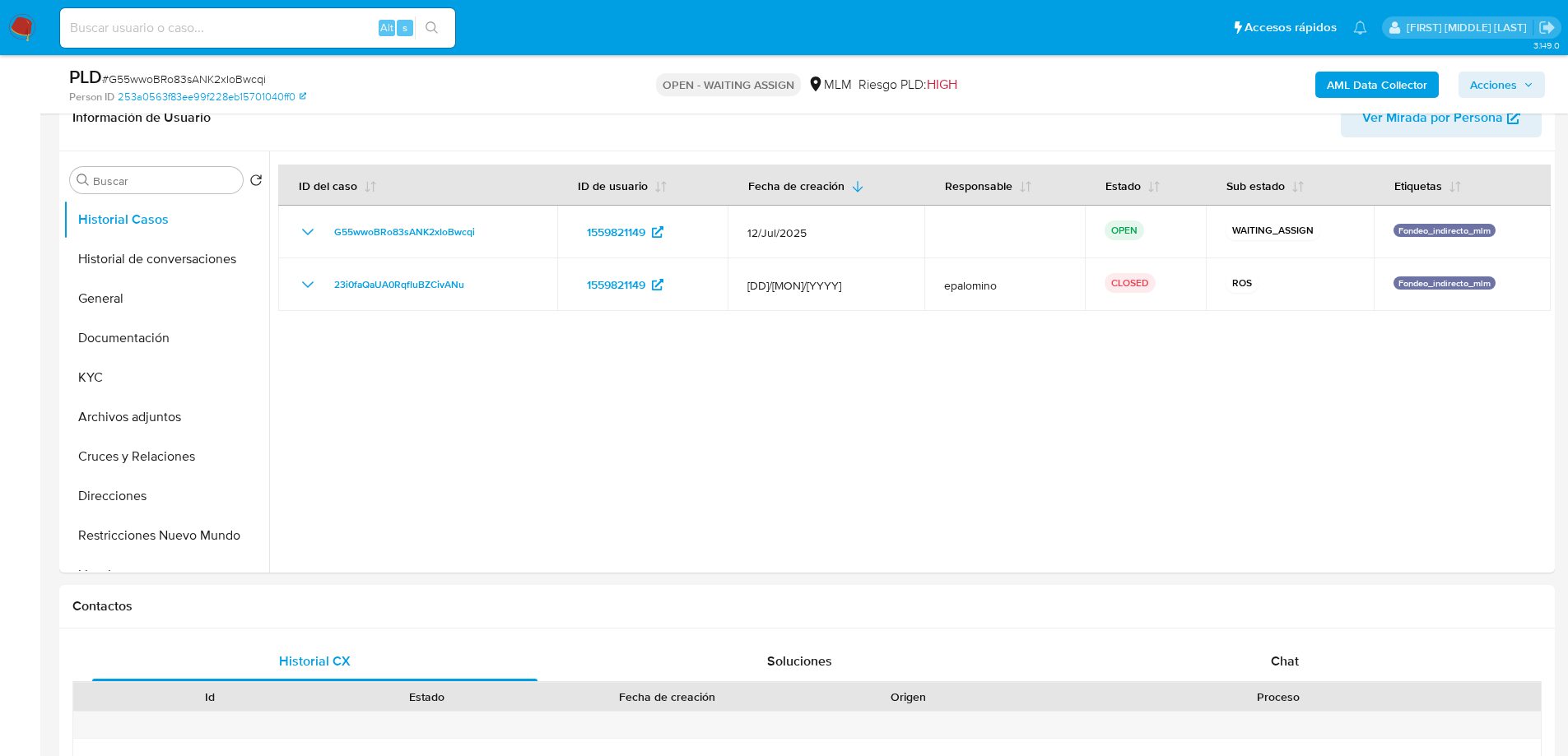 select on "10" 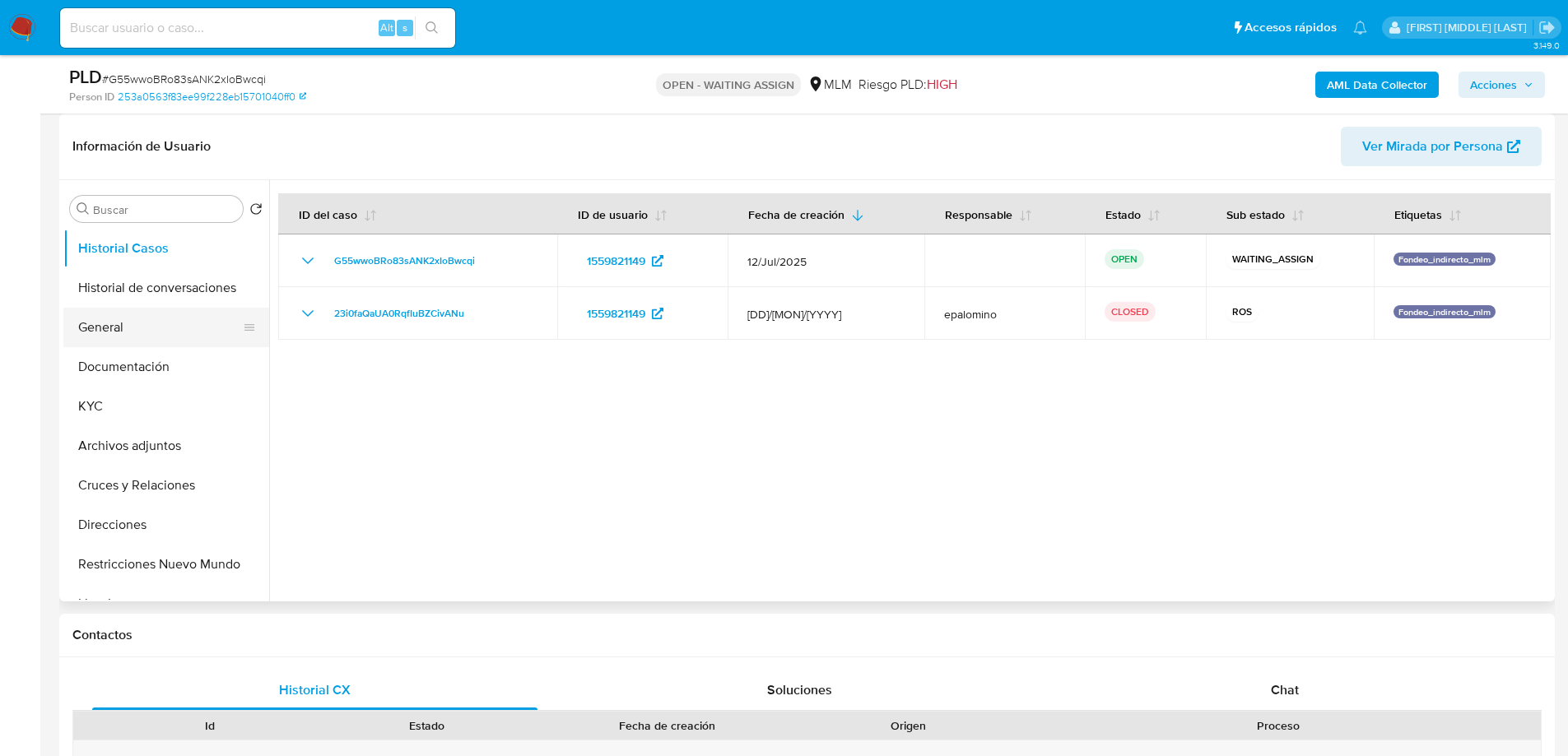 click on "General" at bounding box center [160, 327] 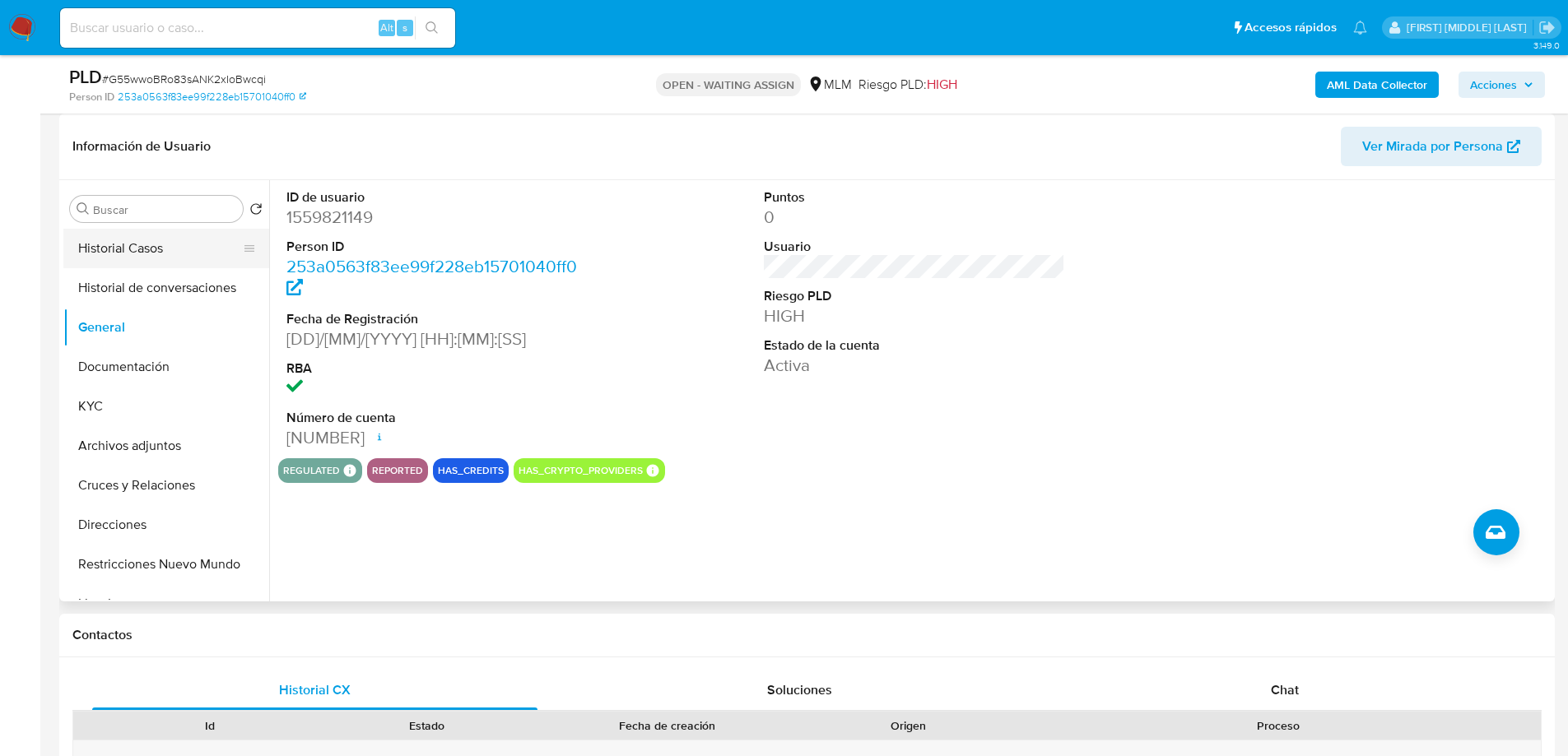 click on "Historial Casos" at bounding box center (160, 248) 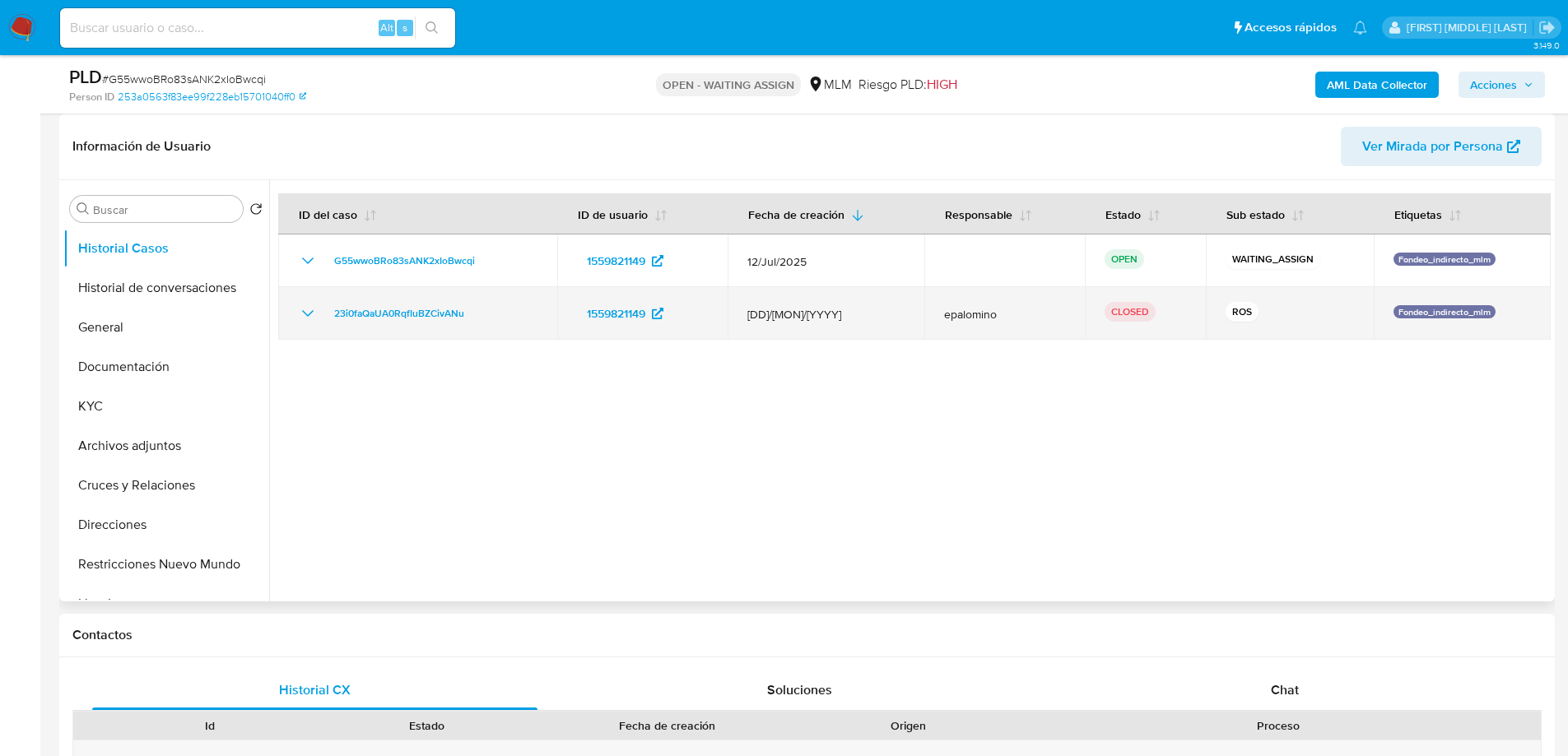 click 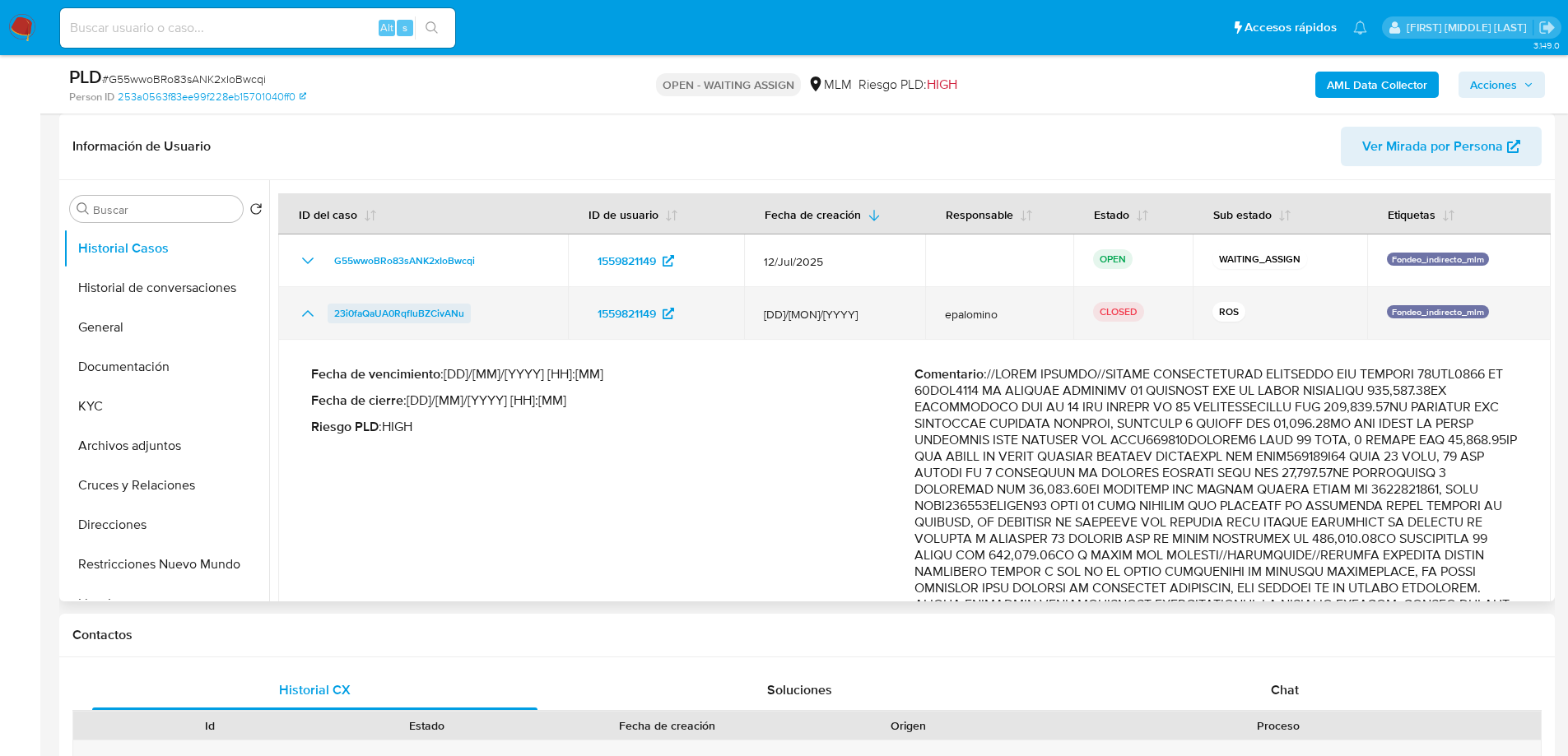 click on "23i0faQaUA0RqfIuBZCivANu" at bounding box center (399, 313) 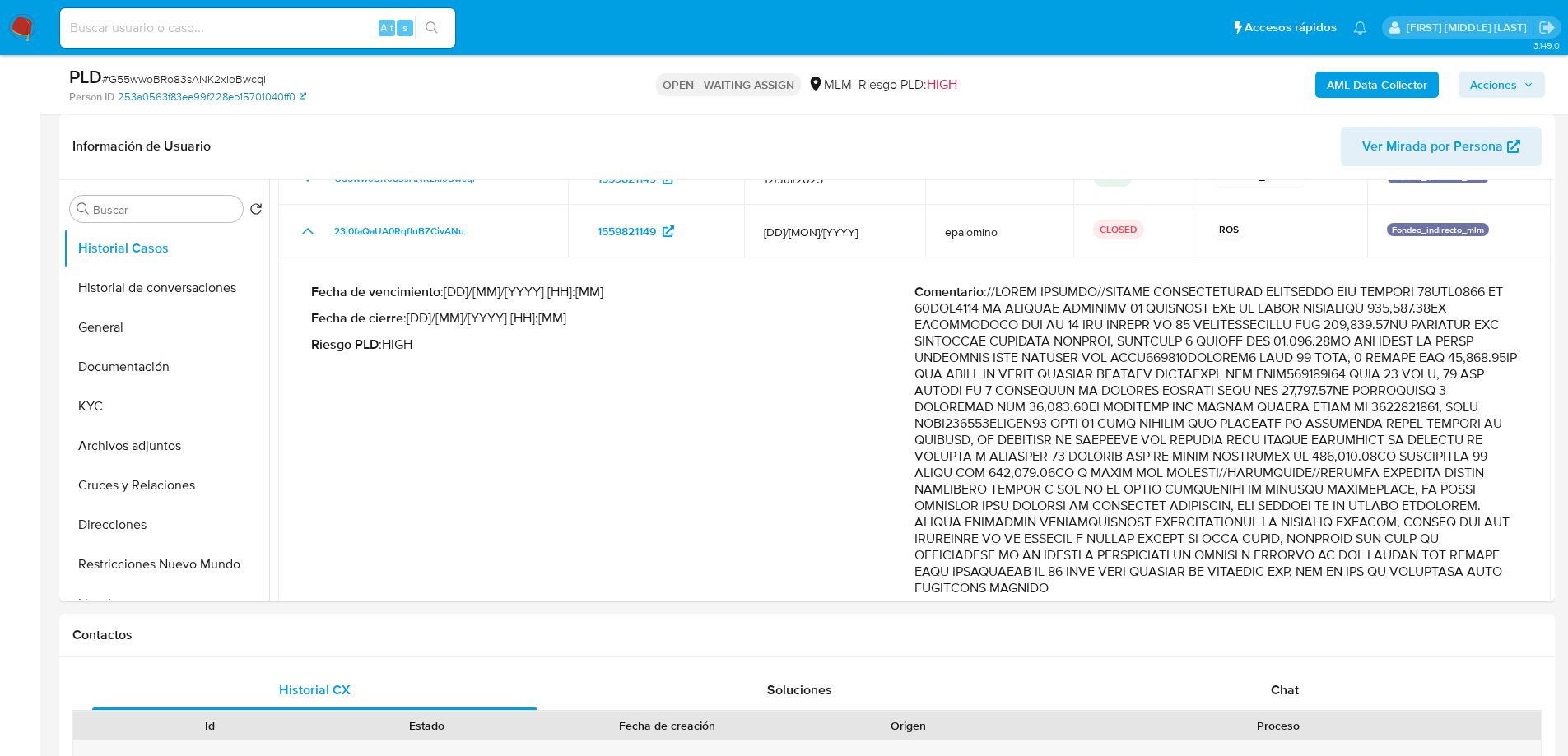 scroll, scrollTop: 0, scrollLeft: 0, axis: both 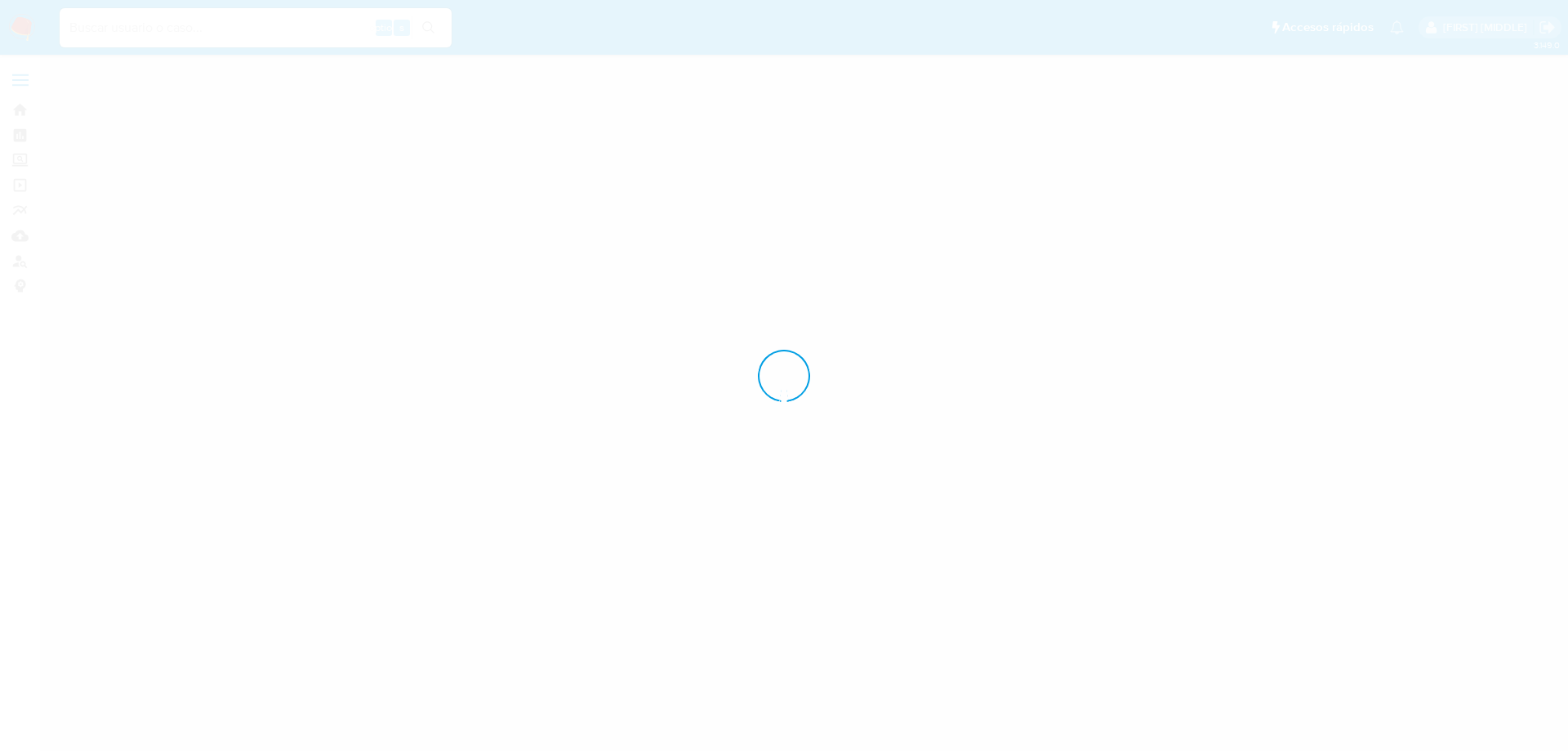 click on "3.149.0" at bounding box center (807, 403) 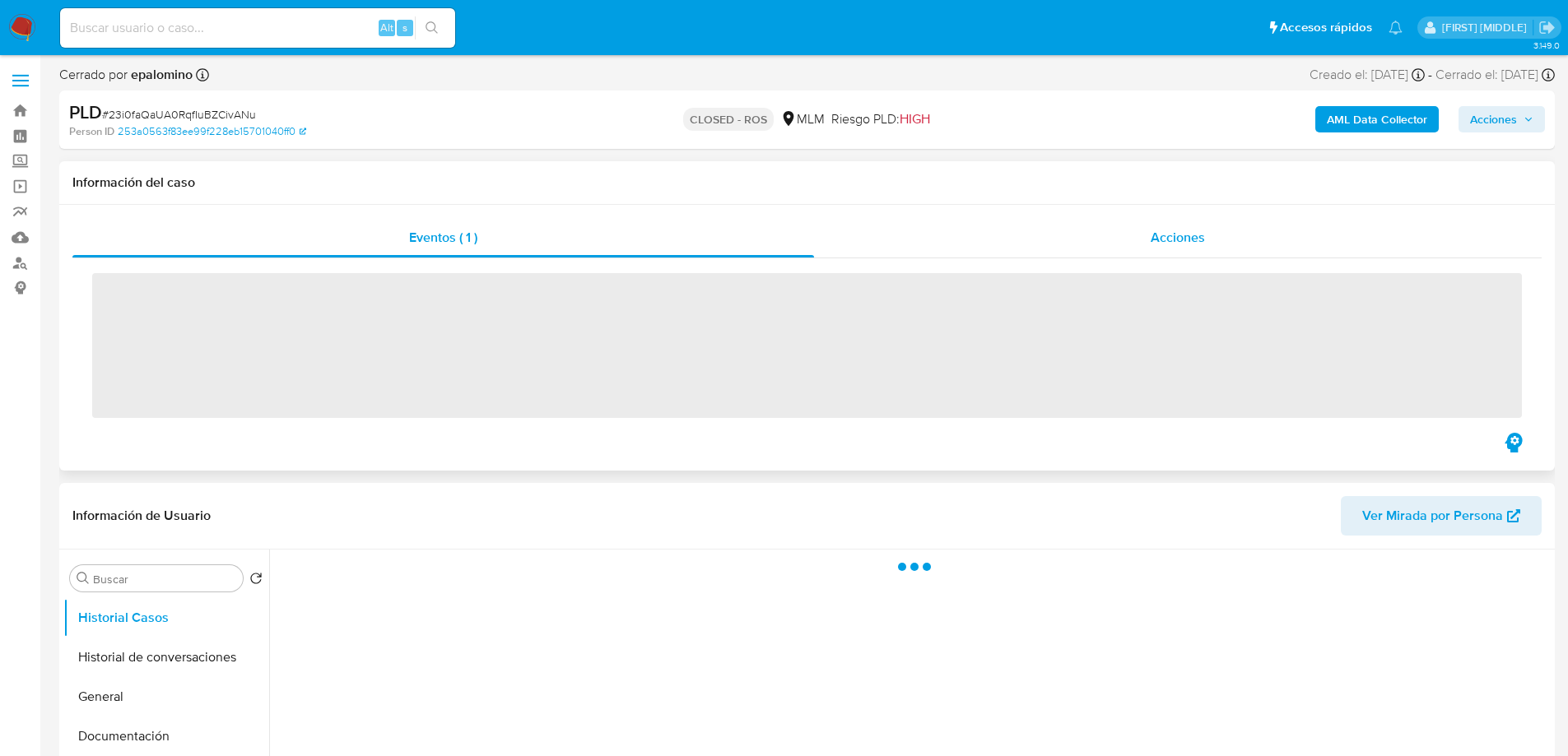 click on "Acciones" at bounding box center [1178, 238] 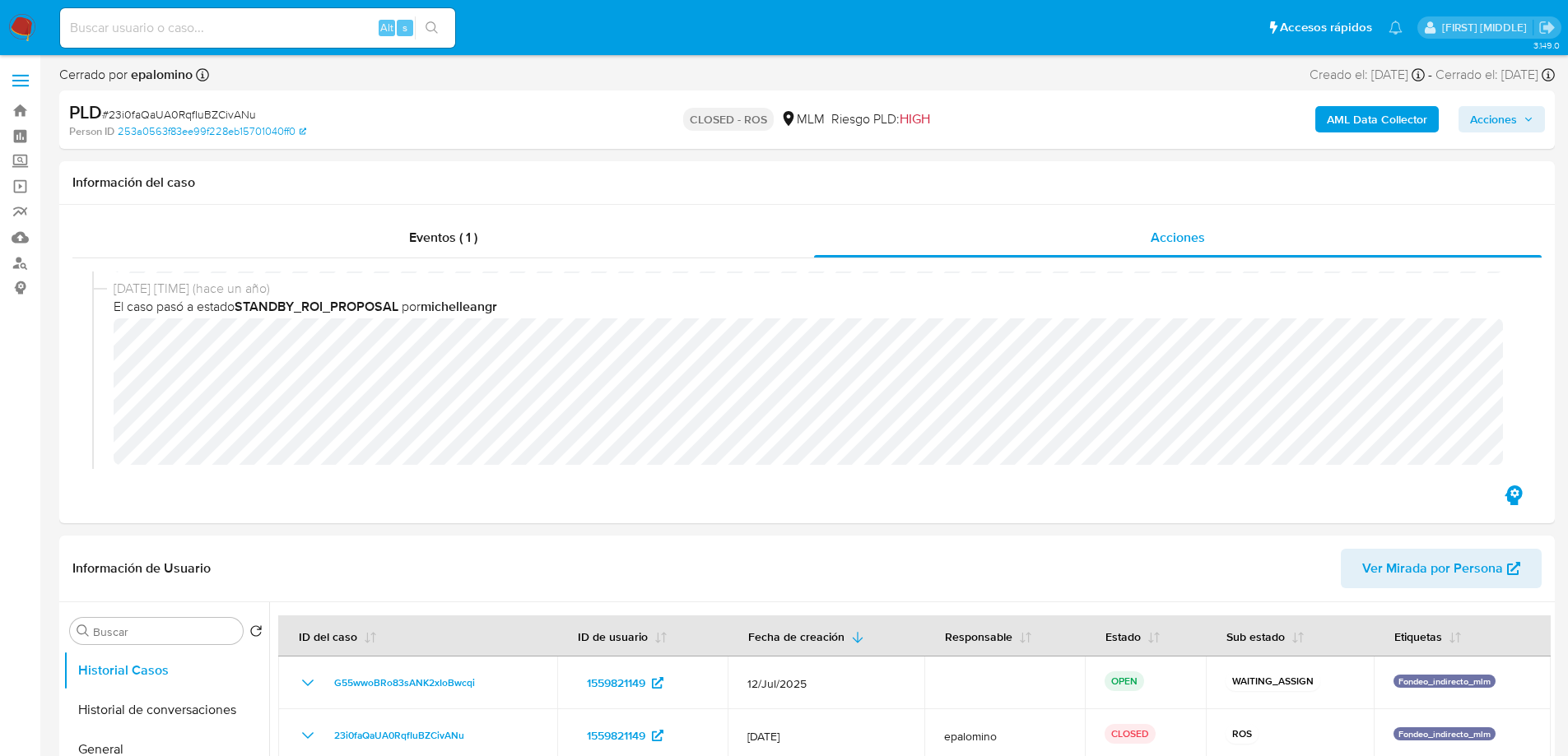 select on "10" 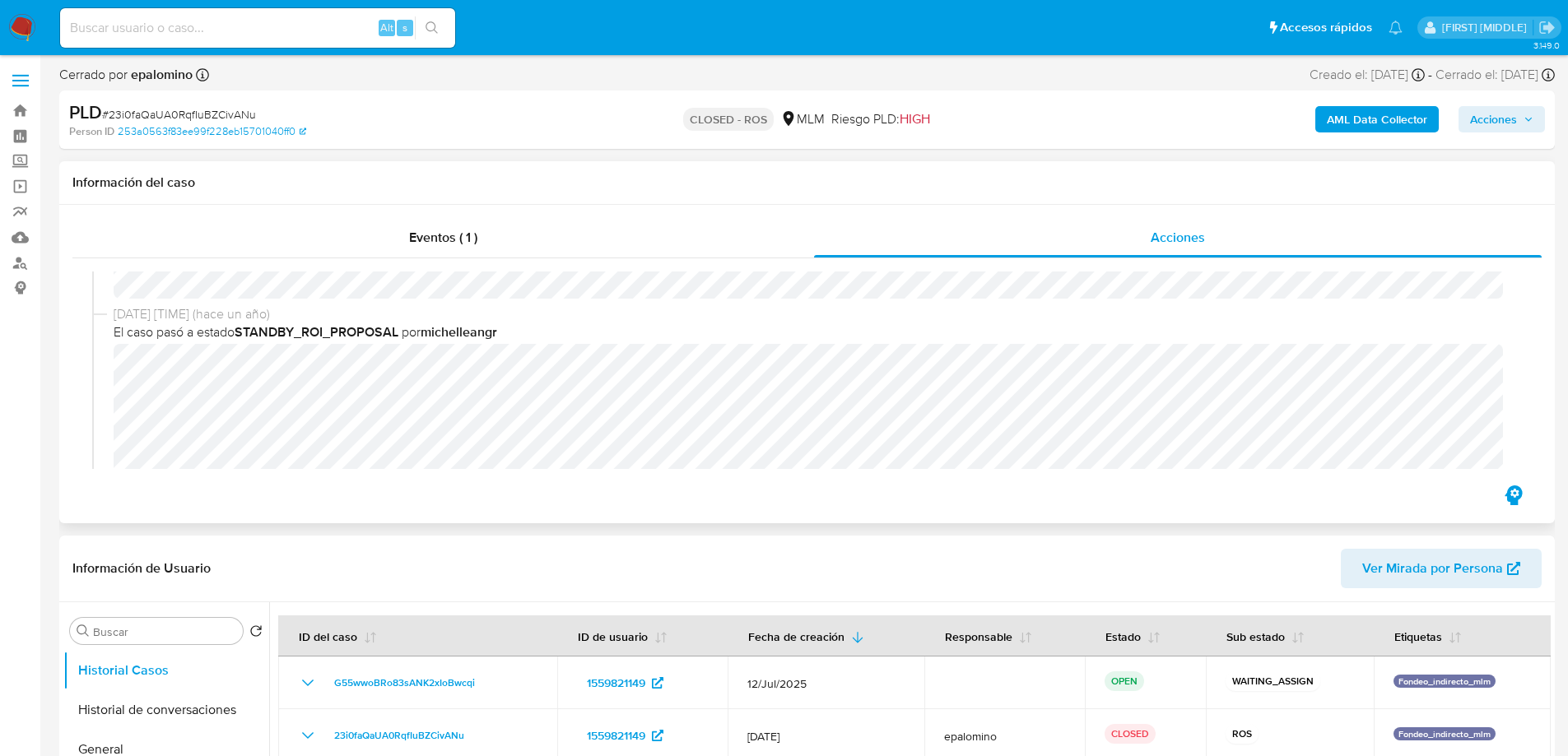 scroll, scrollTop: 772, scrollLeft: 0, axis: vertical 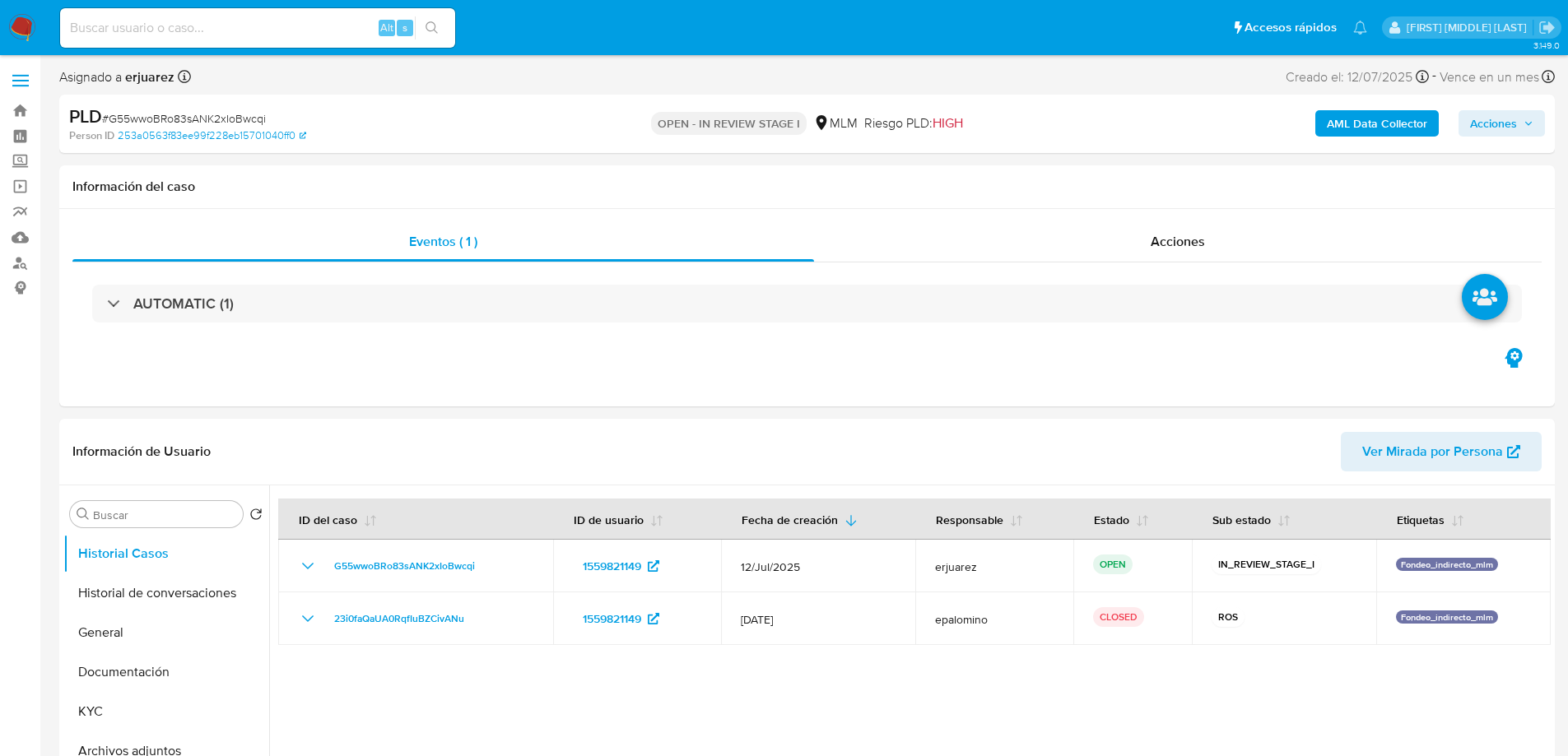 select on "10" 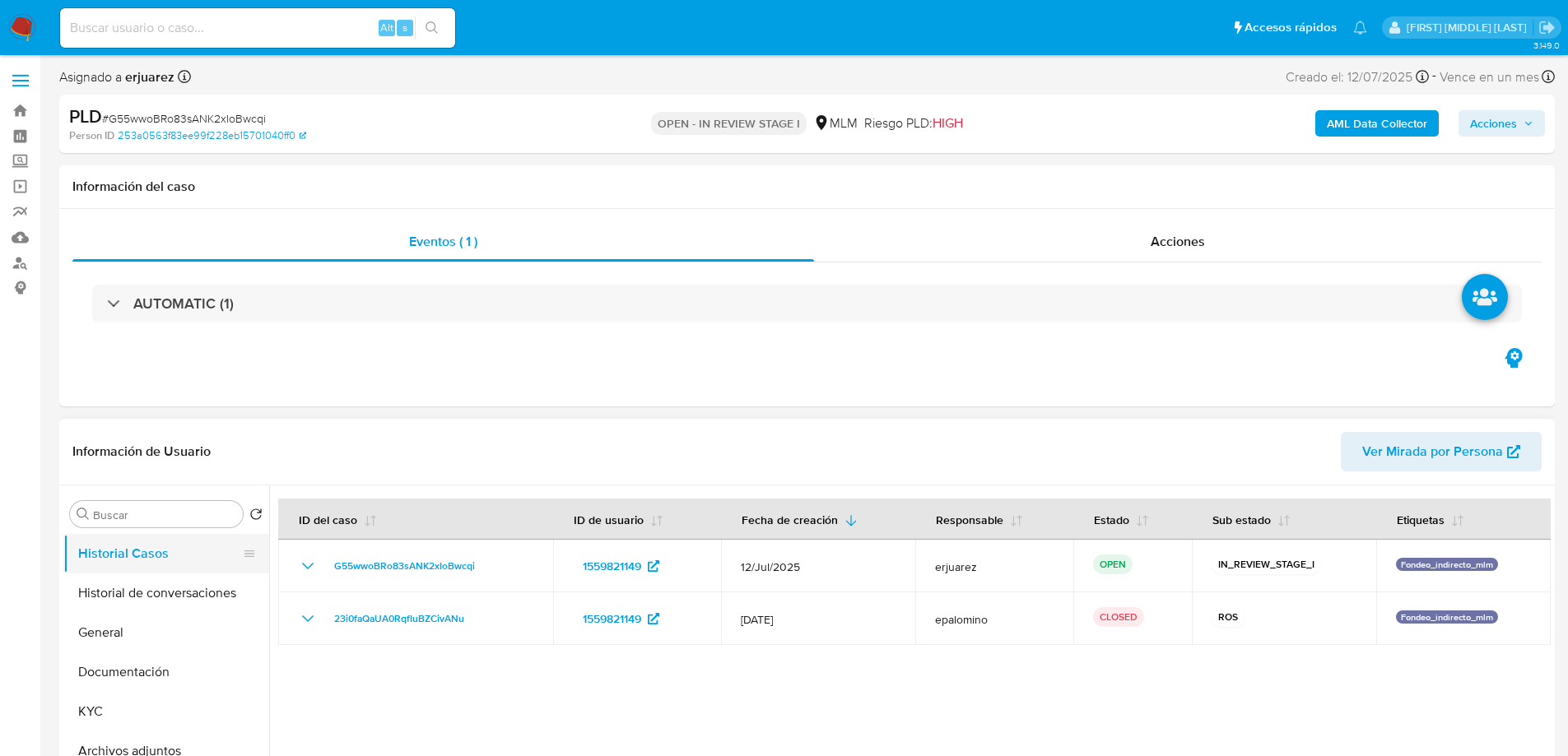 drag, startPoint x: 125, startPoint y: 582, endPoint x: 193, endPoint y: 570, distance: 69.05071 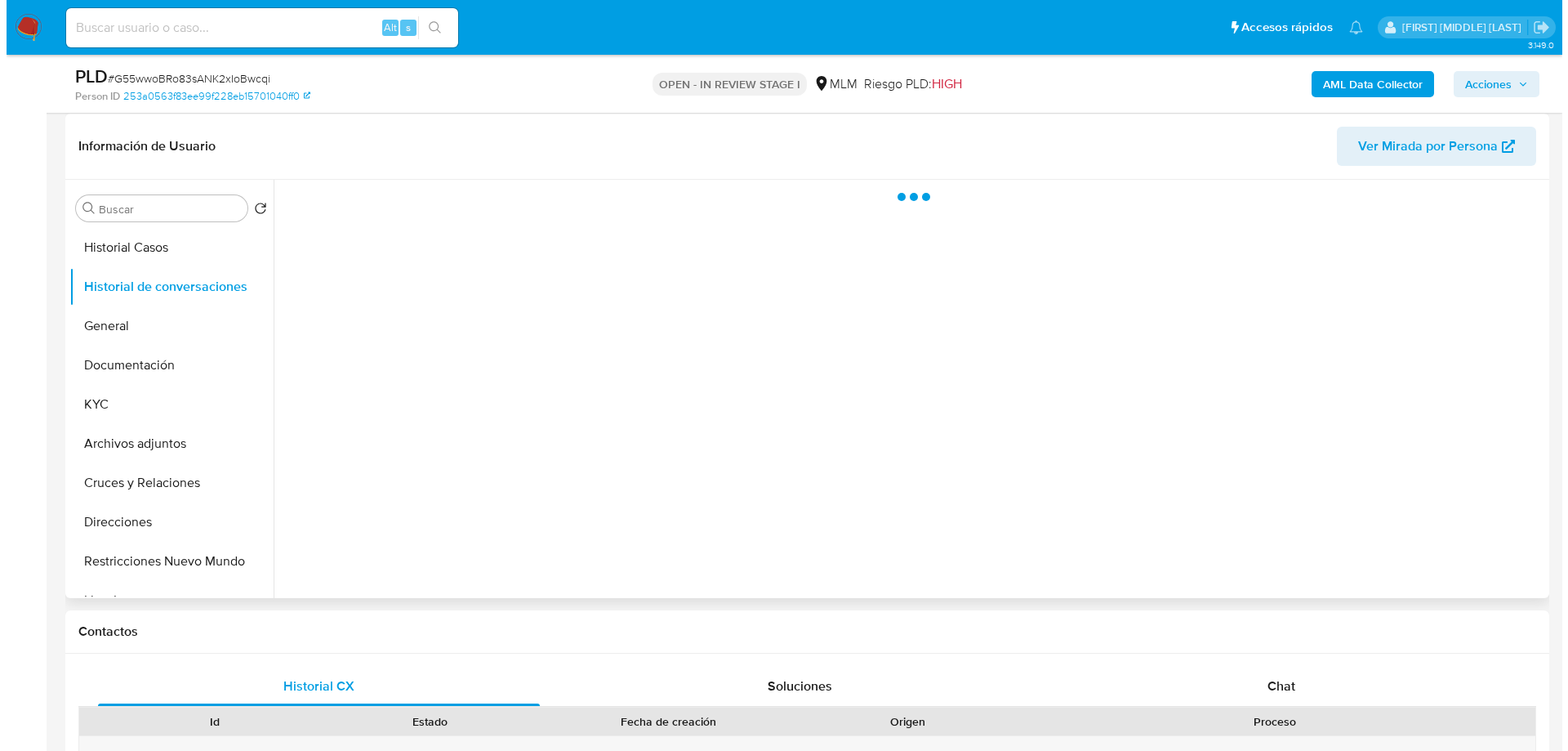 scroll, scrollTop: 245, scrollLeft: 0, axis: vertical 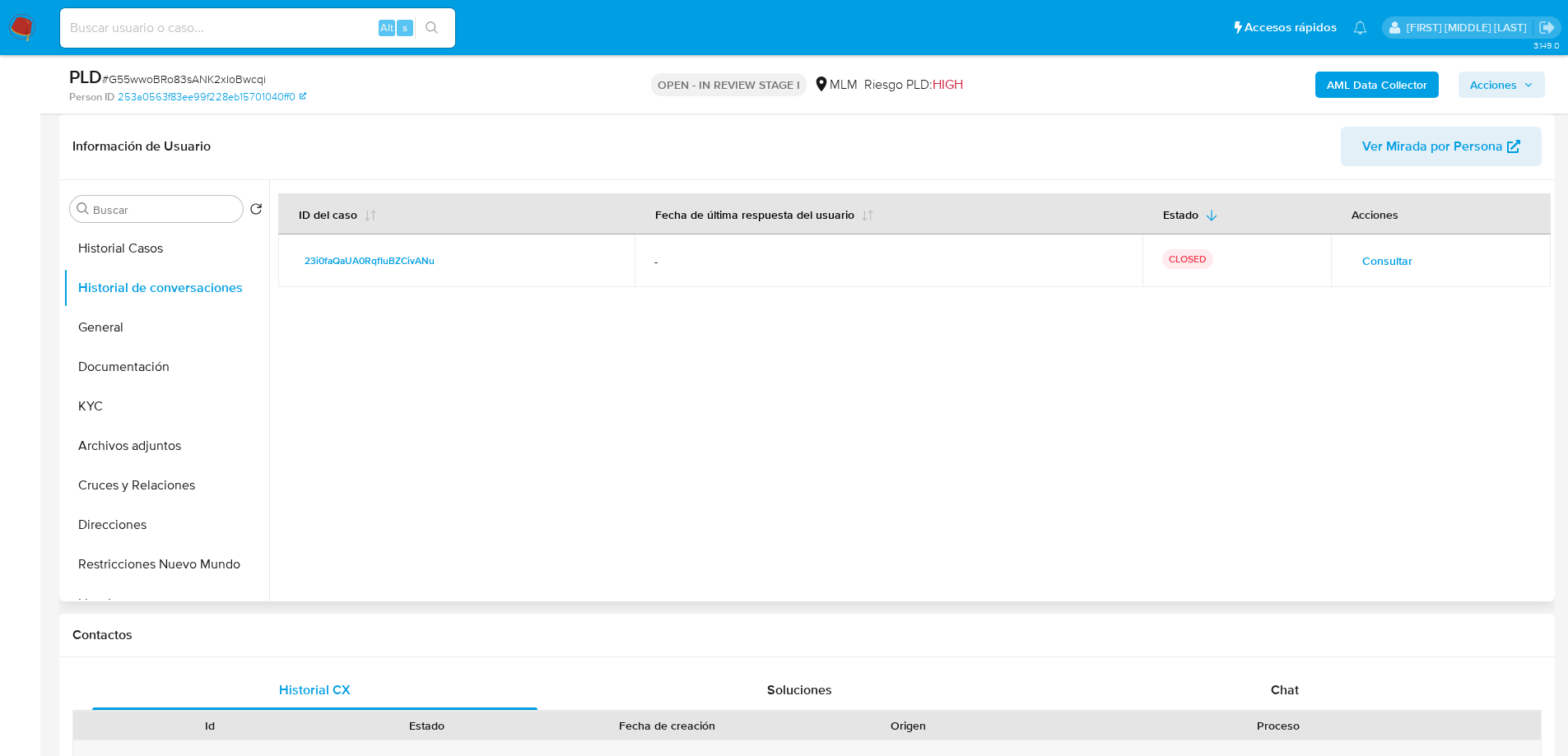 click on "Consultar" at bounding box center [1387, 261] 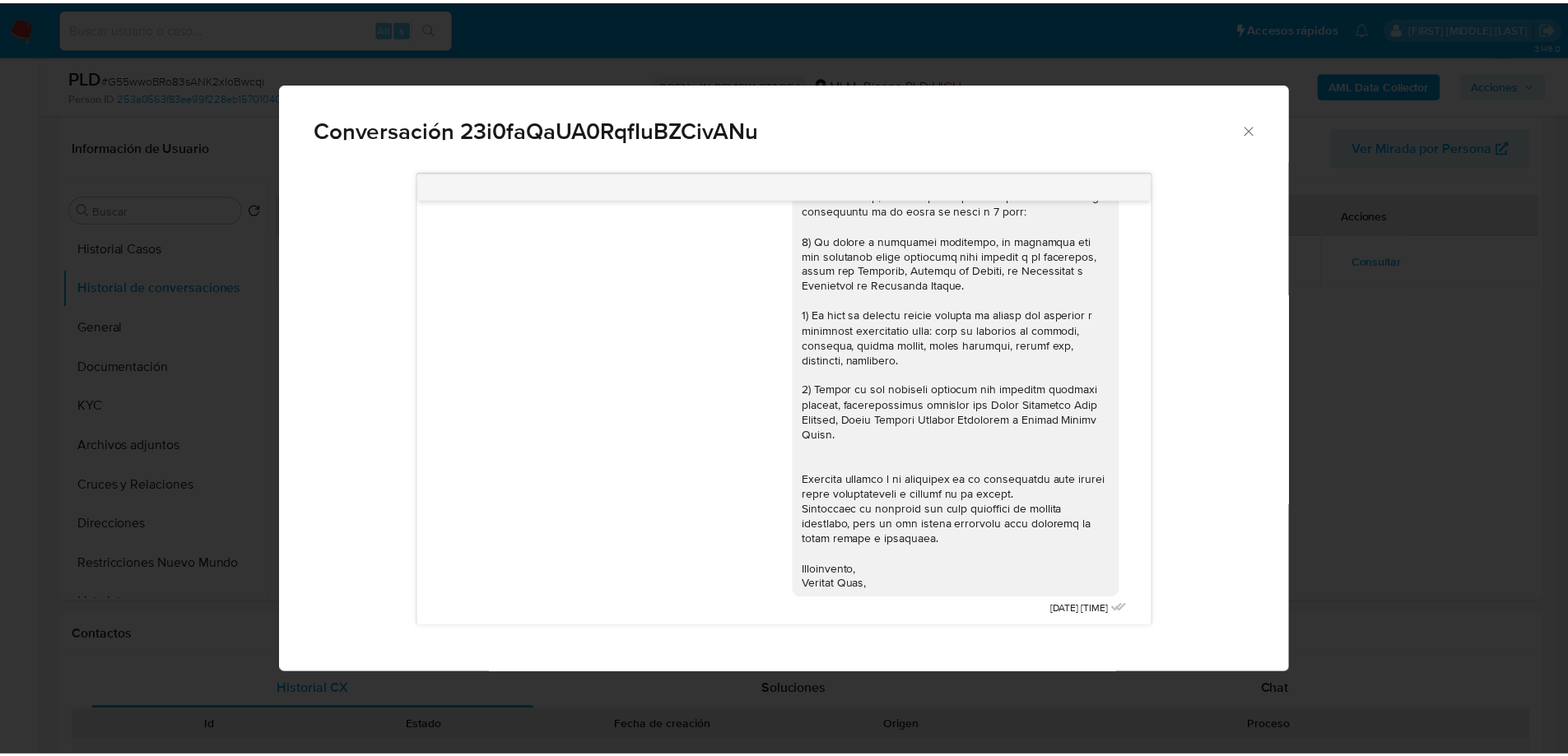scroll, scrollTop: 177, scrollLeft: 0, axis: vertical 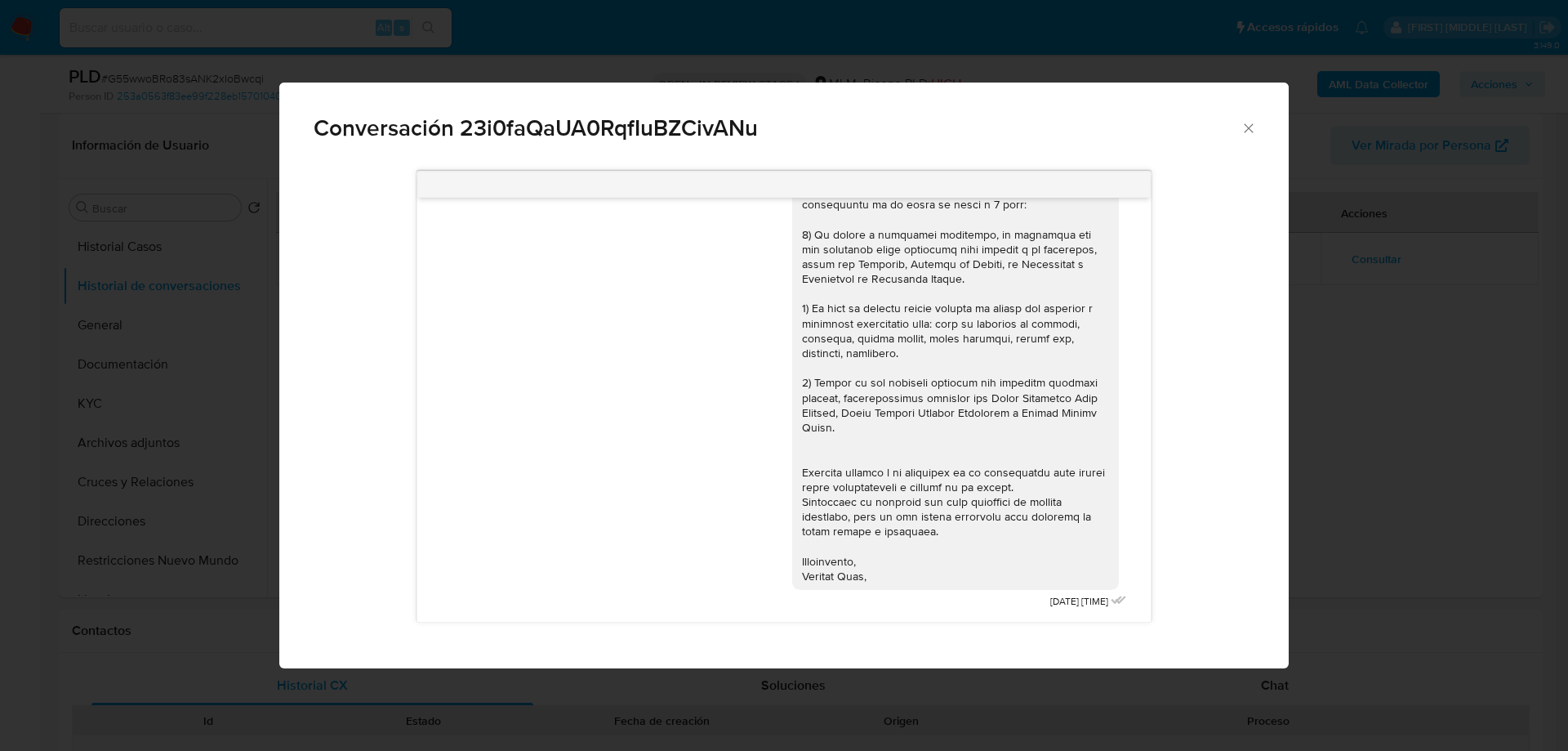 drag, startPoint x: 1254, startPoint y: 130, endPoint x: 1214, endPoint y: 118, distance: 41.76123 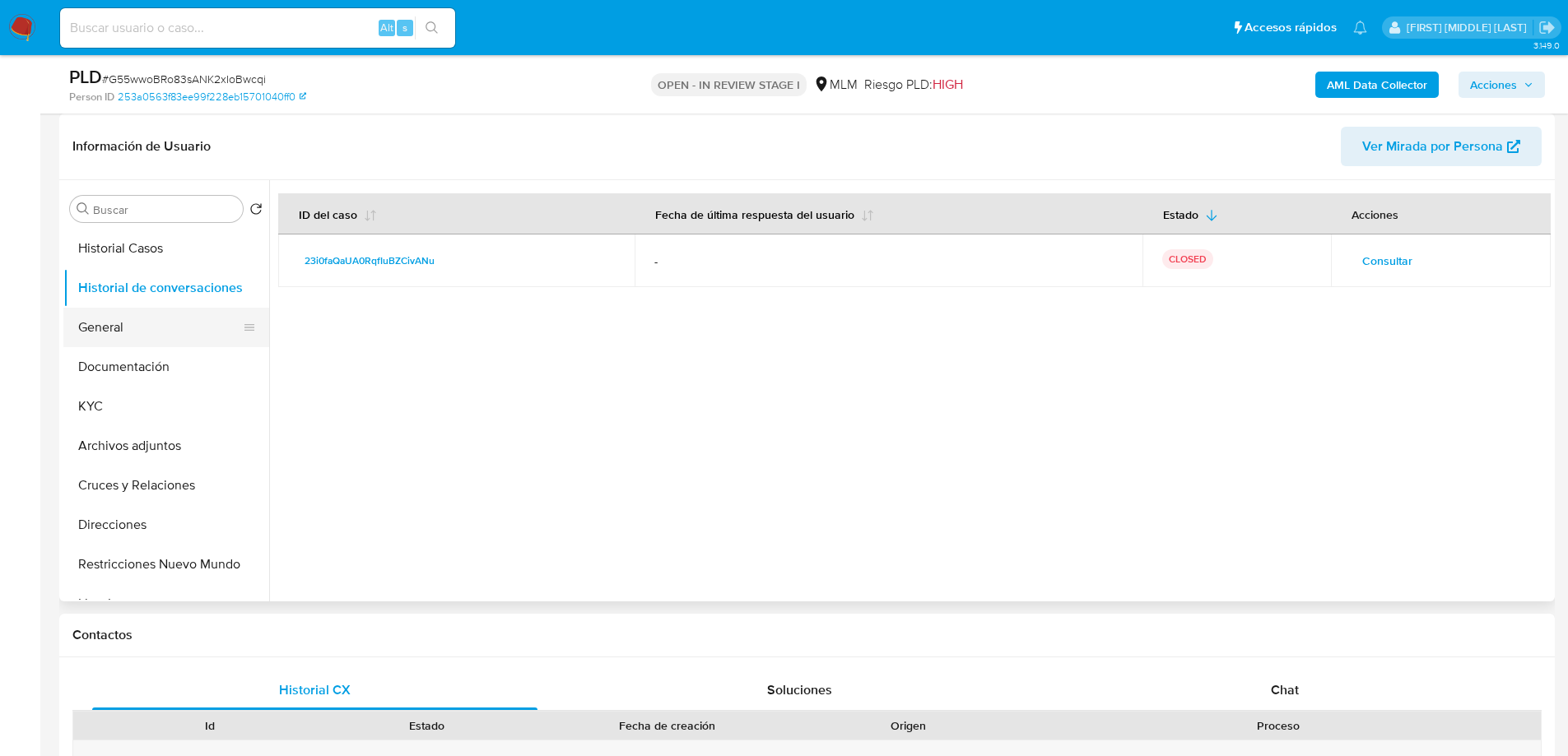 click on "General" at bounding box center [160, 327] 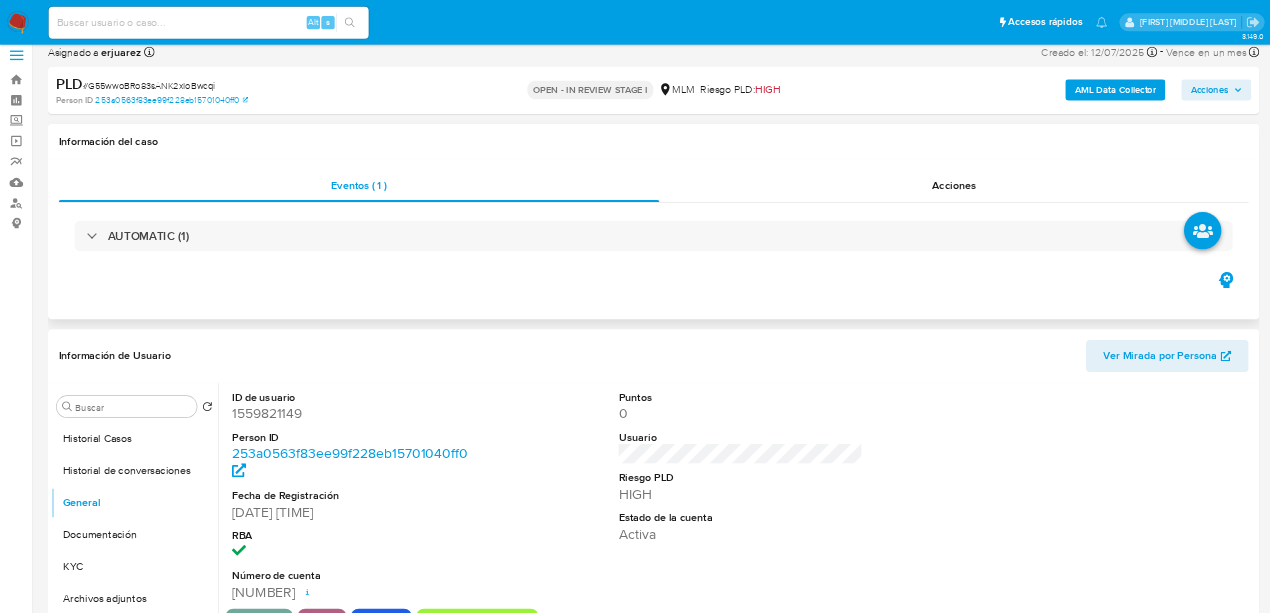 scroll, scrollTop: 0, scrollLeft: 0, axis: both 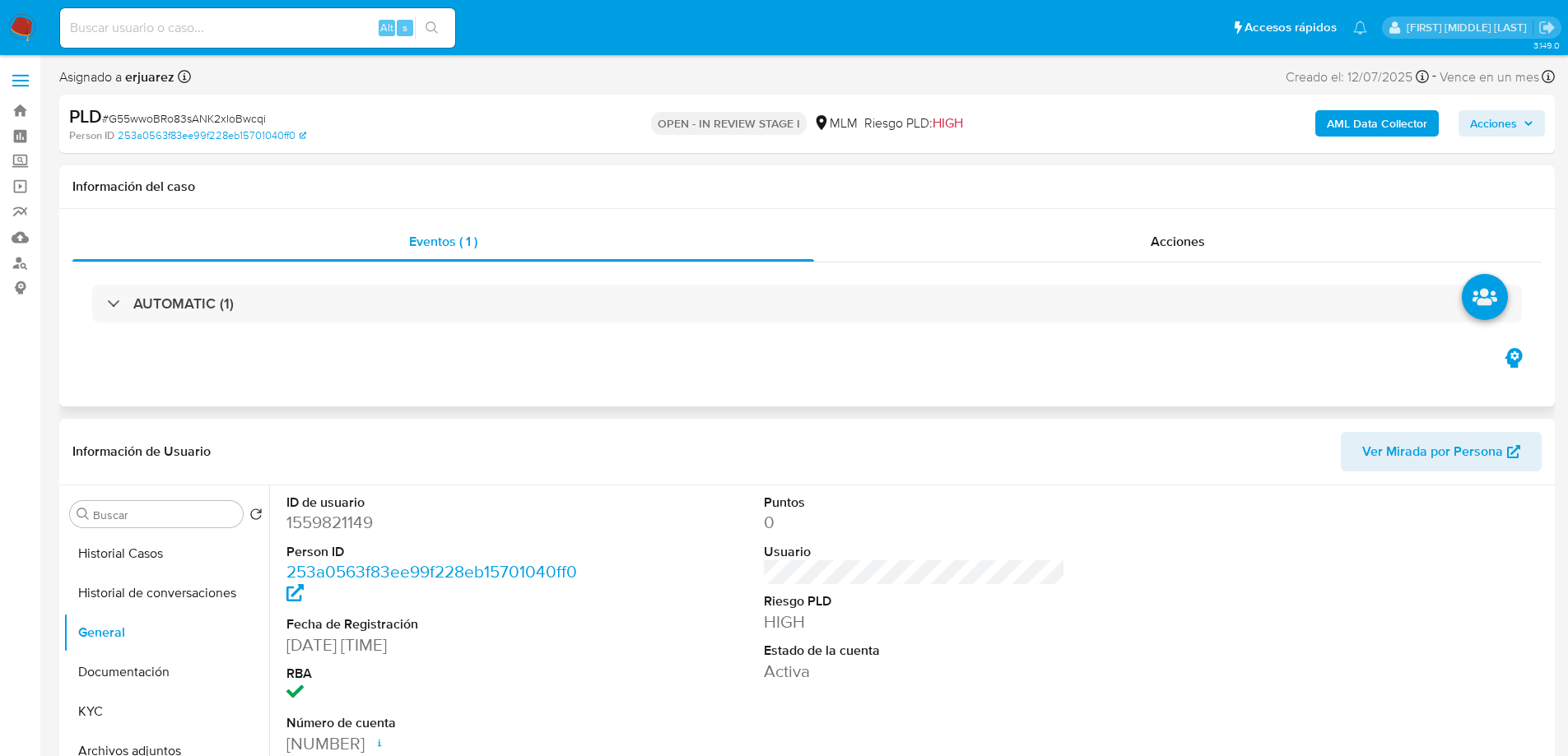 type 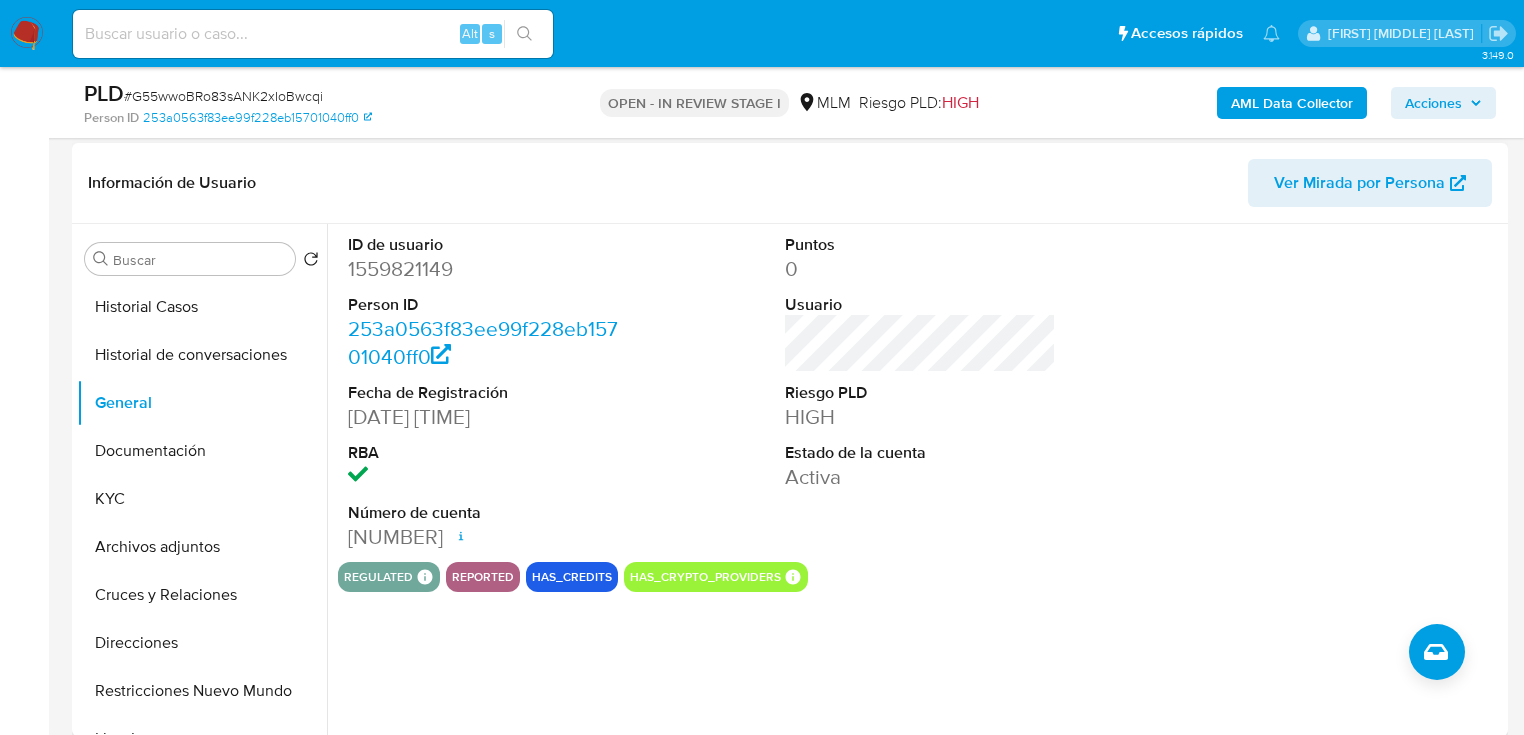 scroll, scrollTop: 320, scrollLeft: 0, axis: vertical 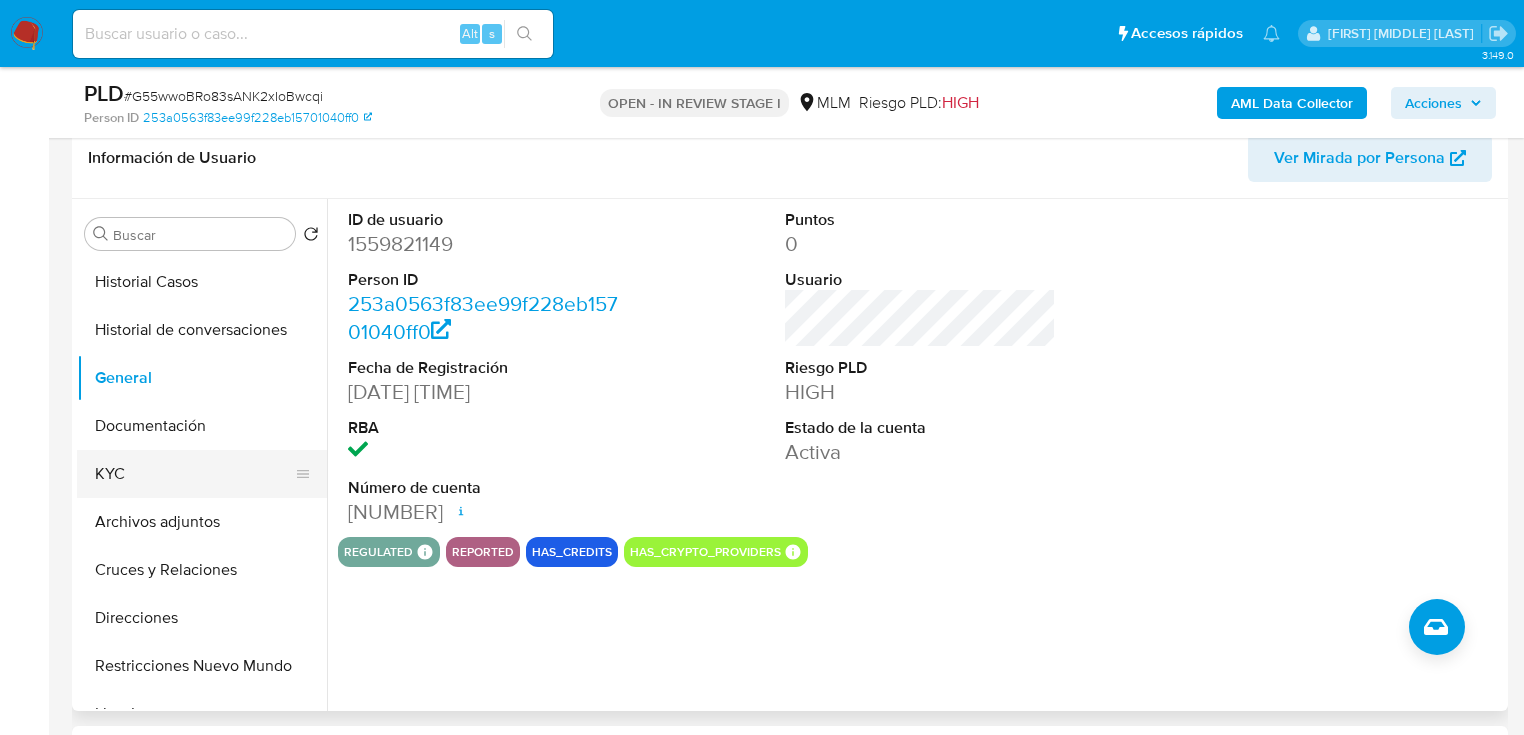 click on "KYC" at bounding box center [194, 474] 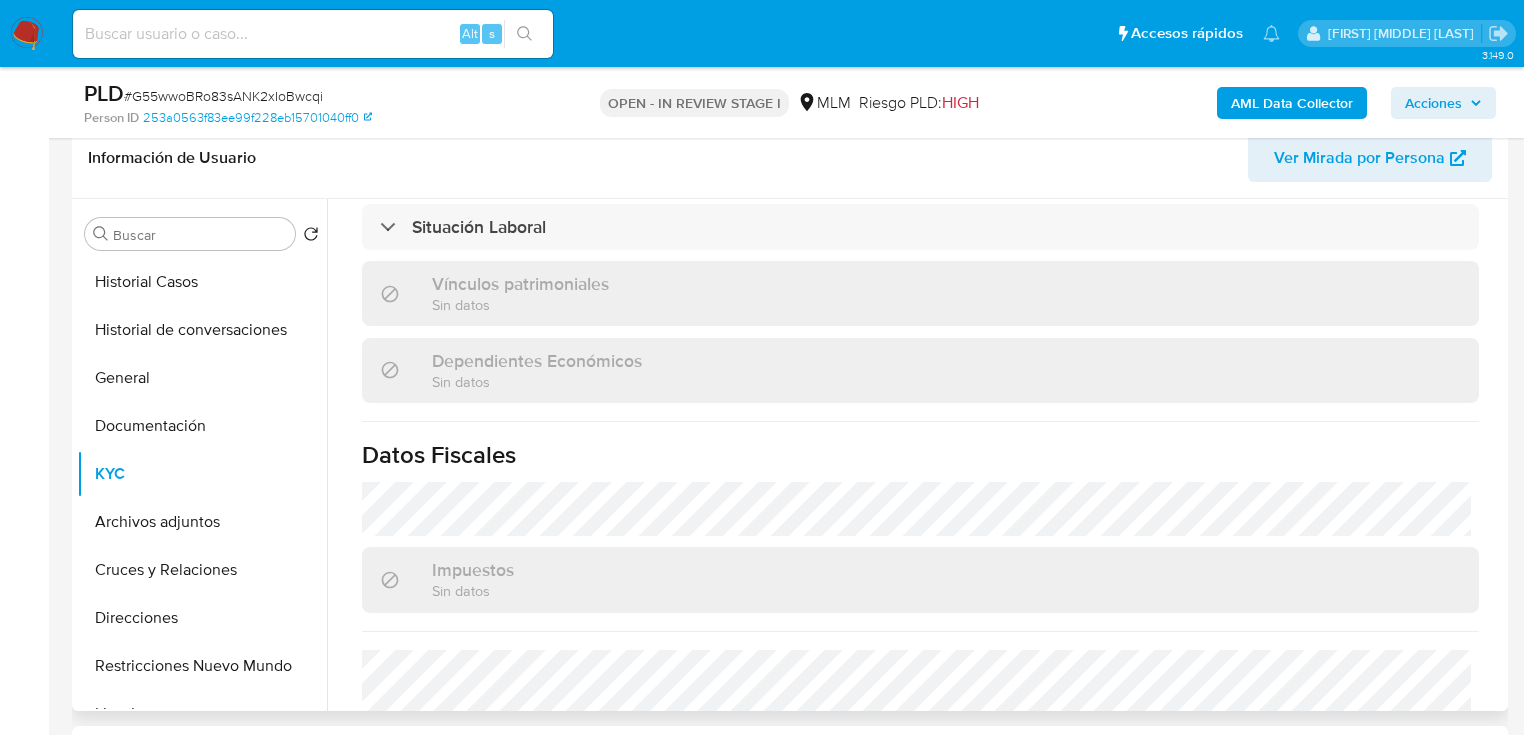 scroll, scrollTop: 1248, scrollLeft: 0, axis: vertical 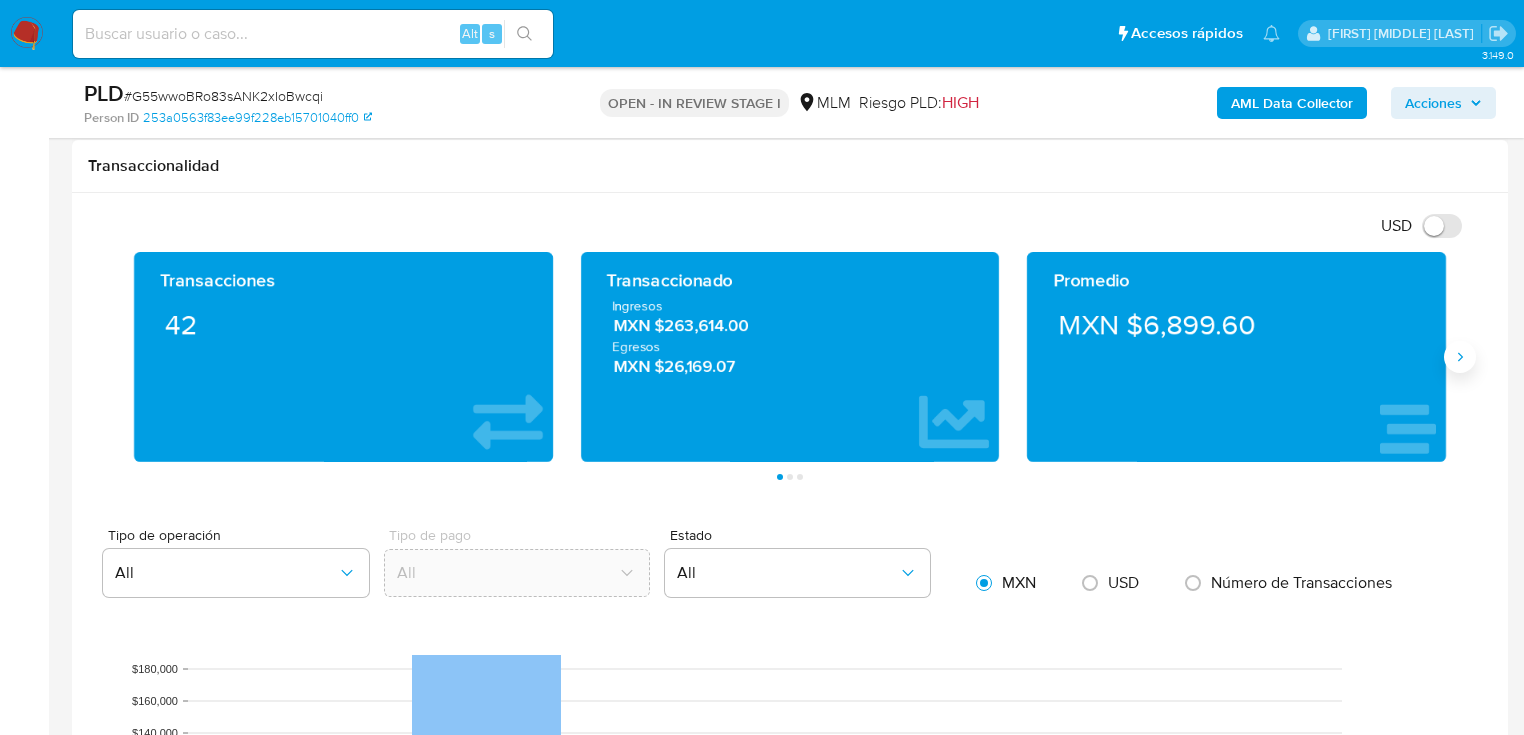 drag, startPoint x: 1452, startPoint y: 355, endPoint x: 1460, endPoint y: 347, distance: 11.313708 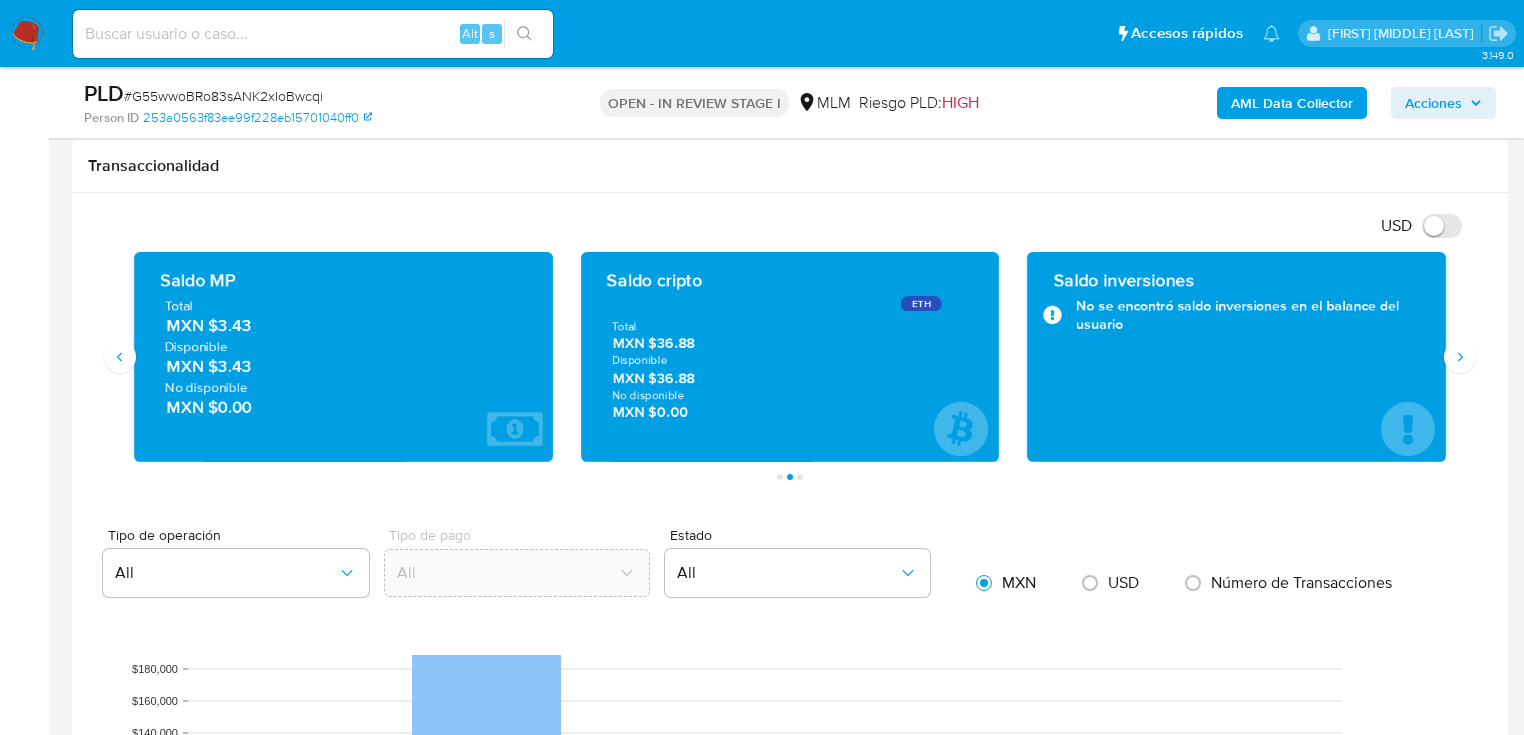 scroll, scrollTop: 720, scrollLeft: 0, axis: vertical 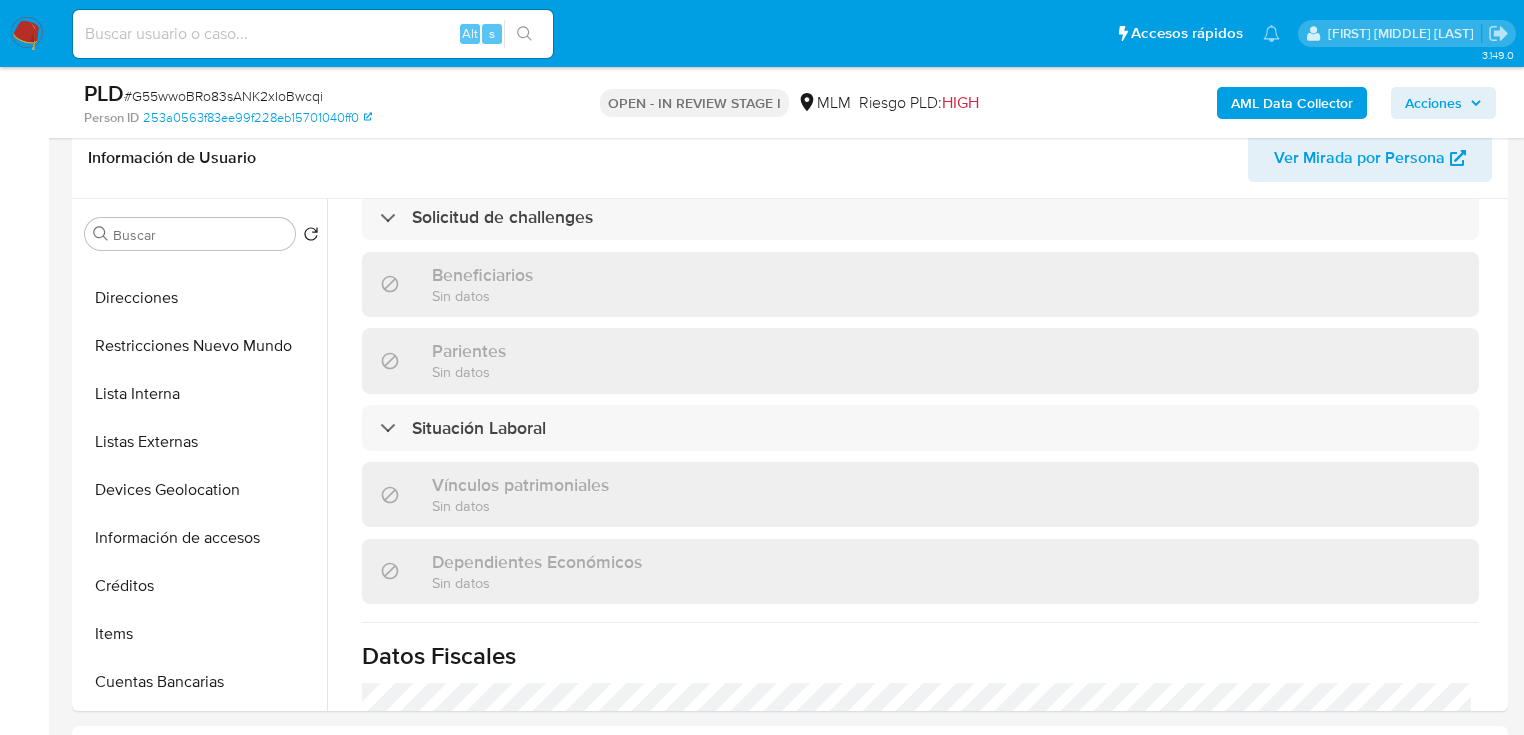 drag, startPoint x: 172, startPoint y: 448, endPoint x: 48, endPoint y: 448, distance: 124 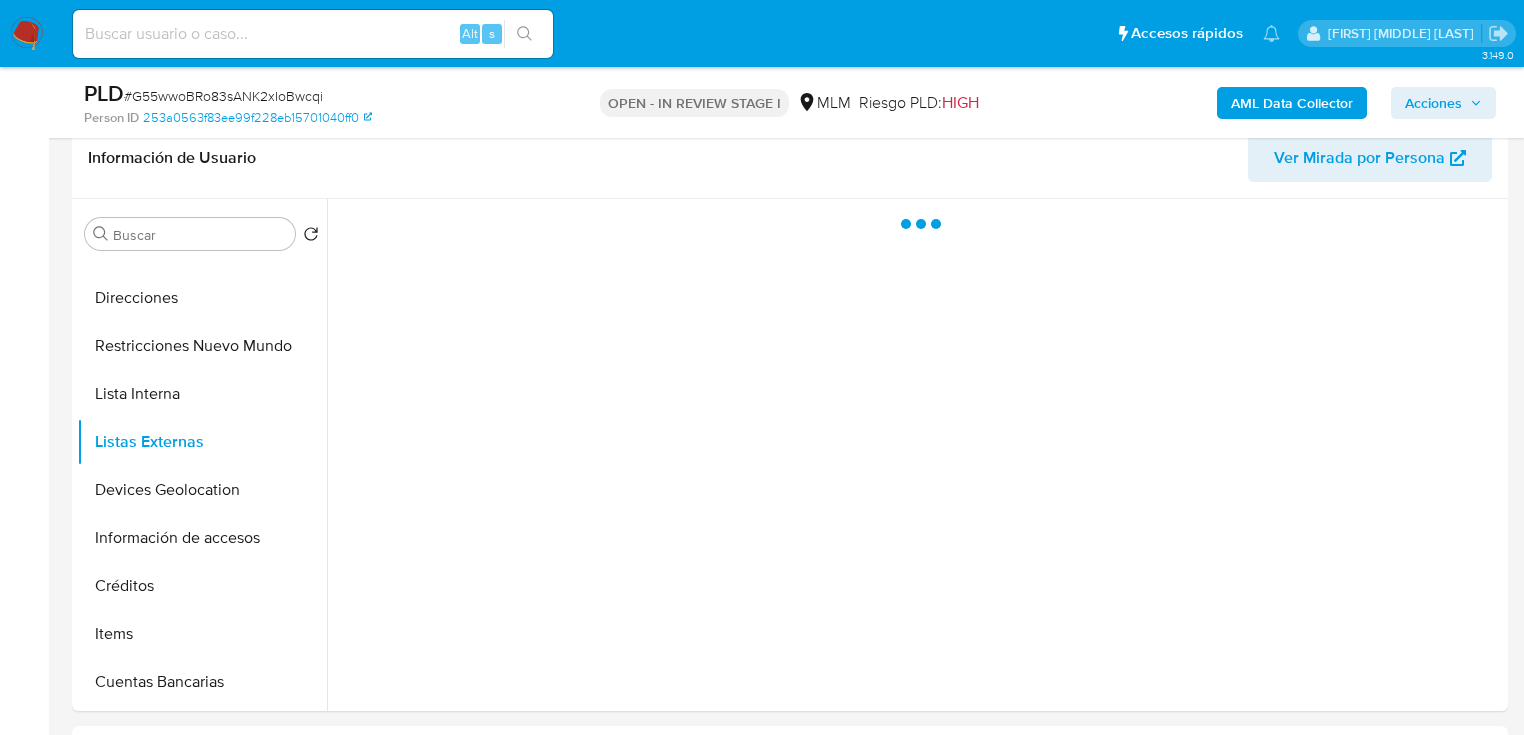scroll, scrollTop: 0, scrollLeft: 0, axis: both 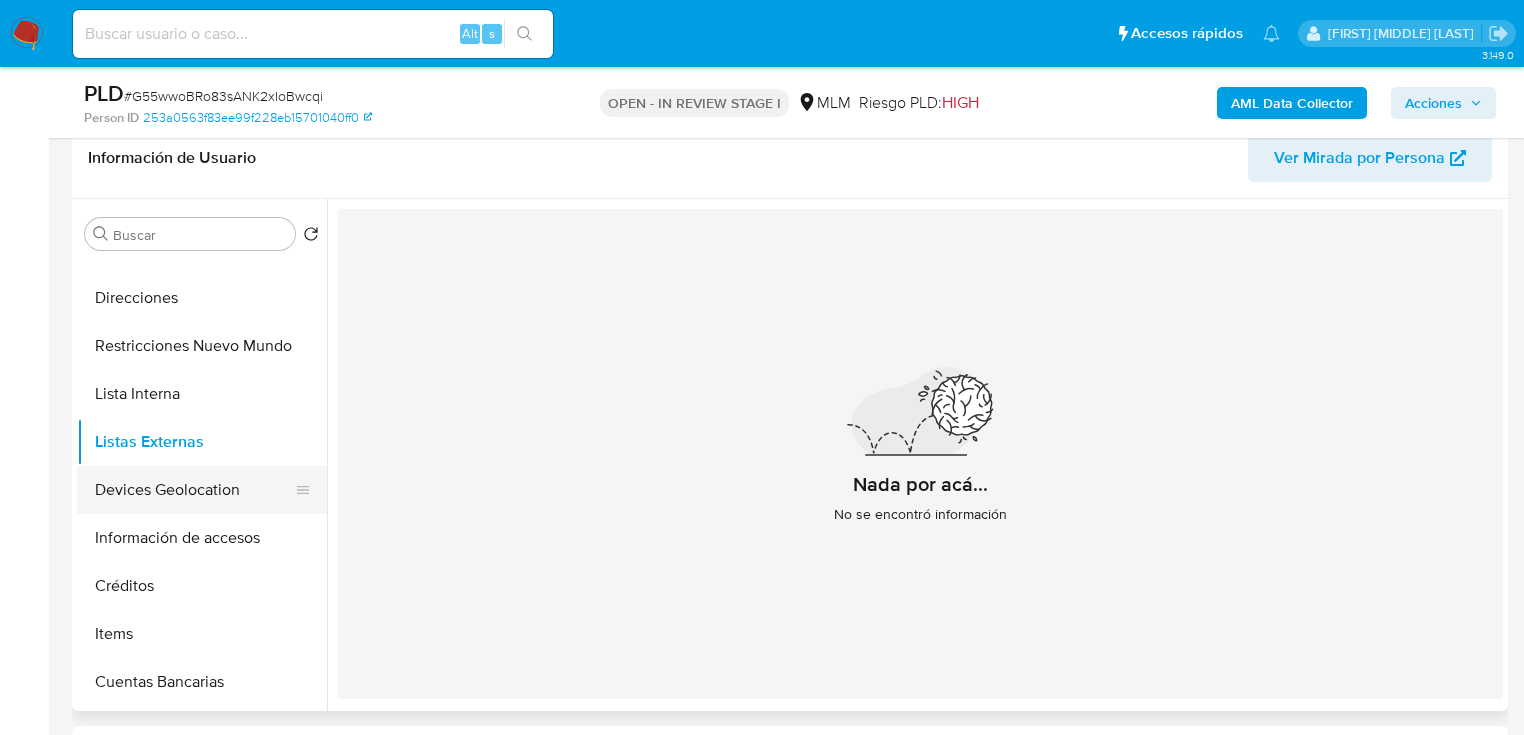 click on "Devices Geolocation" at bounding box center (194, 490) 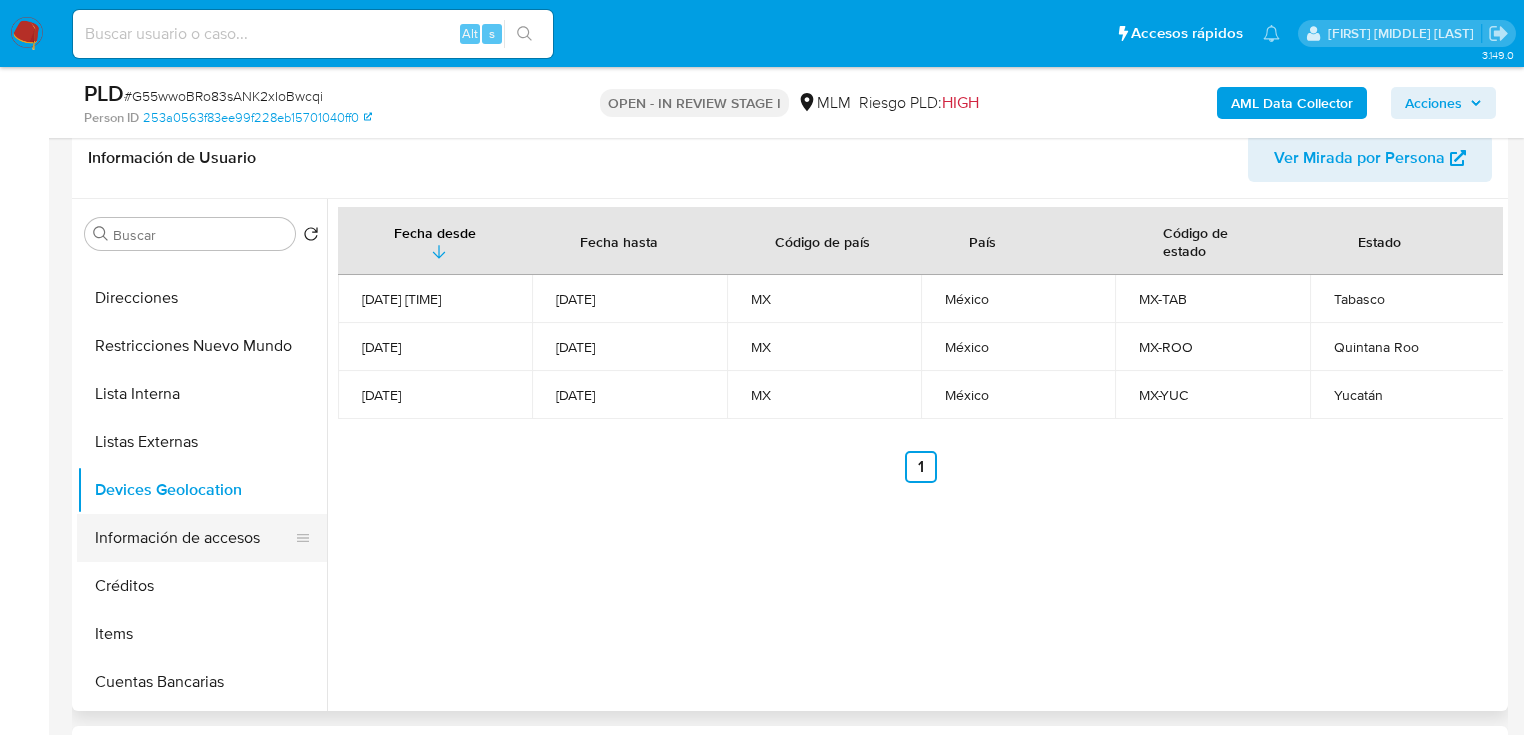 click on "Información de accesos" at bounding box center (194, 538) 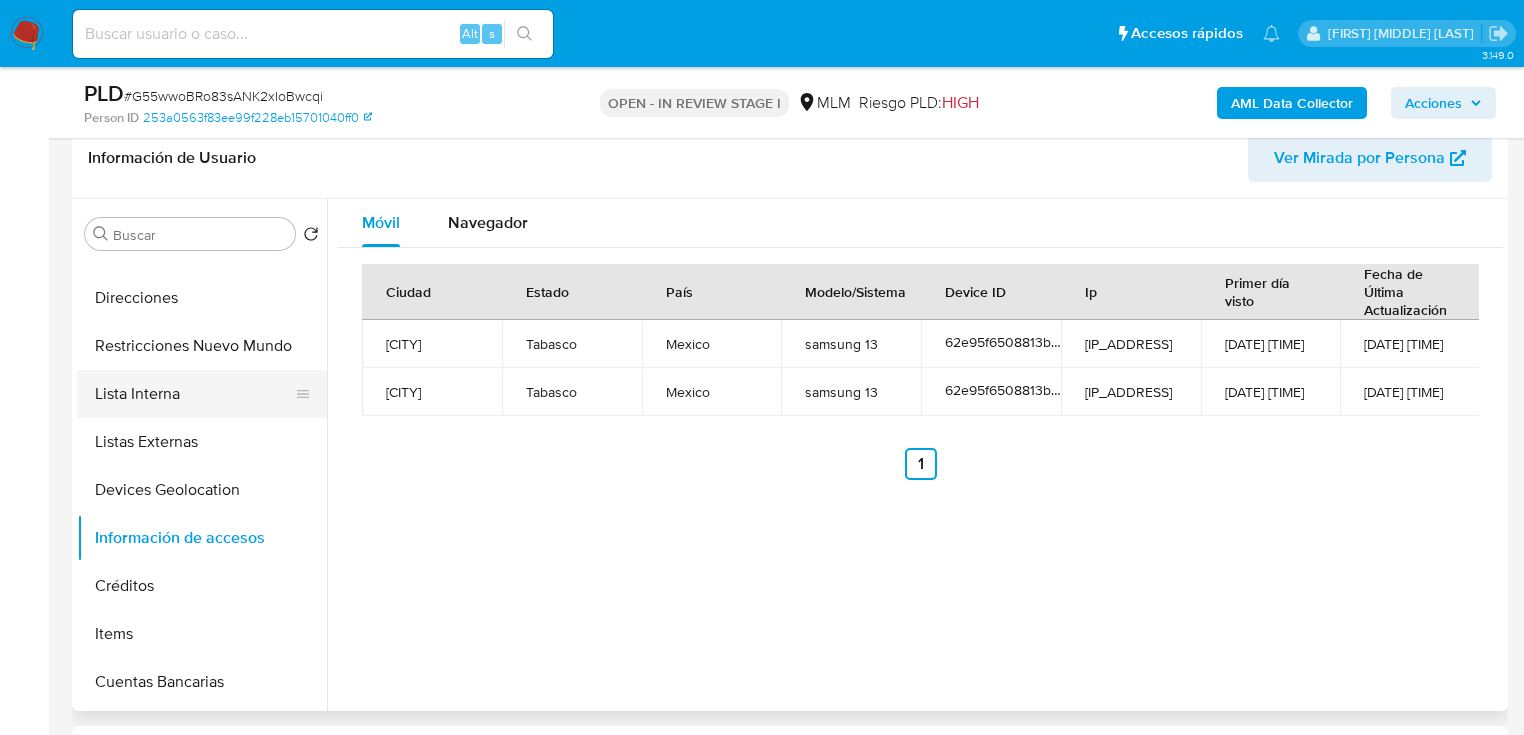 scroll, scrollTop: 0, scrollLeft: 0, axis: both 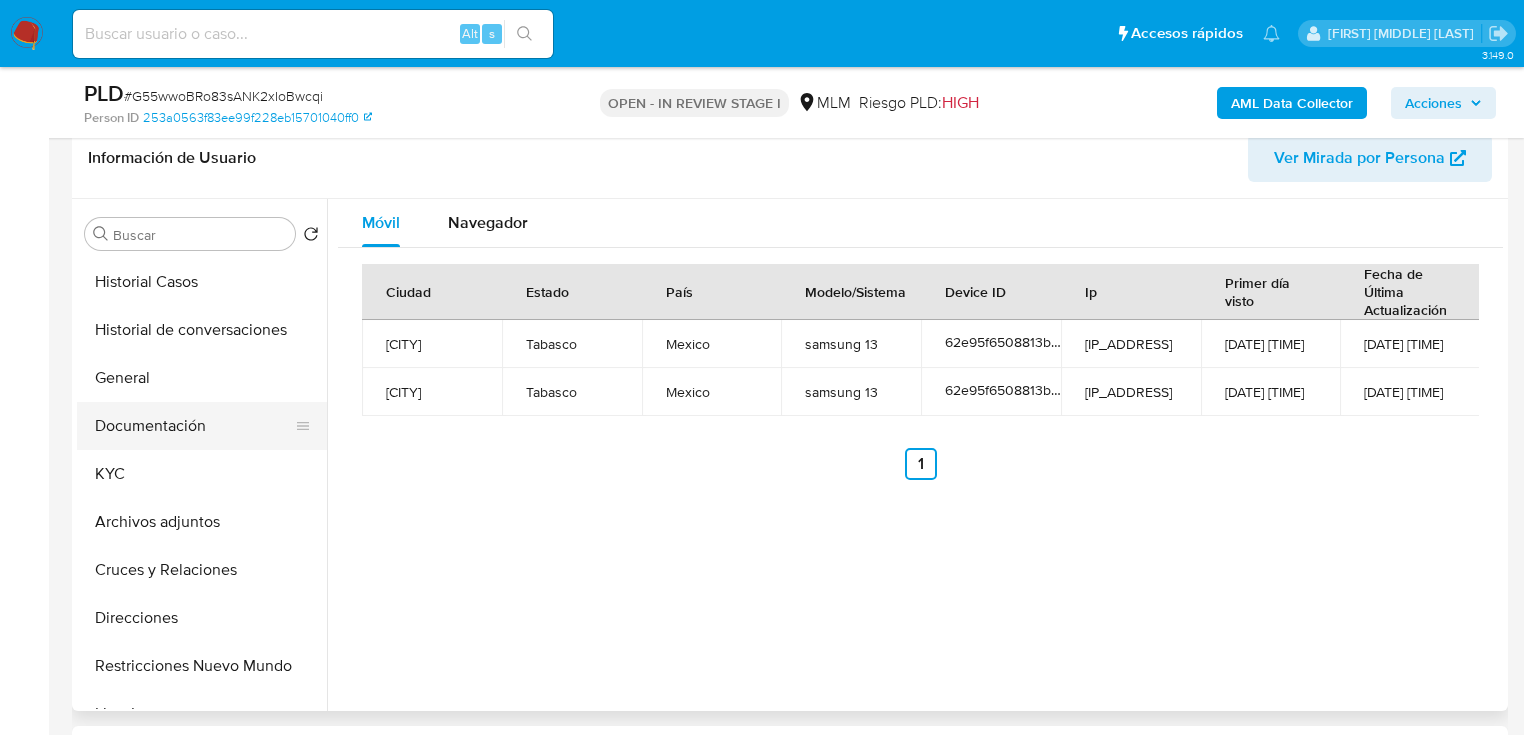 click on "KYC" at bounding box center [202, 474] 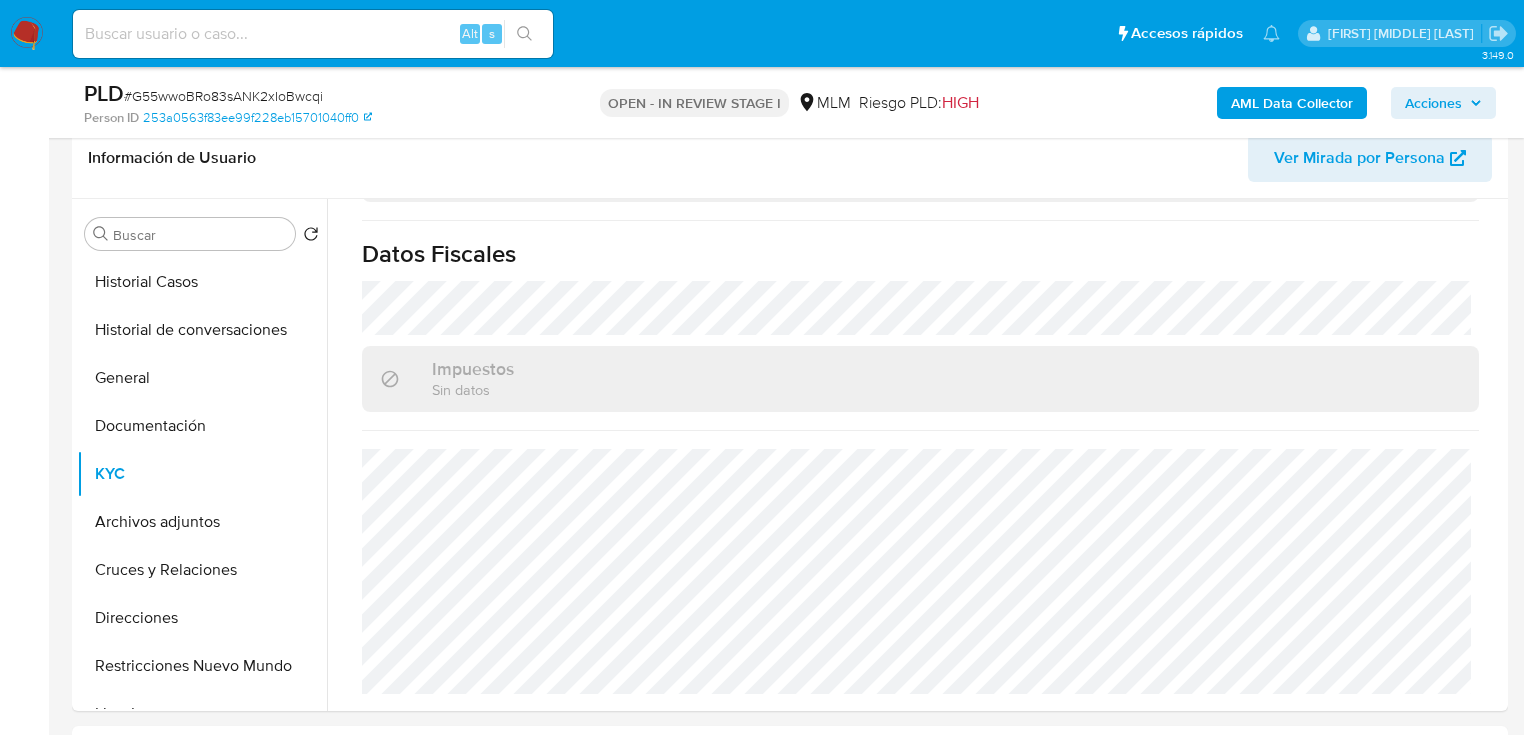 scroll, scrollTop: 1248, scrollLeft: 0, axis: vertical 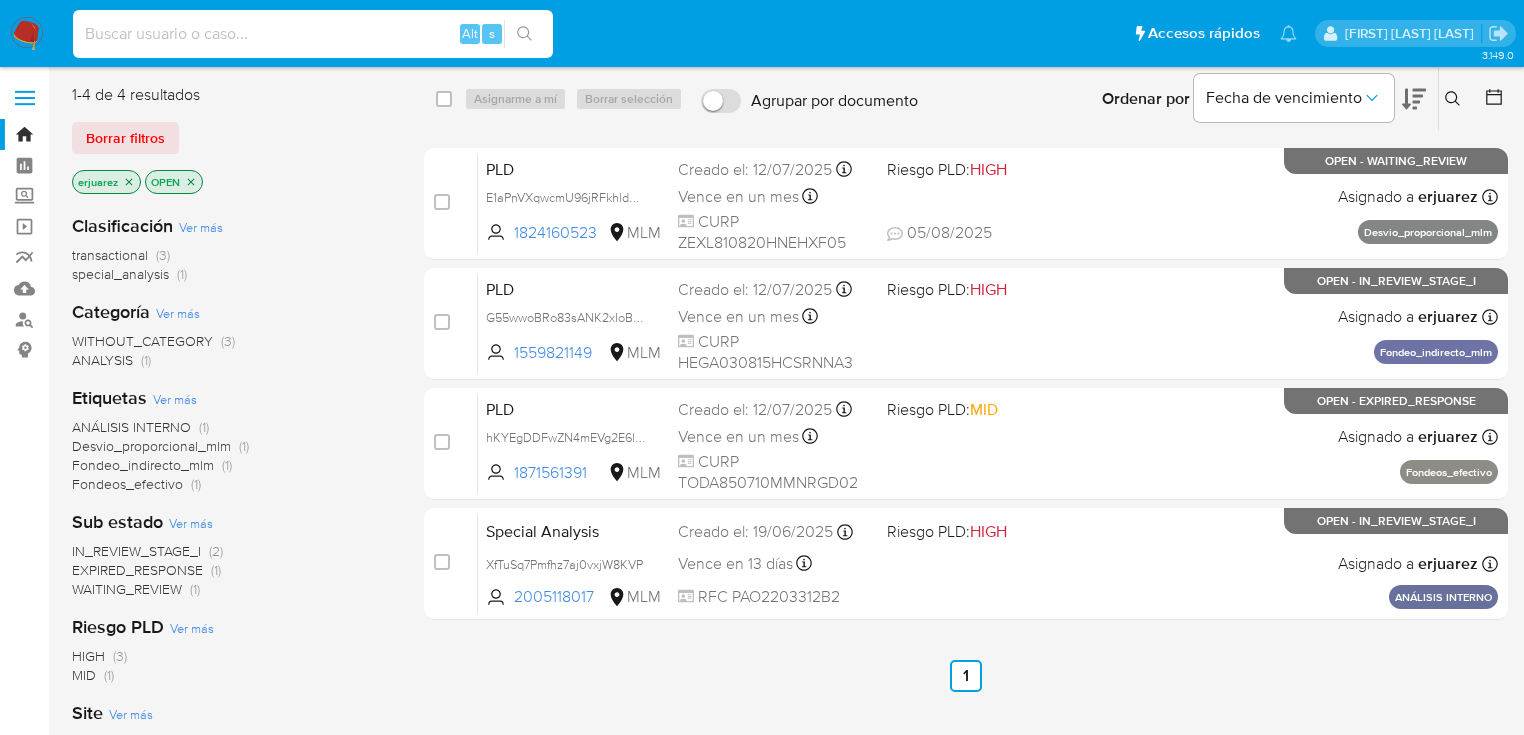 click at bounding box center (313, 34) 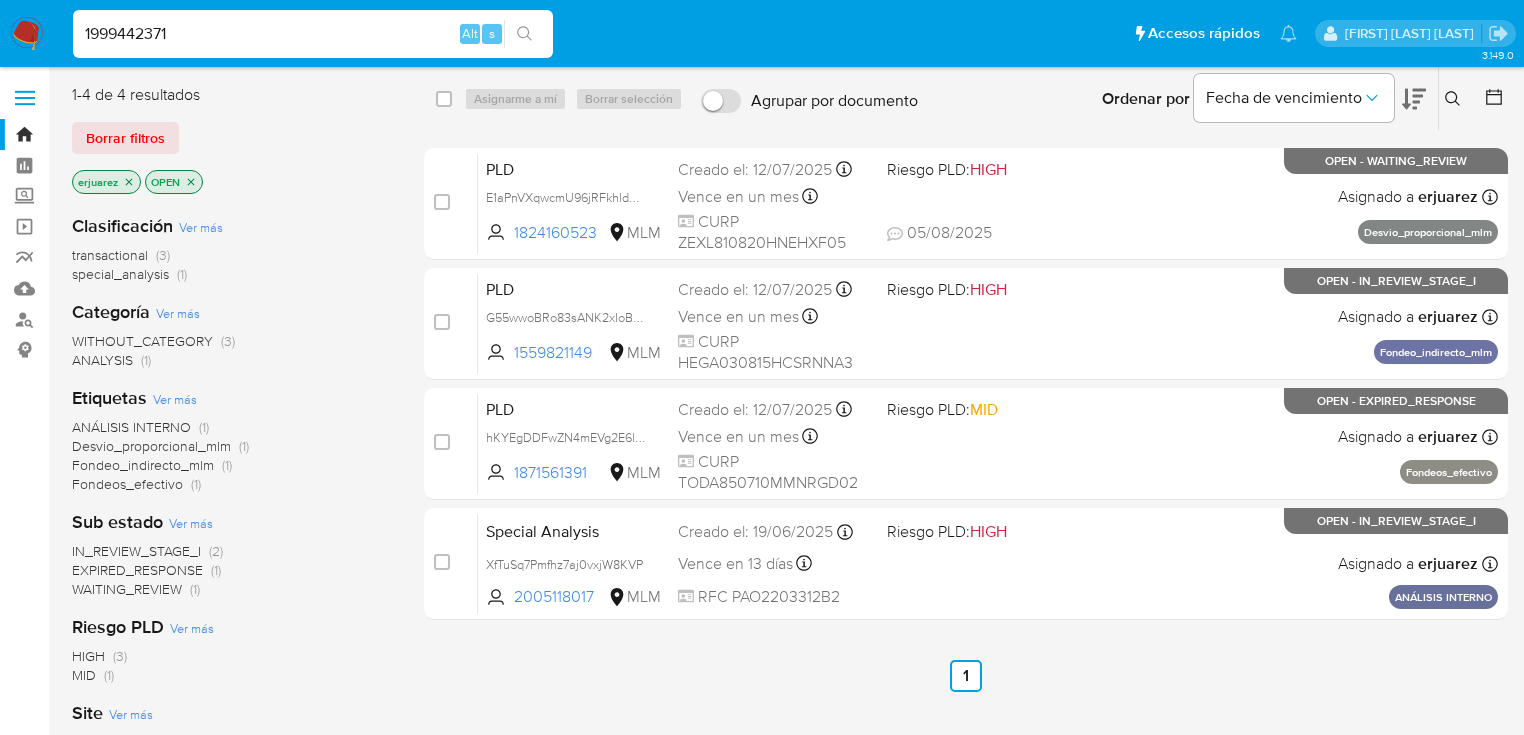 type on "1999442371" 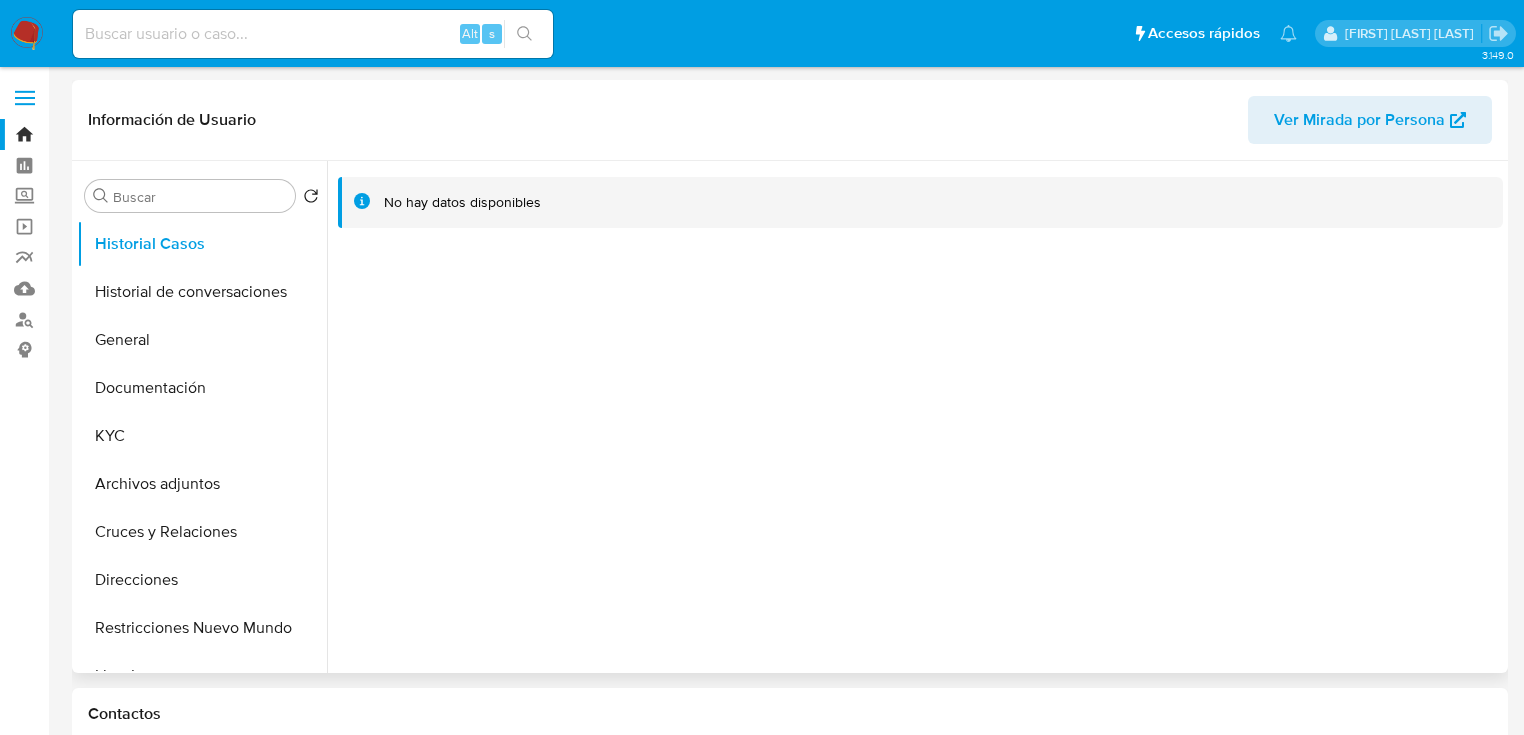 select on "10" 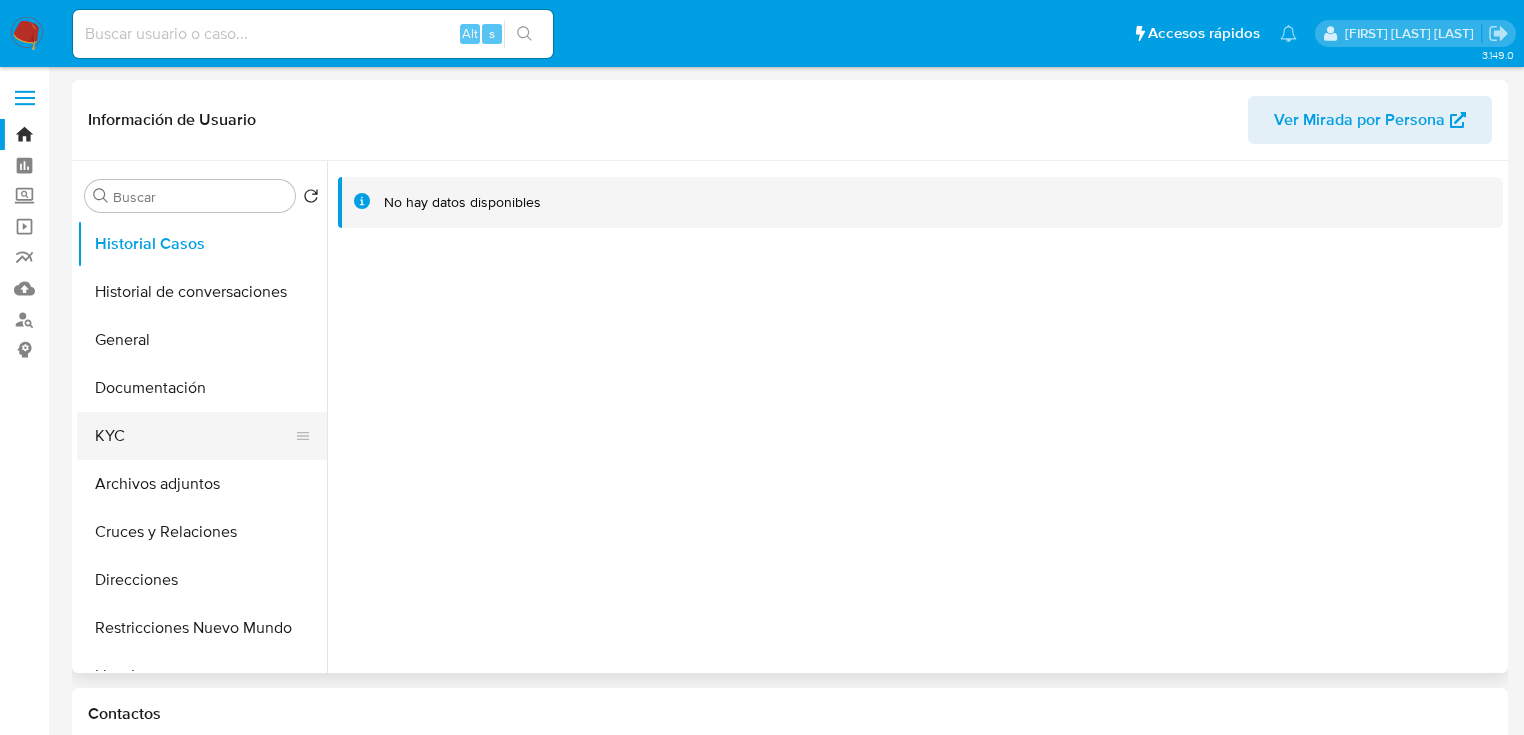 click on "KYC" at bounding box center [194, 436] 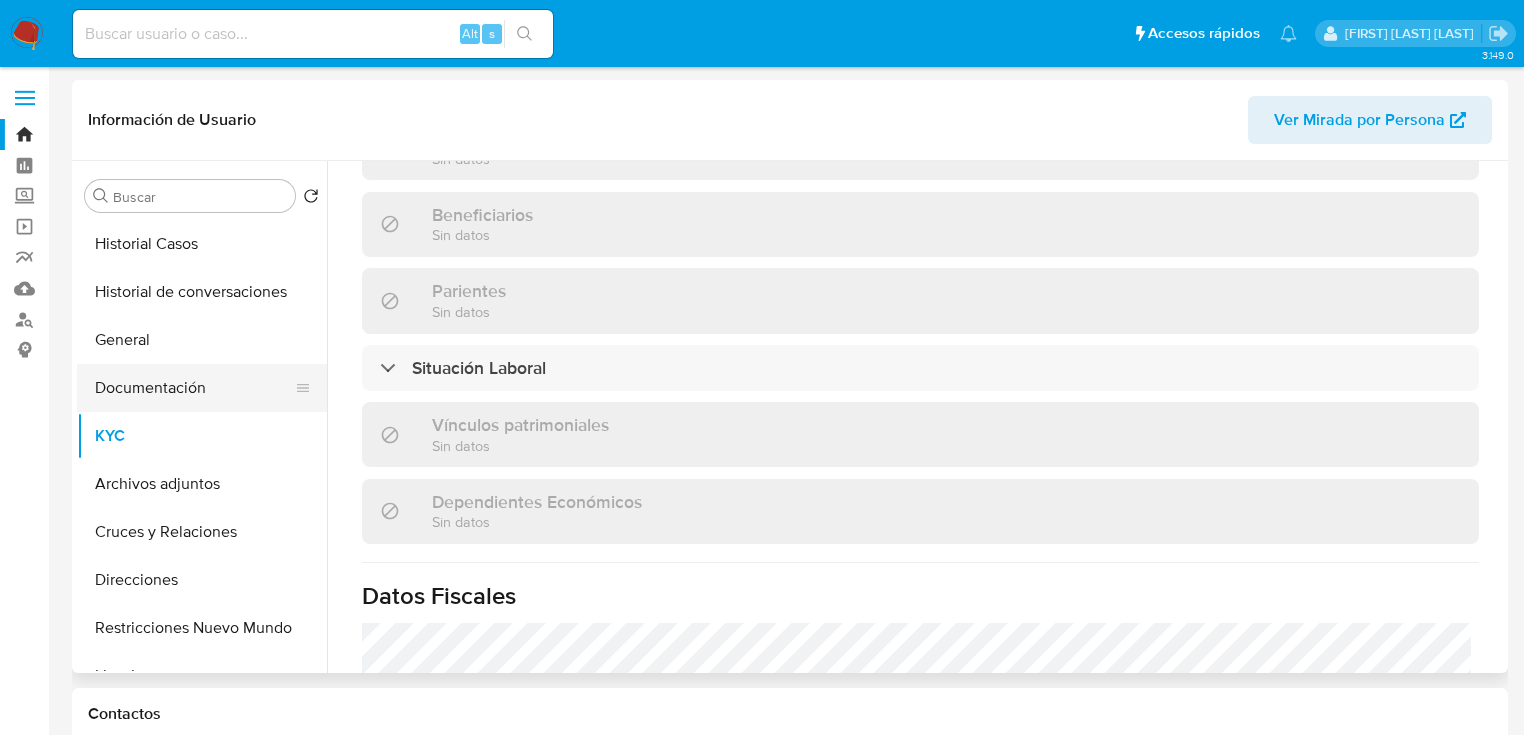 scroll, scrollTop: 863, scrollLeft: 0, axis: vertical 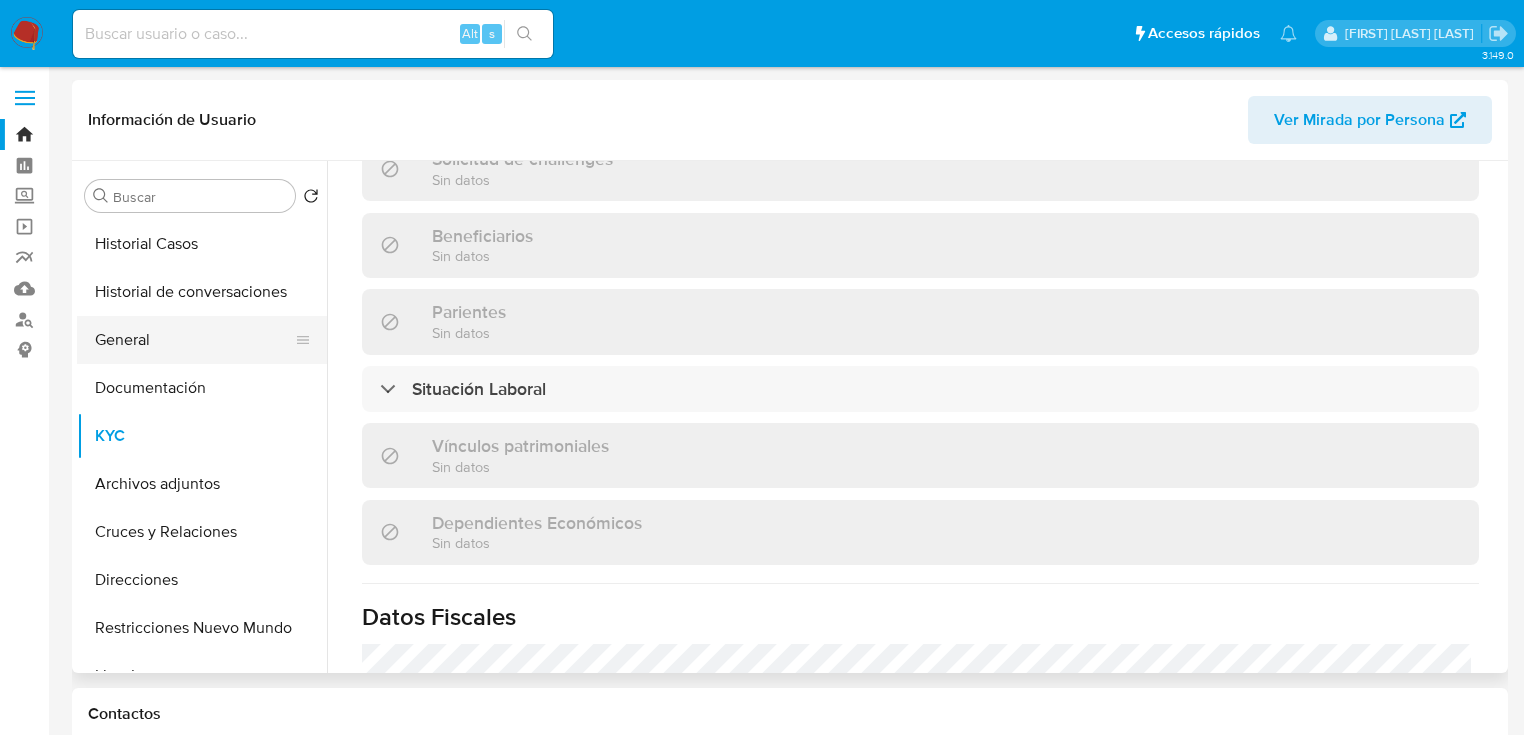 drag, startPoint x: 112, startPoint y: 332, endPoint x: 185, endPoint y: 328, distance: 73.109505 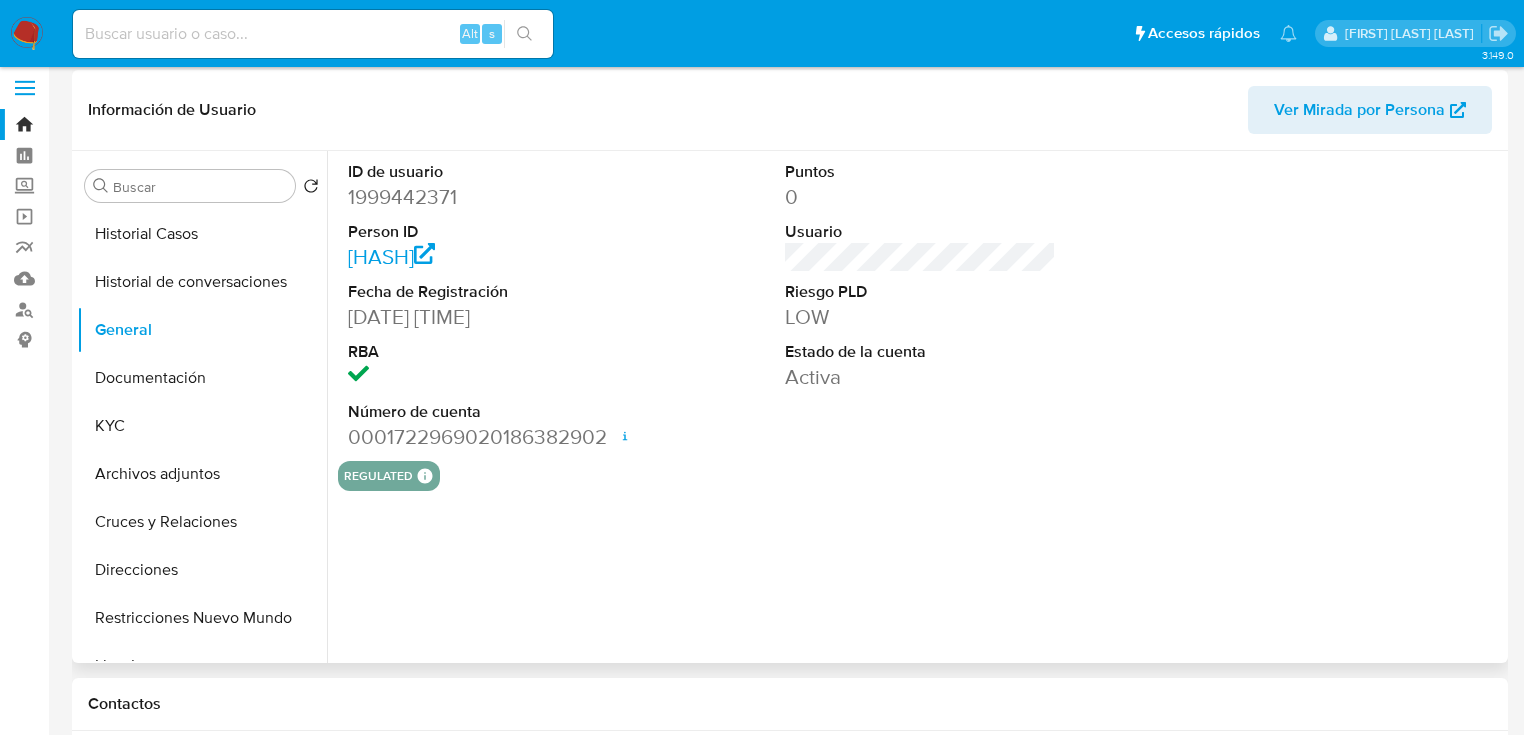 scroll, scrollTop: 80, scrollLeft: 0, axis: vertical 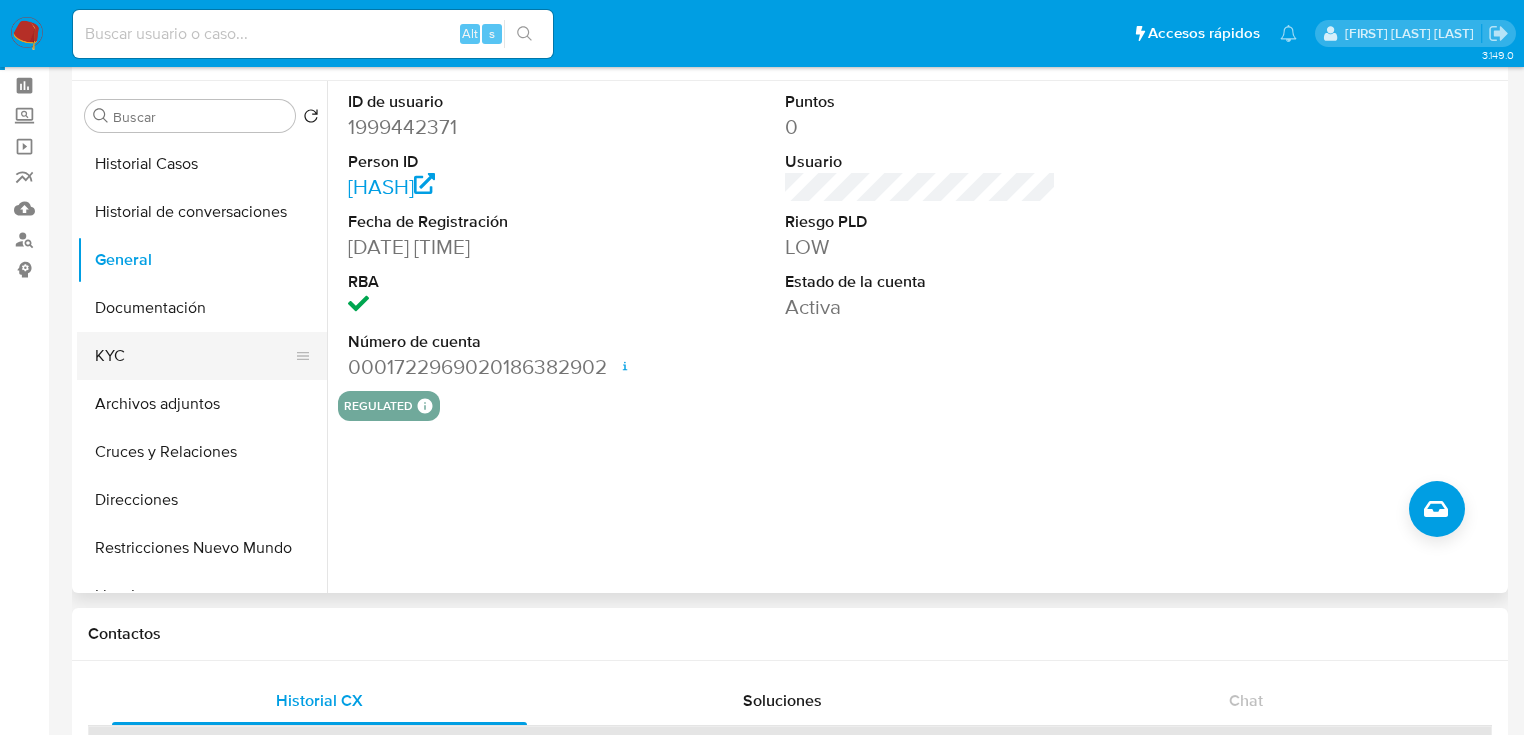 click on "KYC" at bounding box center (194, 356) 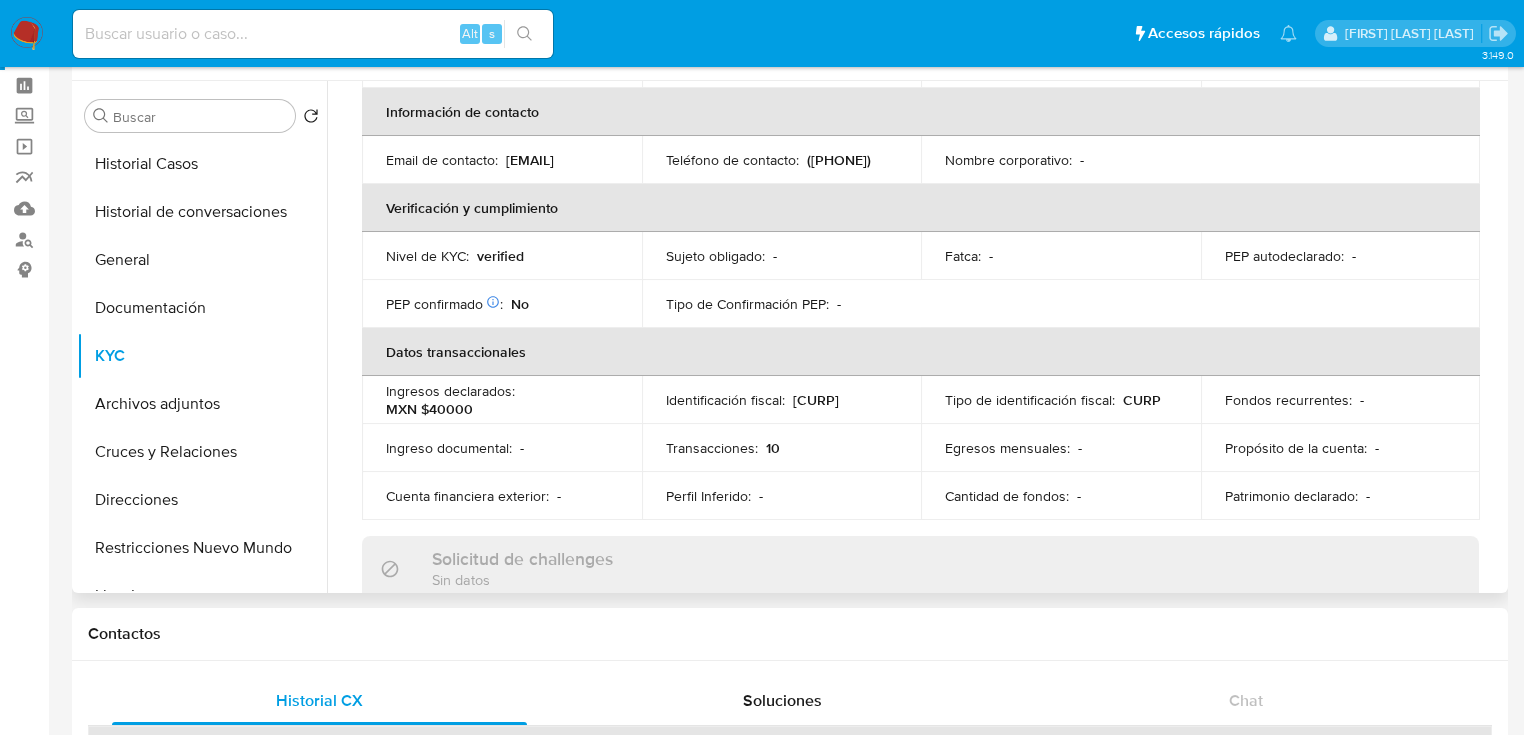 scroll, scrollTop: 0, scrollLeft: 0, axis: both 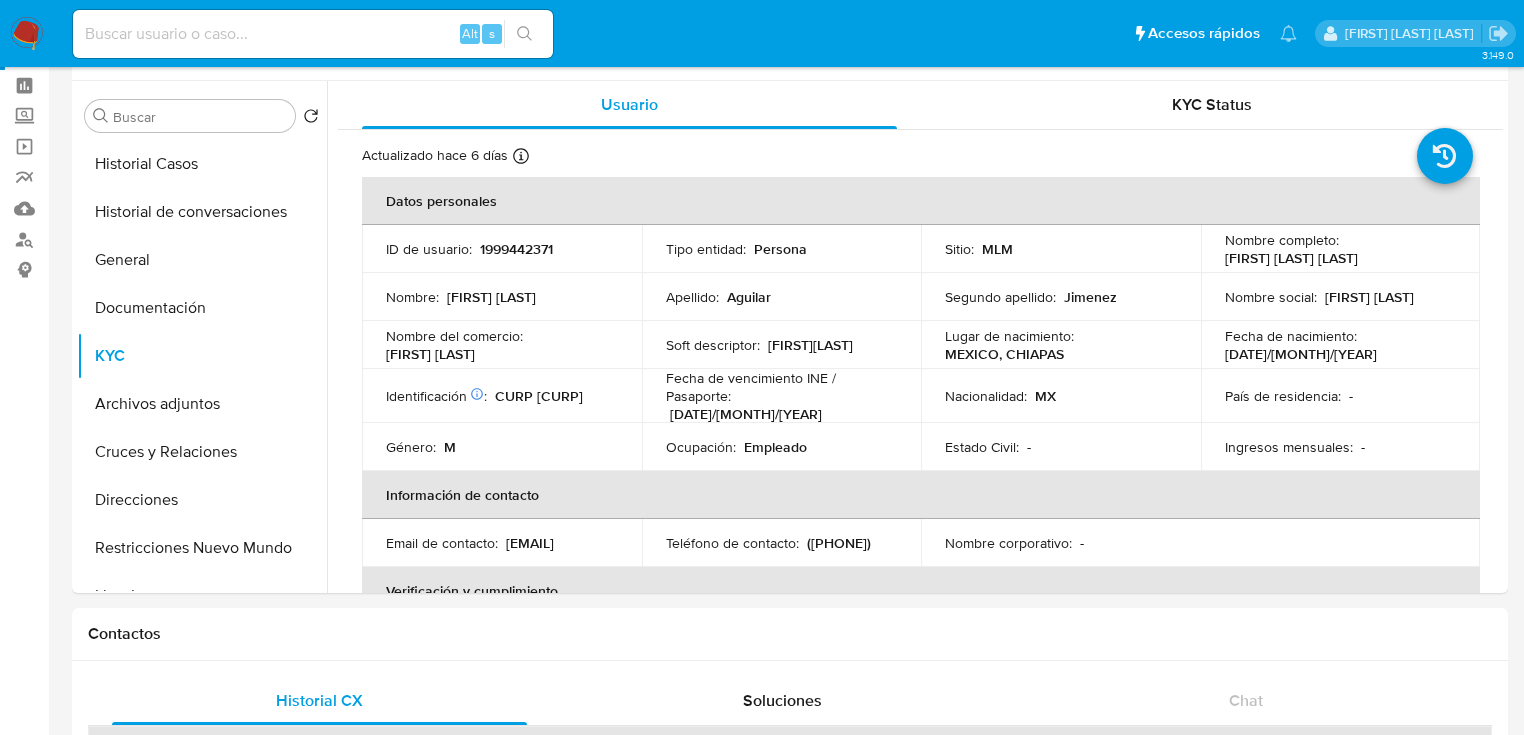 click at bounding box center [313, 34] 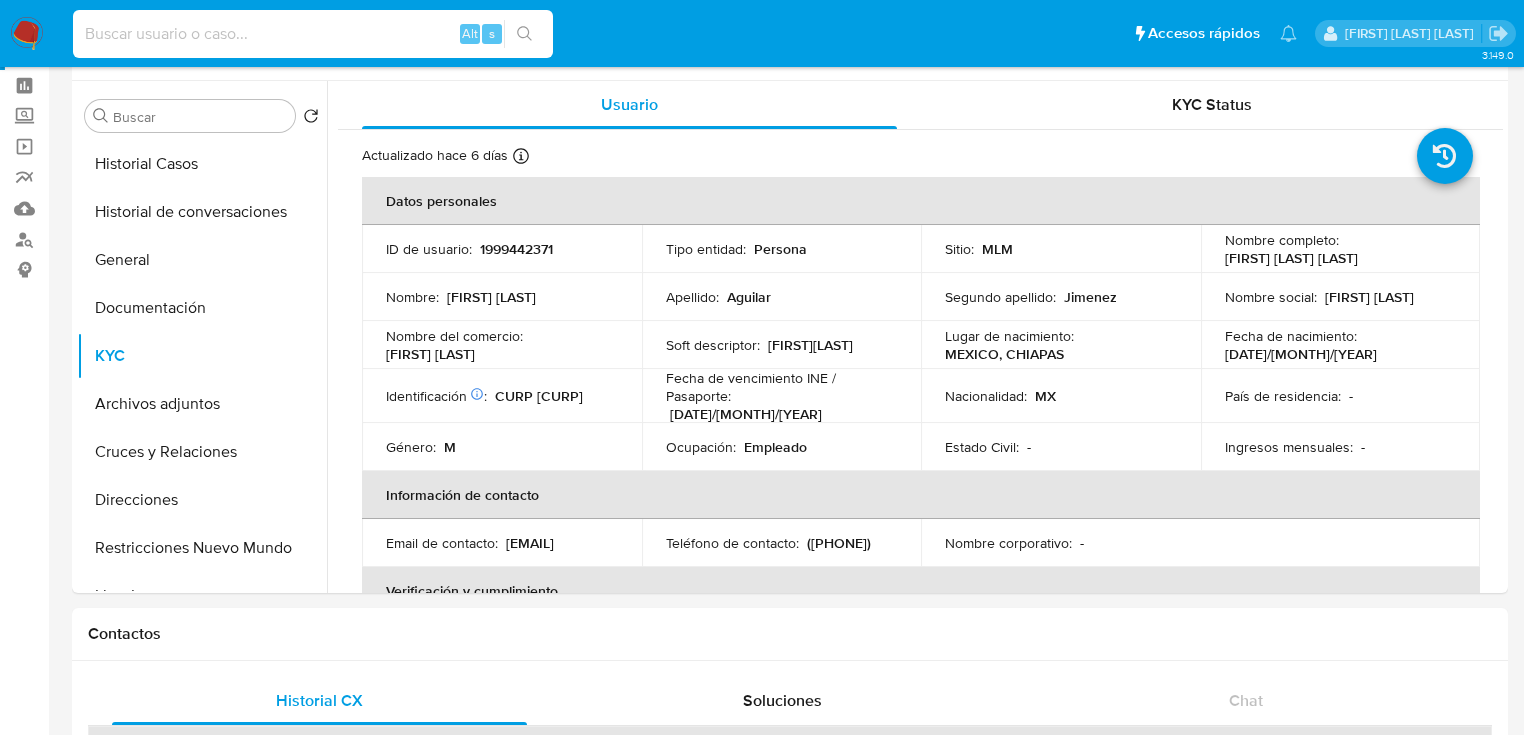 paste on "2192147971" 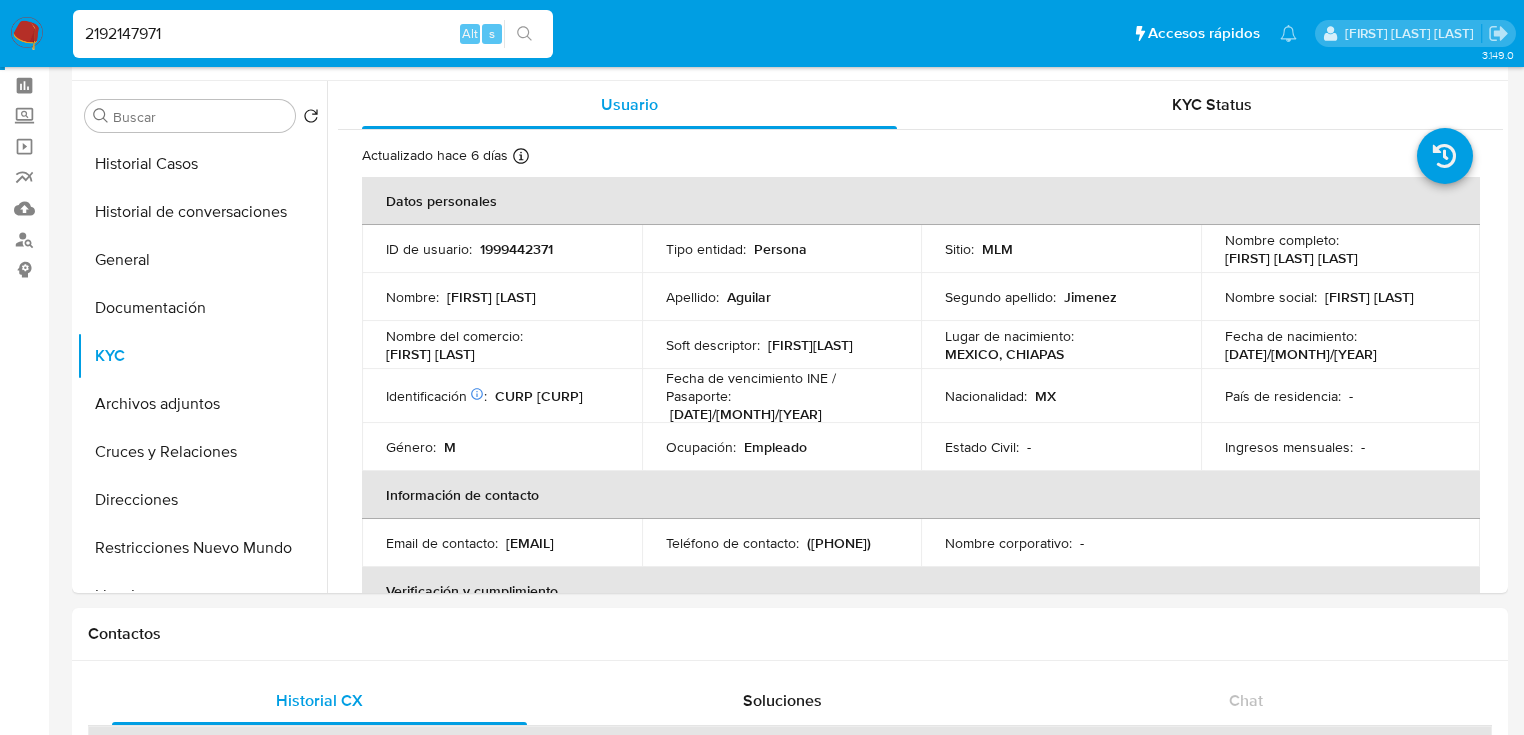 type on "2192147971" 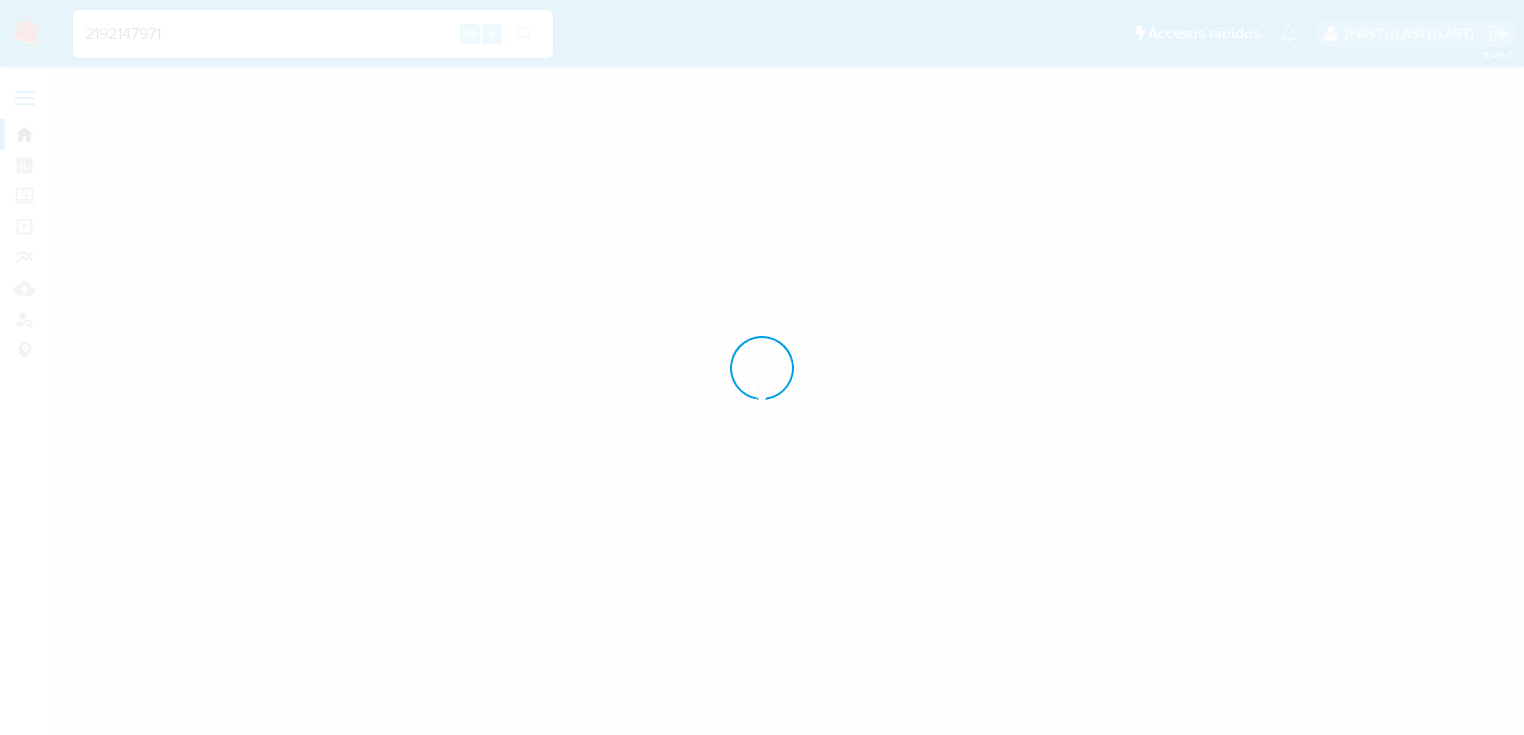 scroll, scrollTop: 0, scrollLeft: 0, axis: both 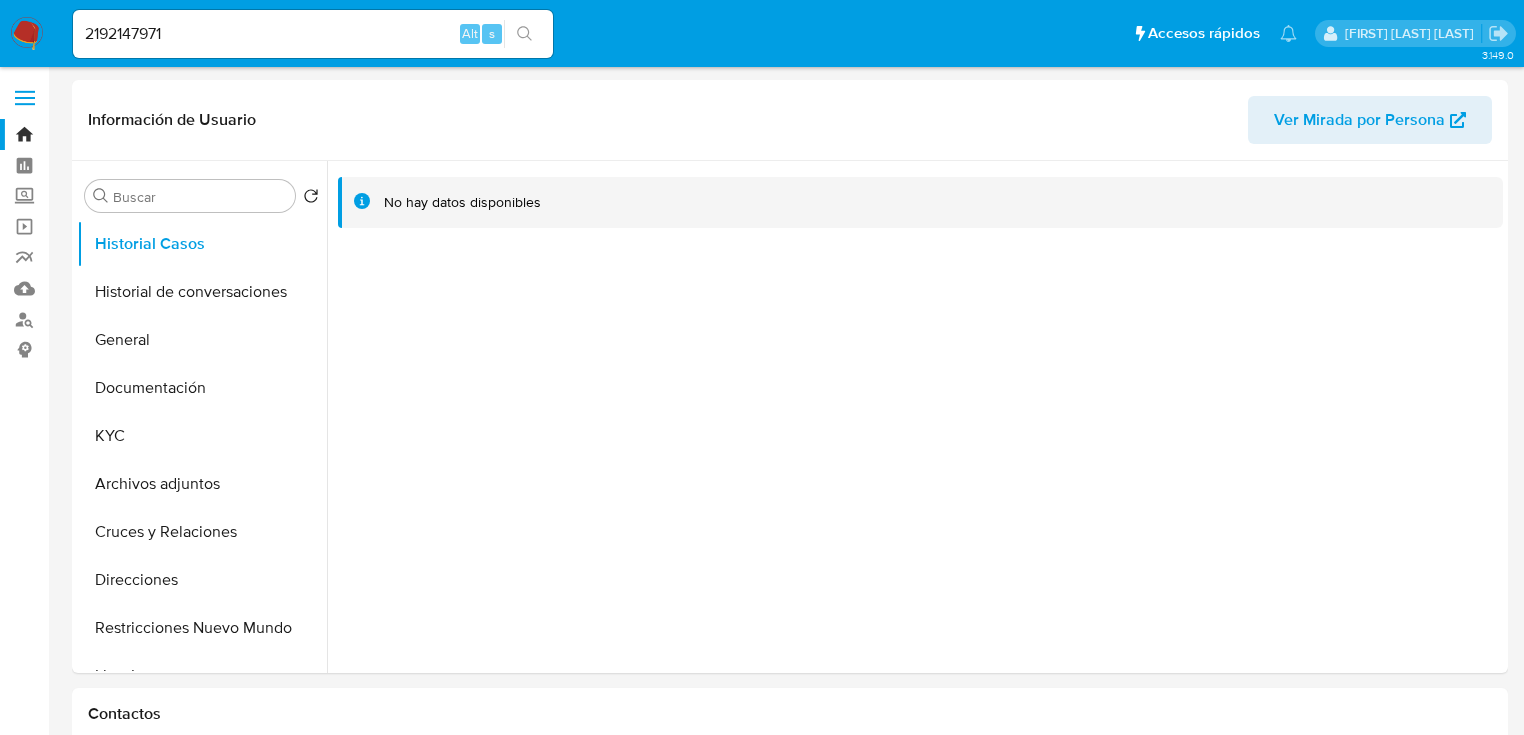 select on "10" 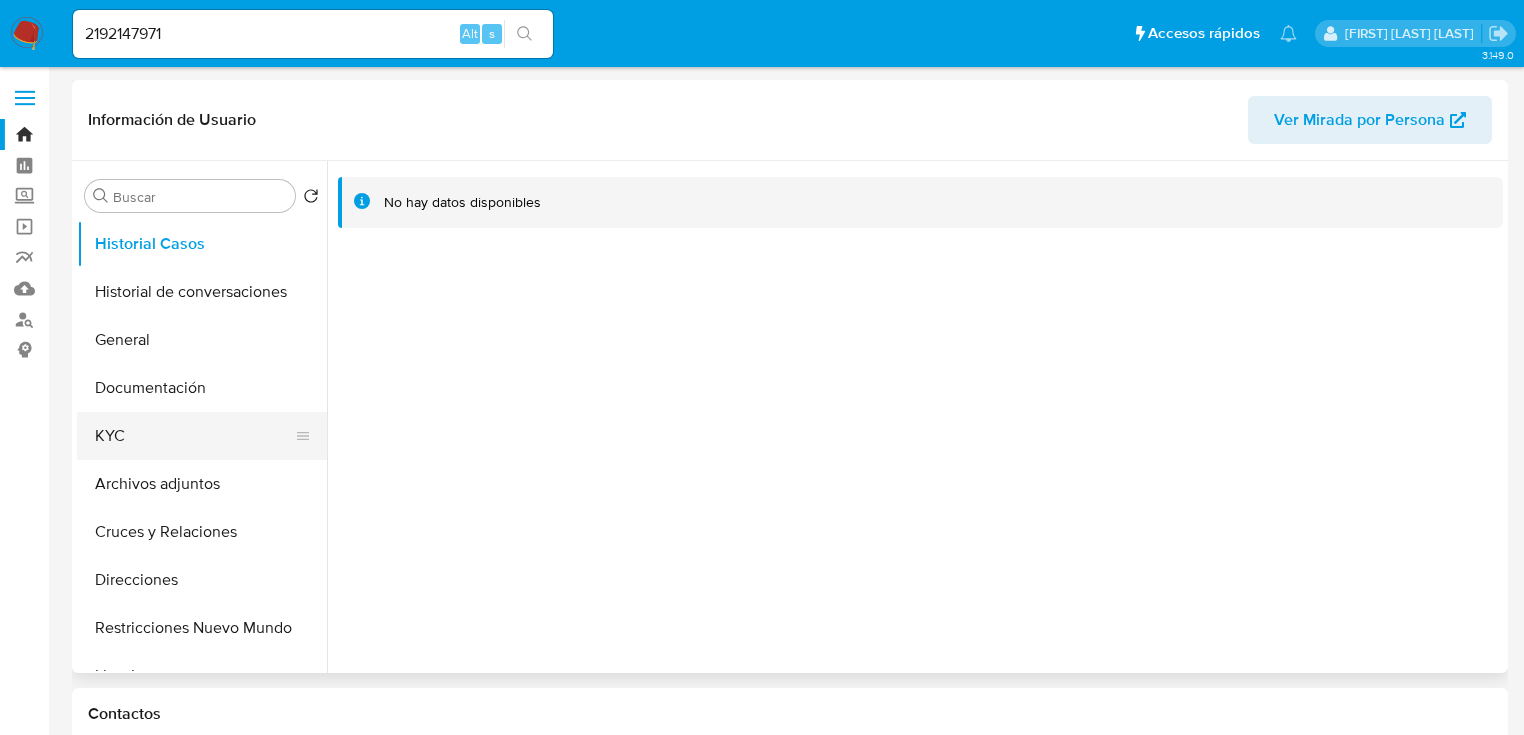 click on "KYC" at bounding box center (194, 436) 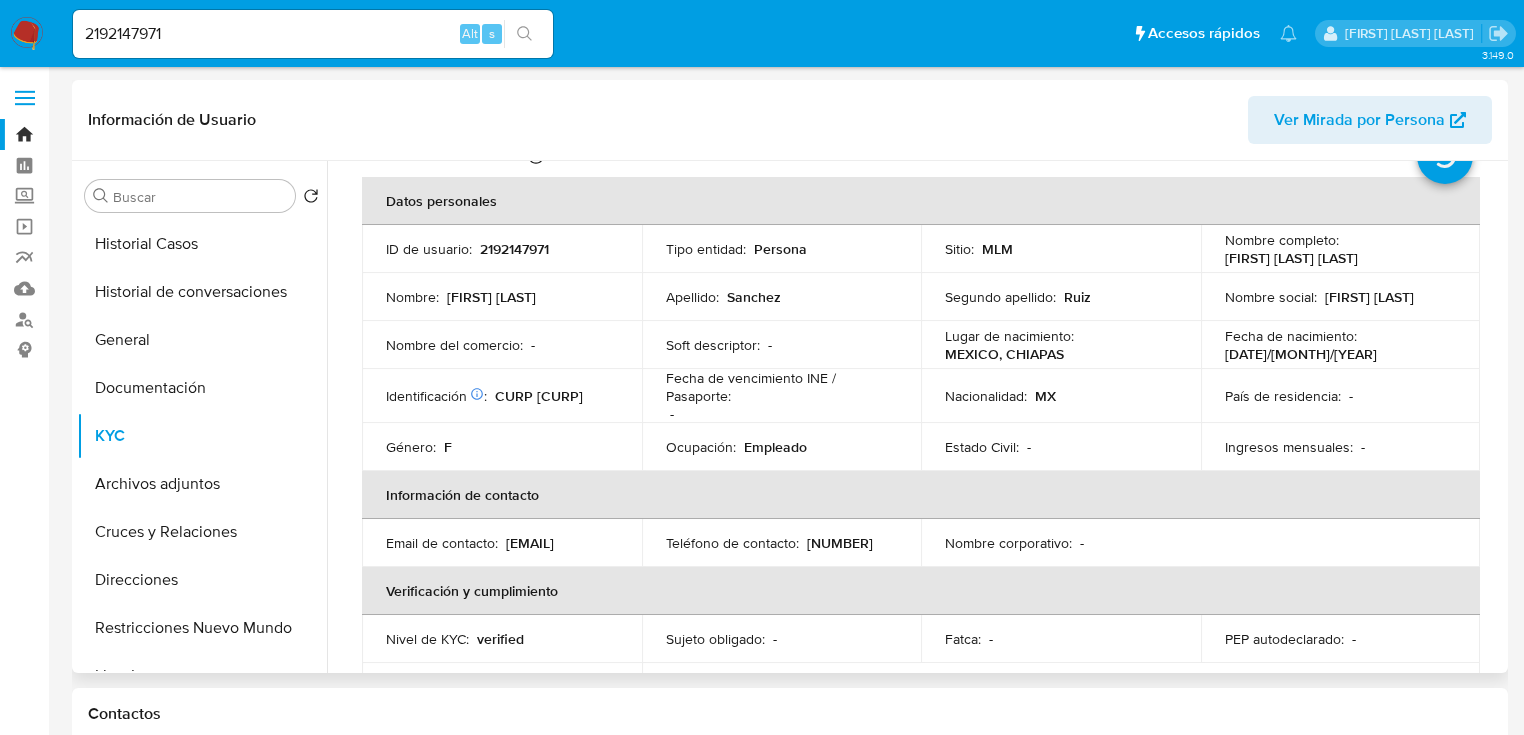scroll, scrollTop: 80, scrollLeft: 0, axis: vertical 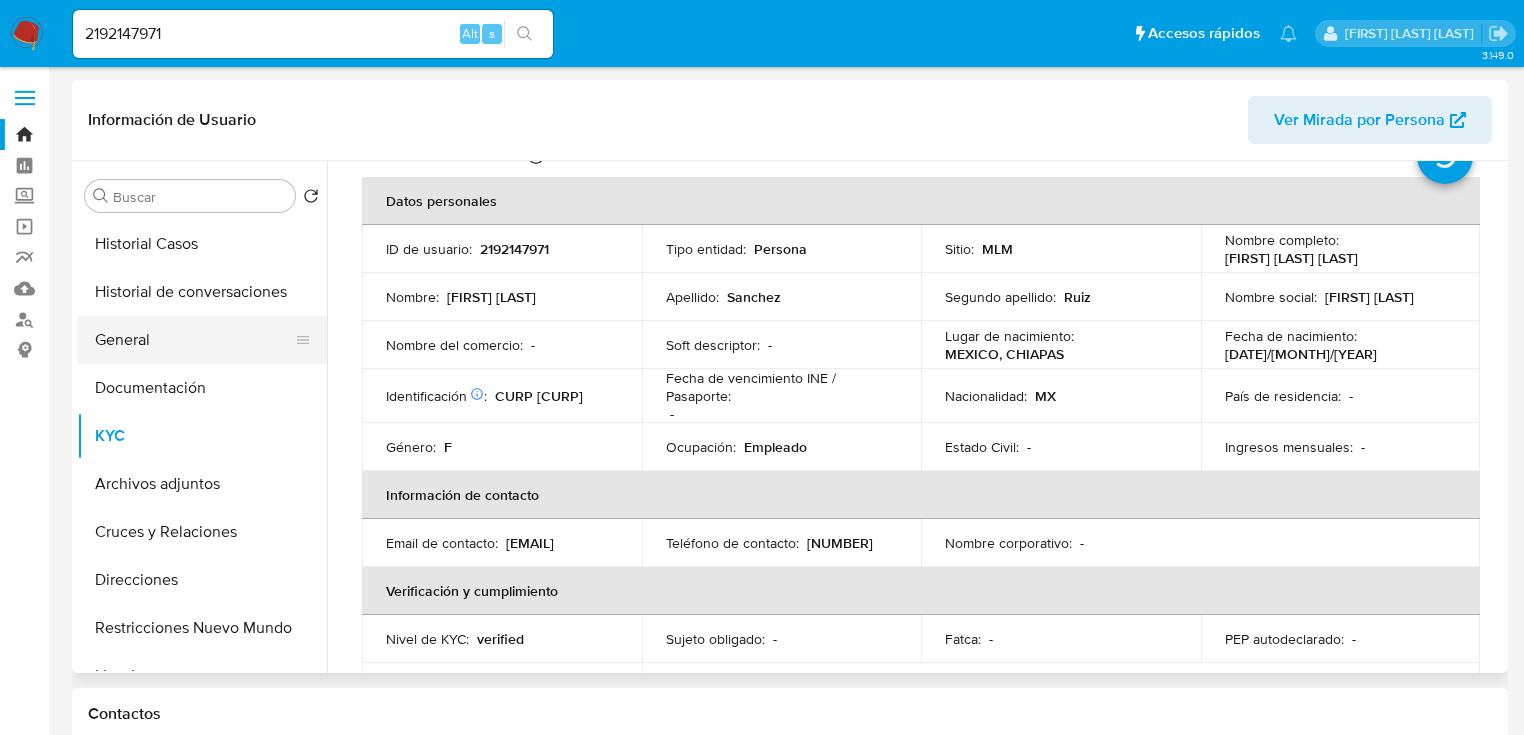 click on "General" at bounding box center (194, 340) 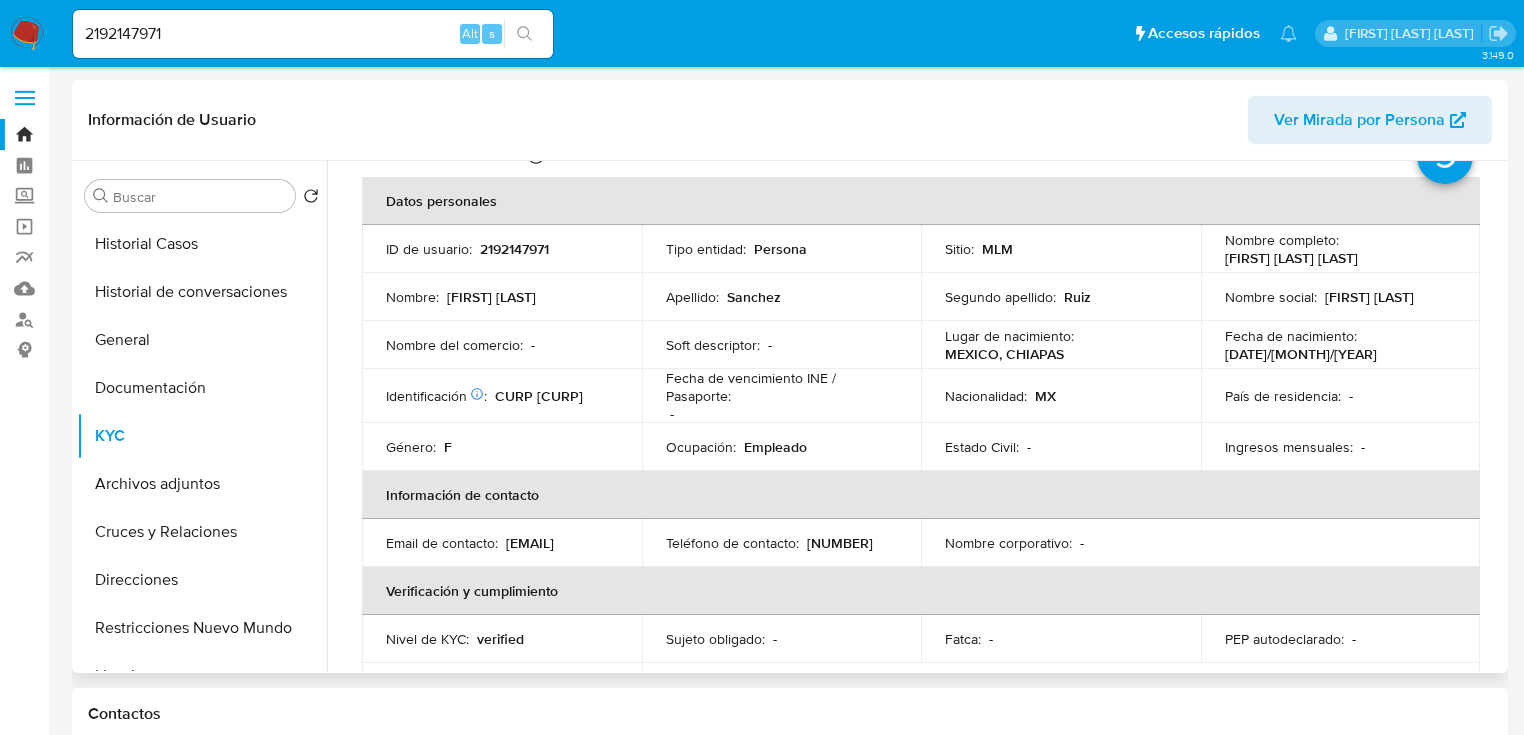 scroll, scrollTop: 0, scrollLeft: 0, axis: both 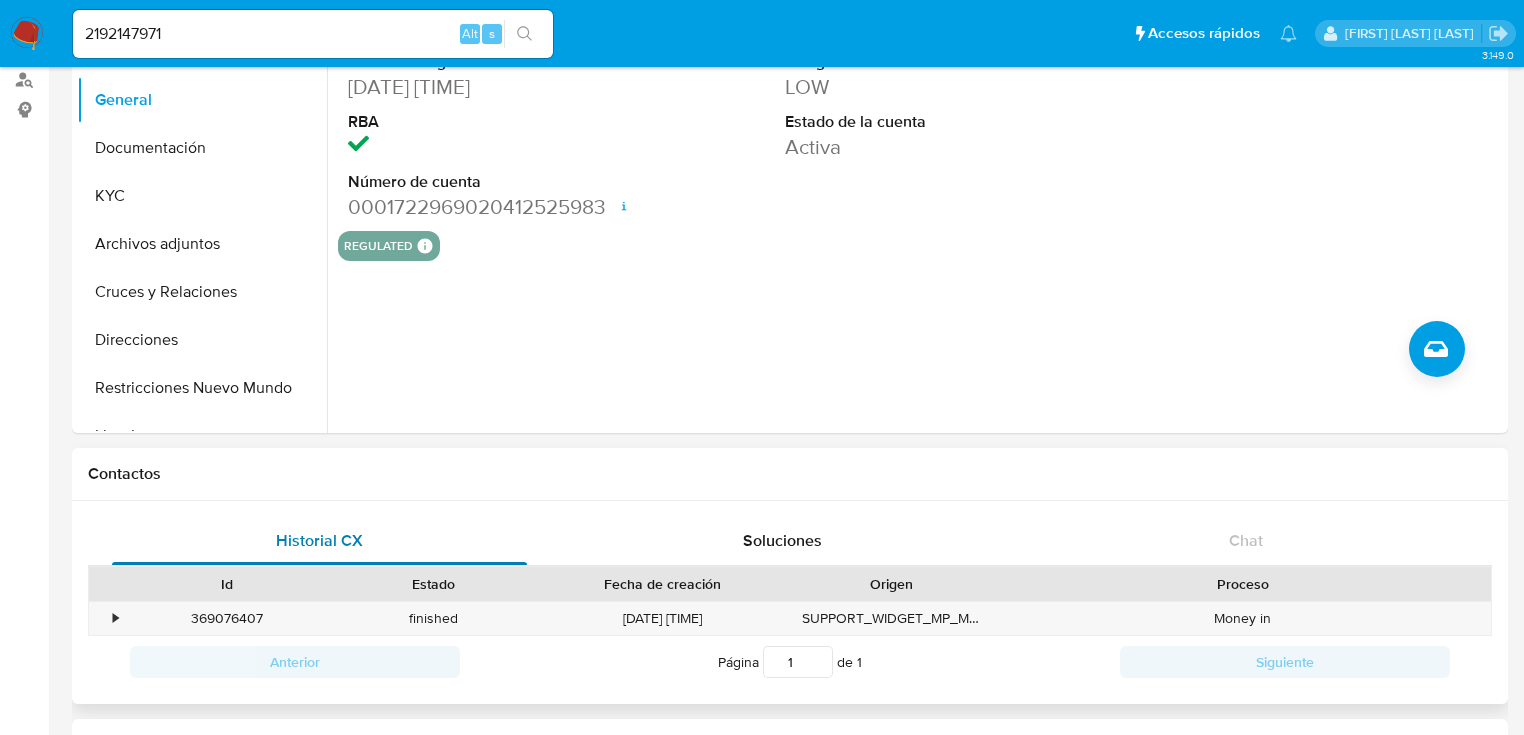 drag, startPoint x: 452, startPoint y: 544, endPoint x: 516, endPoint y: 516, distance: 69.856995 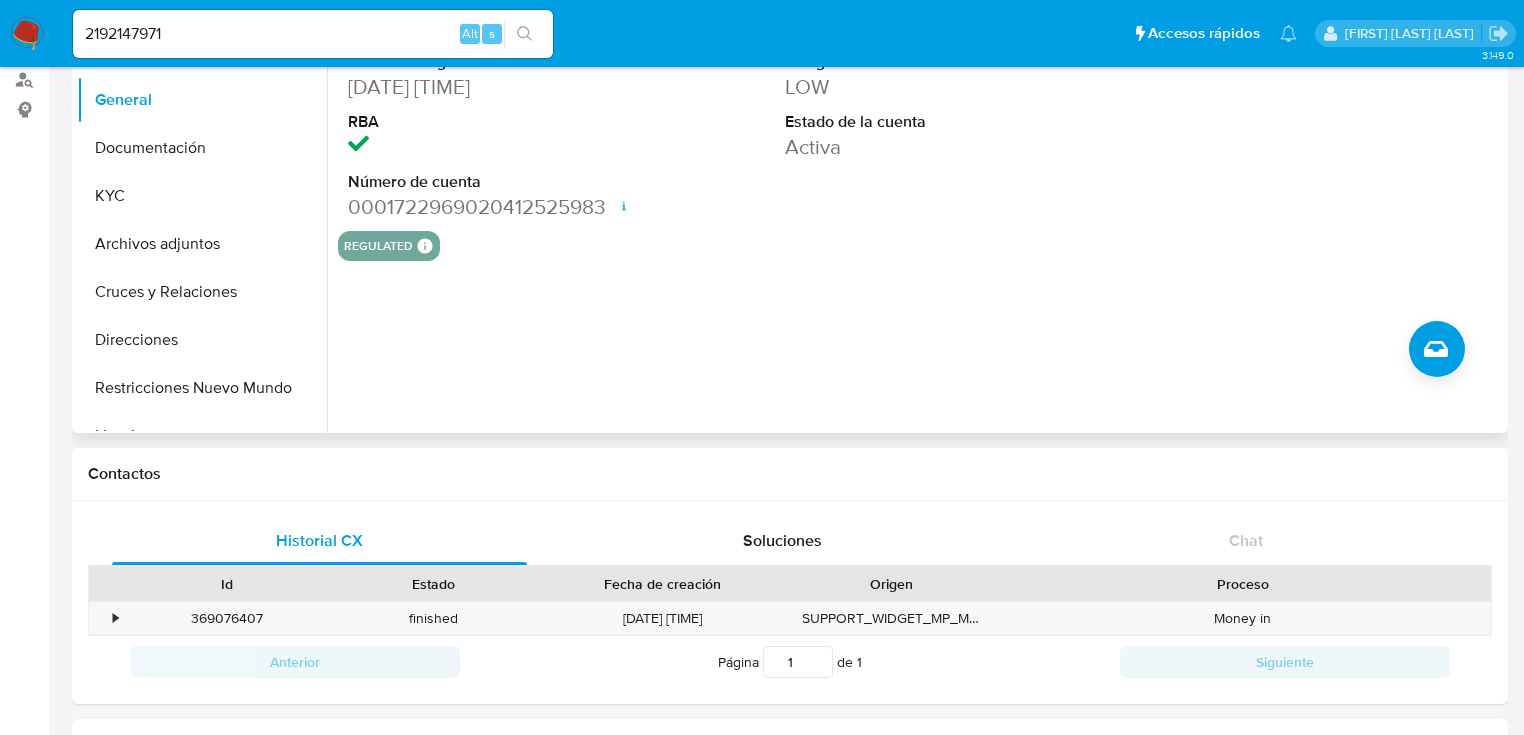 drag, startPoint x: 454, startPoint y: 539, endPoint x: 420, endPoint y: 283, distance: 258.24796 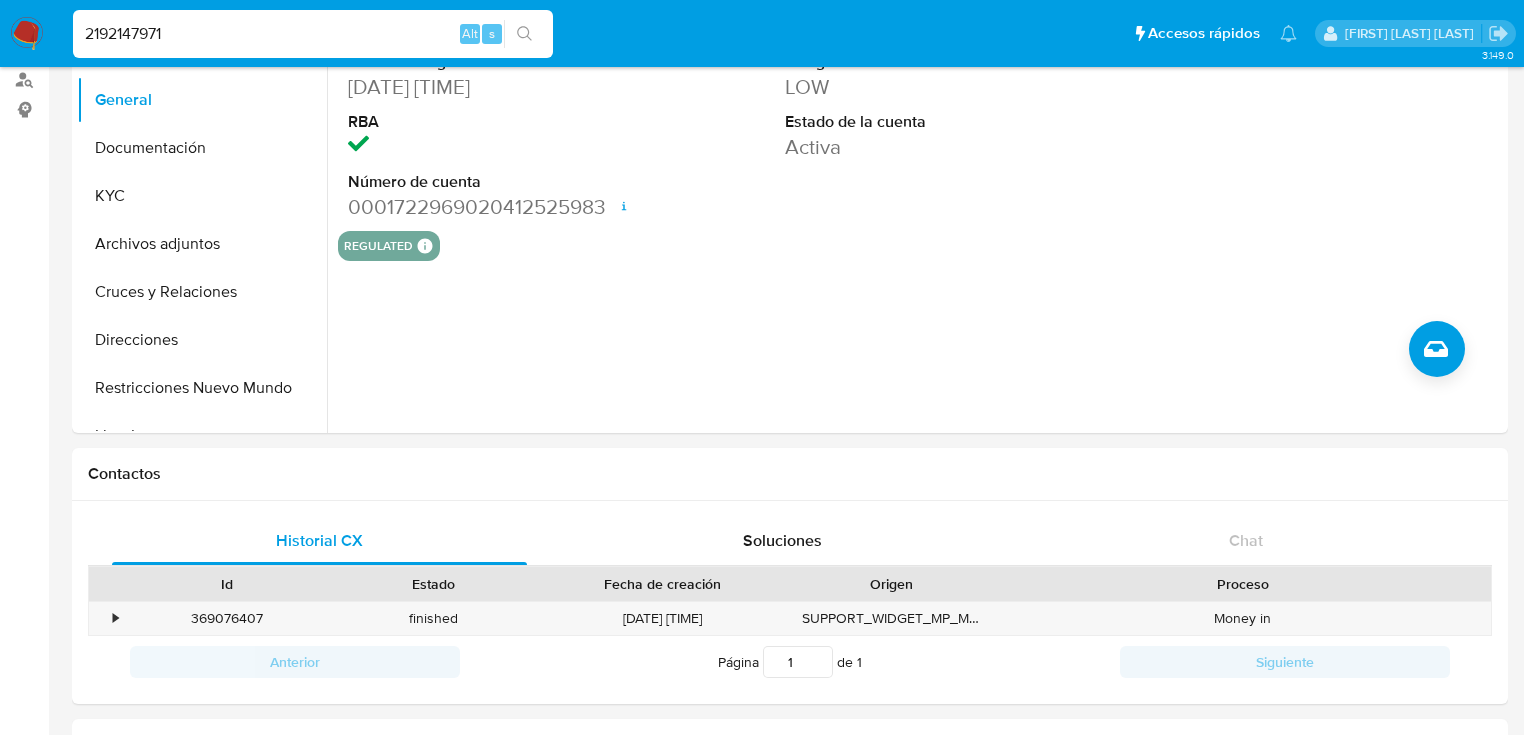 drag, startPoint x: 213, startPoint y: 34, endPoint x: 59, endPoint y: 32, distance: 154.01299 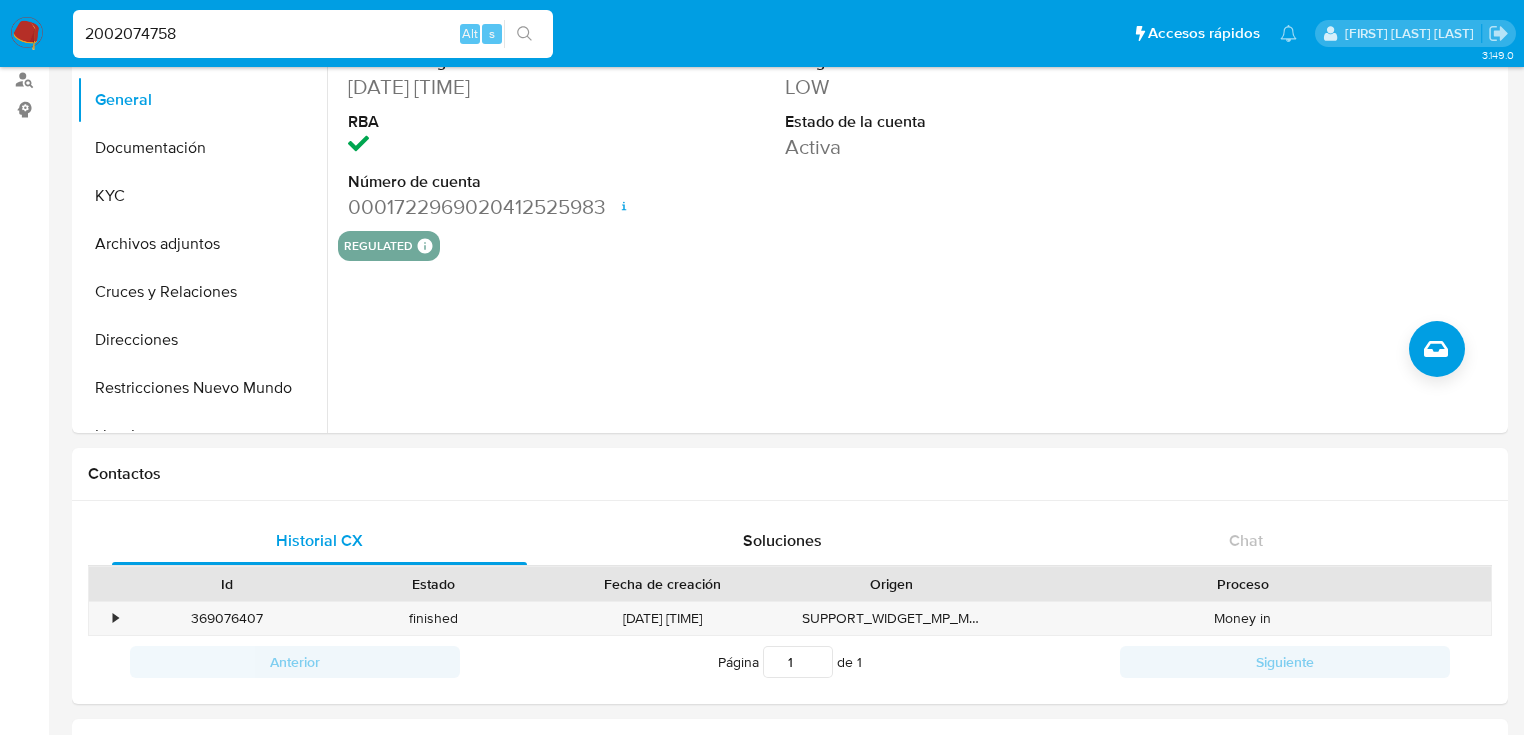 click on "2002074758" at bounding box center [313, 34] 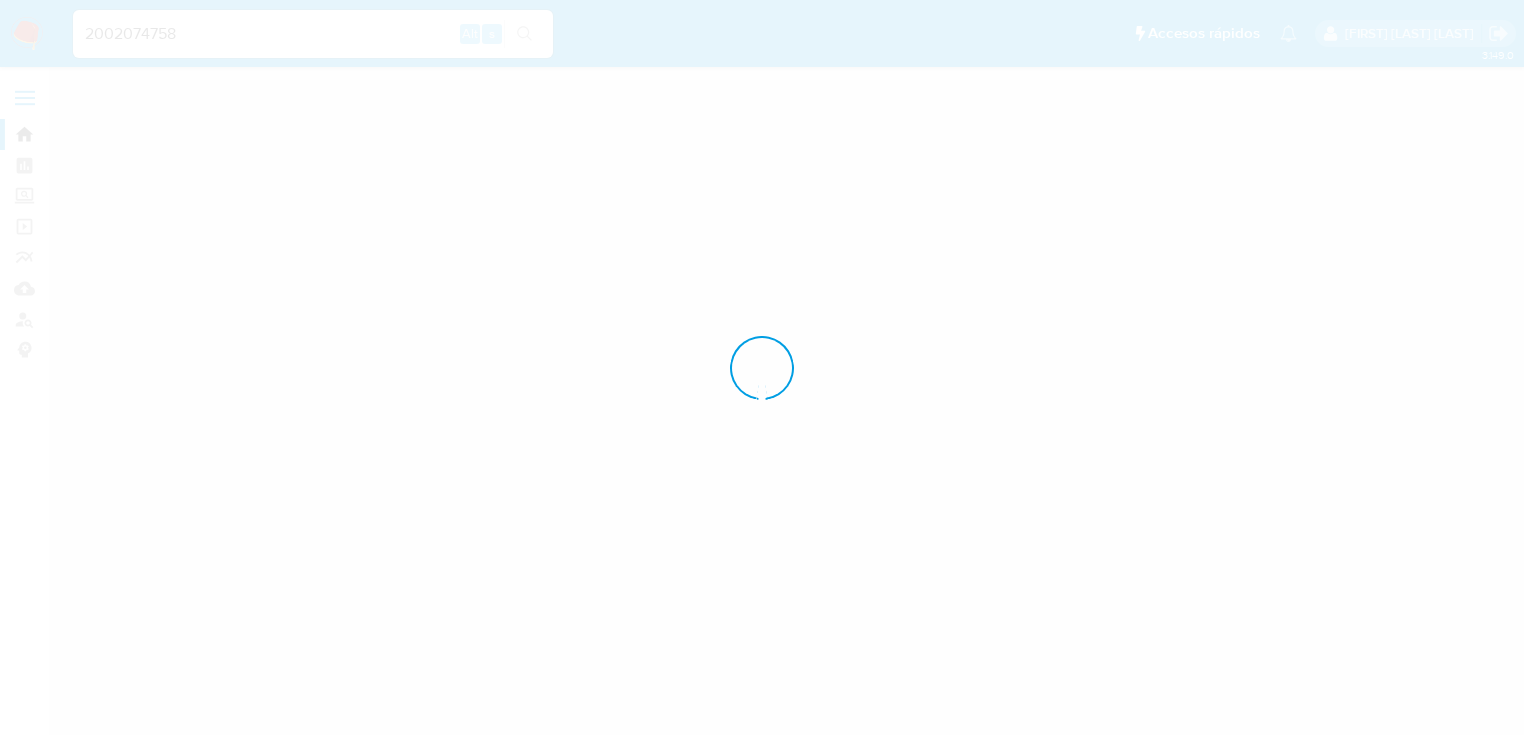 scroll, scrollTop: 0, scrollLeft: 0, axis: both 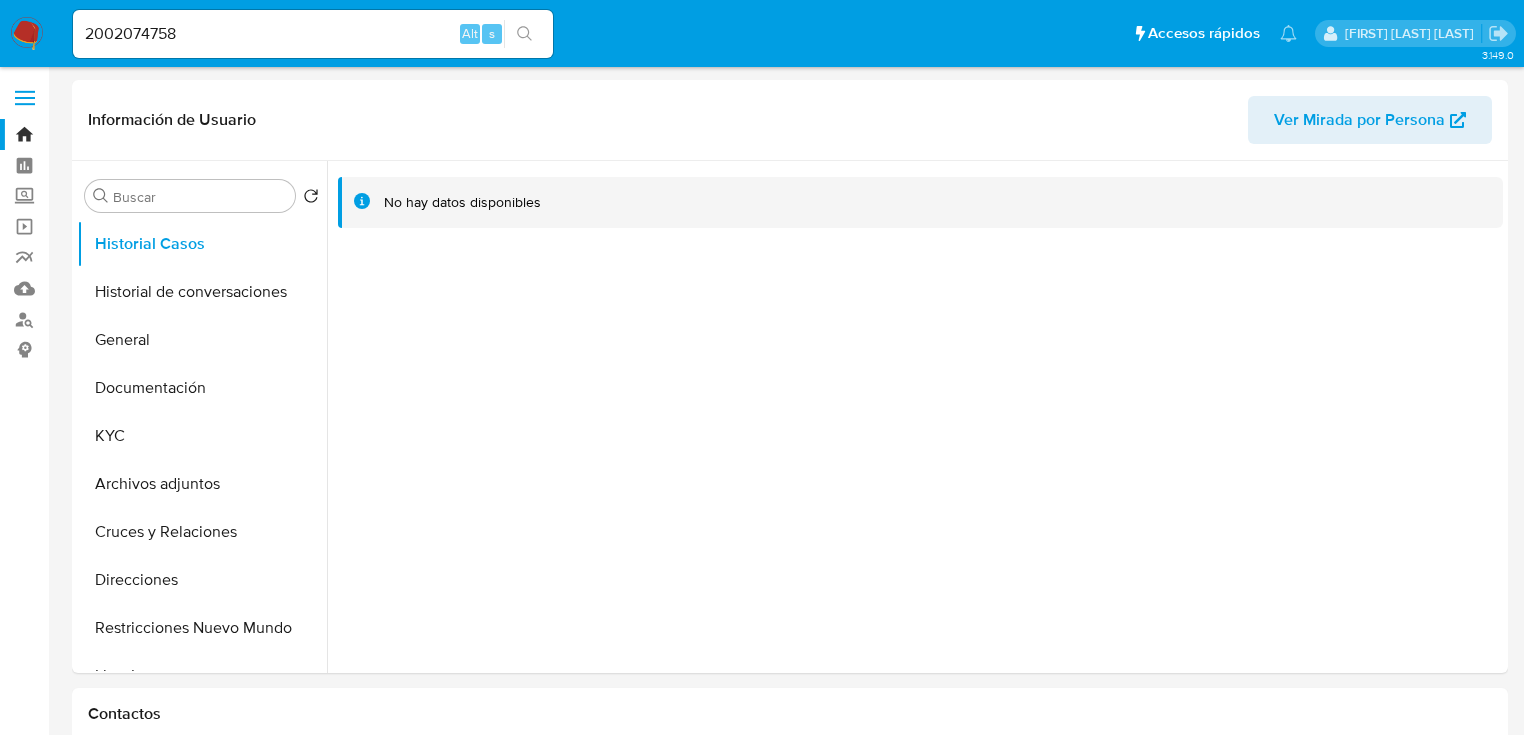 select on "10" 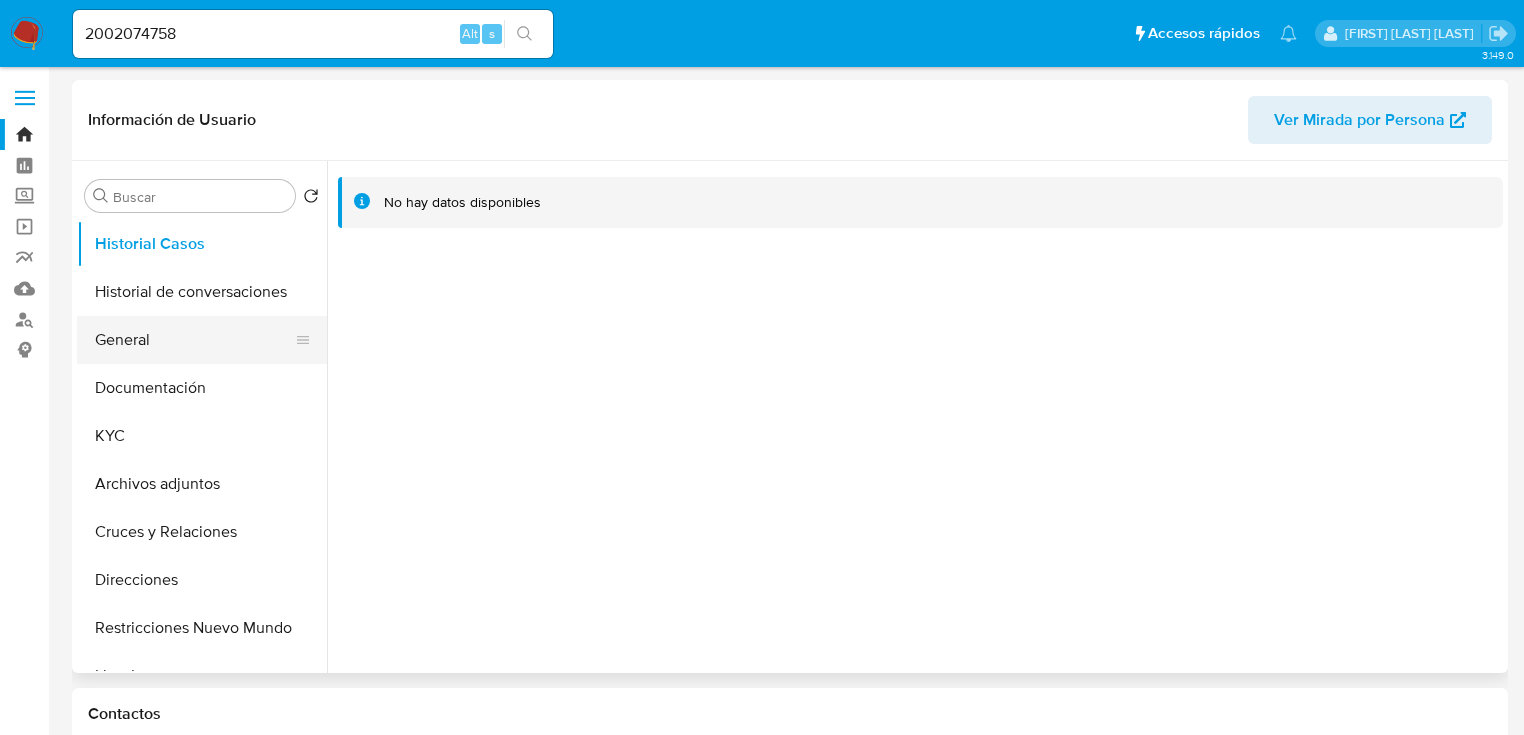 click on "General" at bounding box center [194, 340] 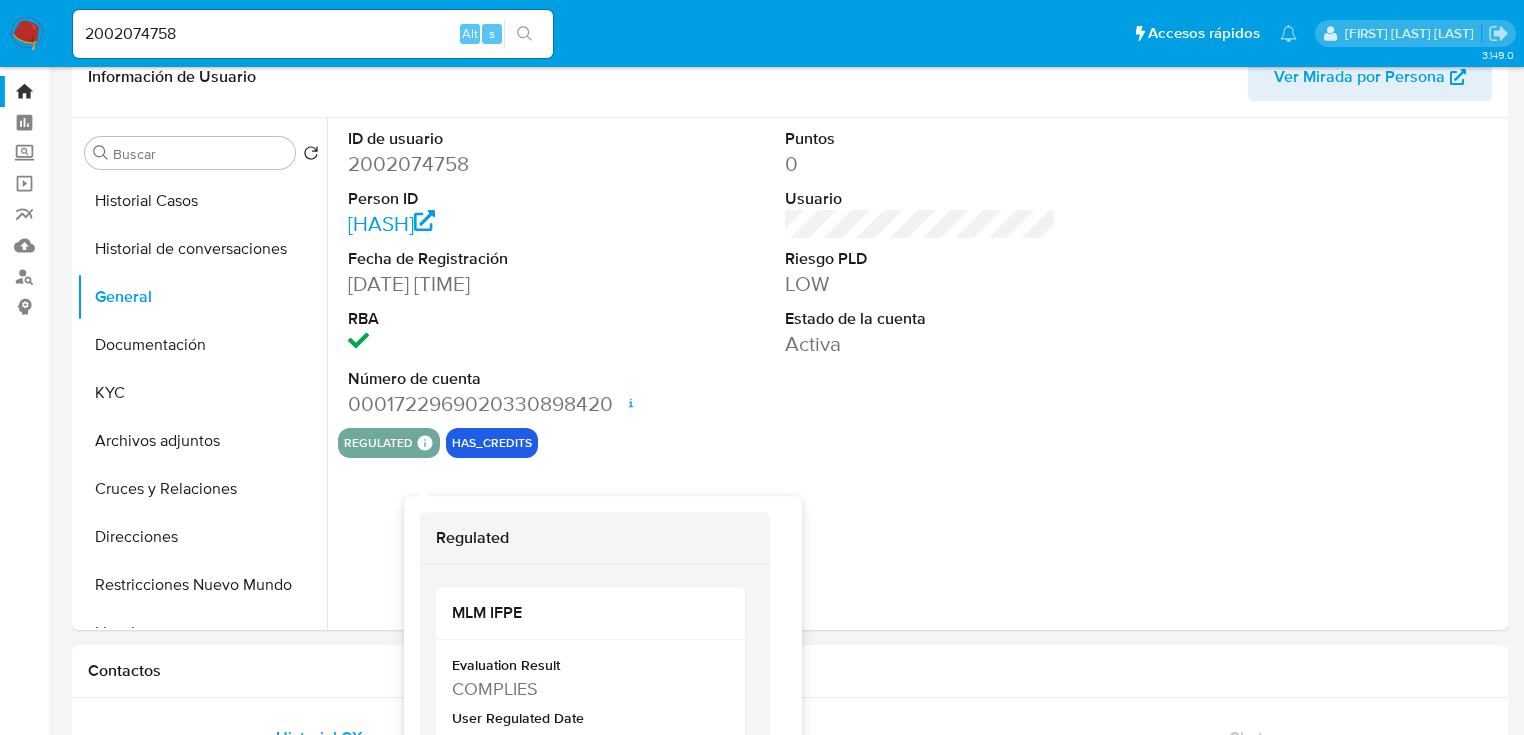 scroll, scrollTop: 80, scrollLeft: 0, axis: vertical 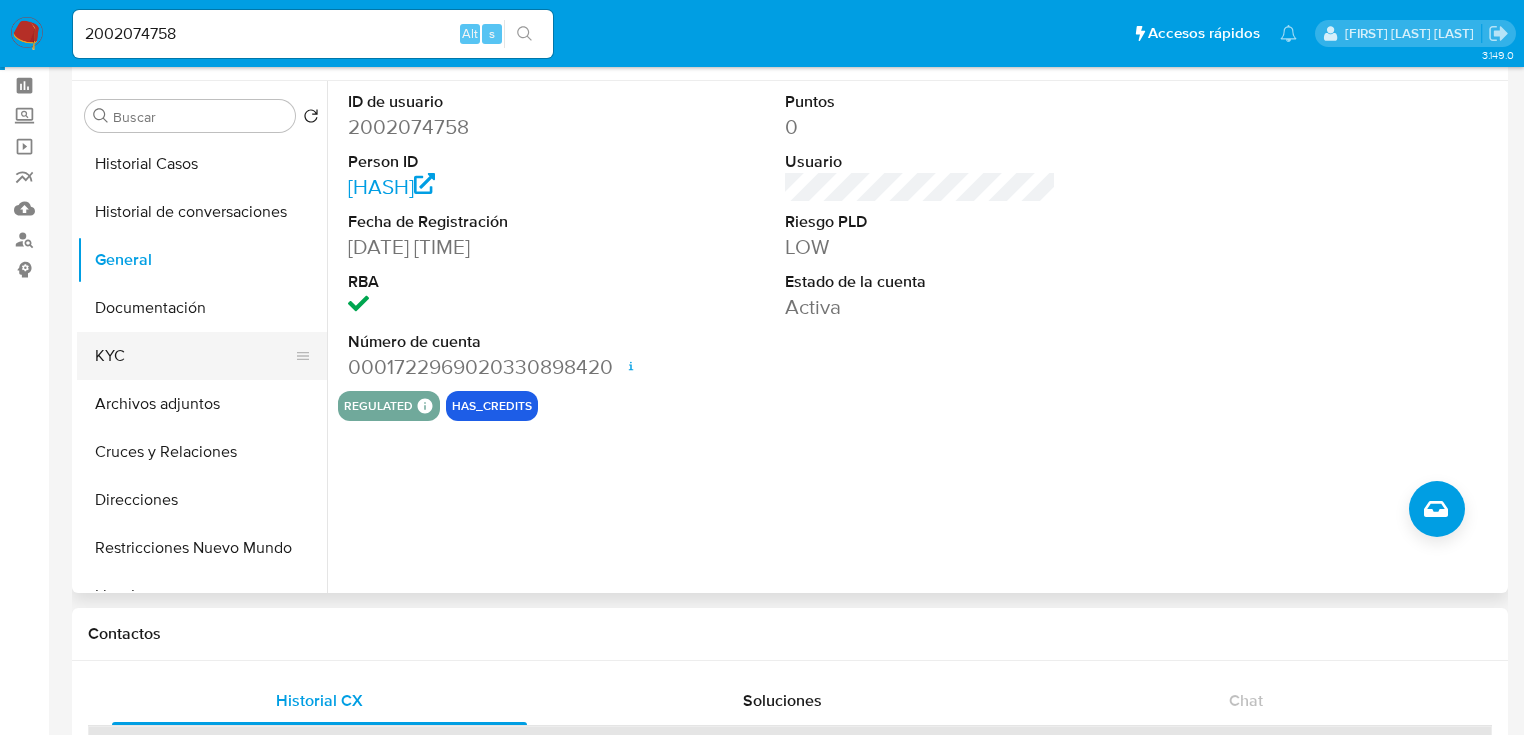 click on "KYC" at bounding box center (194, 356) 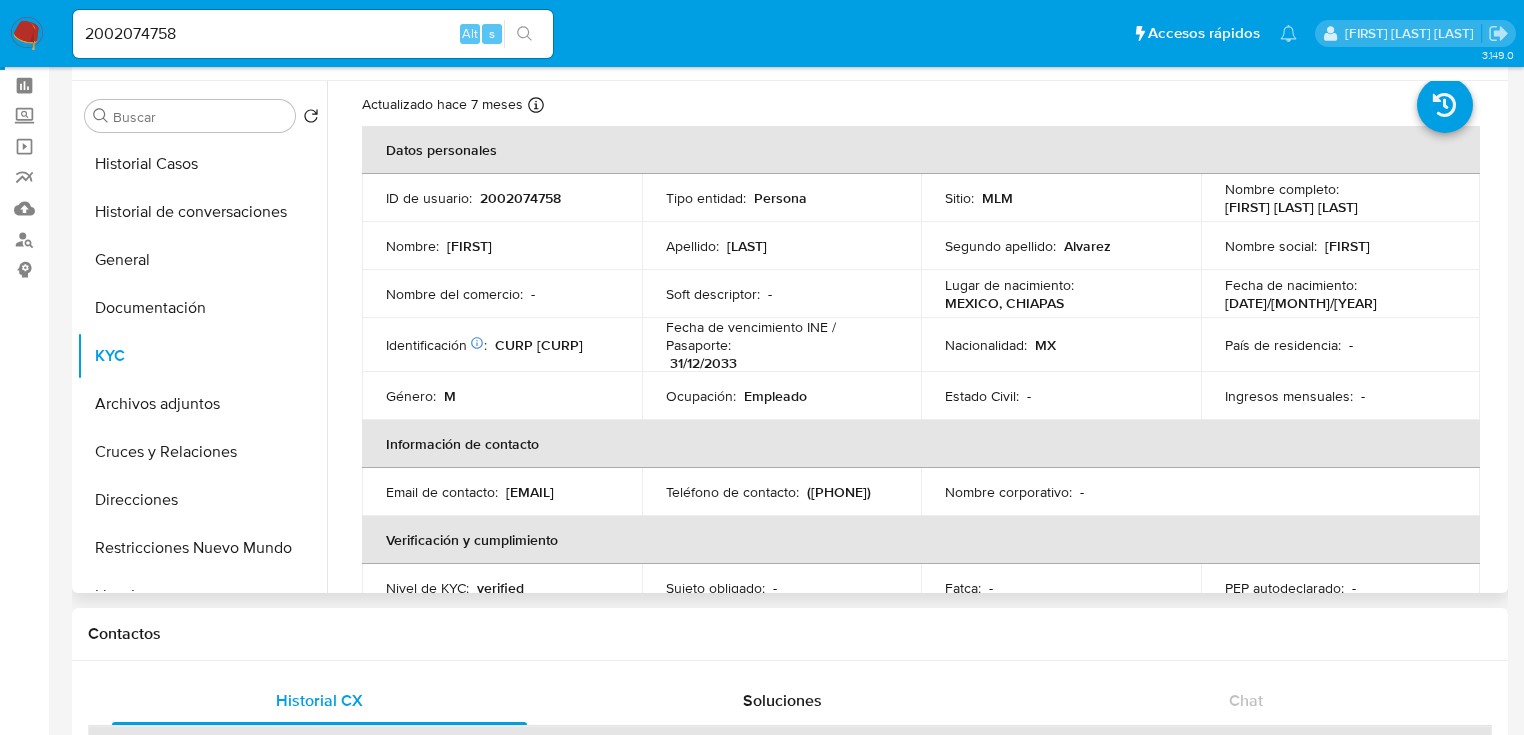 scroll, scrollTop: 0, scrollLeft: 0, axis: both 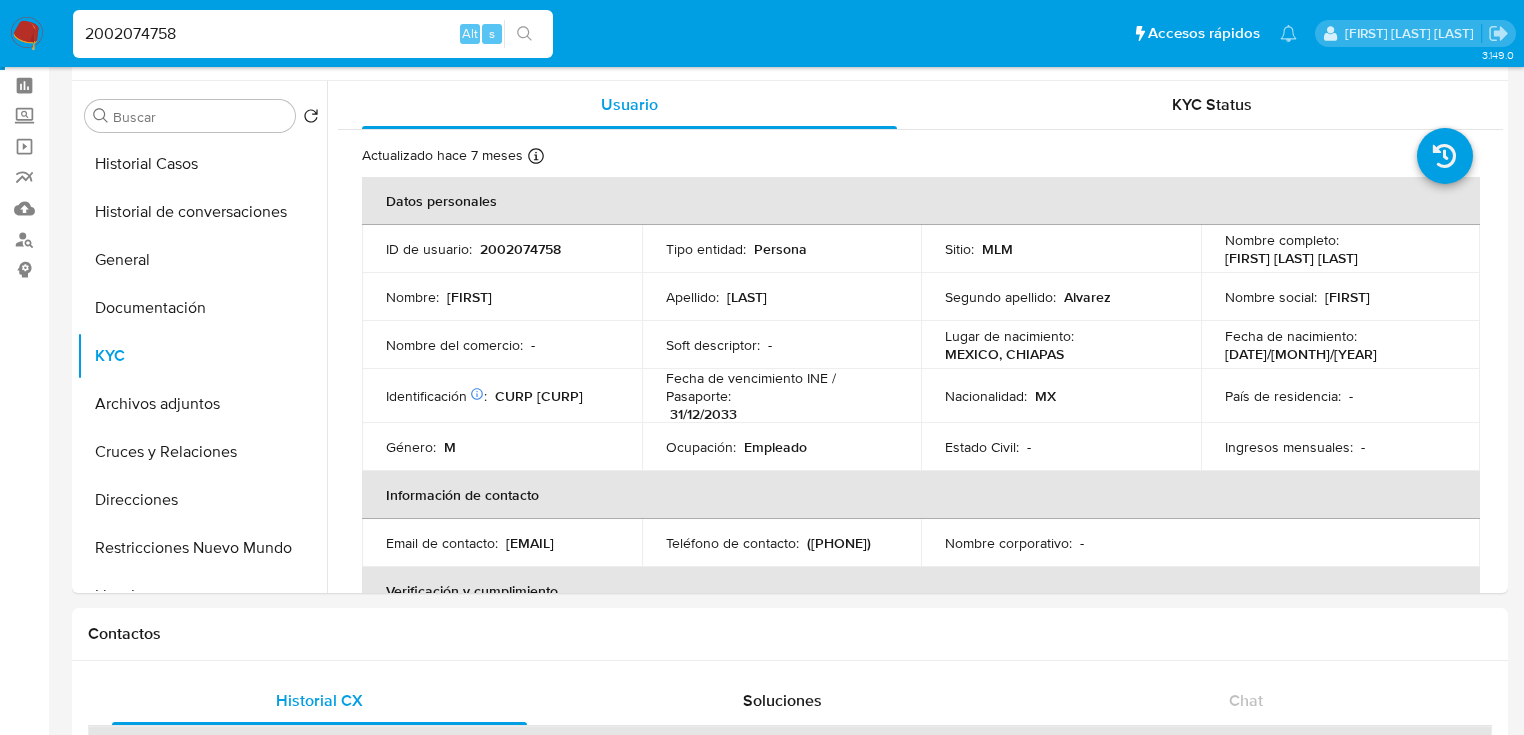 click on "2002074758" at bounding box center [313, 34] 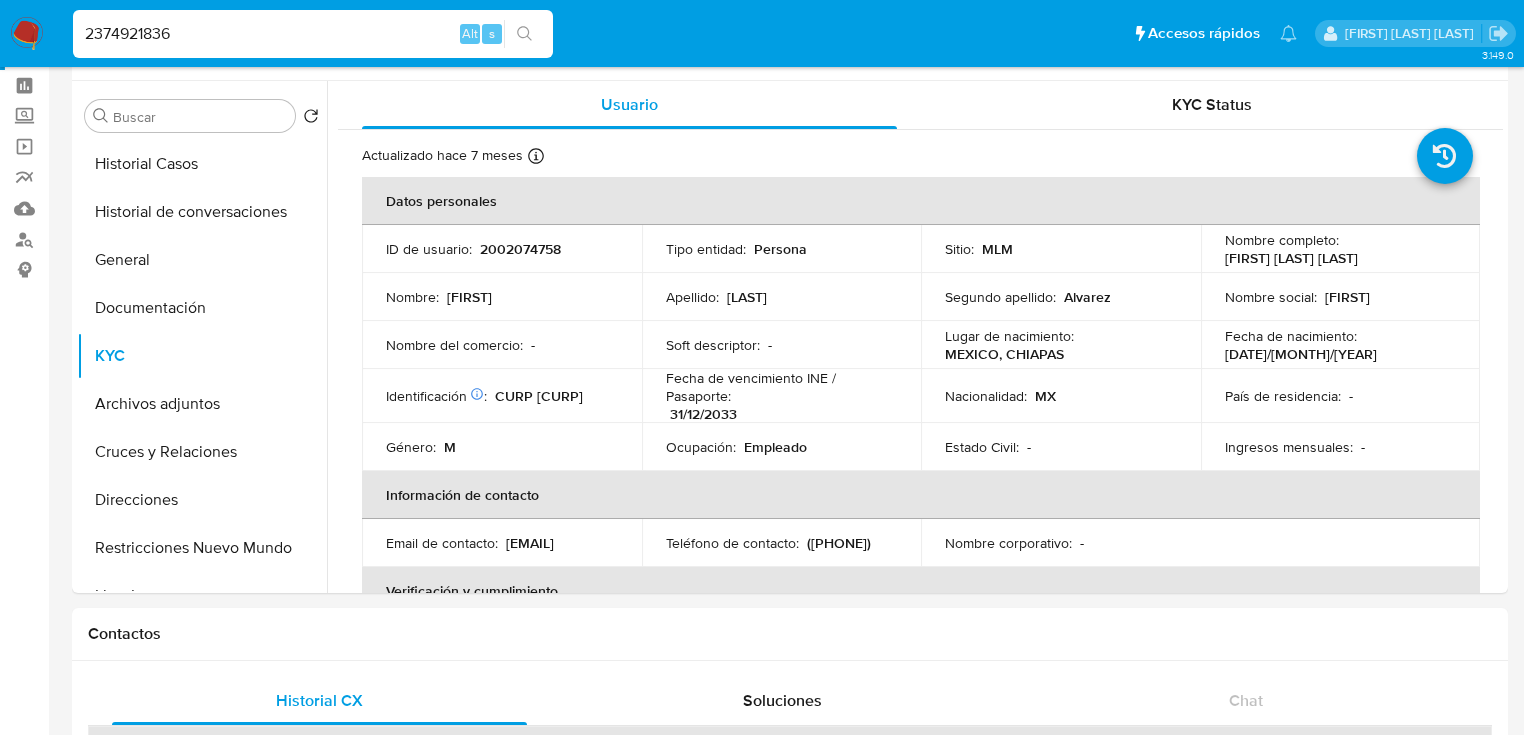type on "2374921836" 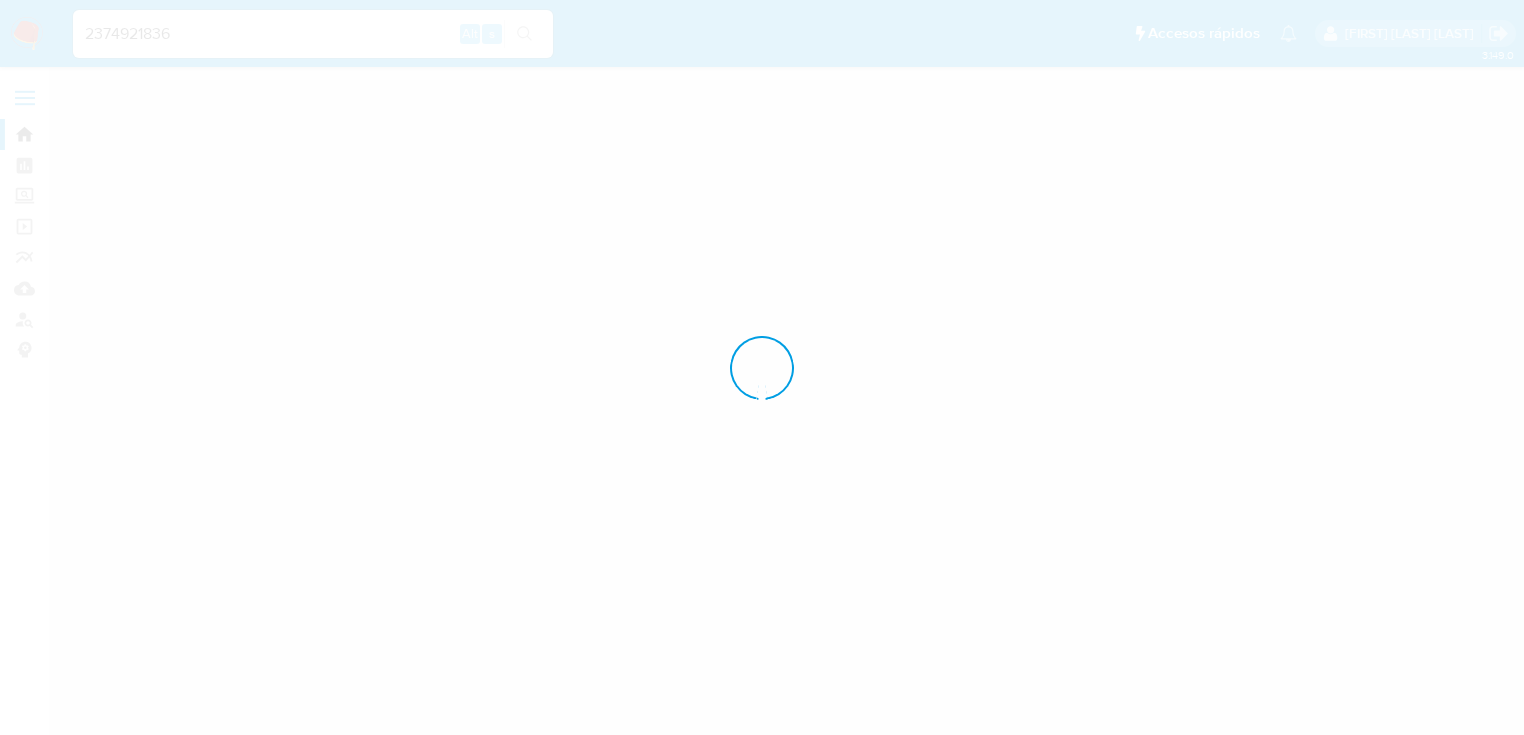 scroll, scrollTop: 0, scrollLeft: 0, axis: both 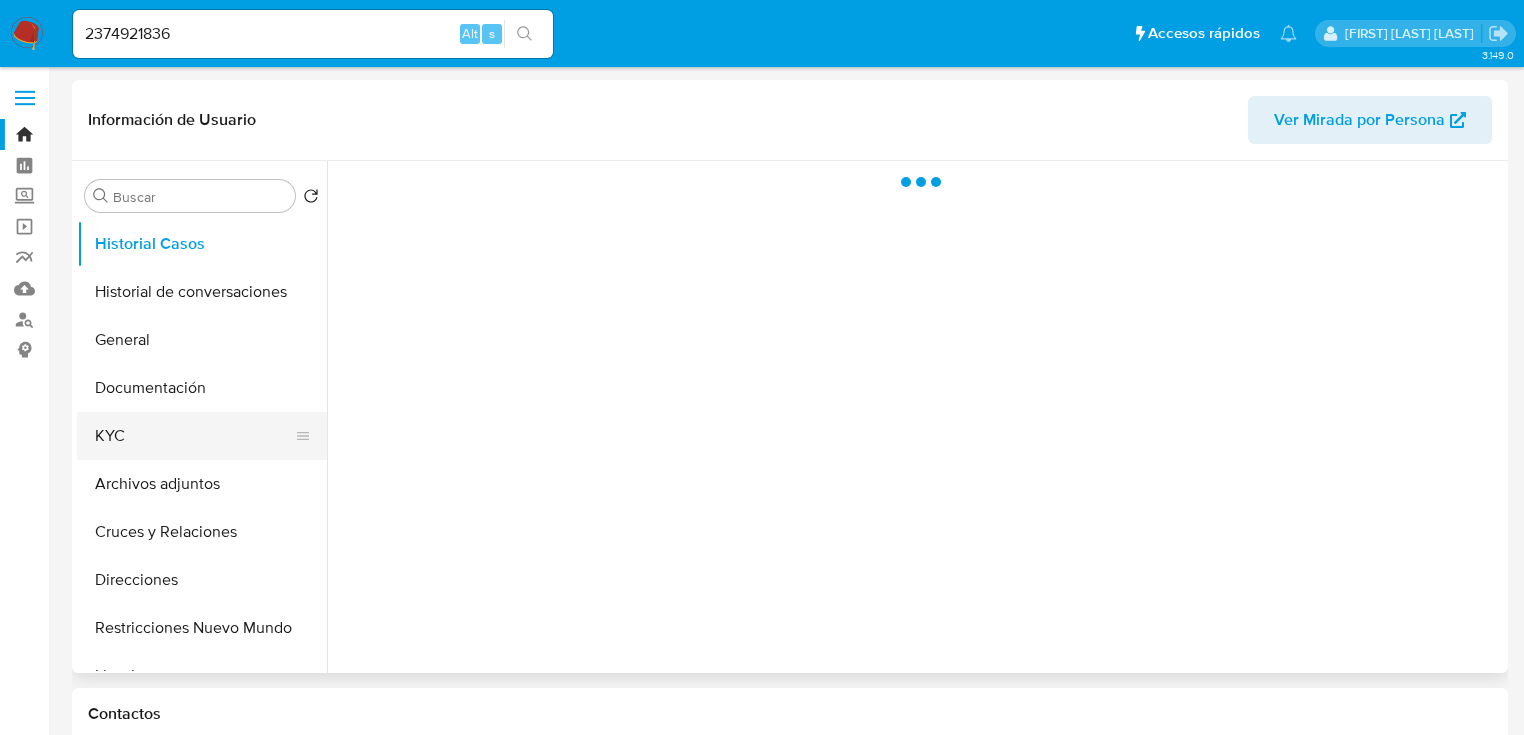 drag, startPoint x: 116, startPoint y: 427, endPoint x: 201, endPoint y: 424, distance: 85.052925 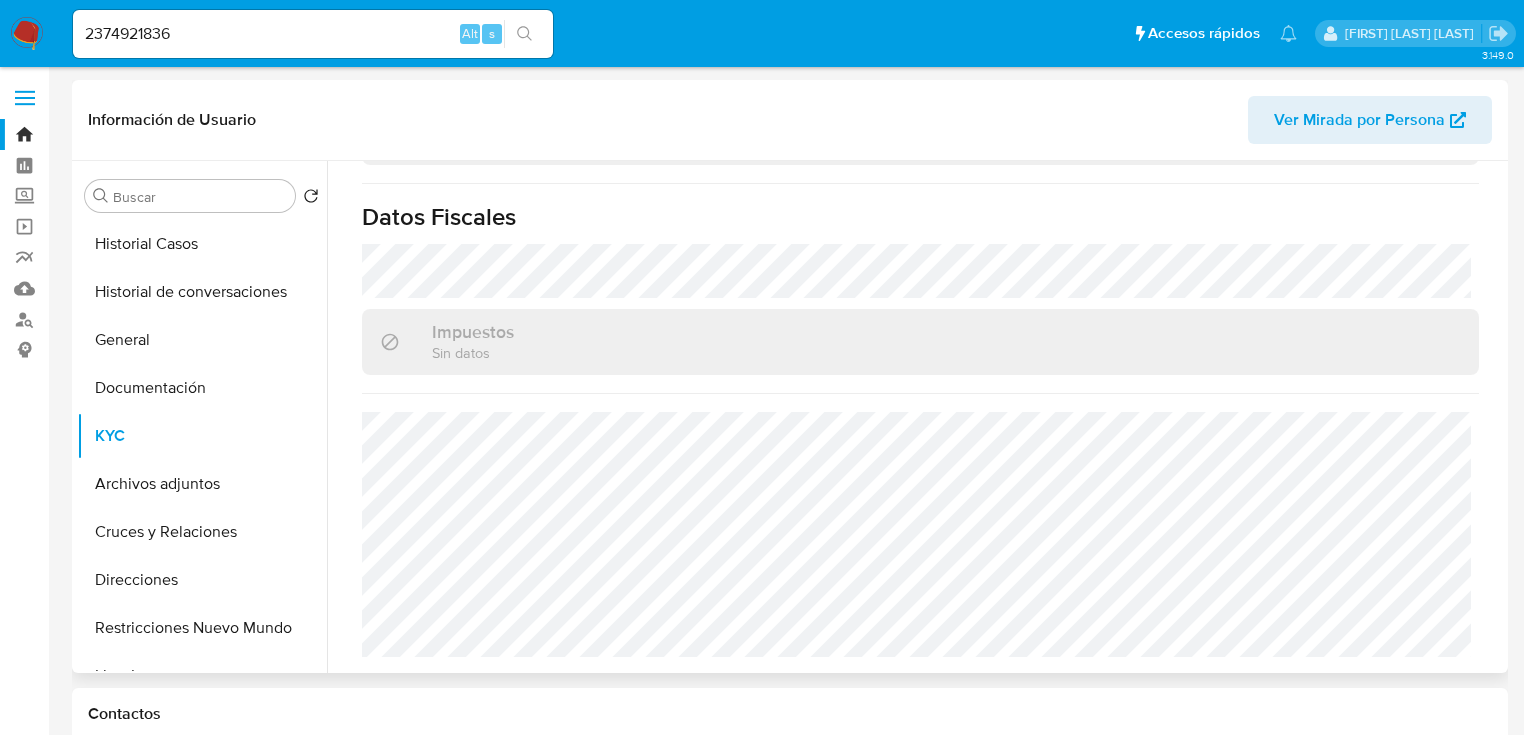 select on "10" 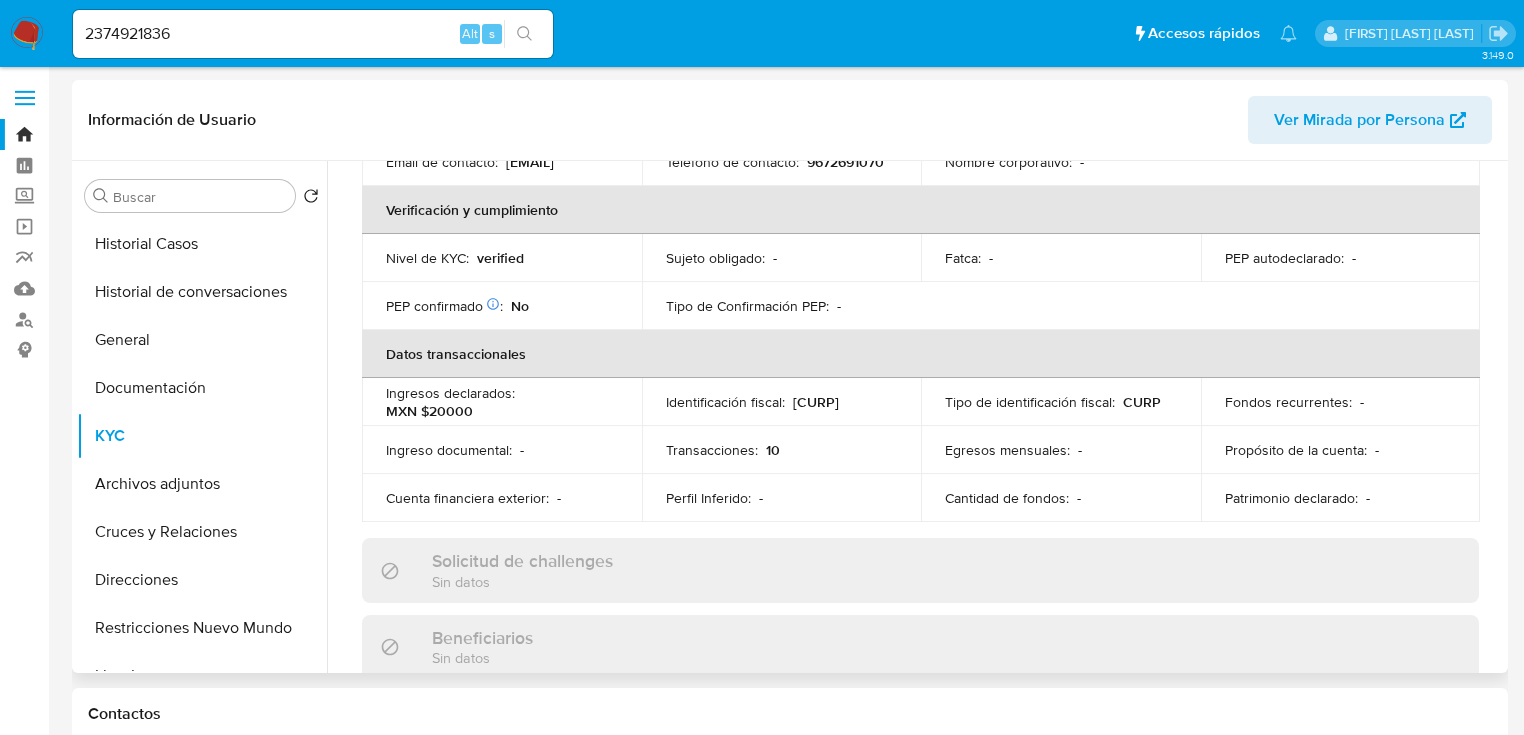 scroll, scrollTop: 143, scrollLeft: 0, axis: vertical 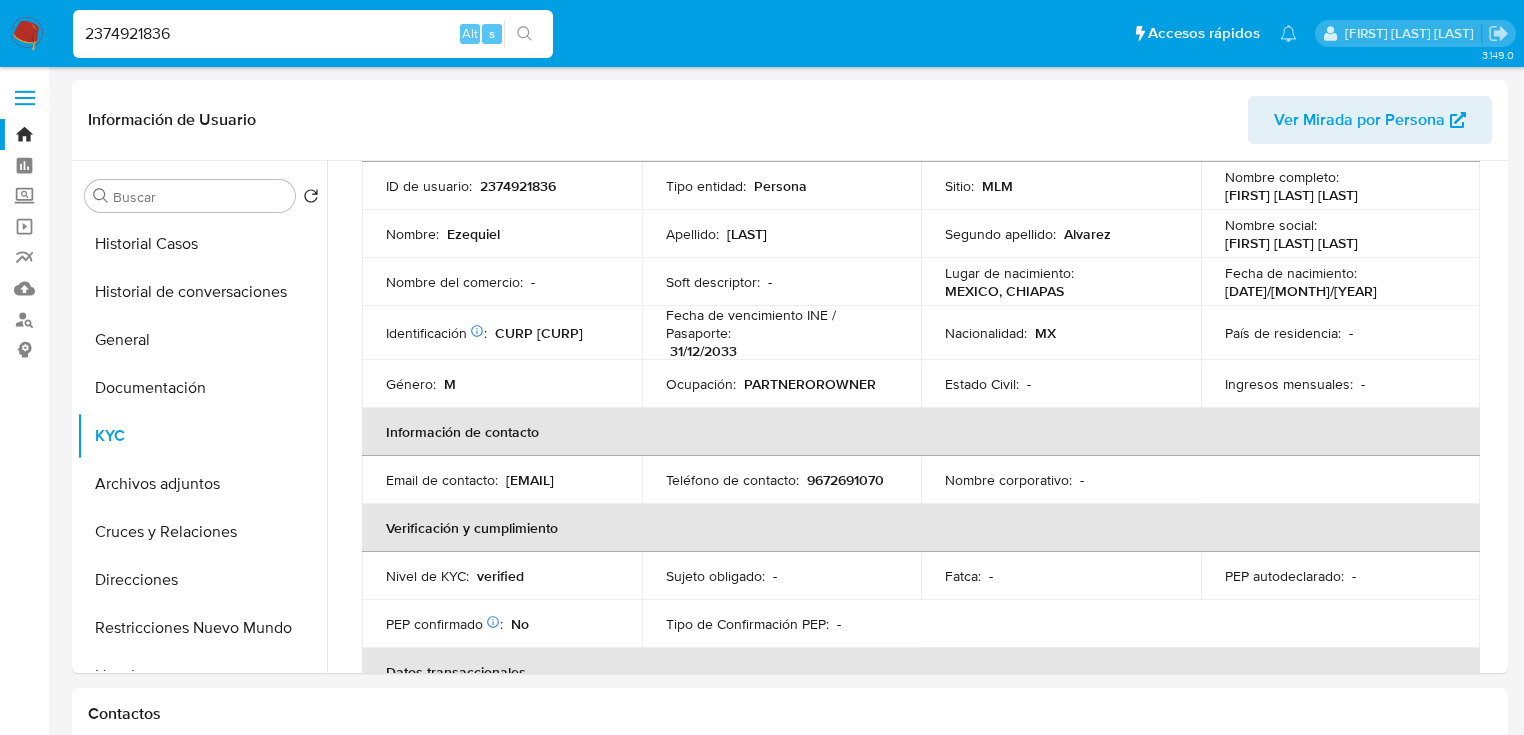 drag, startPoint x: 184, startPoint y: 34, endPoint x: 202, endPoint y: 39, distance: 18.681541 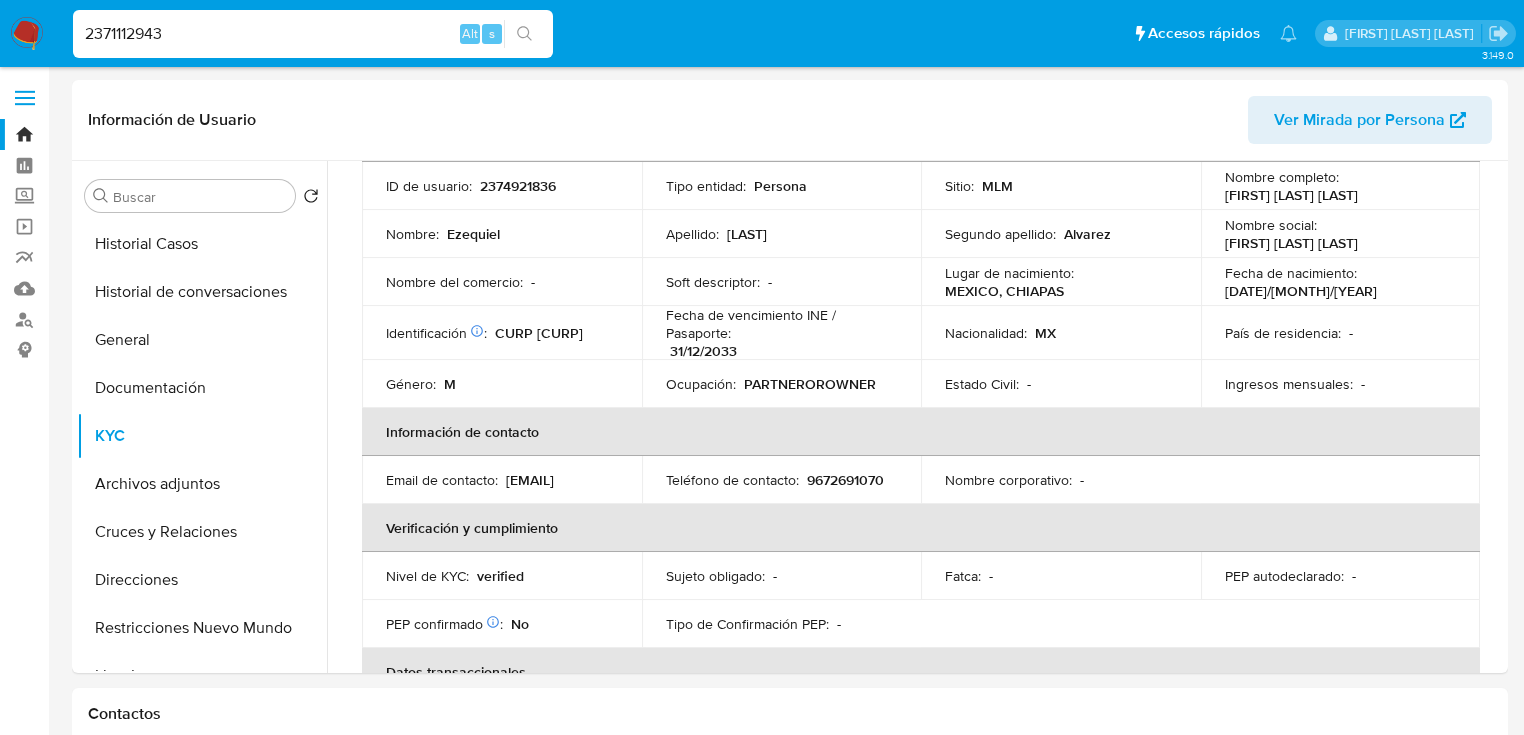 type on "2371112943" 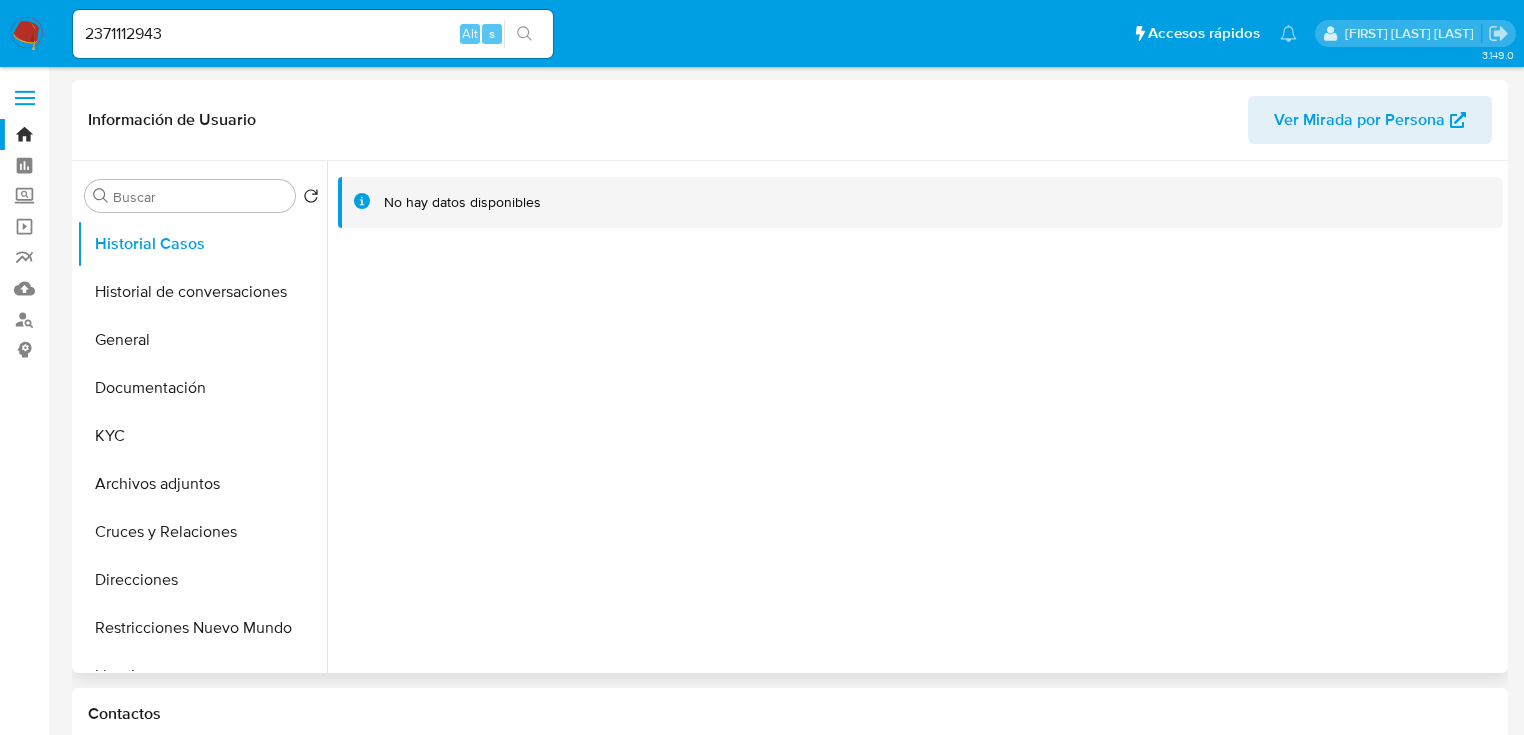 select on "10" 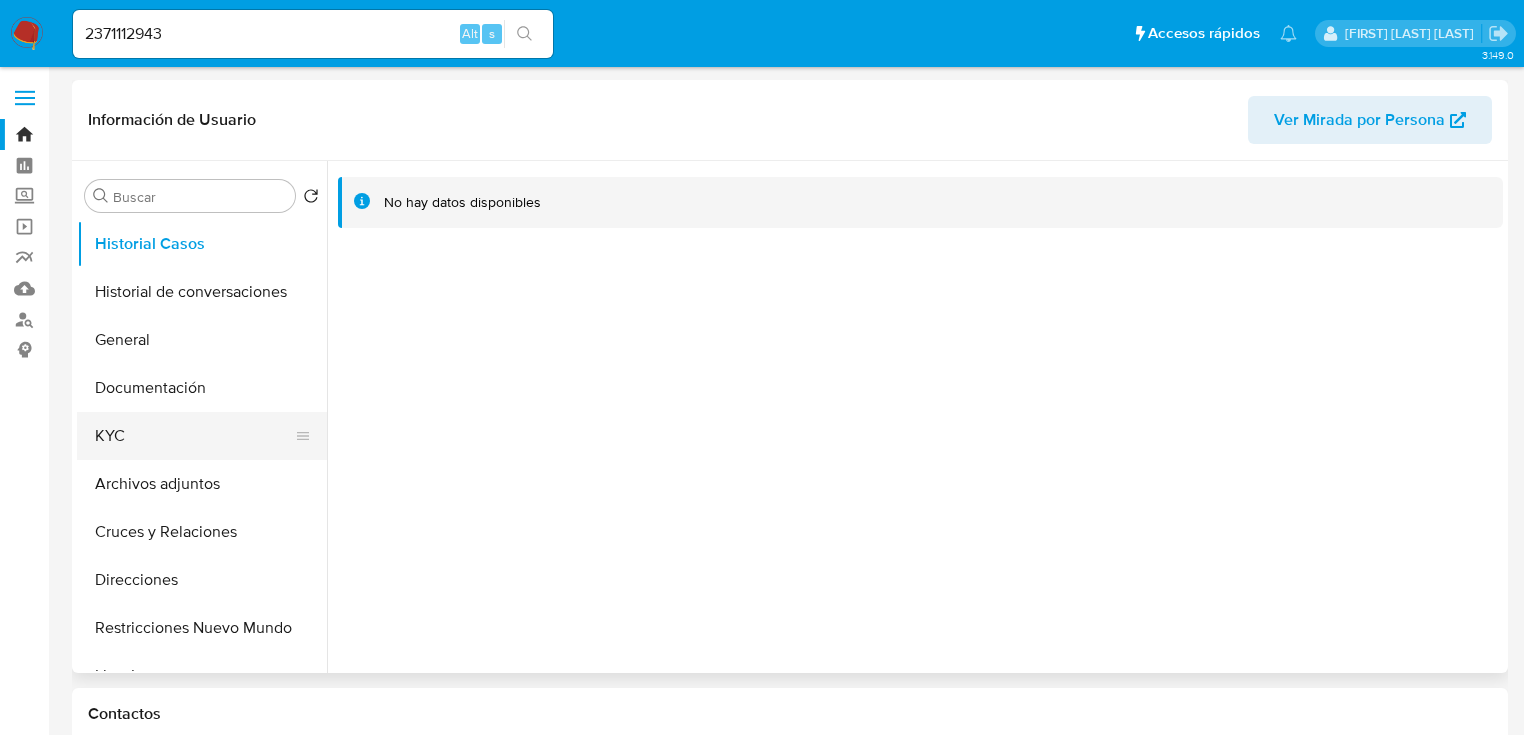 drag, startPoint x: 133, startPoint y: 434, endPoint x: 201, endPoint y: 429, distance: 68.18358 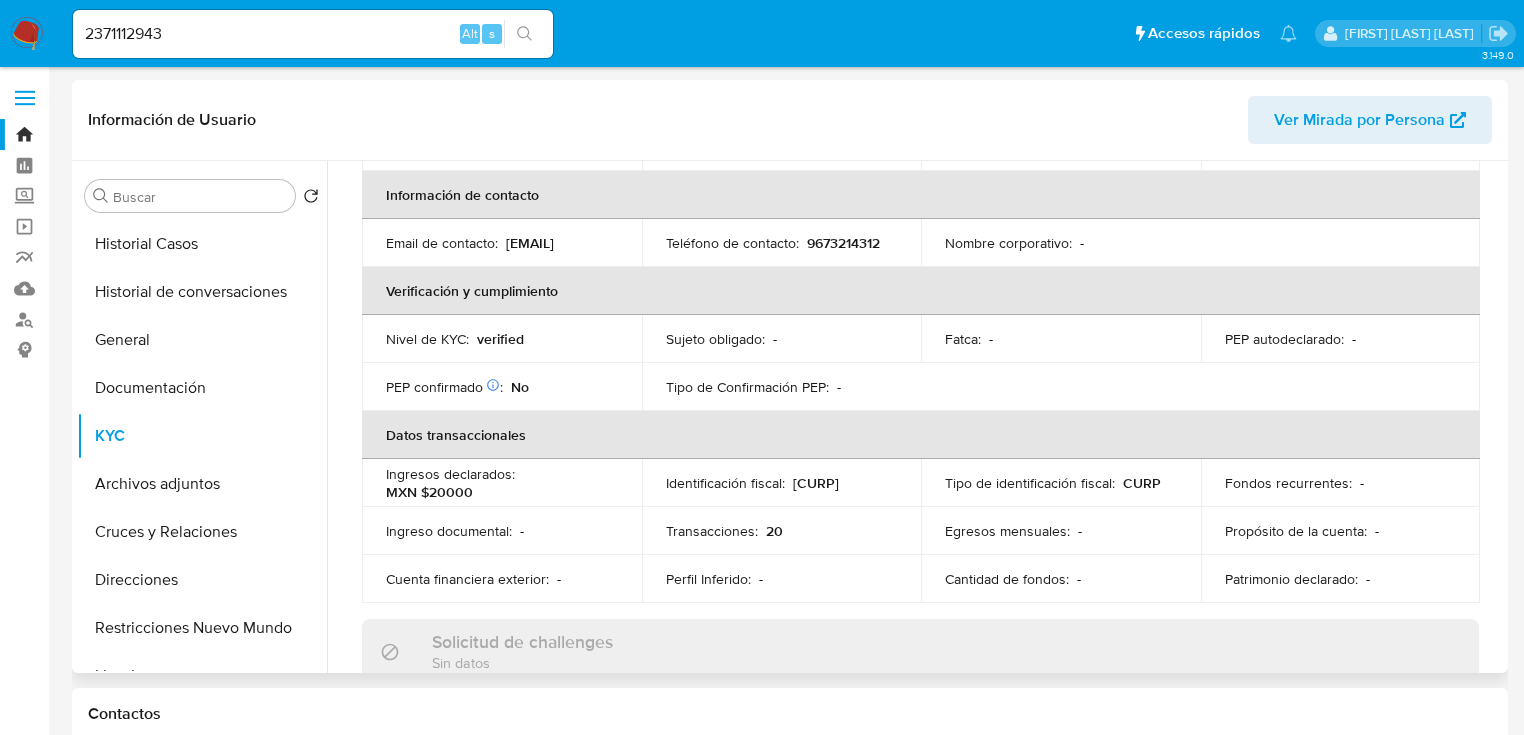 scroll, scrollTop: 143, scrollLeft: 0, axis: vertical 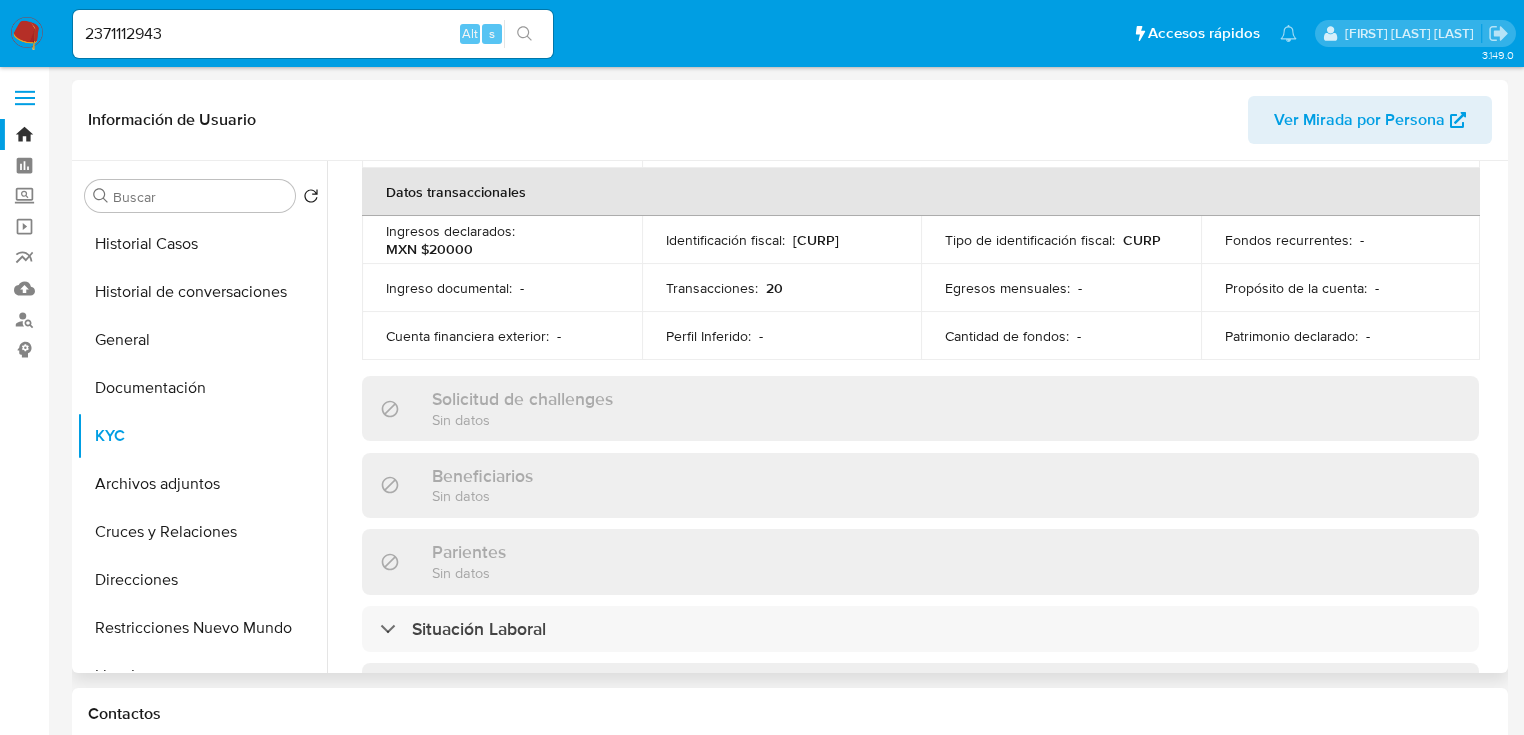 click on "Actualizado hace 2 meses   Creado: 05/04/2025 11:52:59 Actualizado: 05/06/2025 17:13:31 Datos personales   ID de usuario :    2371112943   Tipo entidad :    Persona   Sitio :    MLM   Nombre completo :    Ricardo Alvarez Poumian   Nombre :    Ricardo   Apellido :    Alvarez   Segundo apellido :    Poumian   Nombre social :    Ricardo   Nombre del comercio :    -   Soft descriptor :    -   Lugar de nacimiento :    MEXICO, DISTRITO FEDERAL   Fecha de nacimiento :    05/07/1977   Identificación   CIC: 195337248 :    CURP AAPR770705HDFLMC07   Fecha de vencimiento INE / Pasaporte :    31/12/2029   Nacionalidad :    MX   País de residencia :    -   Género :    M   Ocupación :    PARTNEROROWNER   Estado Civil :    -   Ingresos mensuales :    - Información de contacto   Email de contacto :    armandocruzperez34@gmail.com   Teléfono de contacto :    9673214312   Nombre corporativo :    - Verificación y cumplimiento   Nivel de KYC :    verified   Sujeto obligado :    -   Fatca :    -" at bounding box center (920, 450) 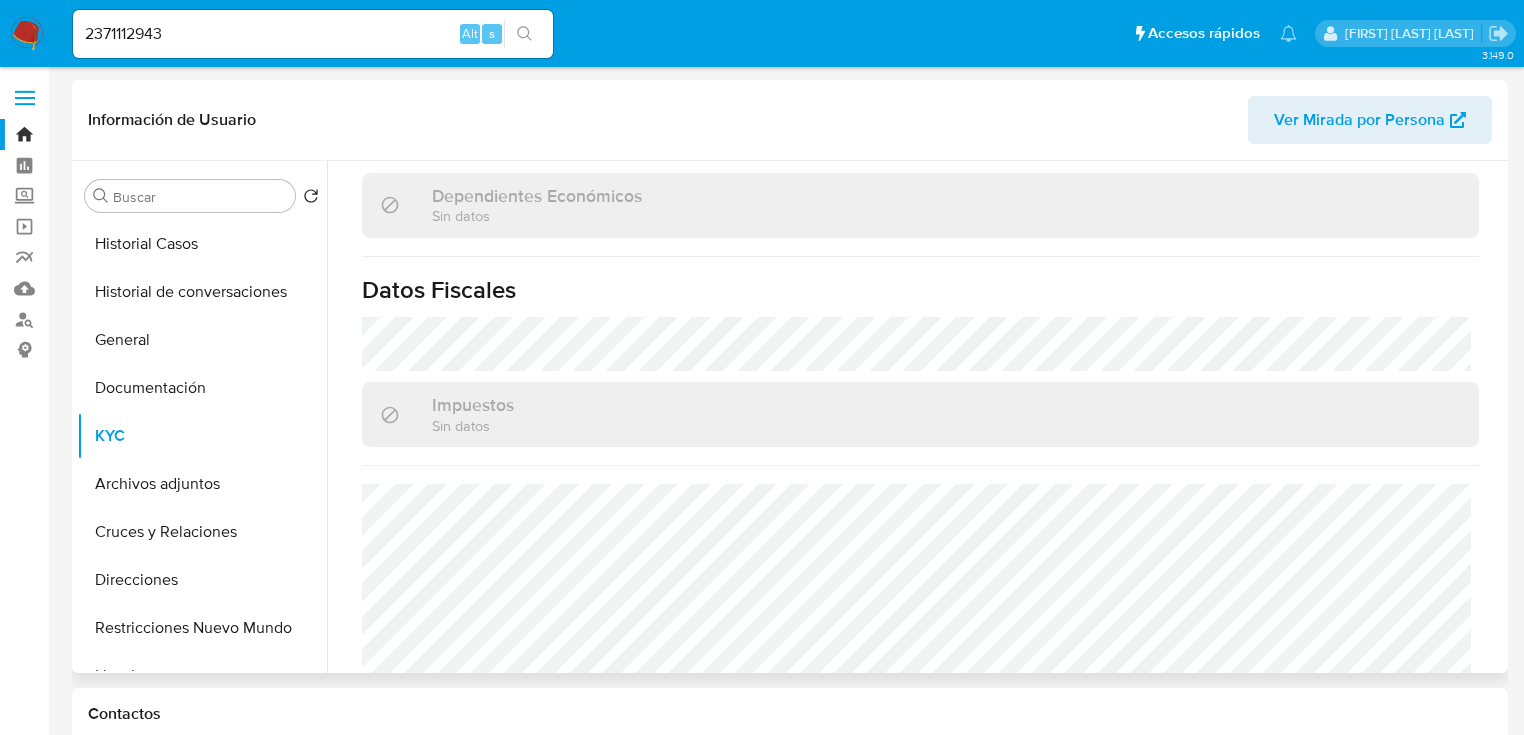 scroll, scrollTop: 1263, scrollLeft: 0, axis: vertical 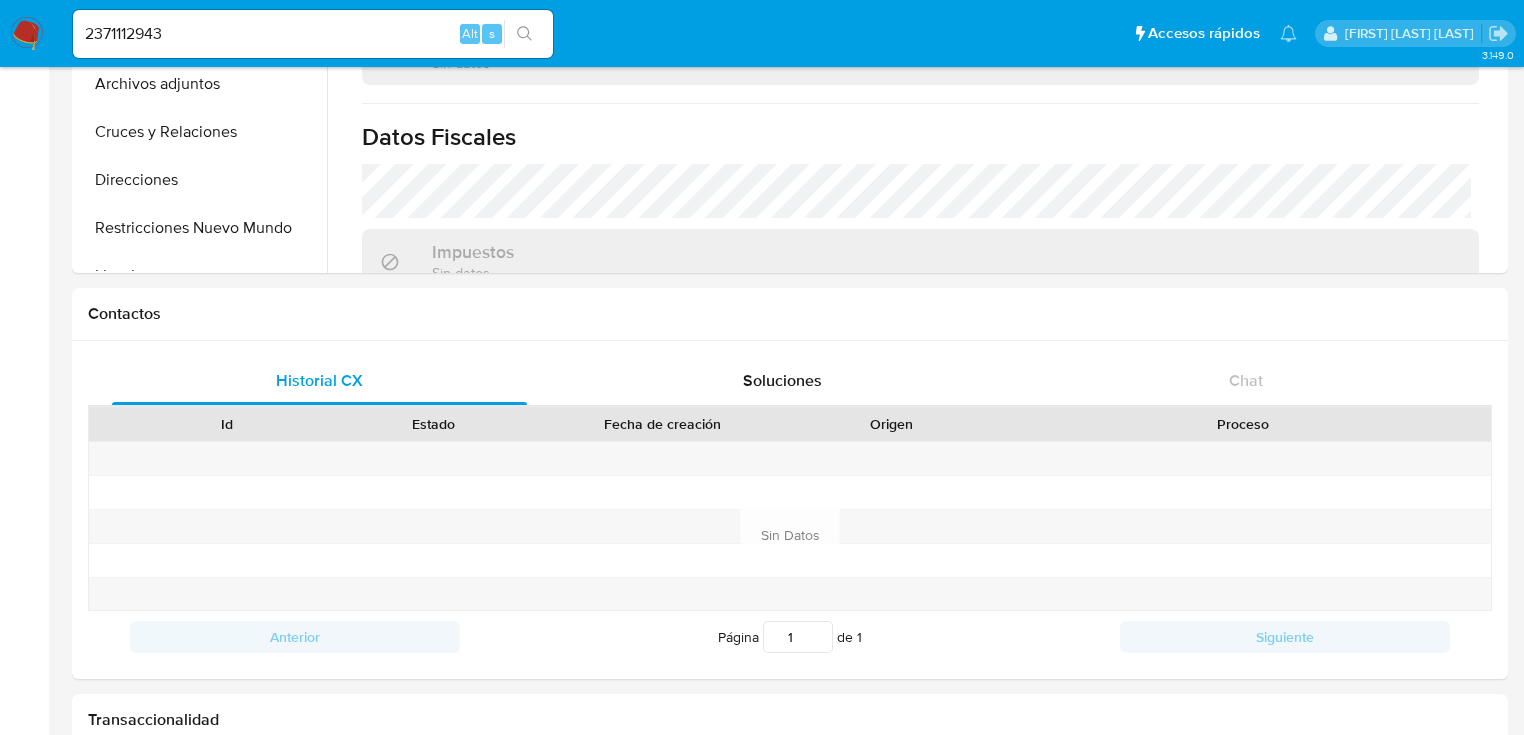 click at bounding box center [27, 34] 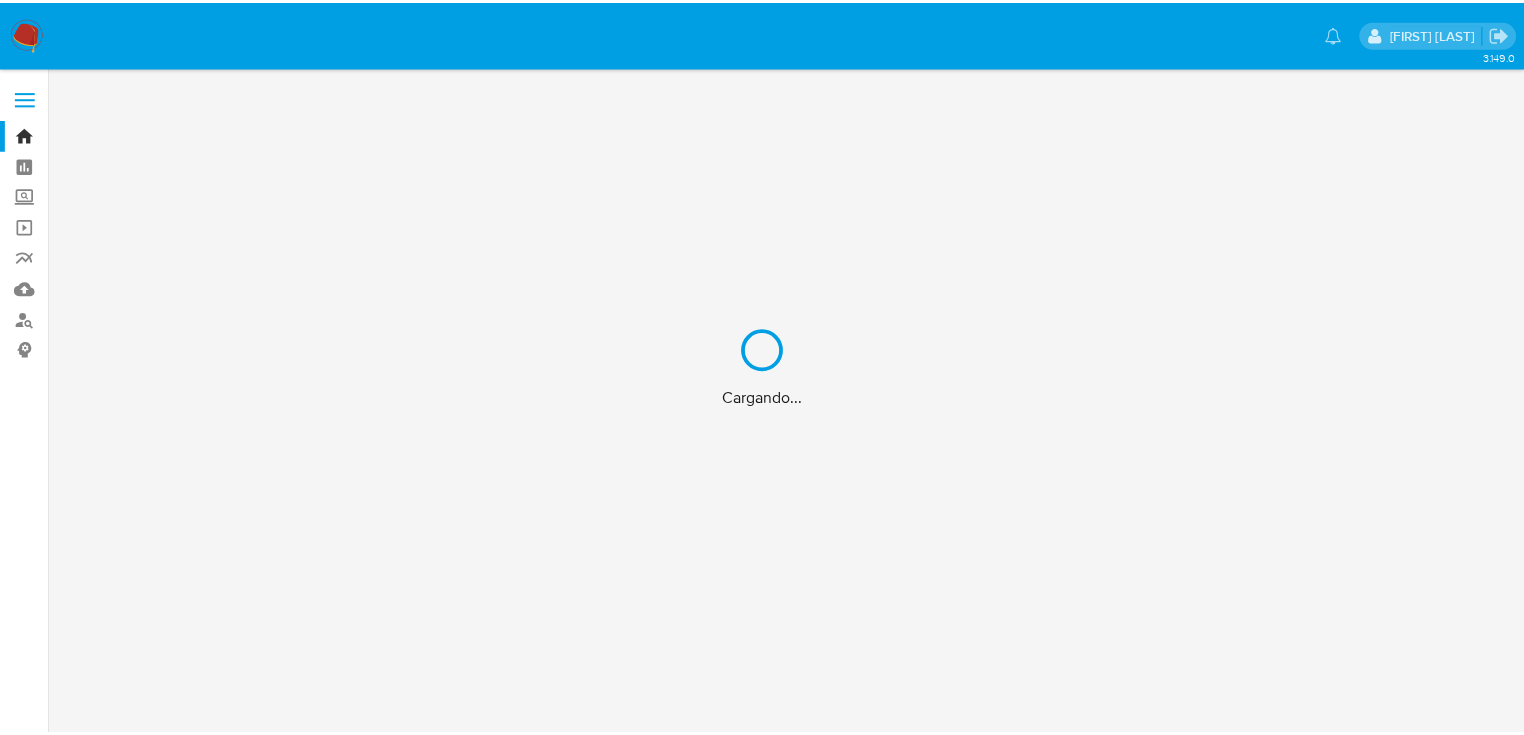 scroll, scrollTop: 0, scrollLeft: 0, axis: both 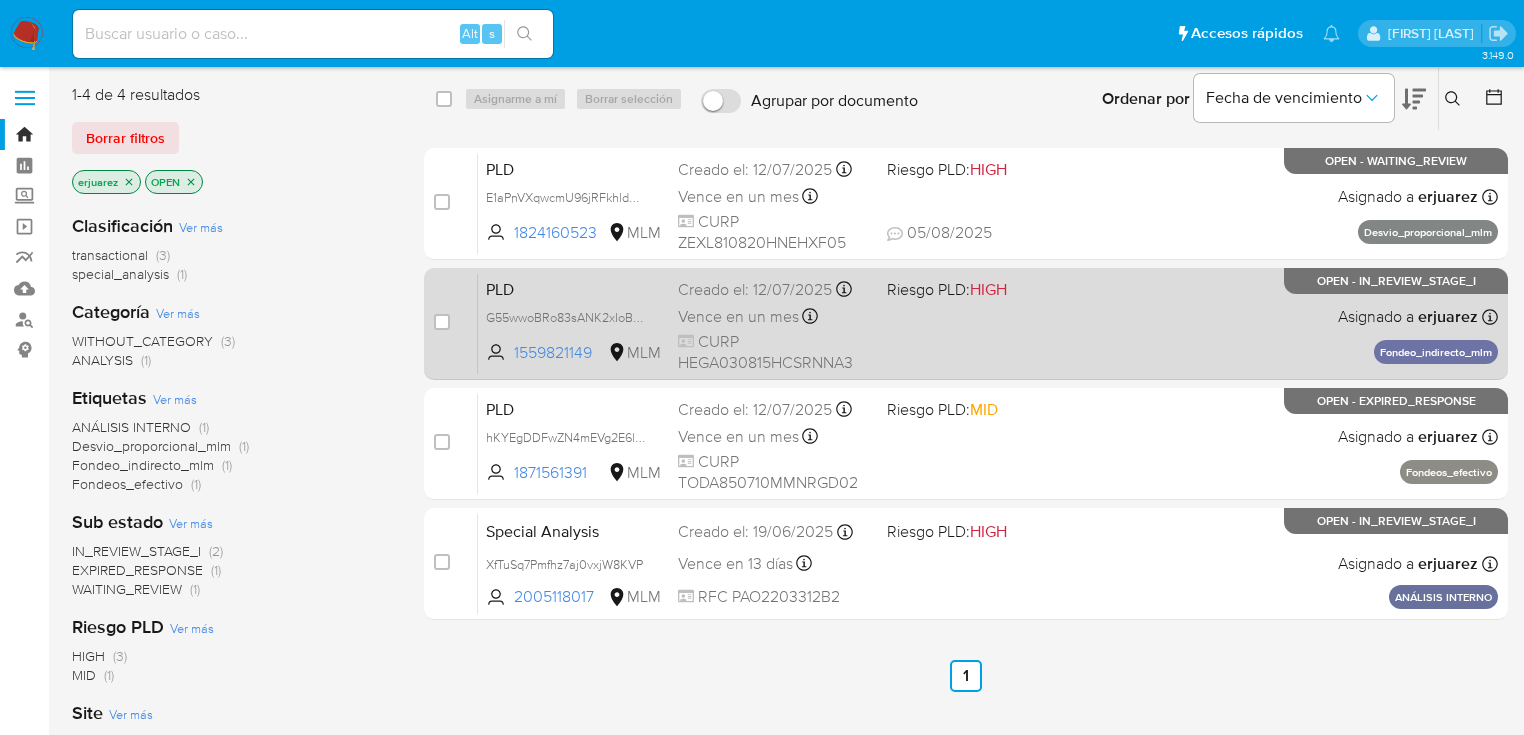click on "PLD G55wwoBRo83sANK2xIoBwcqi 1559821149 MLM Riesgo PLD:  HIGH Creado el: [DATE]   Creado el: [DATE] [TIME] Vence en un mes   Vence el [DATE] [TIME] CURP   [CURP] Asignado a   [USERNAME]   Asignado el: [DATE] [TIME] Fondeo_indirecto_mlm OPEN - IN_REVIEW_STAGE_I" at bounding box center [988, 323] 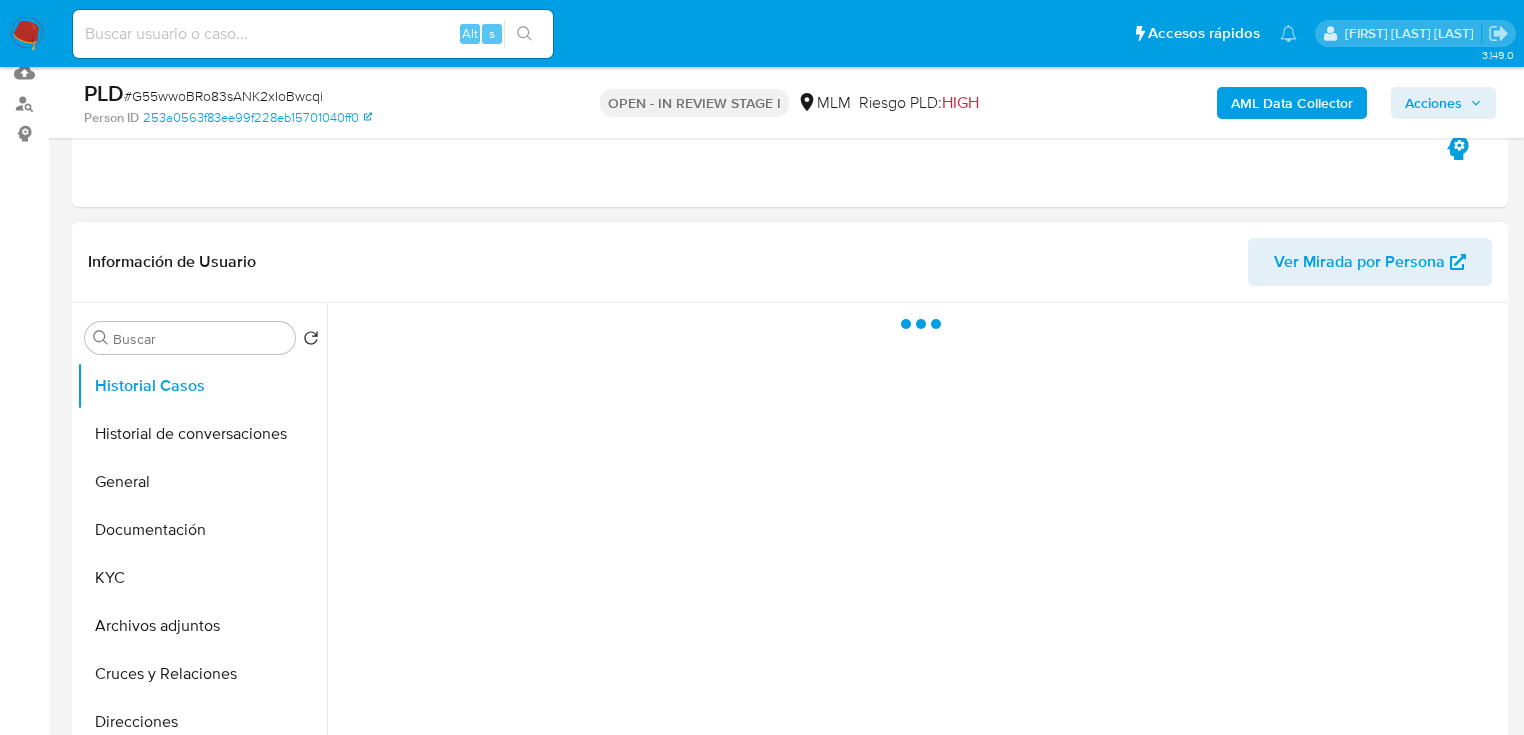scroll, scrollTop: 480, scrollLeft: 0, axis: vertical 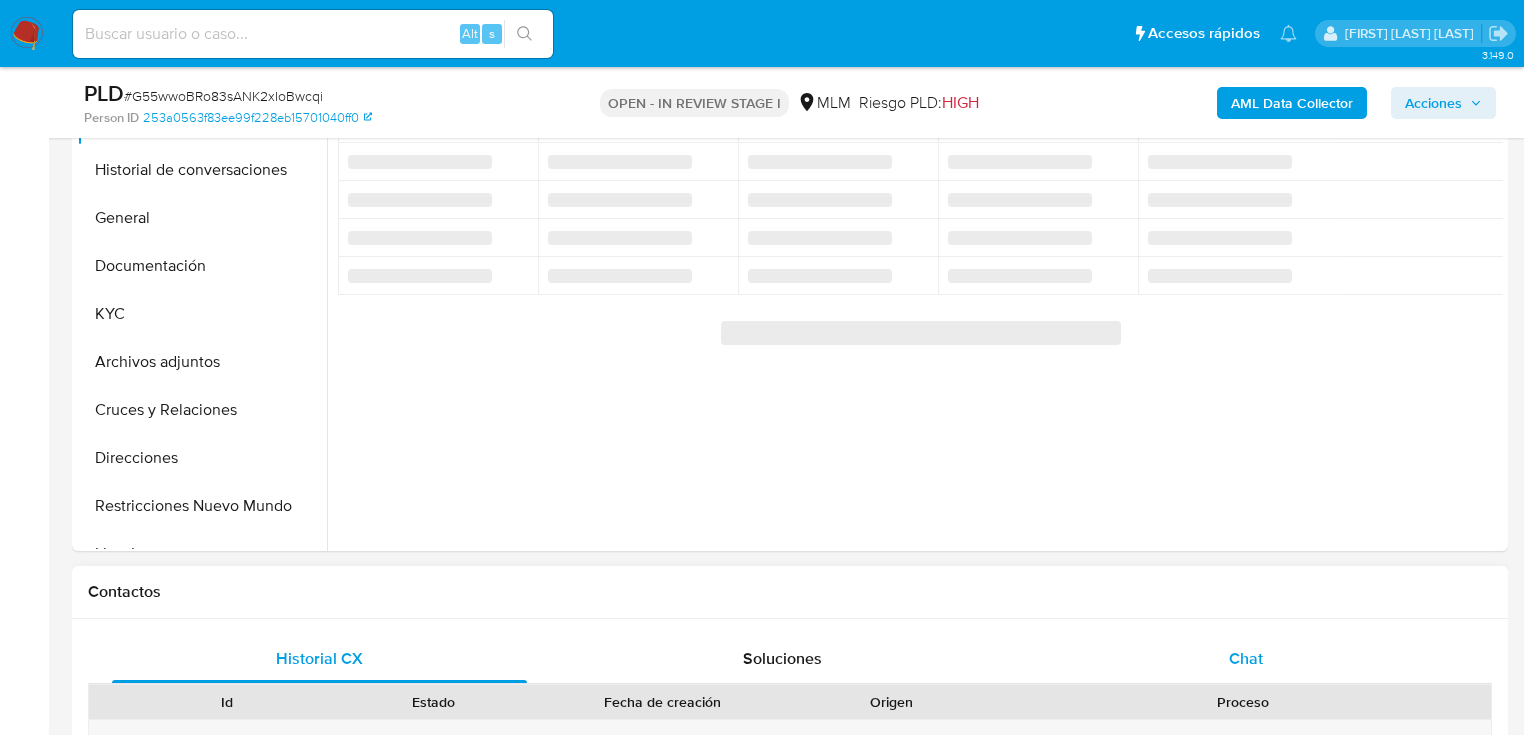 click on "Chat" at bounding box center [1246, 658] 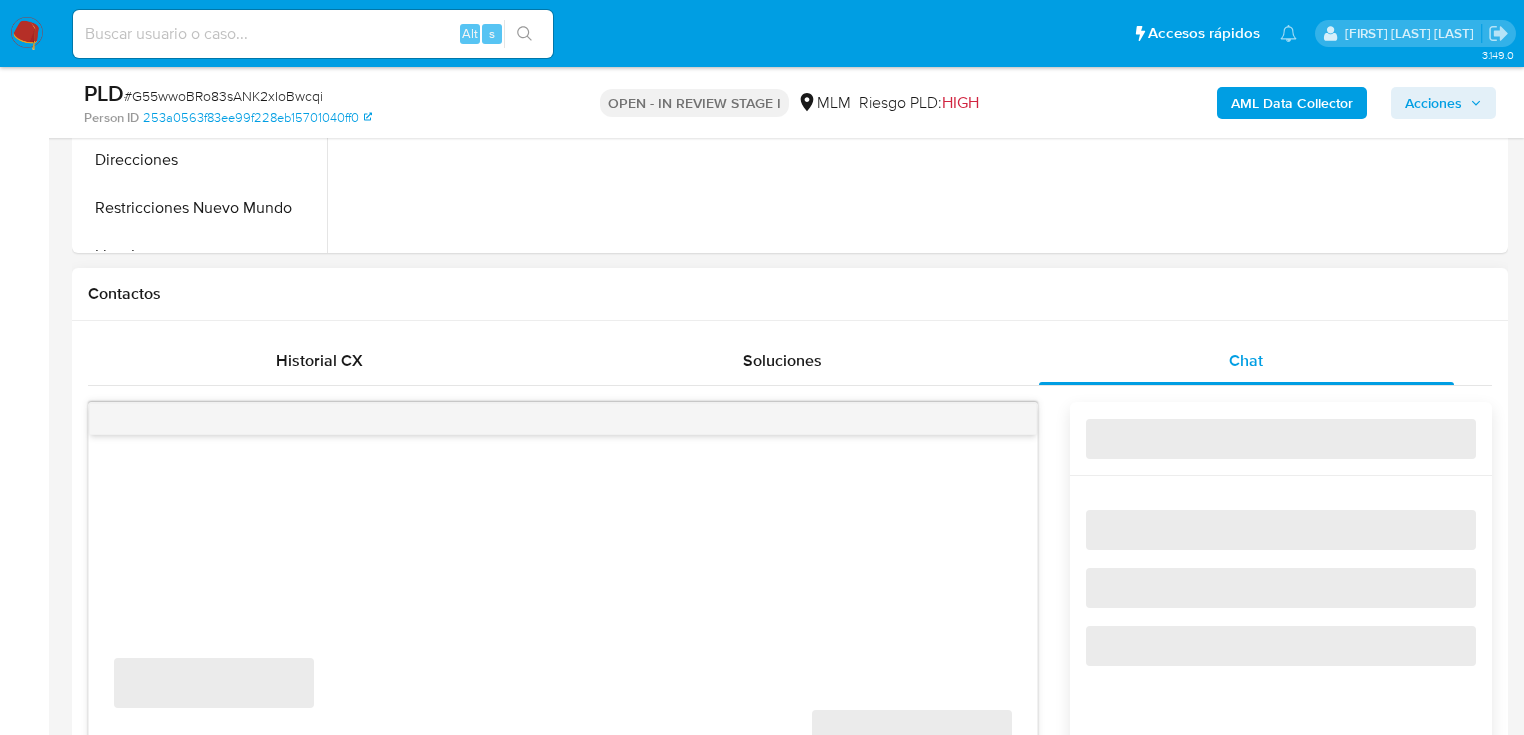 scroll, scrollTop: 960, scrollLeft: 0, axis: vertical 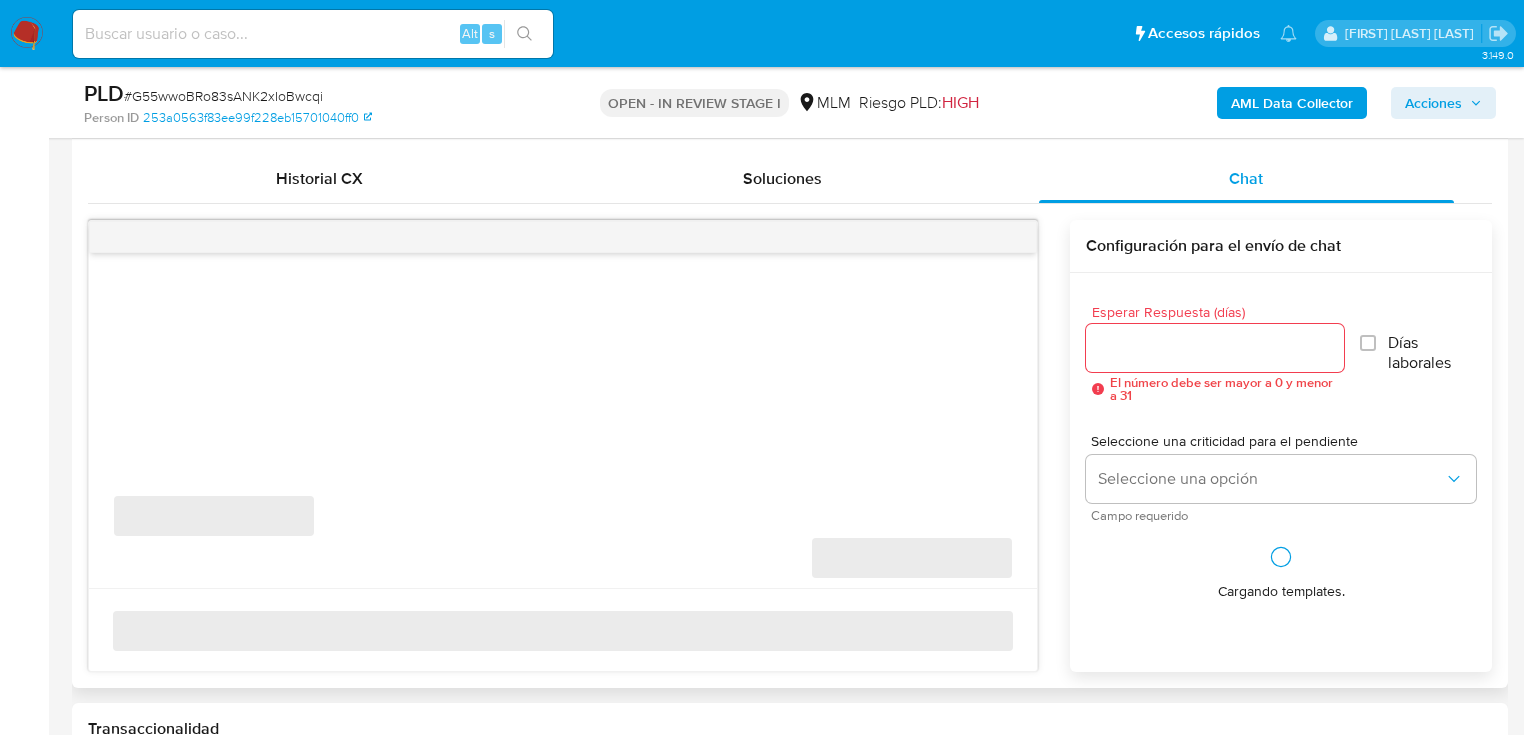 select on "10" 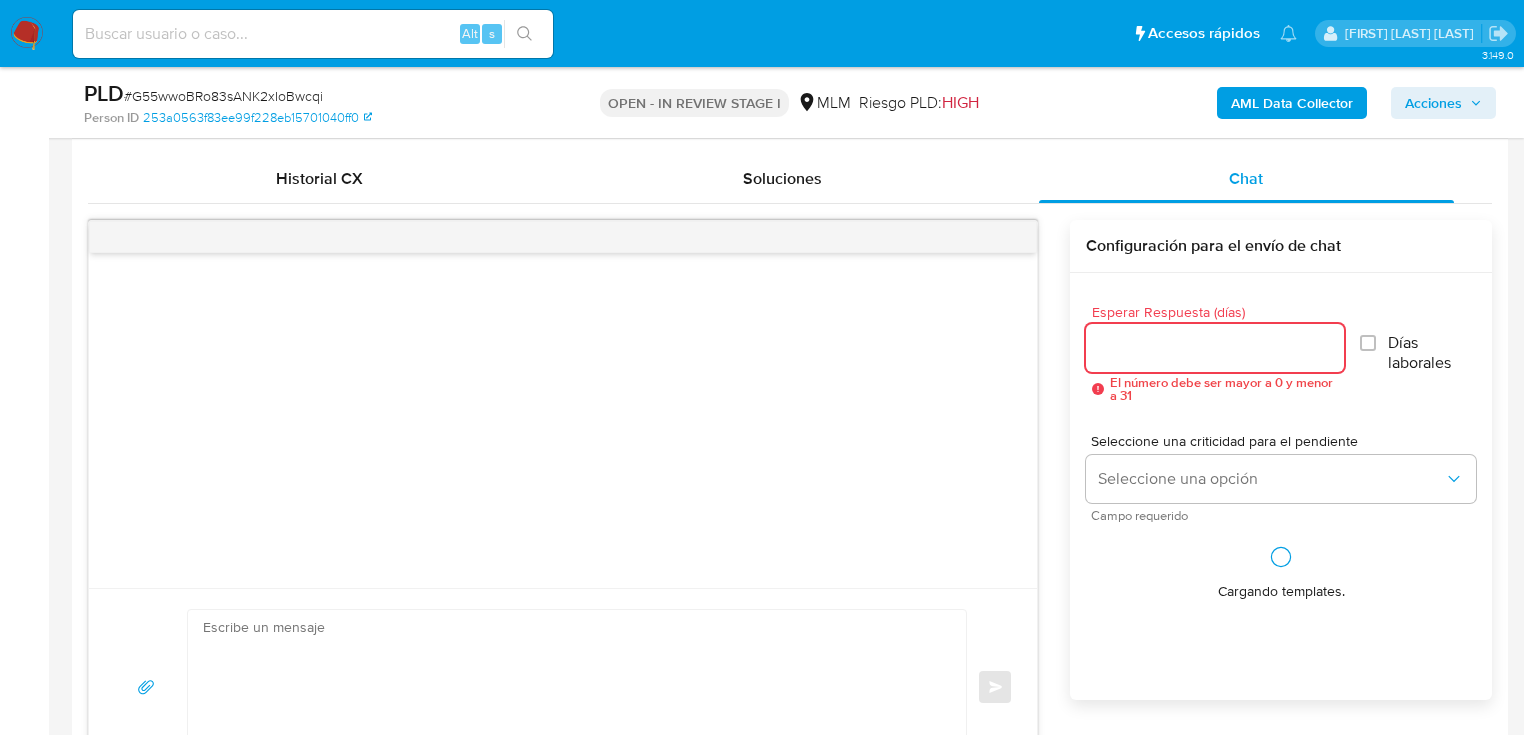 click on "Esperar Respuesta (días)" at bounding box center [1215, 348] 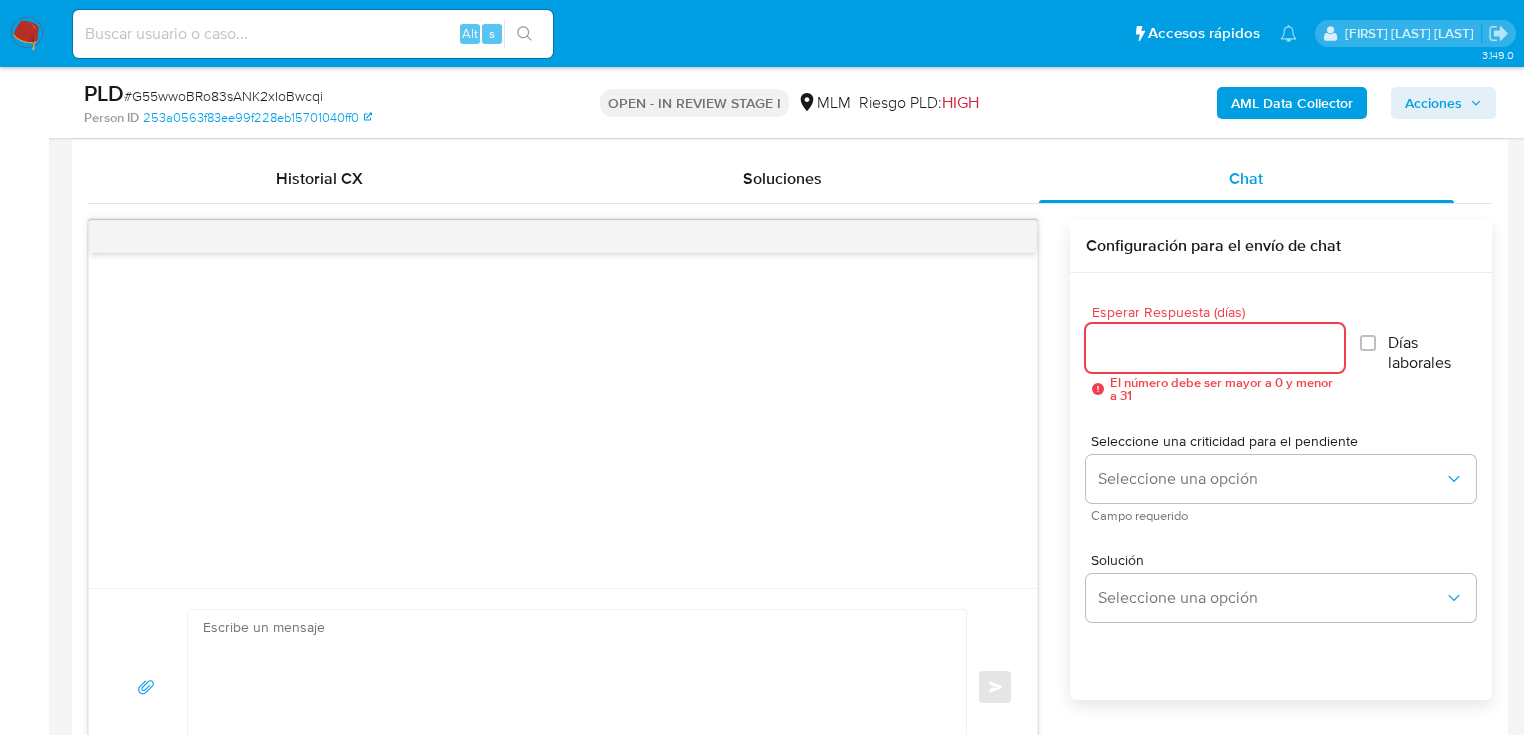 type on "3" 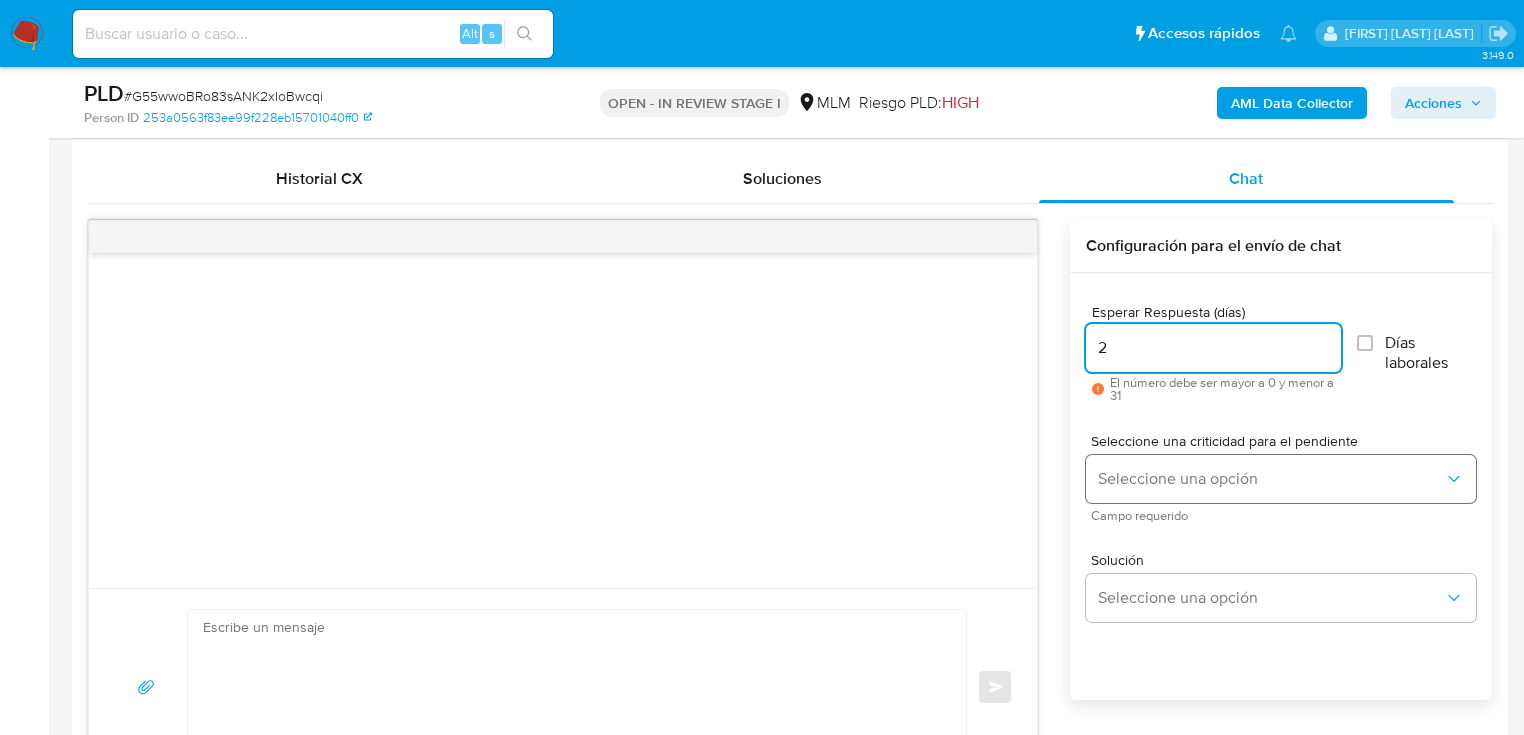 type on "2" 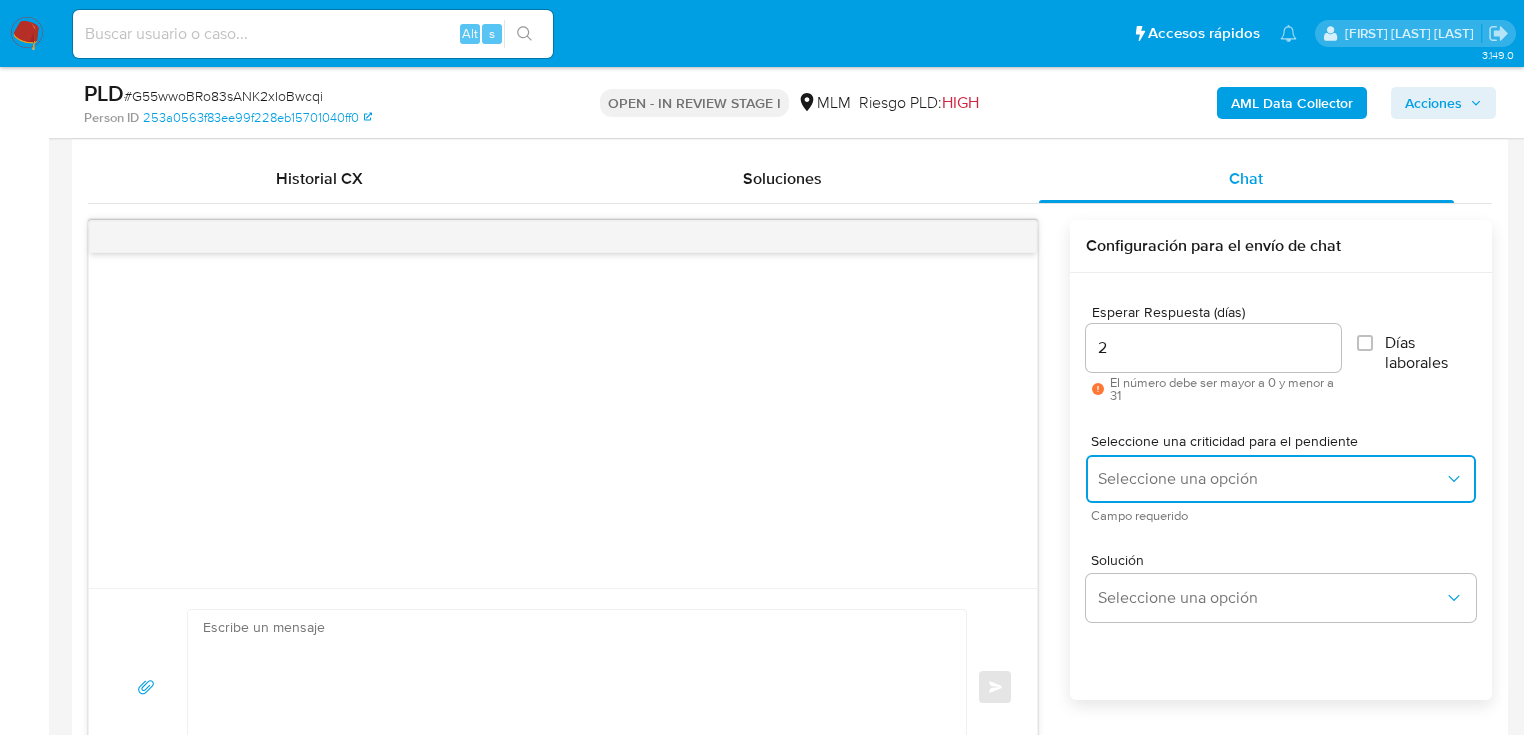 click on "Seleccione una opción" at bounding box center [1281, 479] 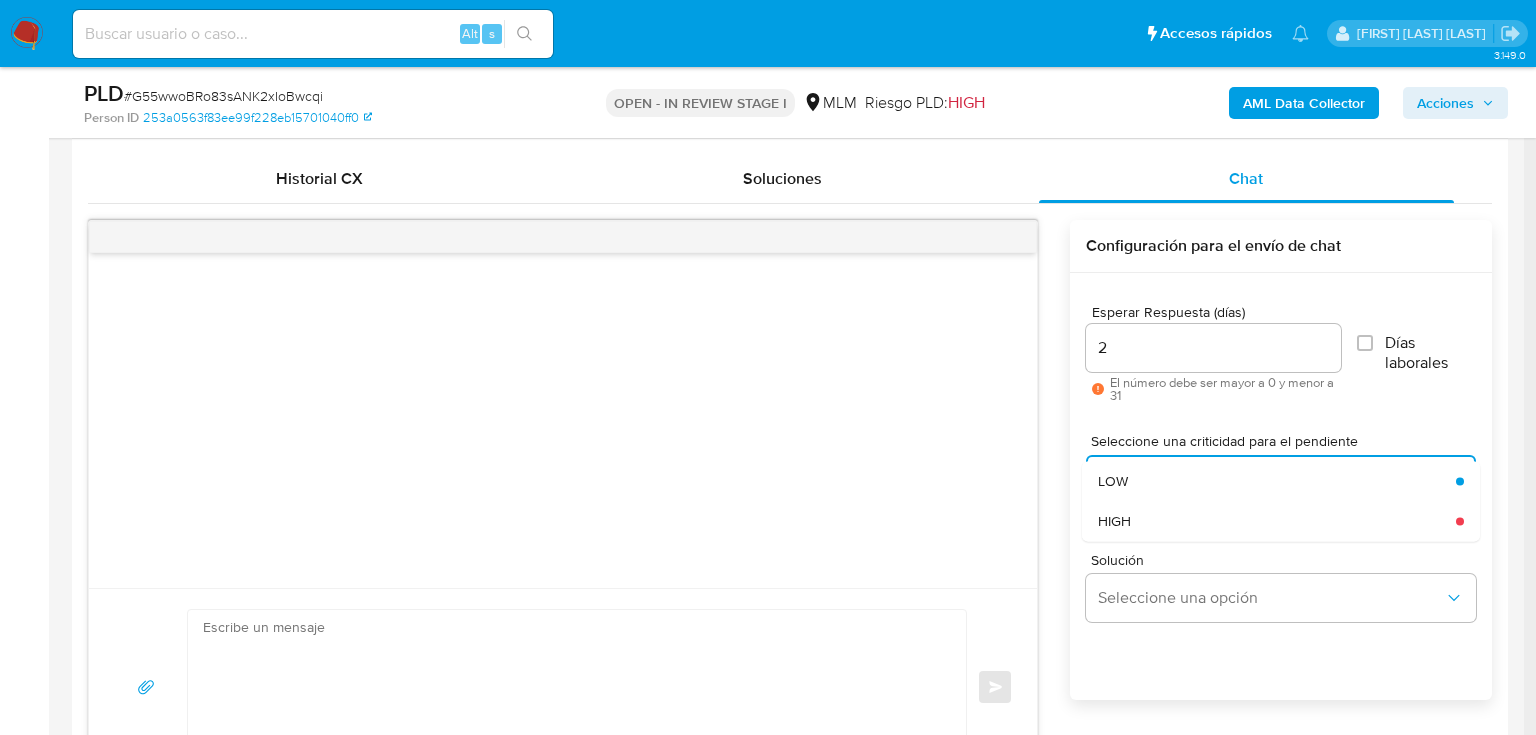 drag, startPoint x: 1152, startPoint y: 521, endPoint x: 1159, endPoint y: 560, distance: 39.623226 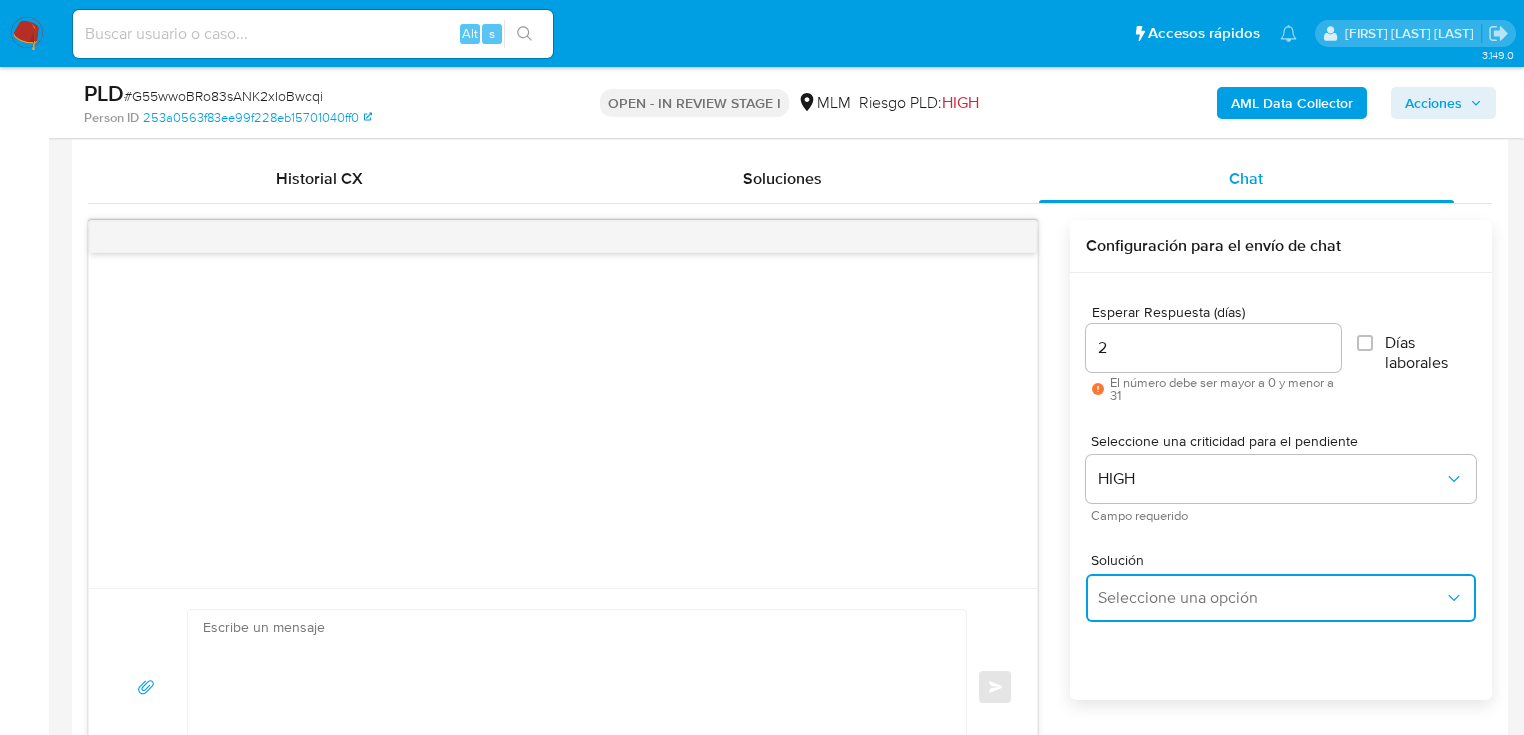 drag, startPoint x: 1170, startPoint y: 603, endPoint x: 1212, endPoint y: 580, distance: 47.88528 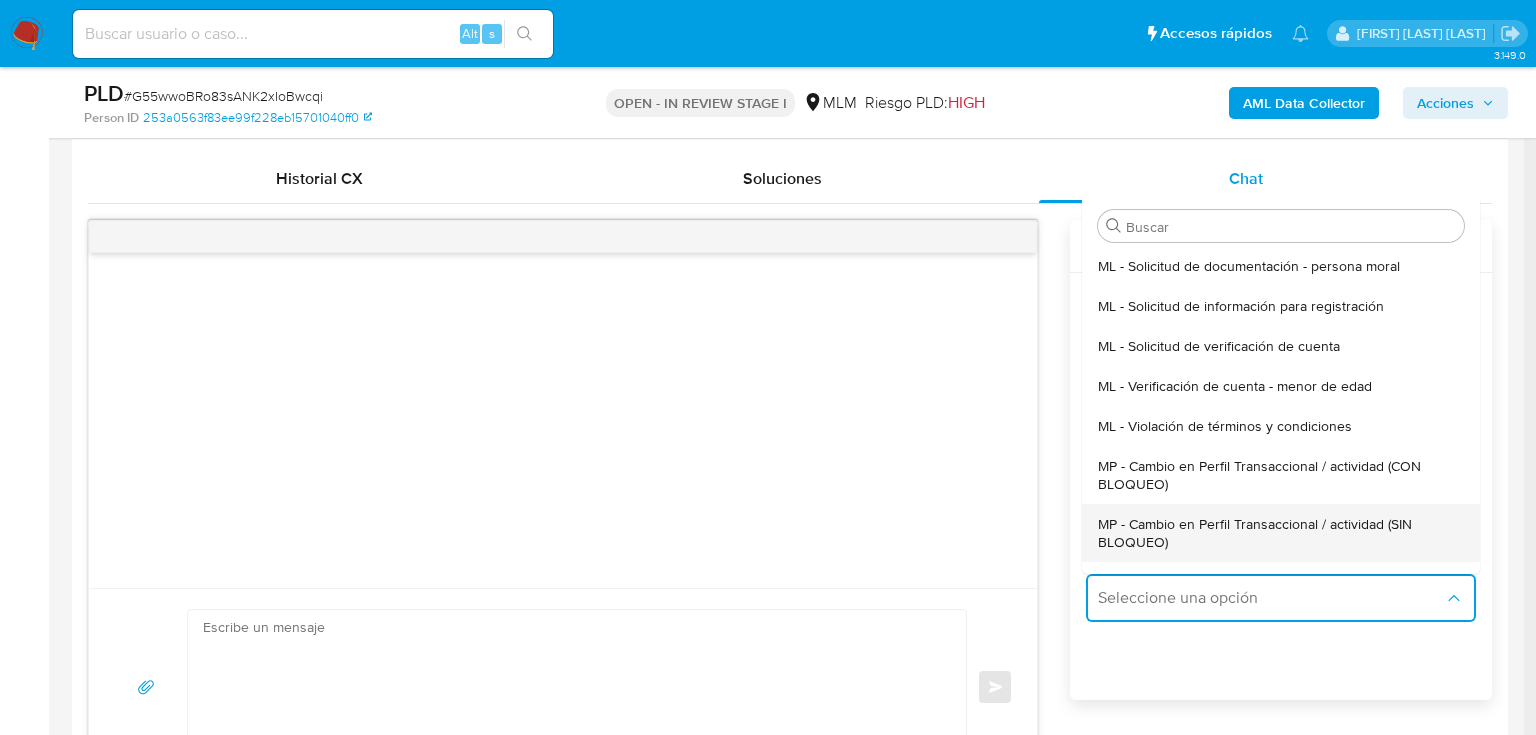 click on "MP - Cambio en Perfil Transaccional / actividad (SIN BLOQUEO)" at bounding box center (1275, 533) 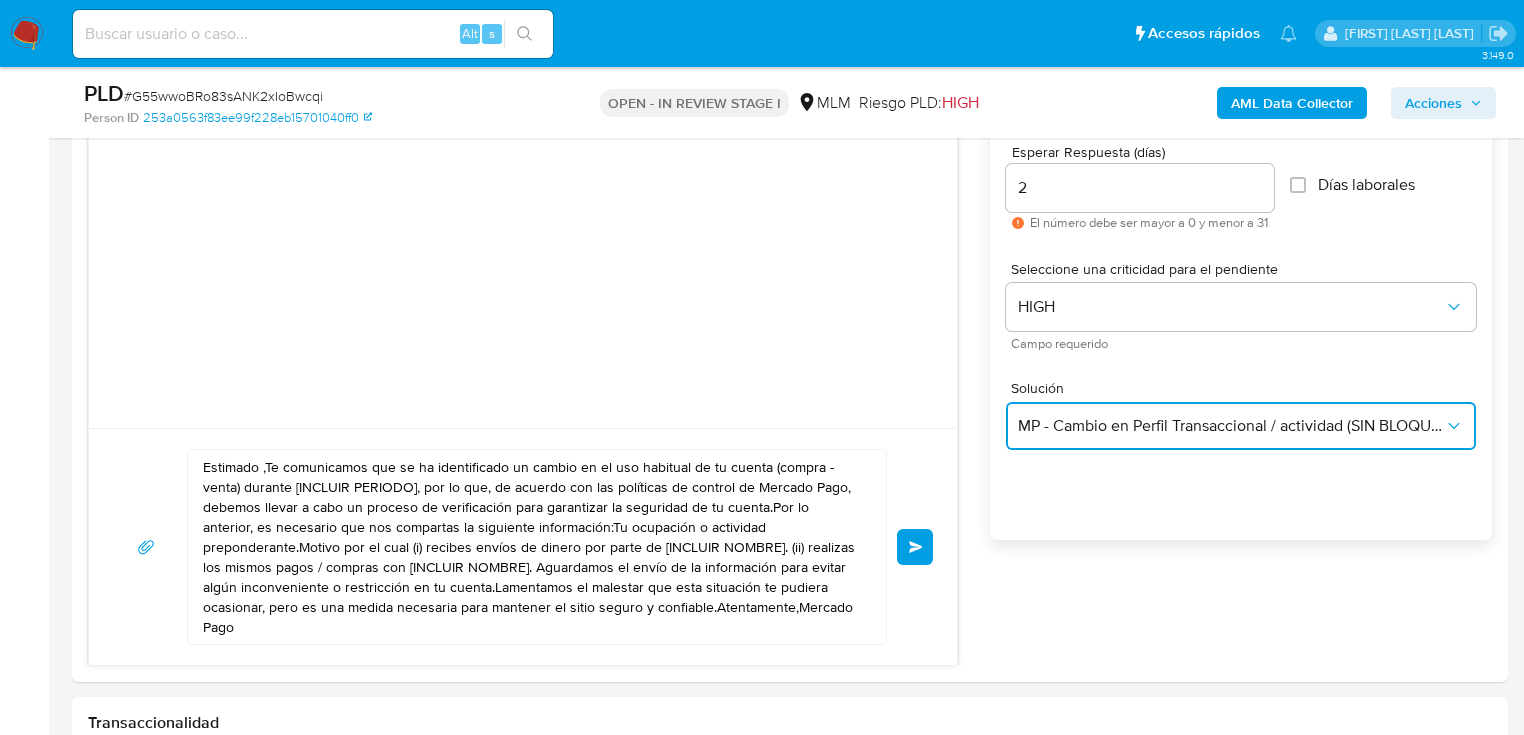 scroll, scrollTop: 1280, scrollLeft: 0, axis: vertical 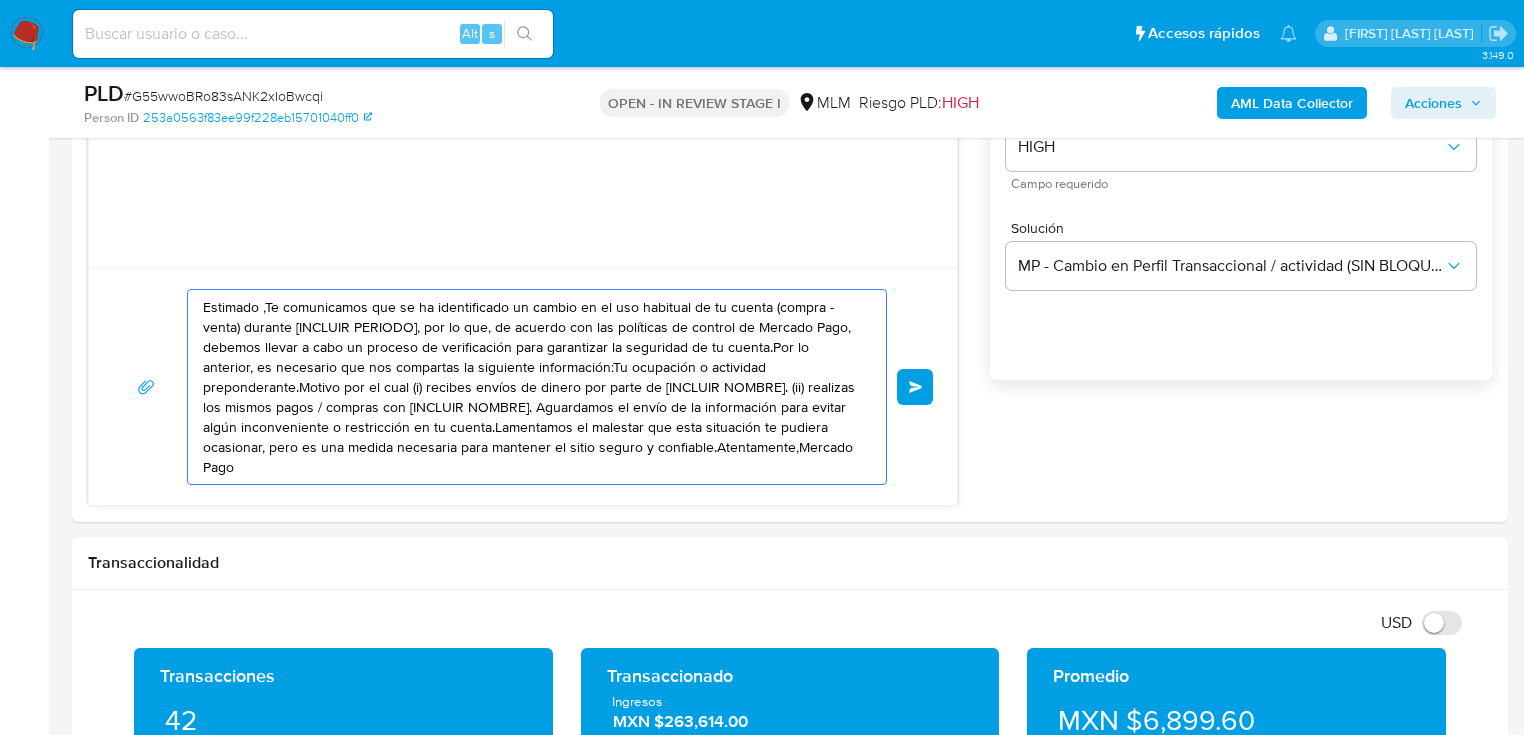 drag, startPoint x: 765, startPoint y: 444, endPoint x: -106, endPoint y: 201, distance: 904.26215 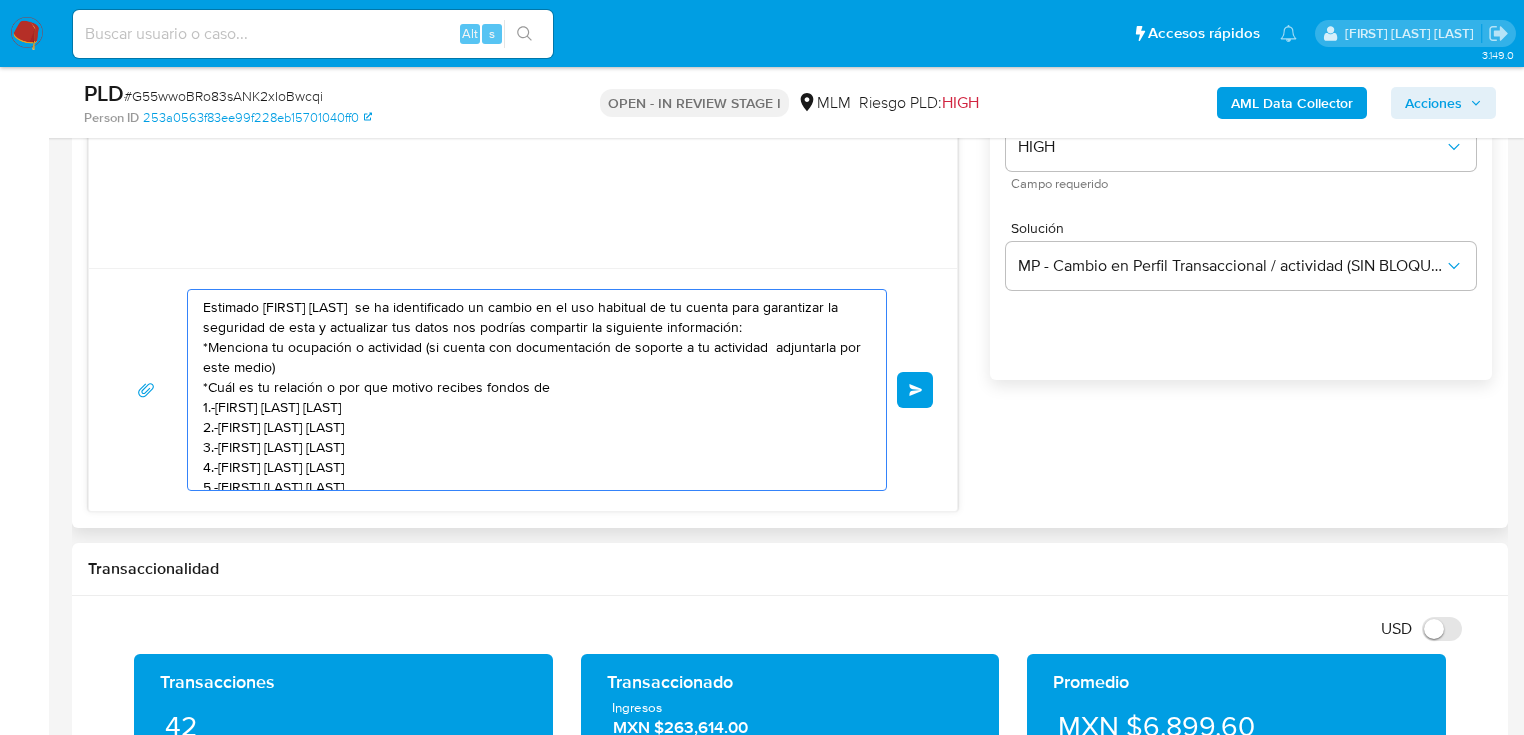 scroll, scrollTop: 107, scrollLeft: 0, axis: vertical 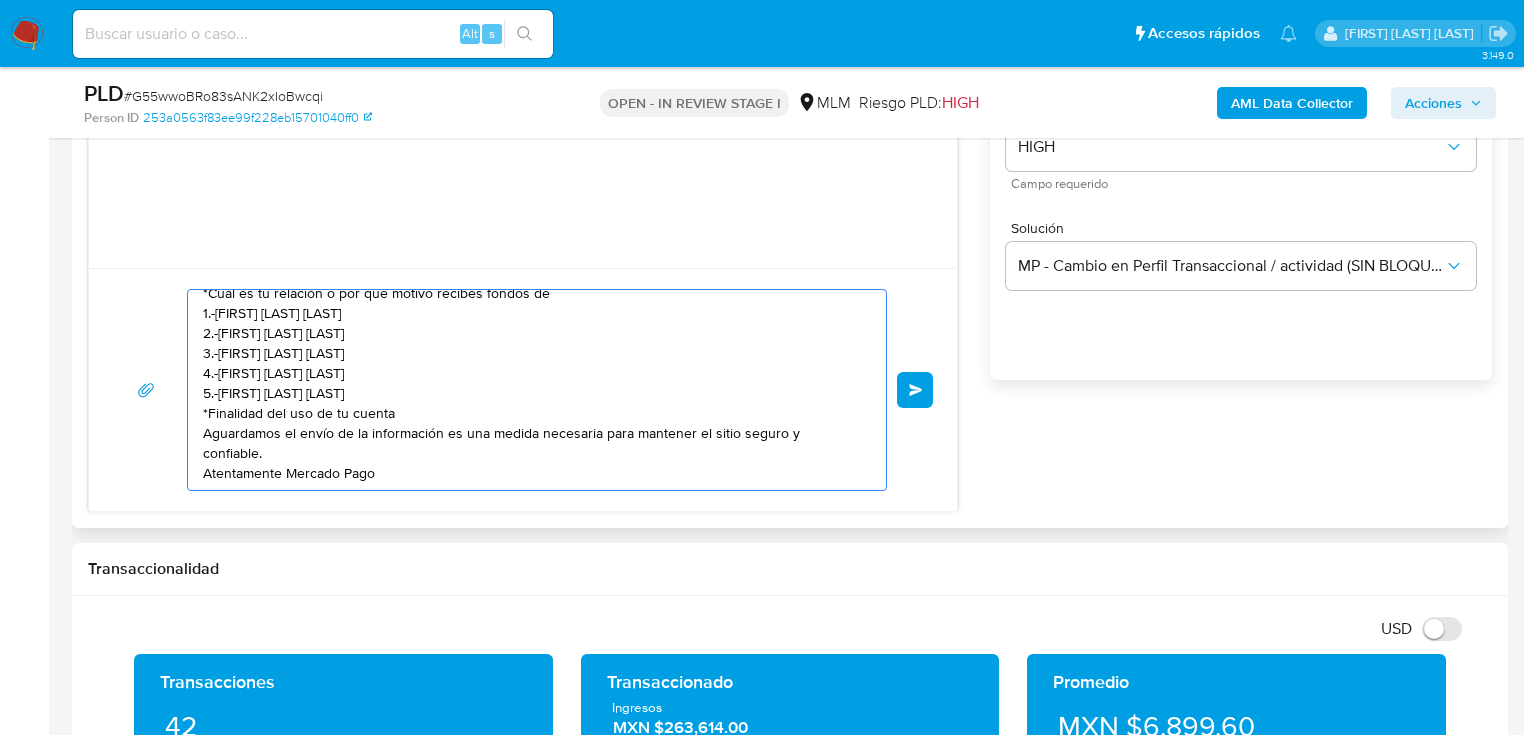 click on "Estimado [FIRST] [LAST]  se ha identificado un cambio en el uso habitual de tu cuenta para garantizar la seguridad de esta y actualizar tus datos nos podrías compartir la siguiente información:
*Menciona tu ocupación o actividad (si cuenta con documentación de soporte a tu actividad  adjuntarla por este medio)
*Cuál es tu relación o por que motivo recibes fondos de
1.-[FIRST] [LAST] [LAST]
2.-[FIRST] [LAST] [LAST]
3.-[FIRST] [LAST] [LAST]
4.-[FIRST] [LAST] [LAST]
5.-[FIRST] [LAST] [LAST]
*Finalidad del uso de tu cuenta
Aguardamos el envío de la información es una medida necesaria para mantener el sitio seguro y confiable.
Atentamente Mercado Pago" at bounding box center (532, 390) 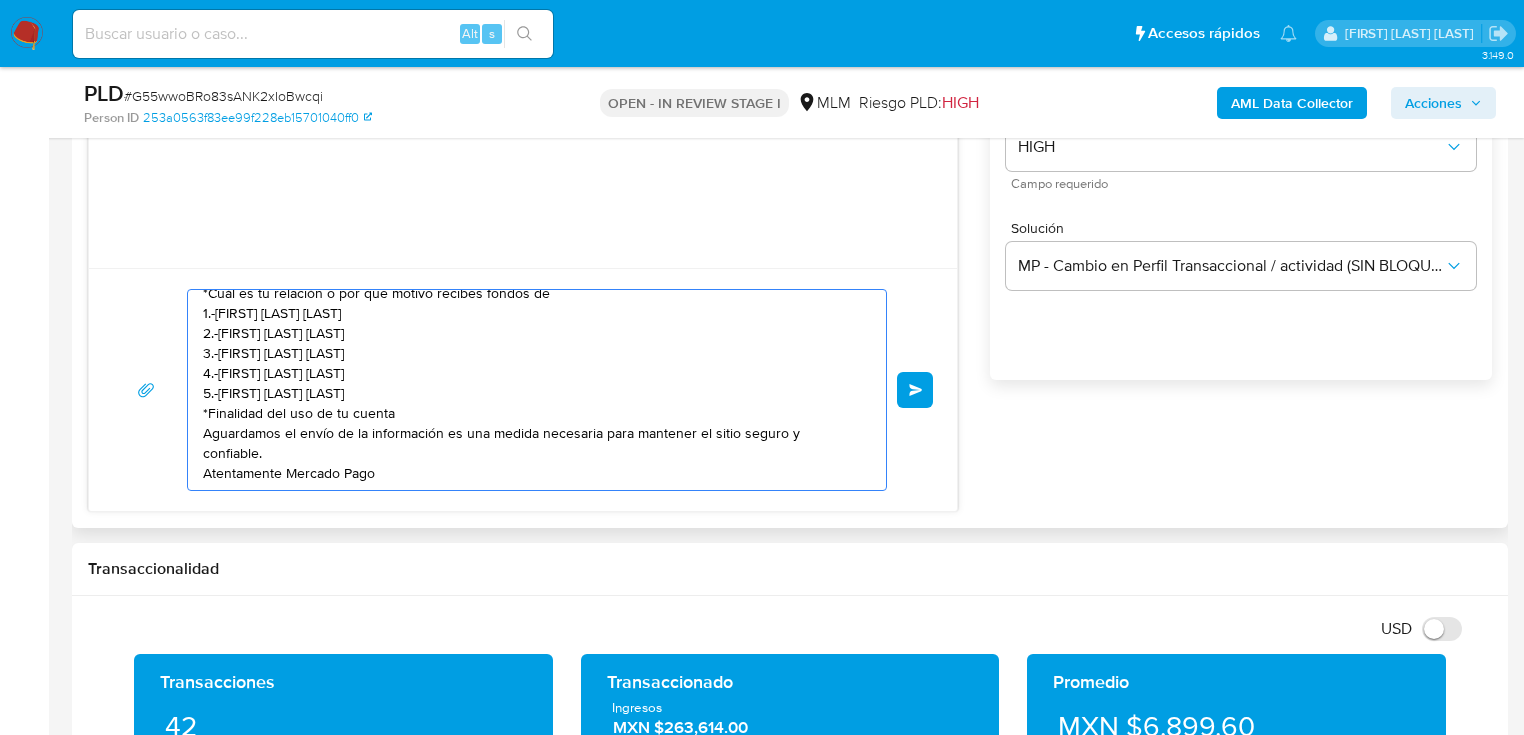 click on "Estimado [FIRST] [LAST]  se ha identificado un cambio en el uso habitual de tu cuenta para garantizar la seguridad de esta y actualizar tus datos nos podrías compartir la siguiente información:
*Menciona tu ocupación o actividad (si cuenta con documentación de soporte a tu actividad  adjuntarla por este medio)
*Cuál es tu relación o por que motivo recibes fondos de
1.-[FIRST] [LAST] [LAST]
2.-[FIRST] [LAST] [LAST]
3.-[FIRST] [LAST] [LAST]
4.-[FIRST] [LAST] [LAST]
5.-[FIRST] [LAST] [LAST]
*Finalidad del uso de tu cuenta
Aguardamos el envío de la información es una medida necesaria para mantener el sitio seguro y confiable.
Atentamente Mercado Pago" at bounding box center (532, 390) 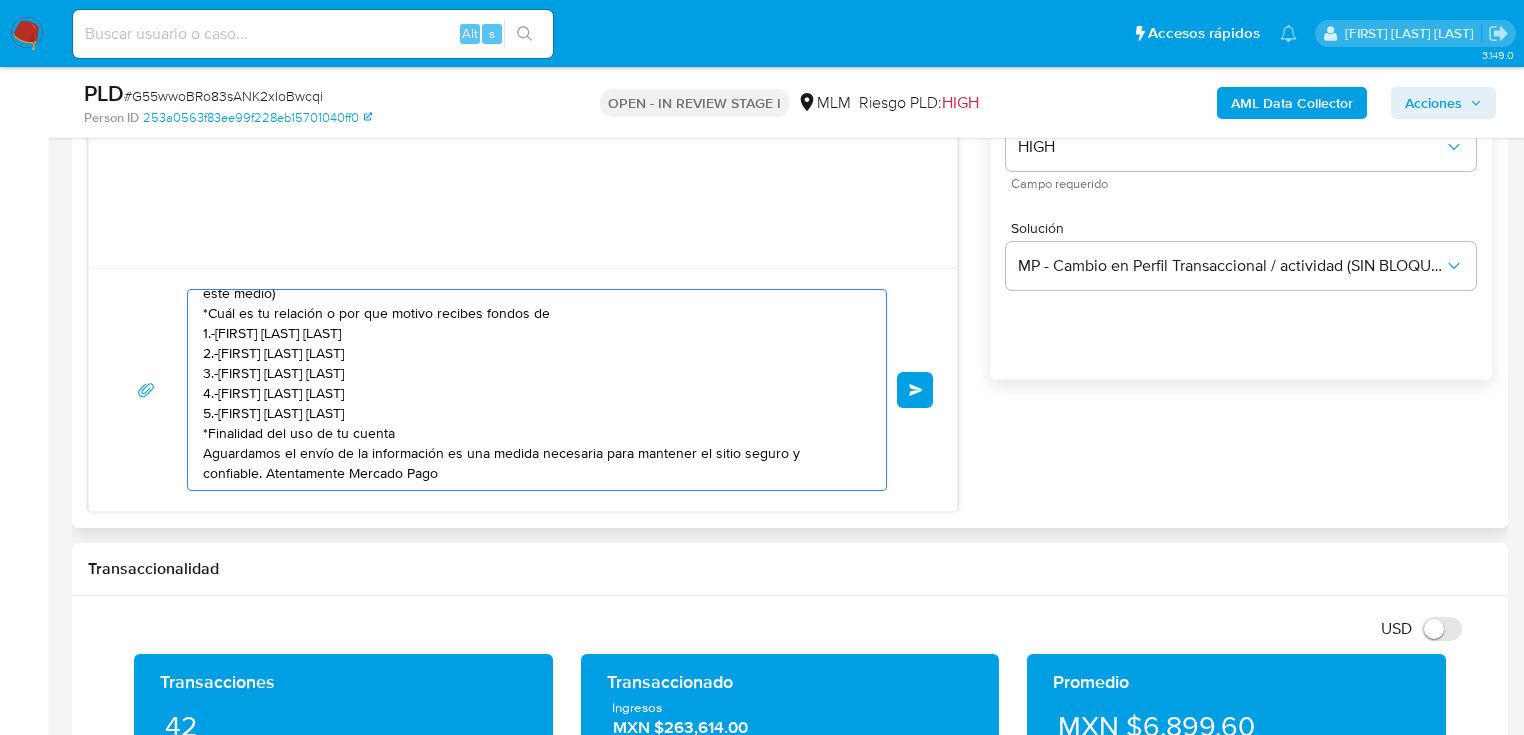 scroll, scrollTop: 94, scrollLeft: 0, axis: vertical 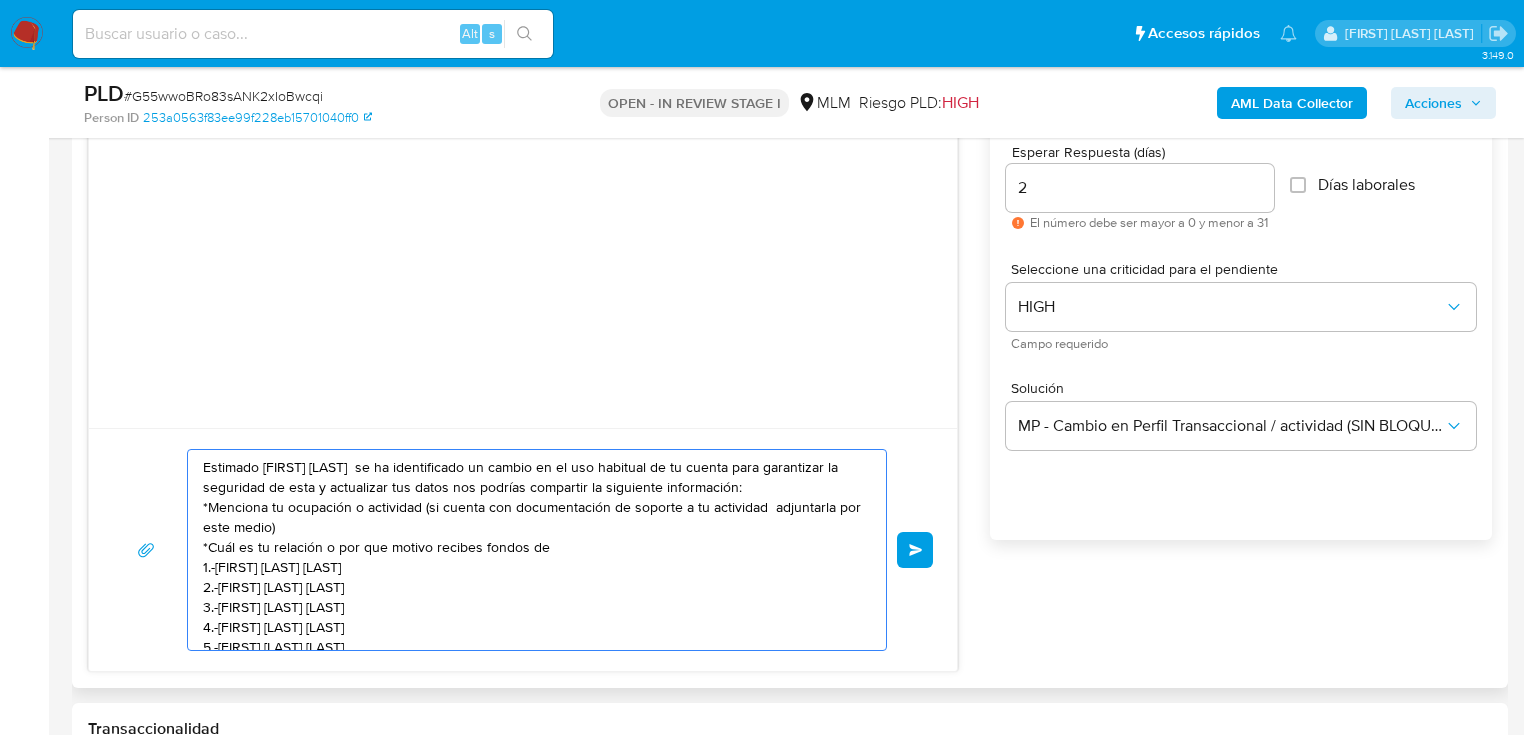 drag, startPoint x: 453, startPoint y: 619, endPoint x: 96, endPoint y: 343, distance: 451.24826 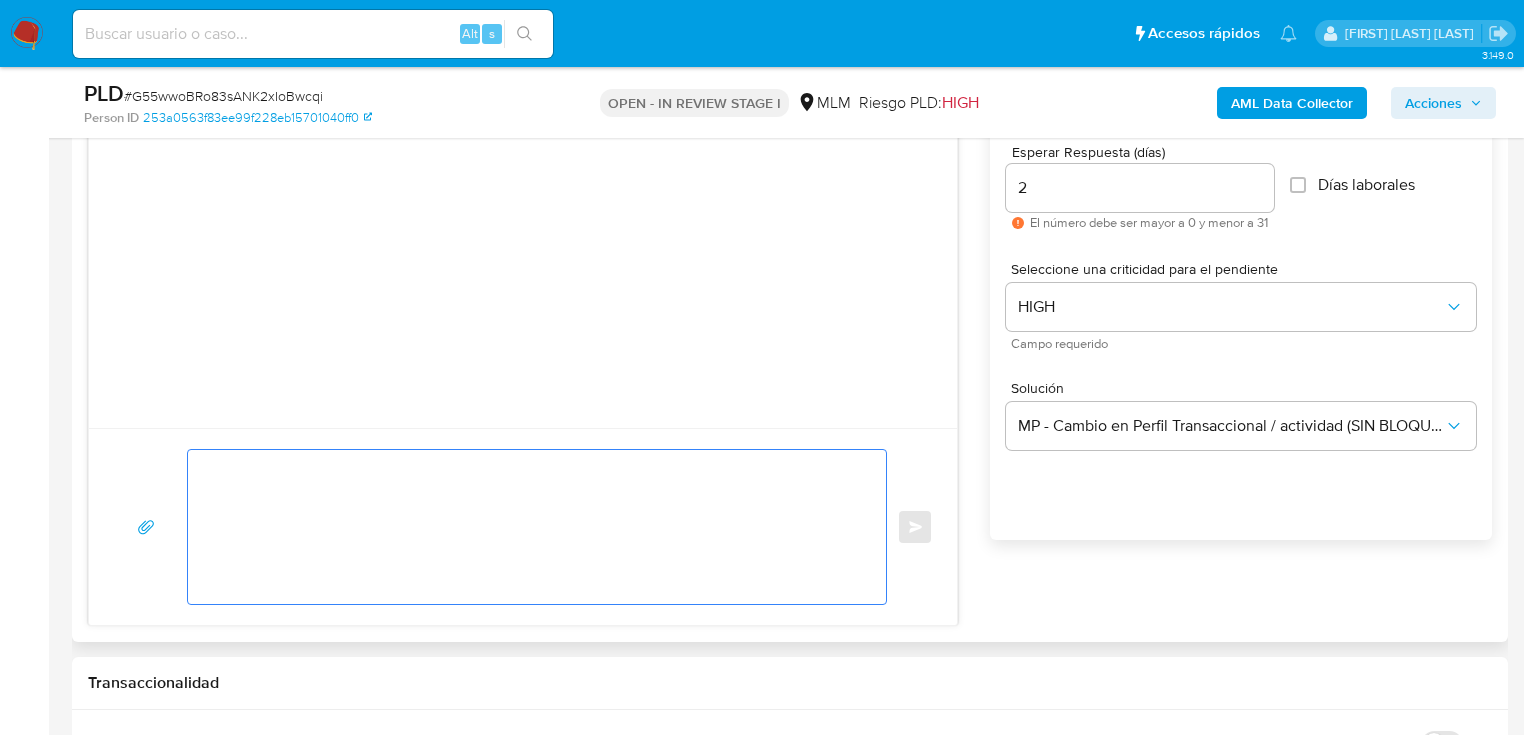 type 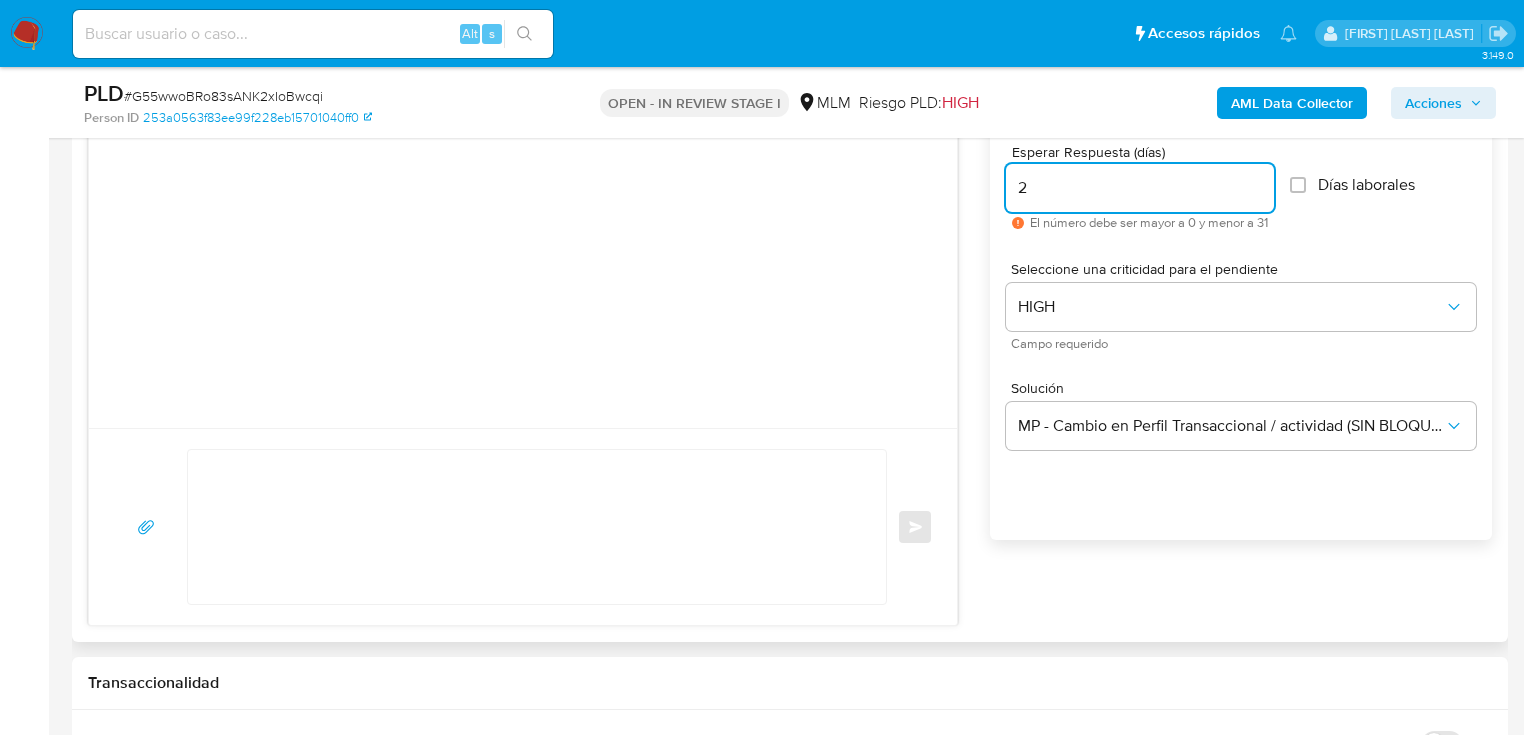 drag, startPoint x: 1045, startPoint y: 192, endPoint x: 962, endPoint y: 192, distance: 83 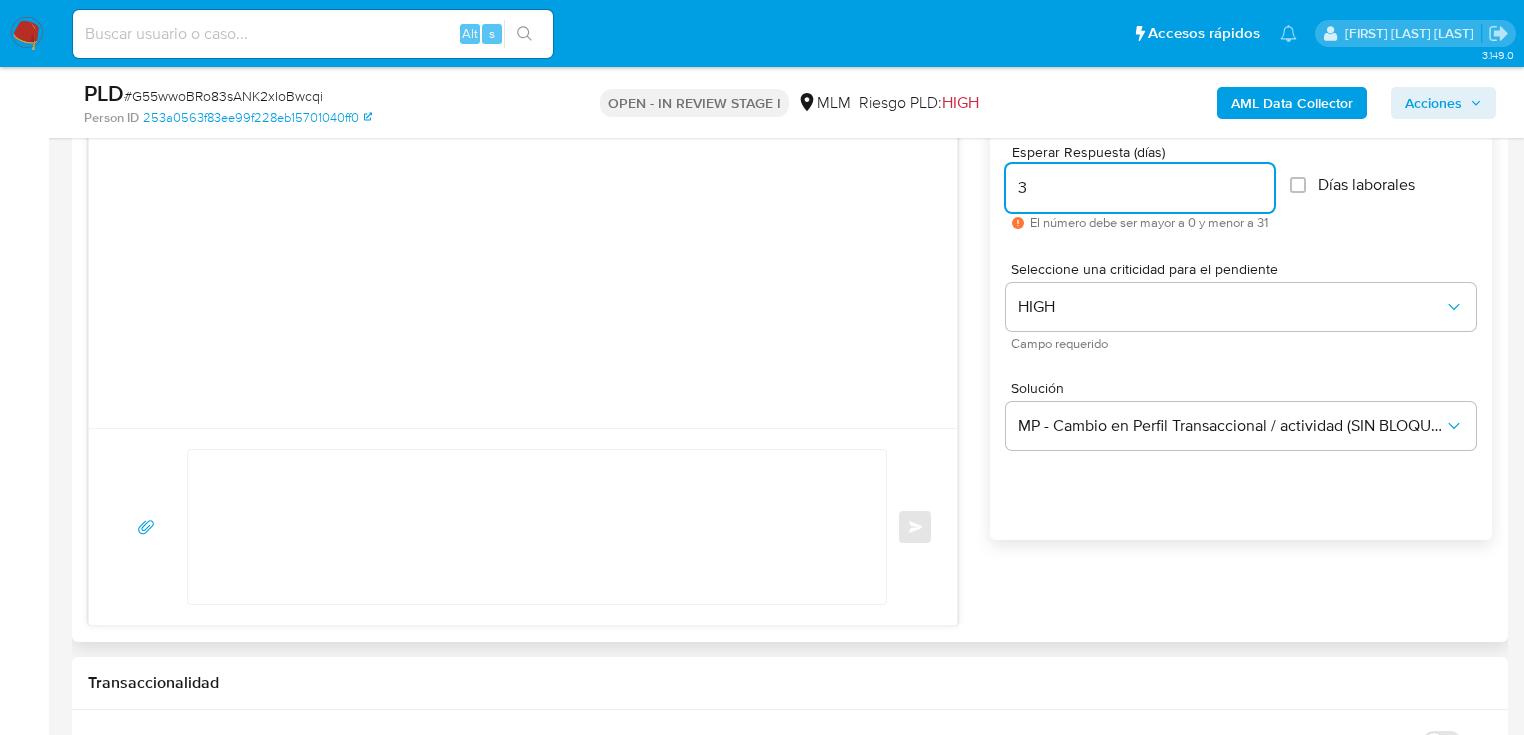 type on "3" 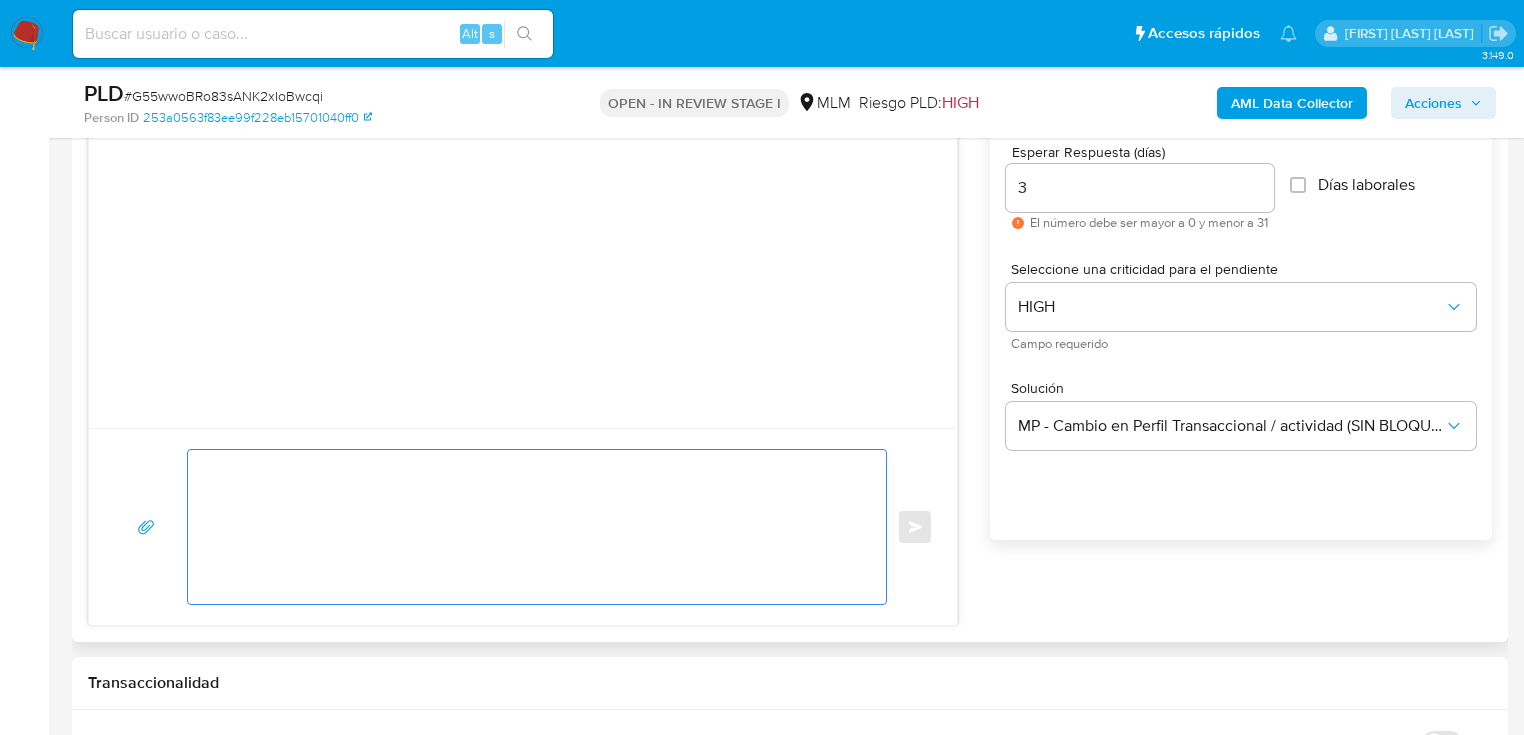 click at bounding box center (532, 527) 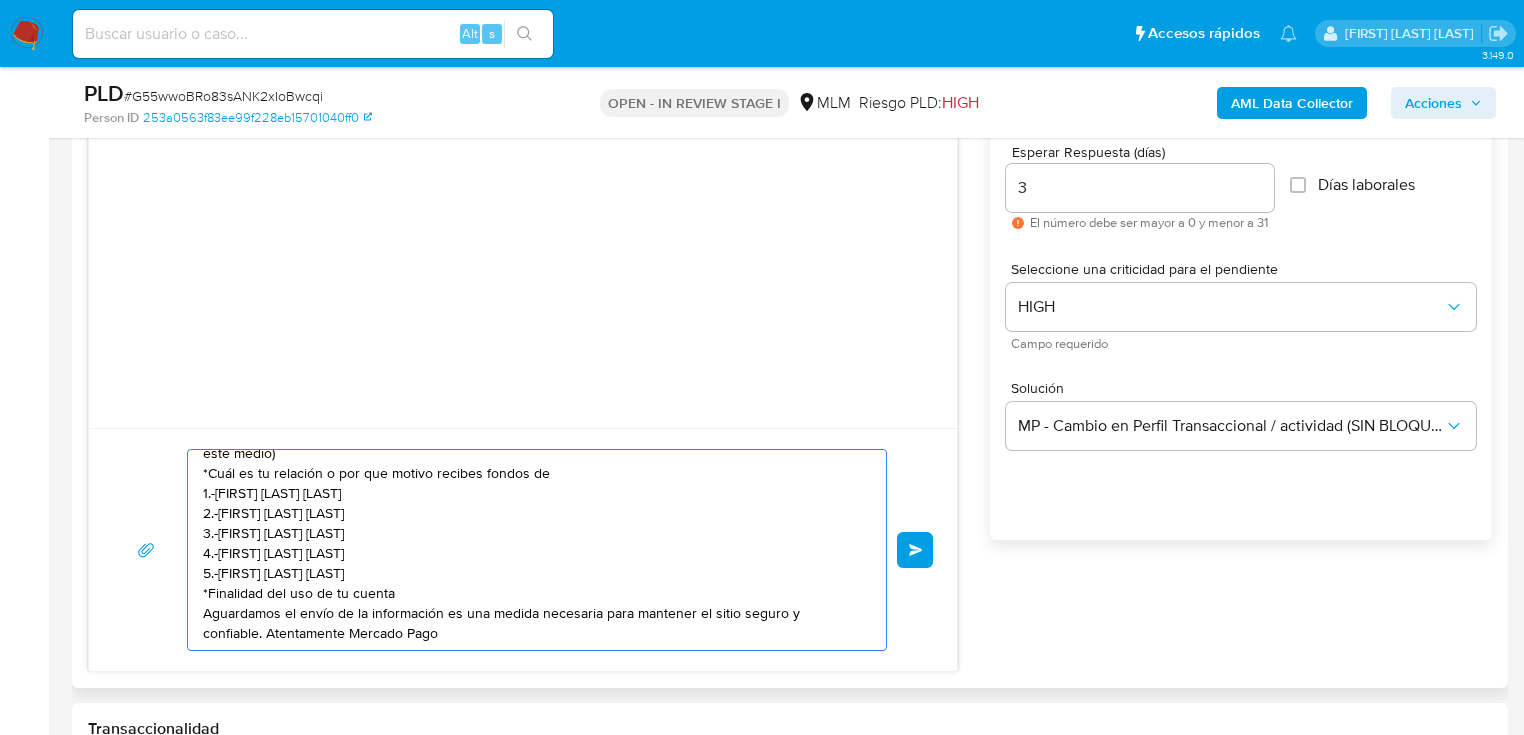 scroll, scrollTop: 0, scrollLeft: 0, axis: both 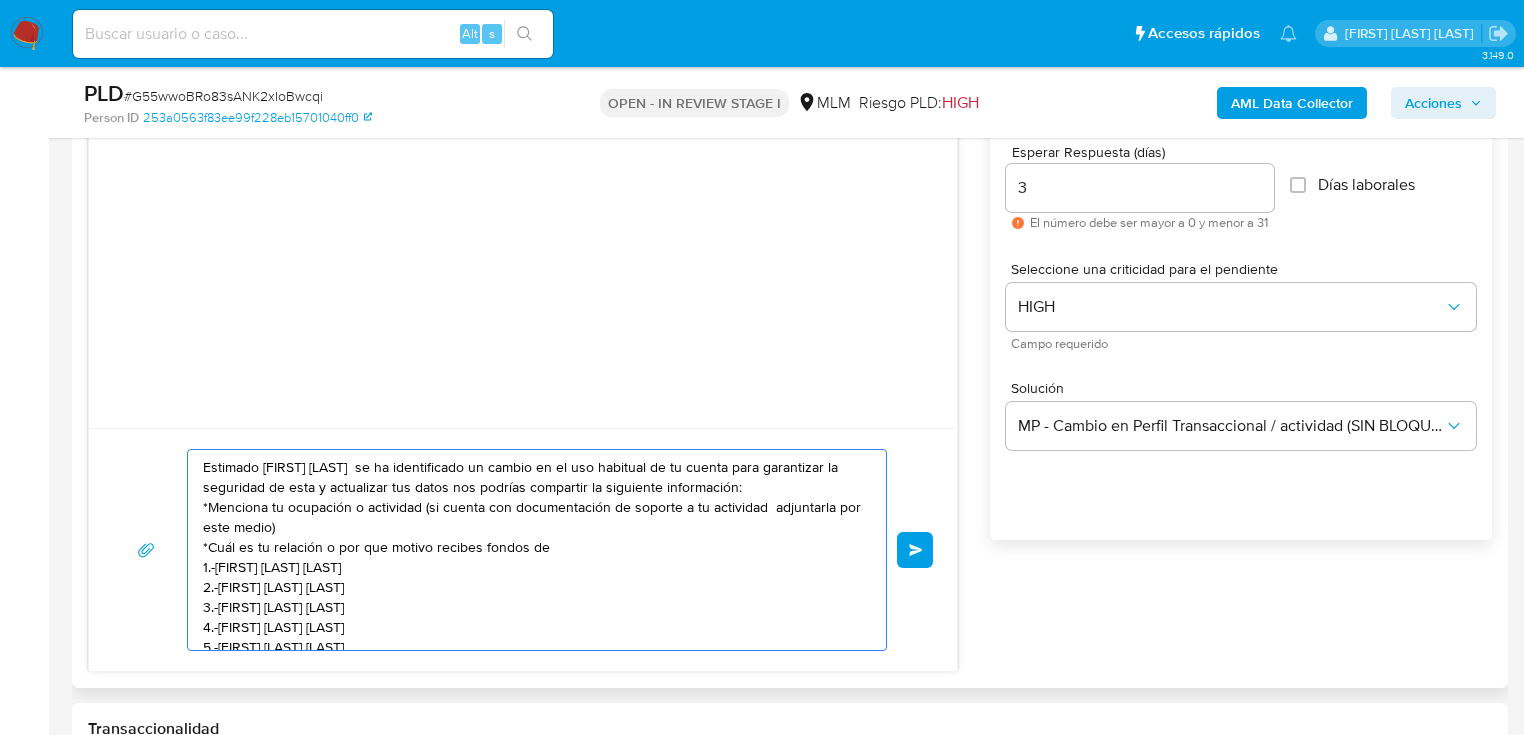 click on "Estimado [FIRST] [LAST]  se ha identificado un cambio en el uso habitual de tu cuenta para garantizar la seguridad de esta y actualizar tus datos nos podrías compartir la siguiente información:
*Menciona tu ocupación o actividad (si cuenta con documentación de soporte a tu actividad  adjuntarla por este medio)
*Cuál es tu relación o por que motivo recibes fondos de
1.-[FIRST] [LAST] [LAST]
2.-[FIRST] [LAST] [LAST]
3.-[FIRST] [LAST] [LAST]
4.-[FIRST] [LAST] [LAST]
5.-[FIRST] [LAST] [LAST]
*Finalidad del uso de tu cuenta
Aguardamos el envío de la información es una medida necesaria para mantener el sitio seguro y confiable. Atentamente Mercado Pago" at bounding box center (532, 550) 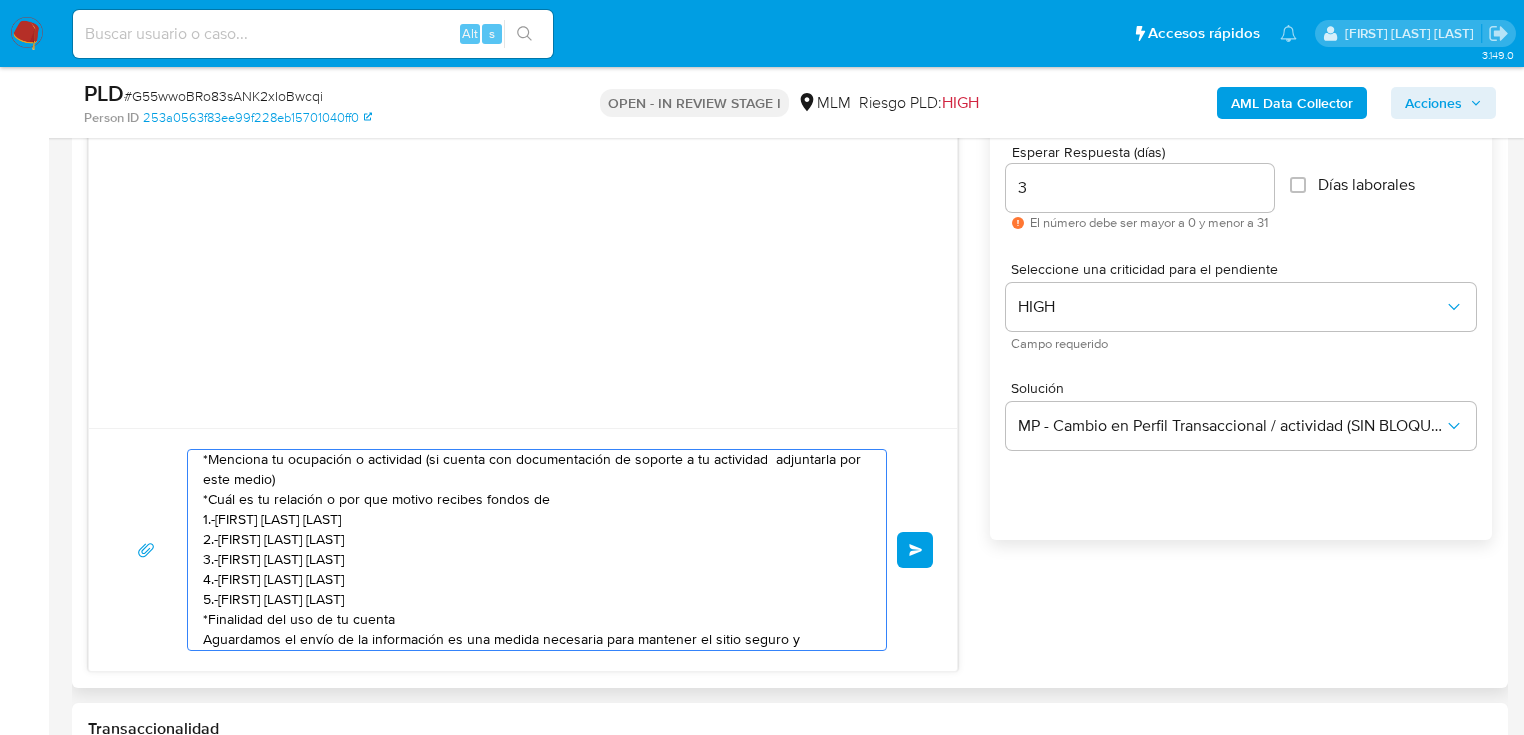 scroll, scrollTop: 74, scrollLeft: 0, axis: vertical 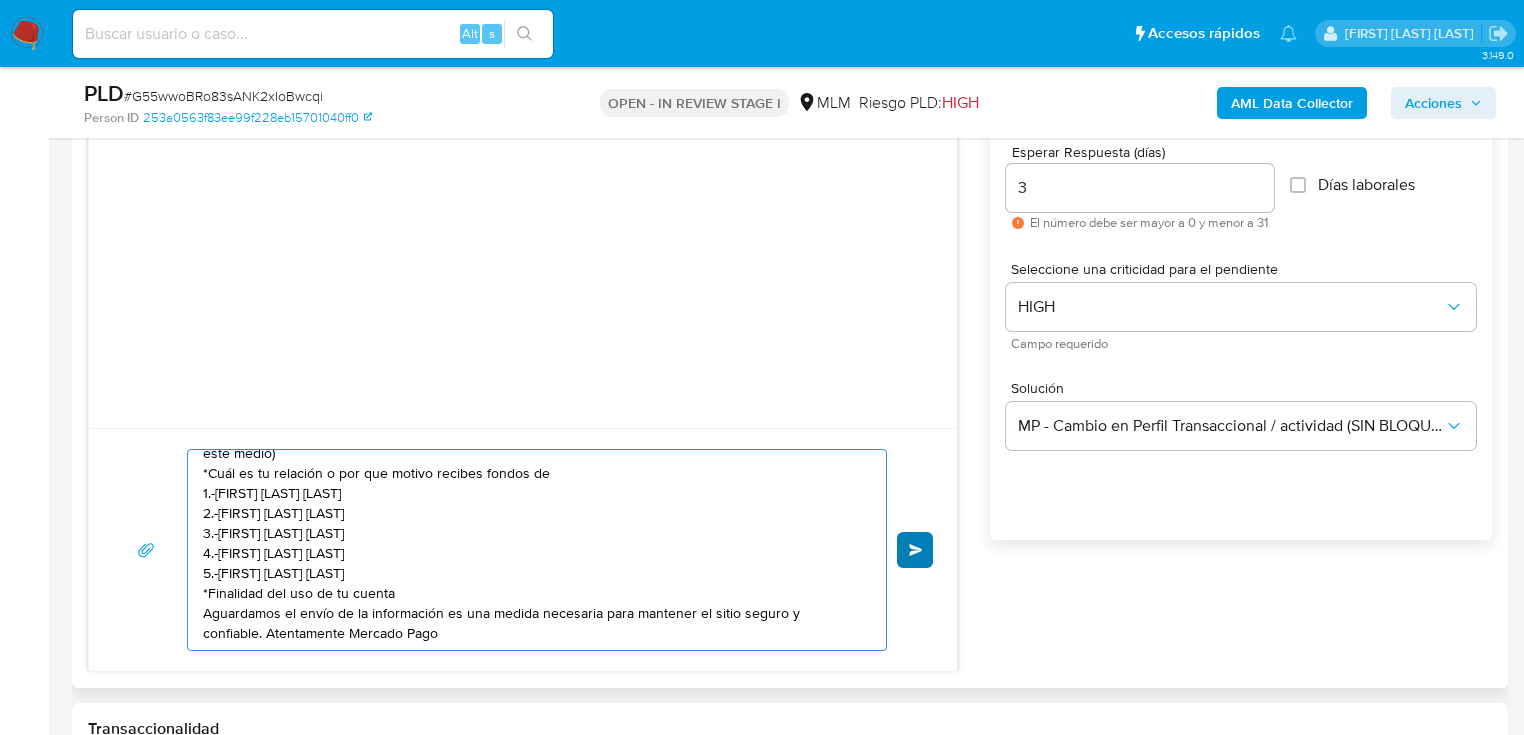 type on "Estimado [FIRST] [LAST]  se ha identificado un cambio en el uso habitual de tu cuenta para garantizar la seguridad de esta y actualizar tus datos nos podrías compartir la siguiente información:
*Menciona tu ocupación o actividad (si cuenta con documentación de soporte a tu actividad  adjuntarla por este medio)
*Cuál es tu relación o por que motivo recibes fondos de
1.-[FIRST] [LAST] [LAST]
2.-[FIRST] [LAST] [LAST]
3.-[FIRST] [LAST] [LAST]
4.-[FIRST] [LAST] [LAST]
5.-[FIRST] [LAST] [LAST]
*Finalidad del uso de tu cuenta
Aguardamos el envío de la información es una medida necesaria para mantener el sitio seguro y confiable. Atentamente Mercado Pago" 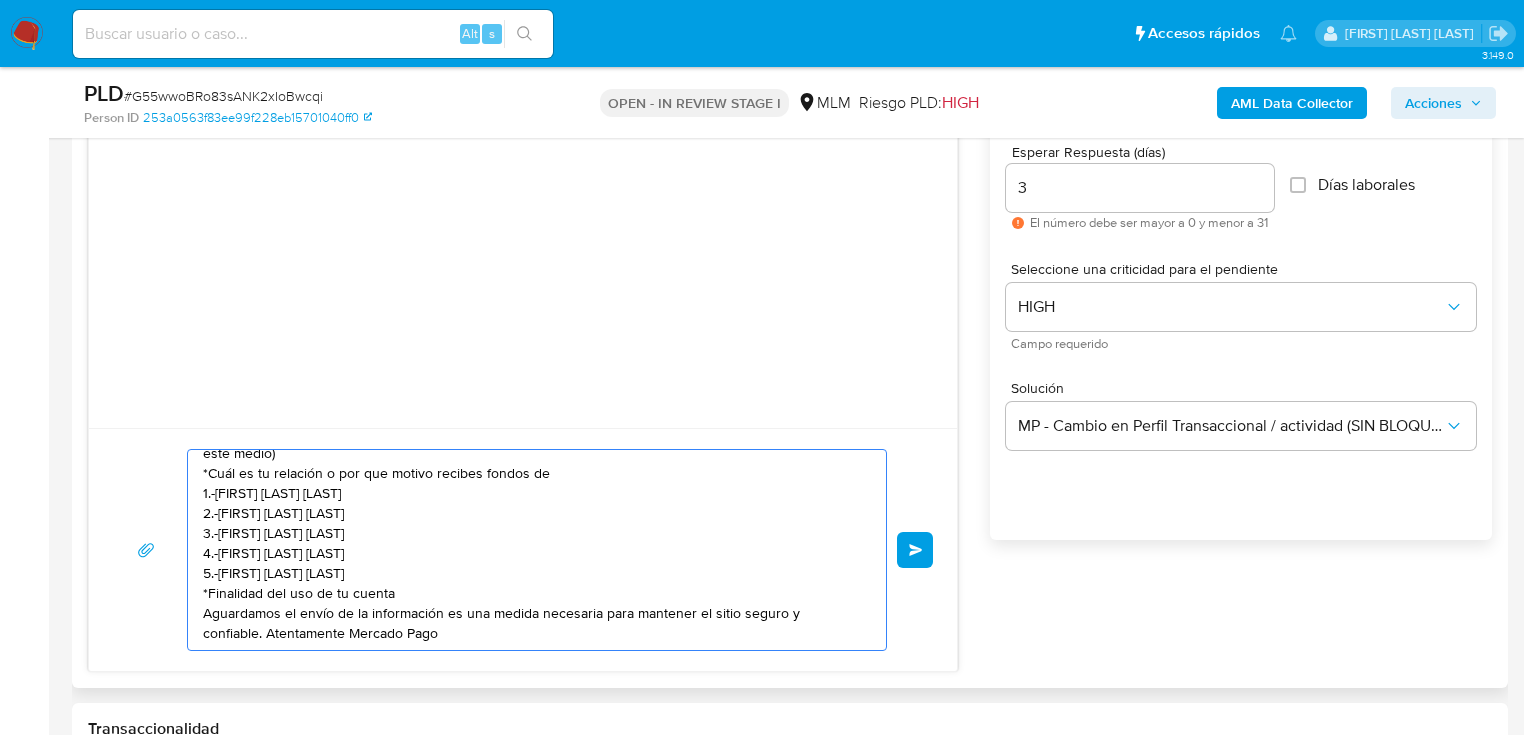 click on "Enviar" at bounding box center (916, 550) 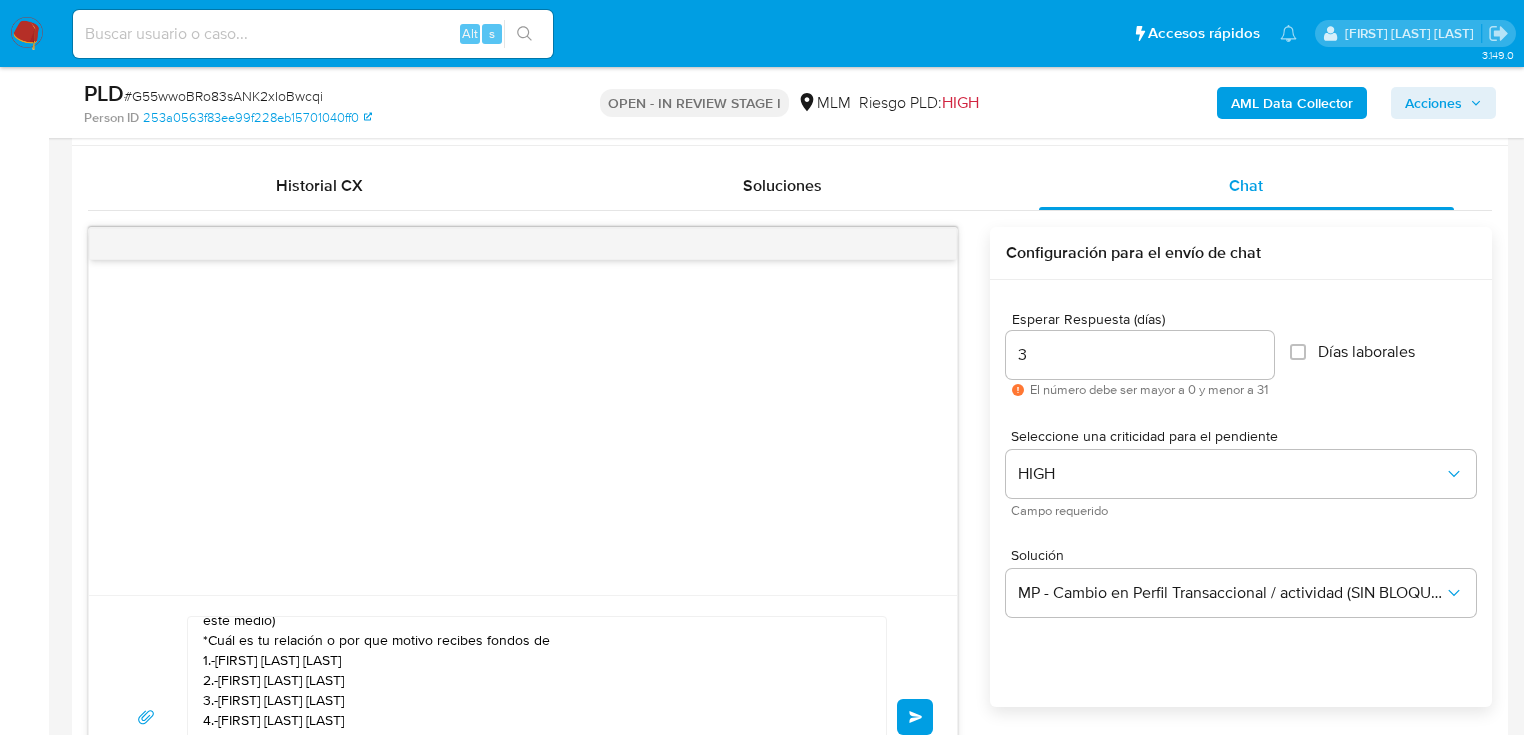 type 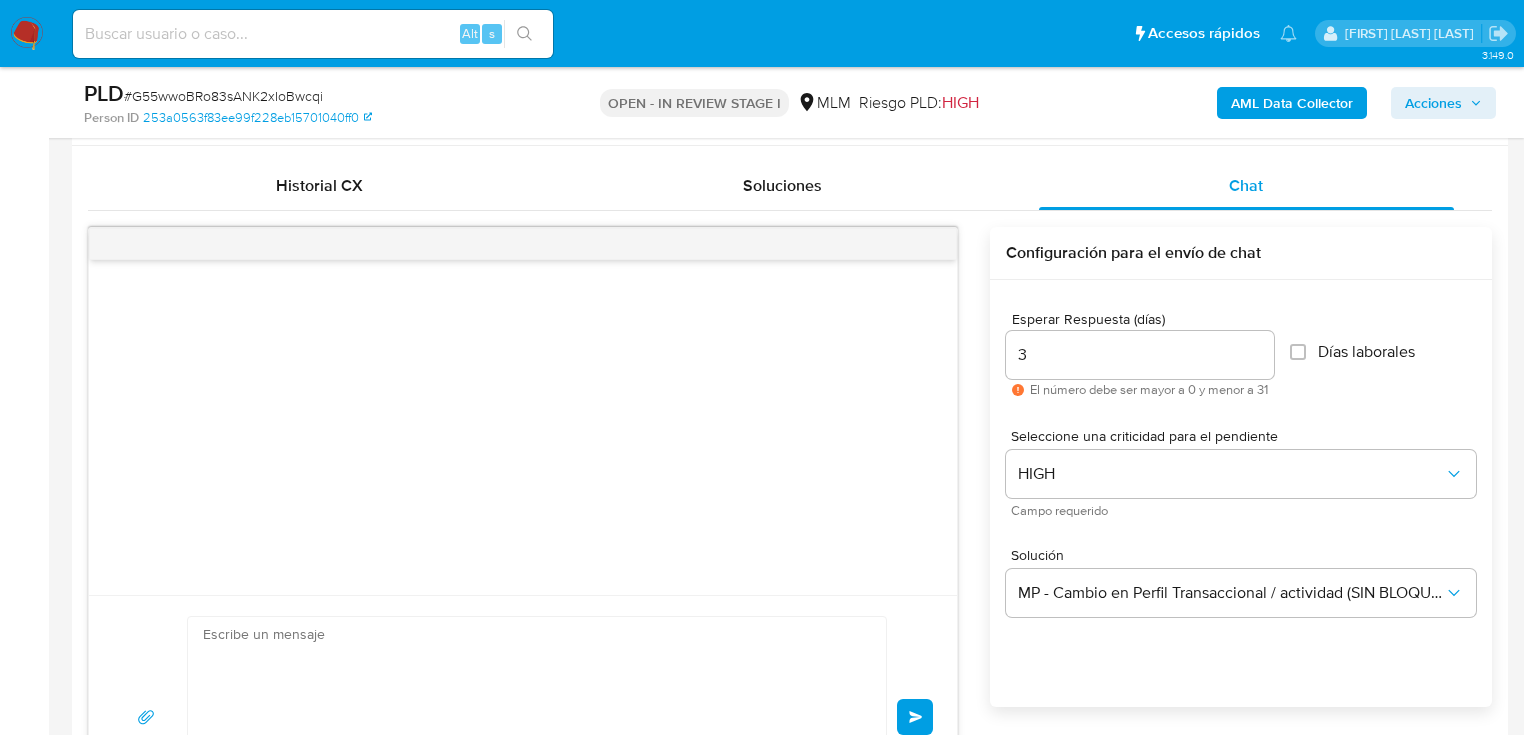 scroll, scrollTop: 1200, scrollLeft: 0, axis: vertical 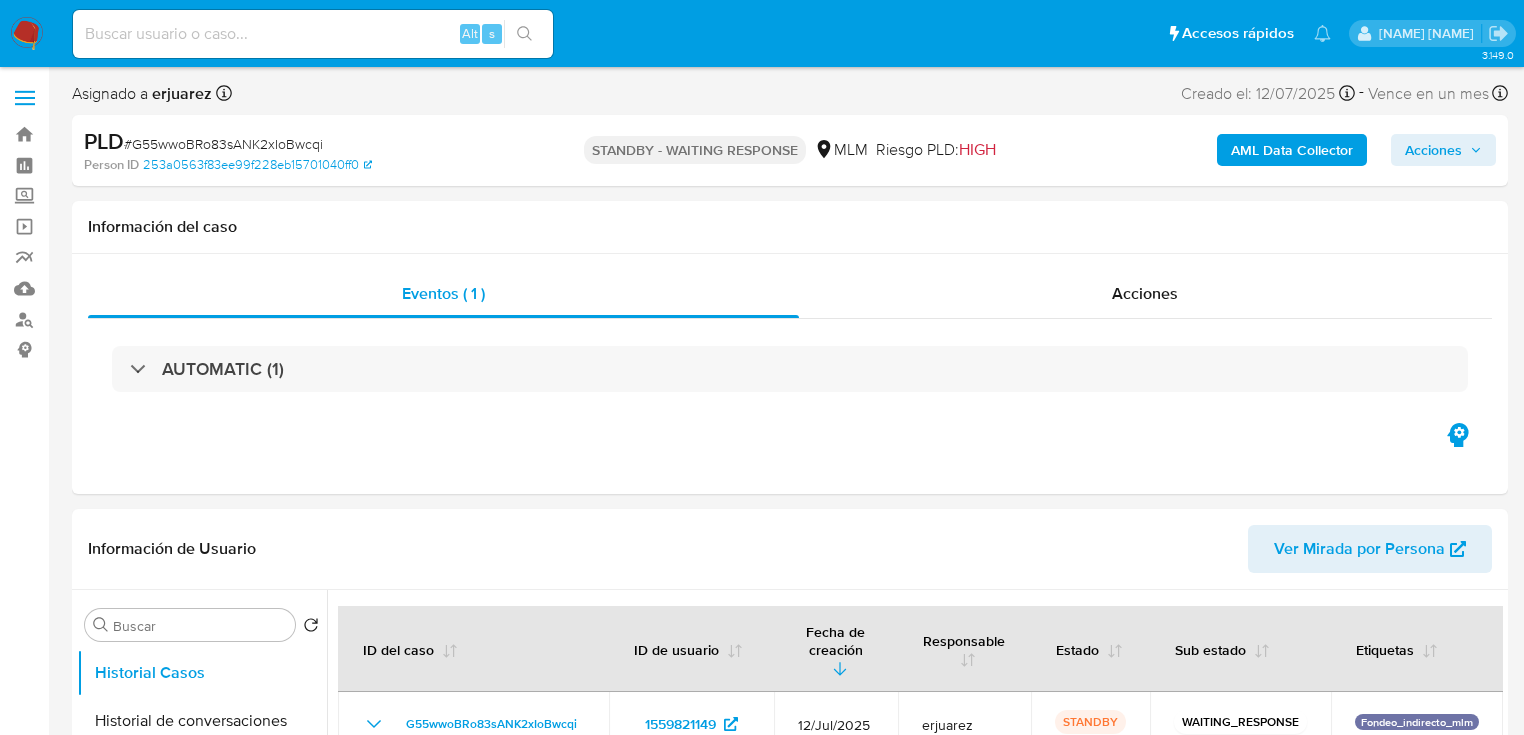select on "10" 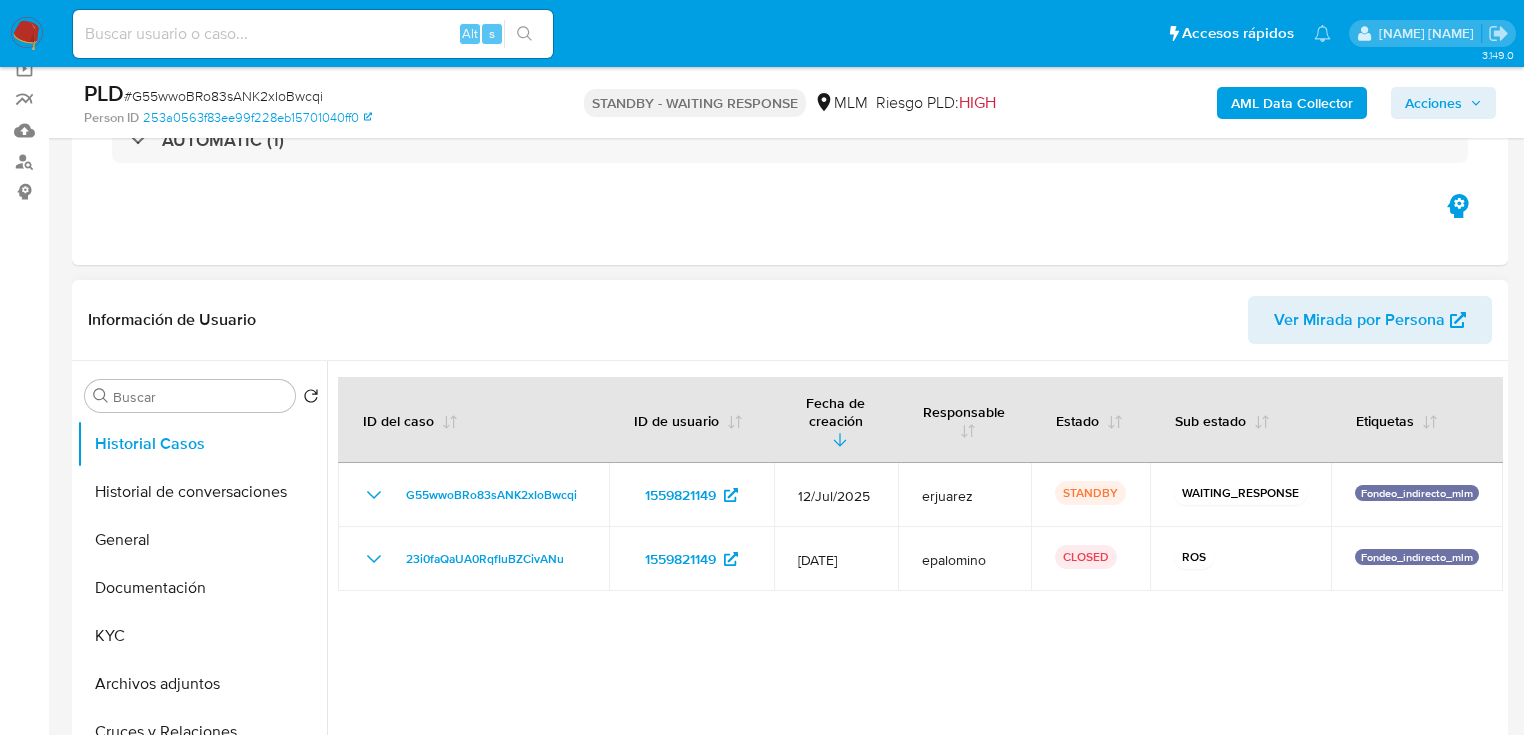 scroll, scrollTop: 160, scrollLeft: 0, axis: vertical 